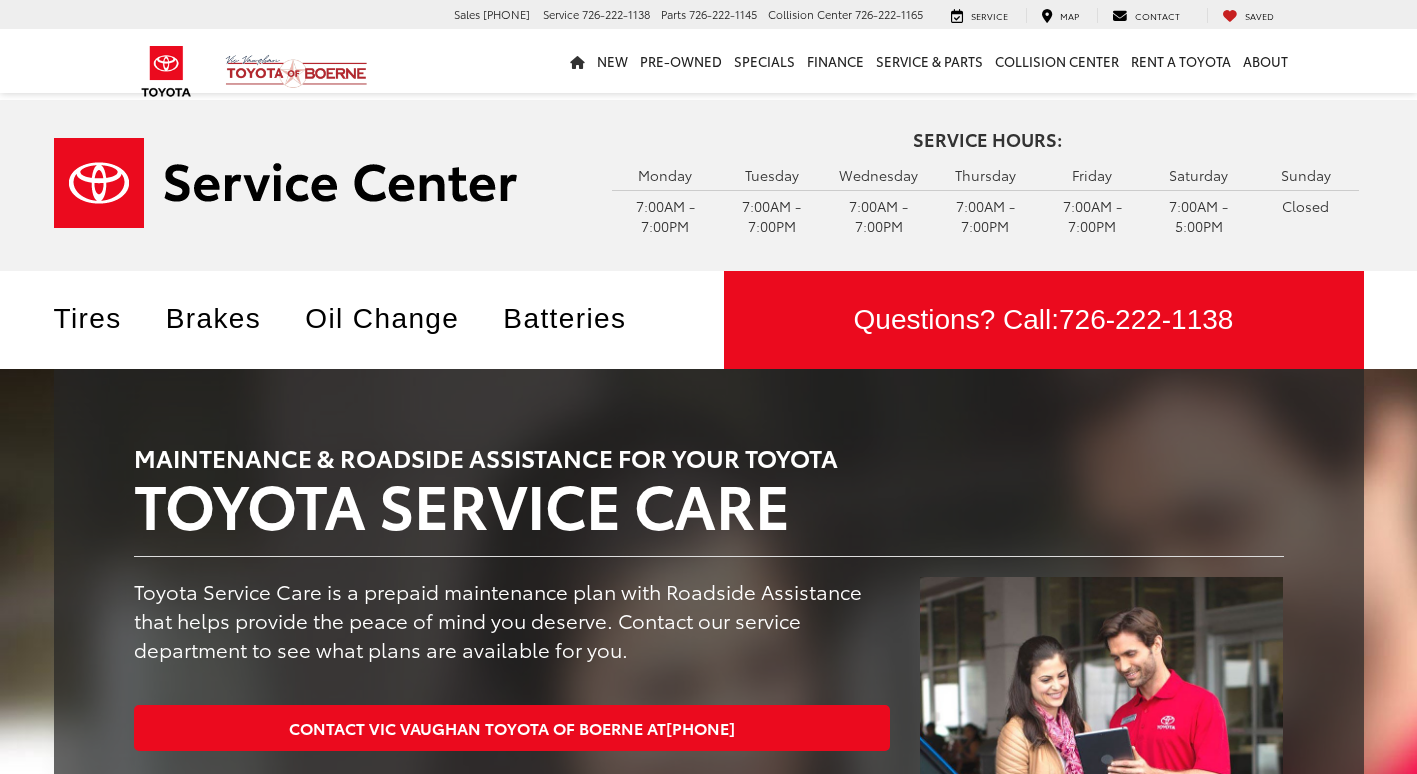scroll, scrollTop: 0, scrollLeft: 0, axis: both 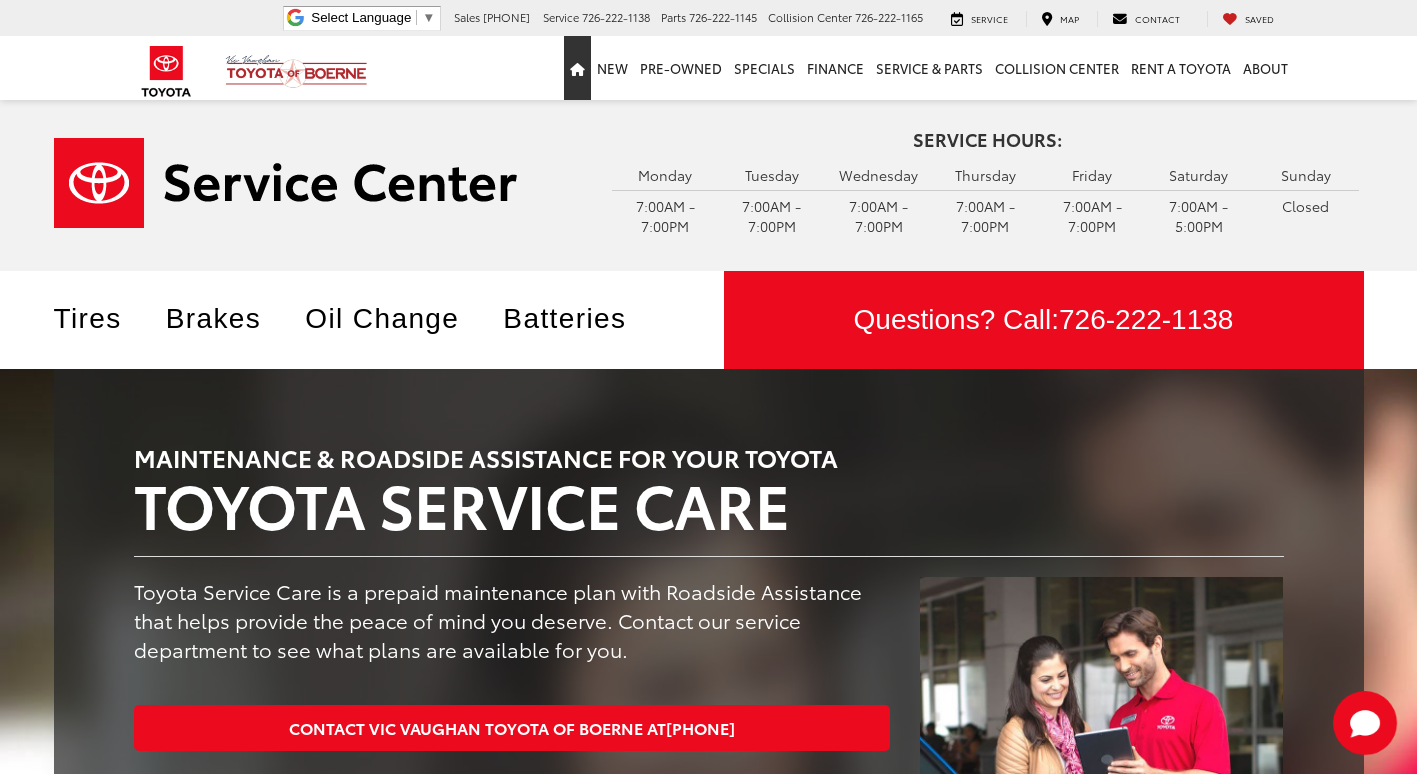 click at bounding box center (577, 68) 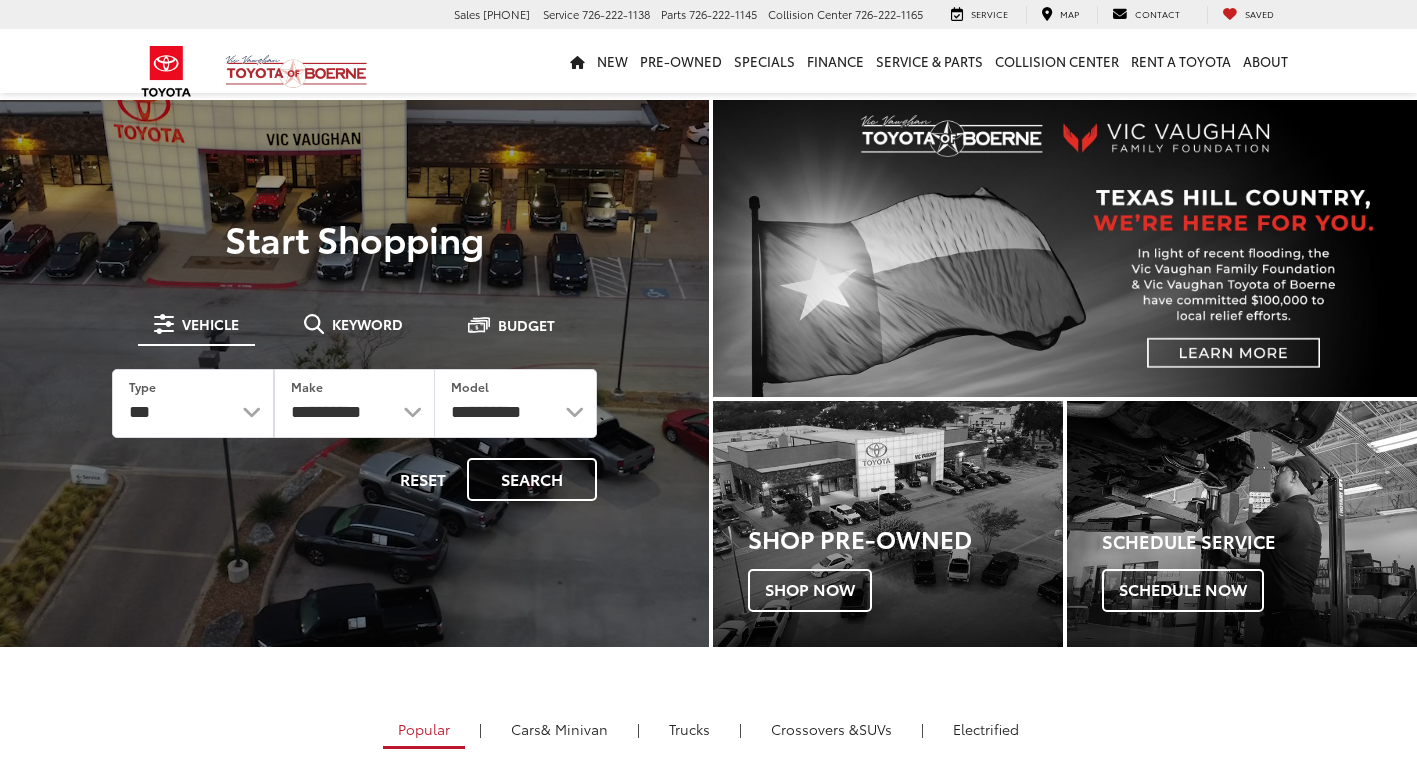scroll, scrollTop: 0, scrollLeft: 0, axis: both 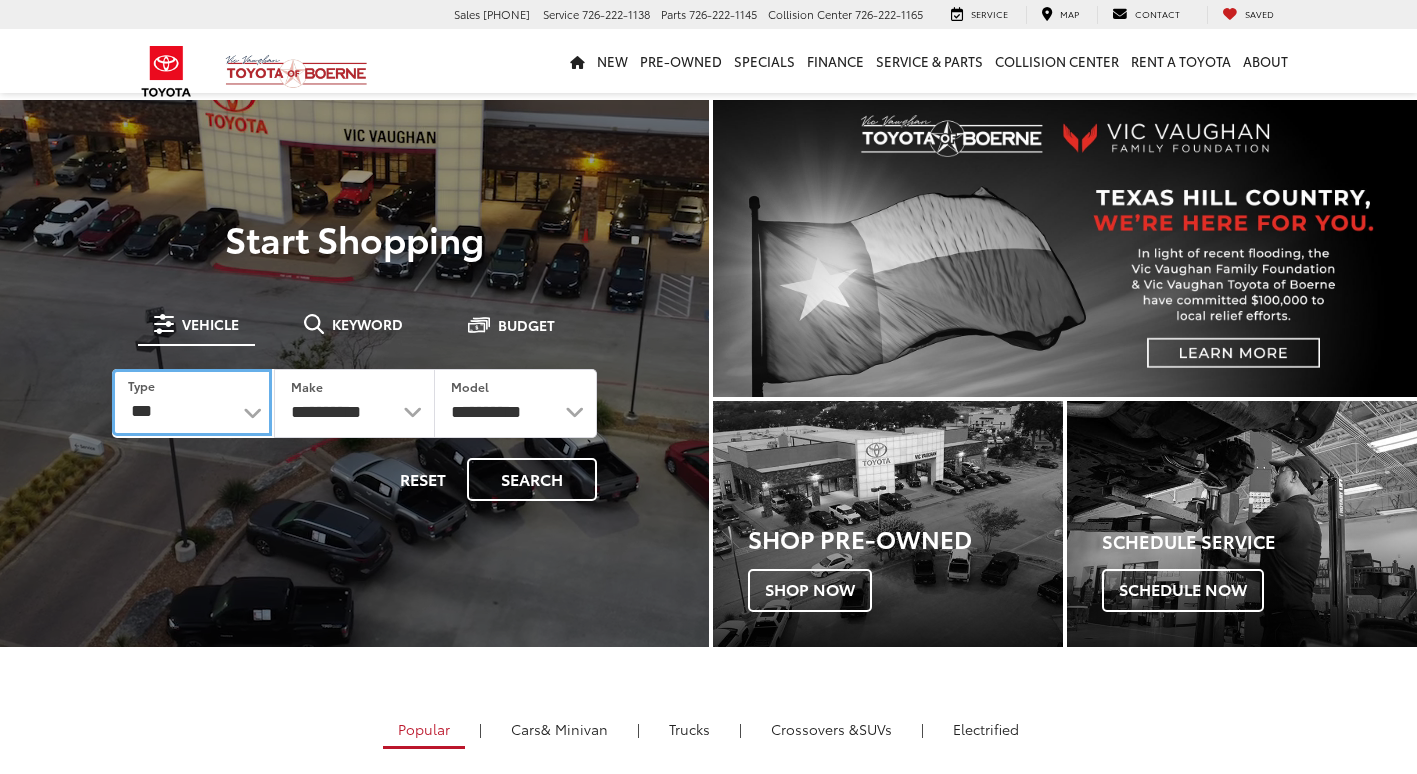 click on "***
***
****
*********" at bounding box center [192, 402] 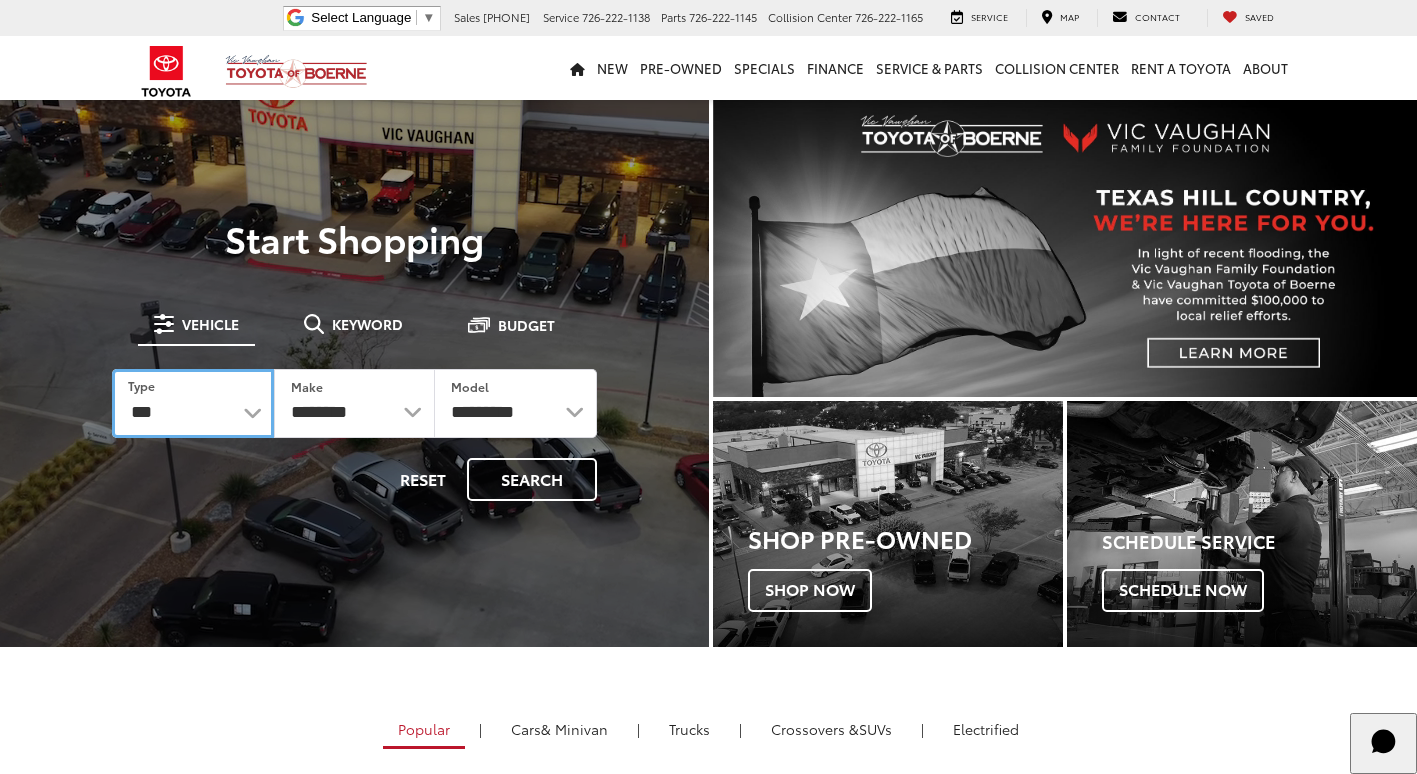 scroll, scrollTop: 0, scrollLeft: 0, axis: both 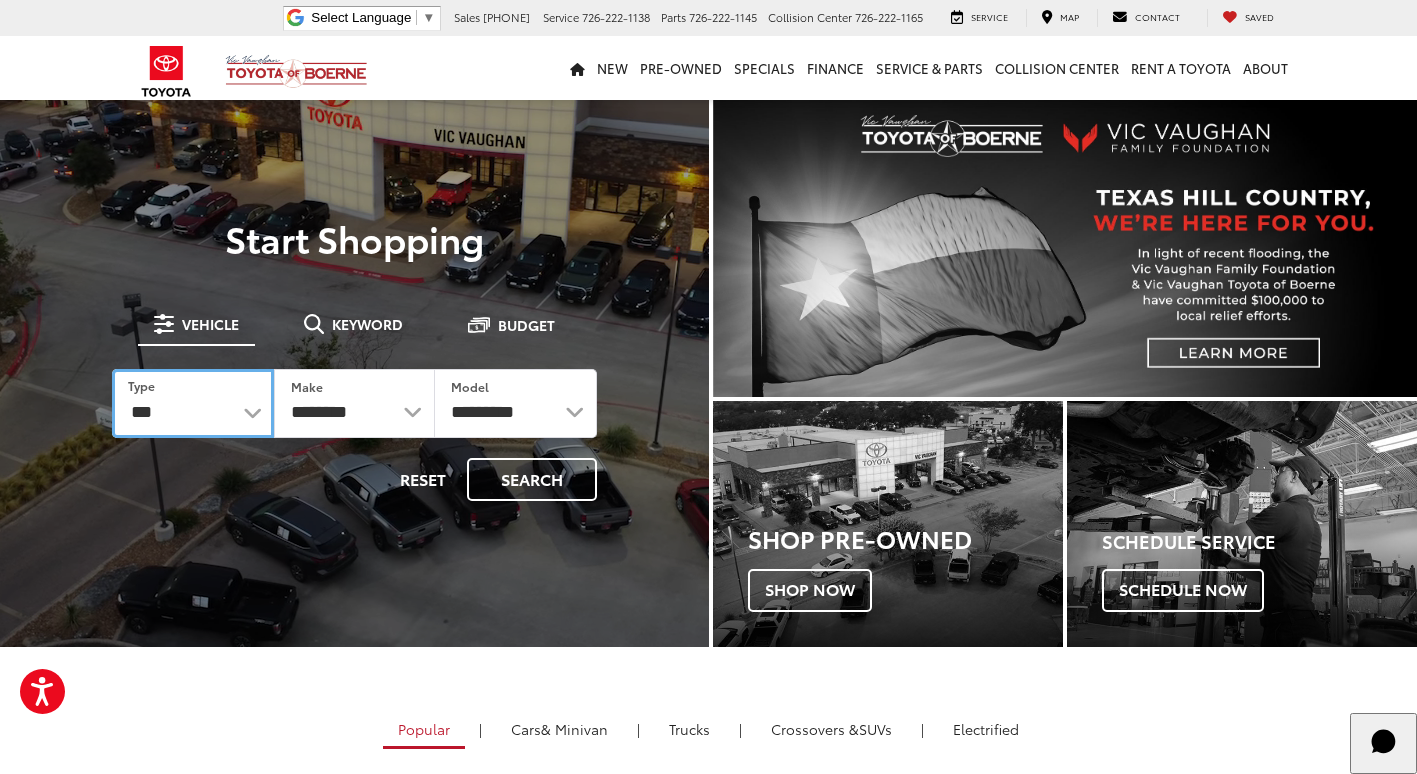 select on "******" 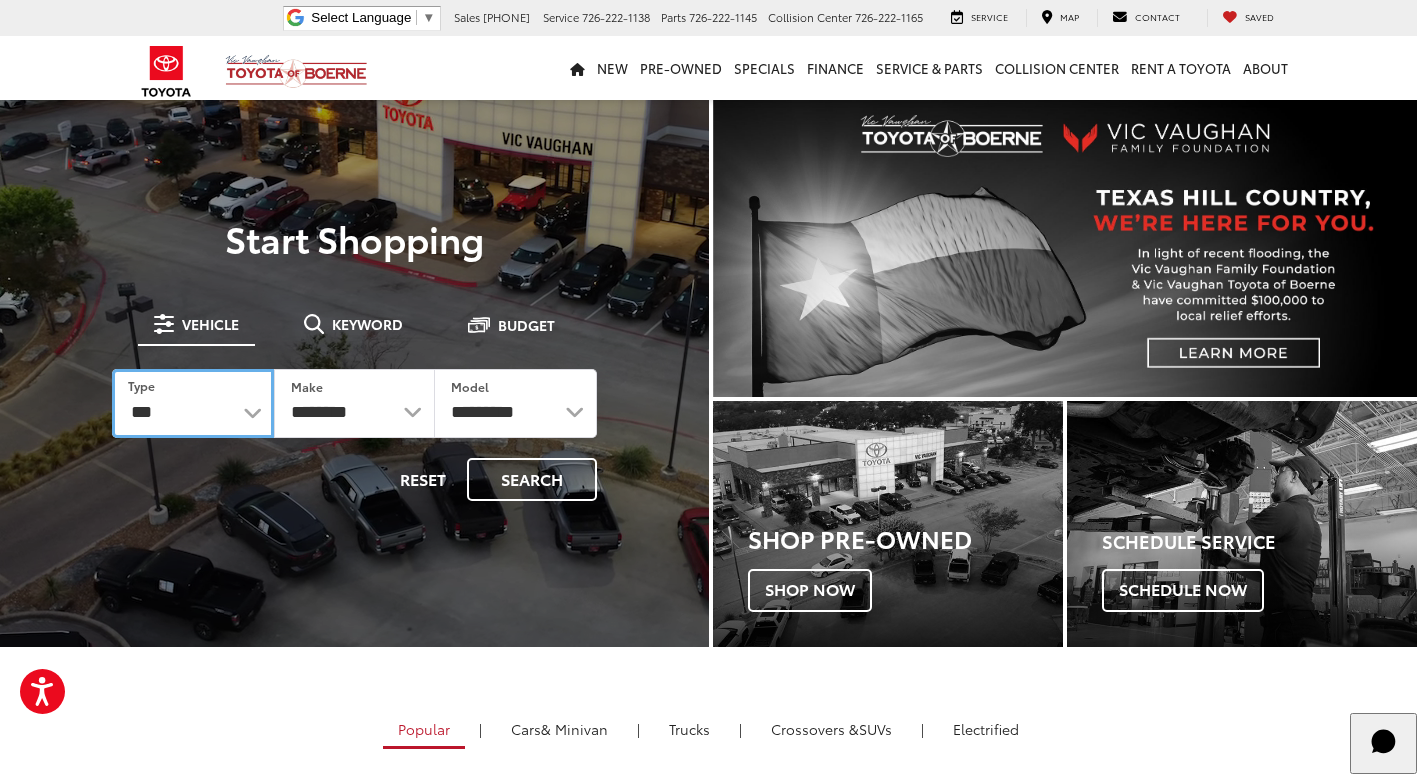 click on "***
***
****
*********" at bounding box center (193, 403) 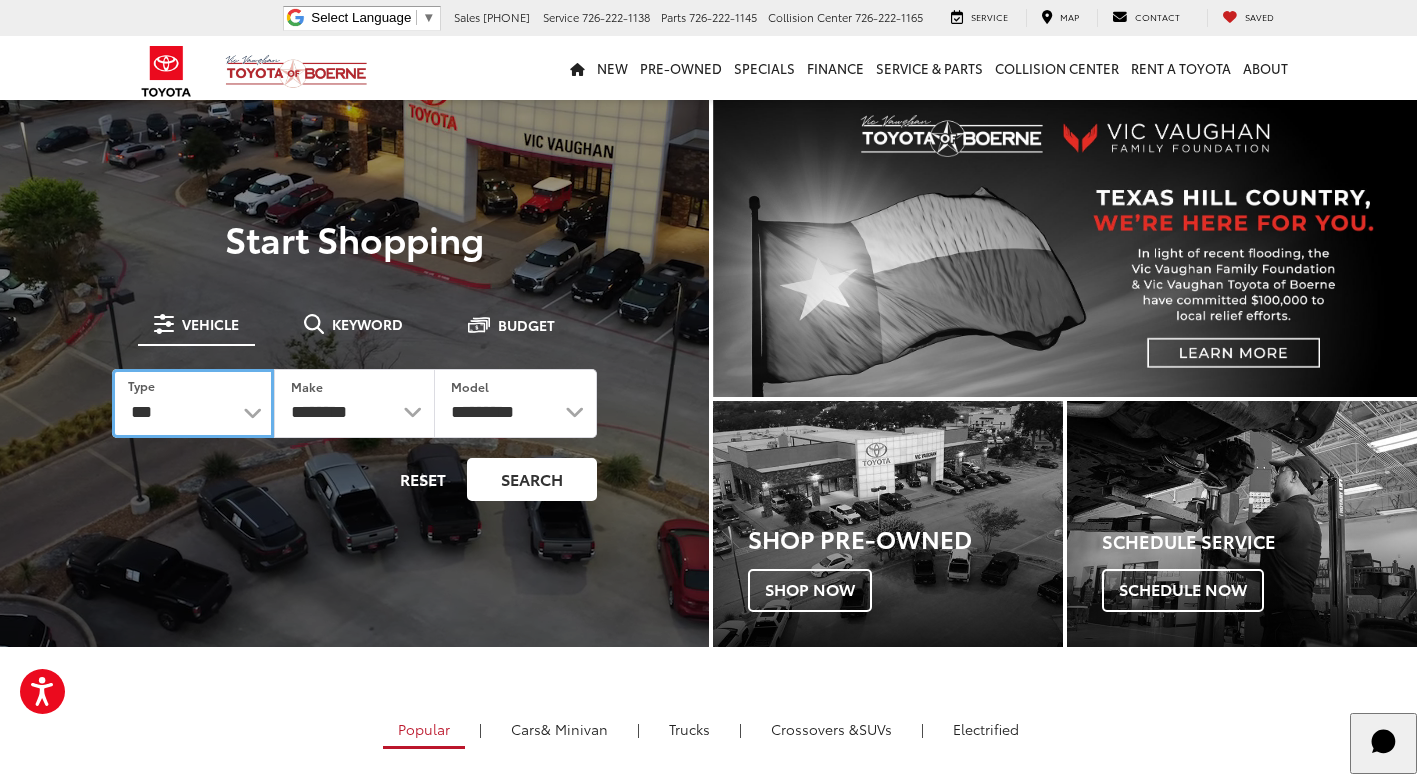 select 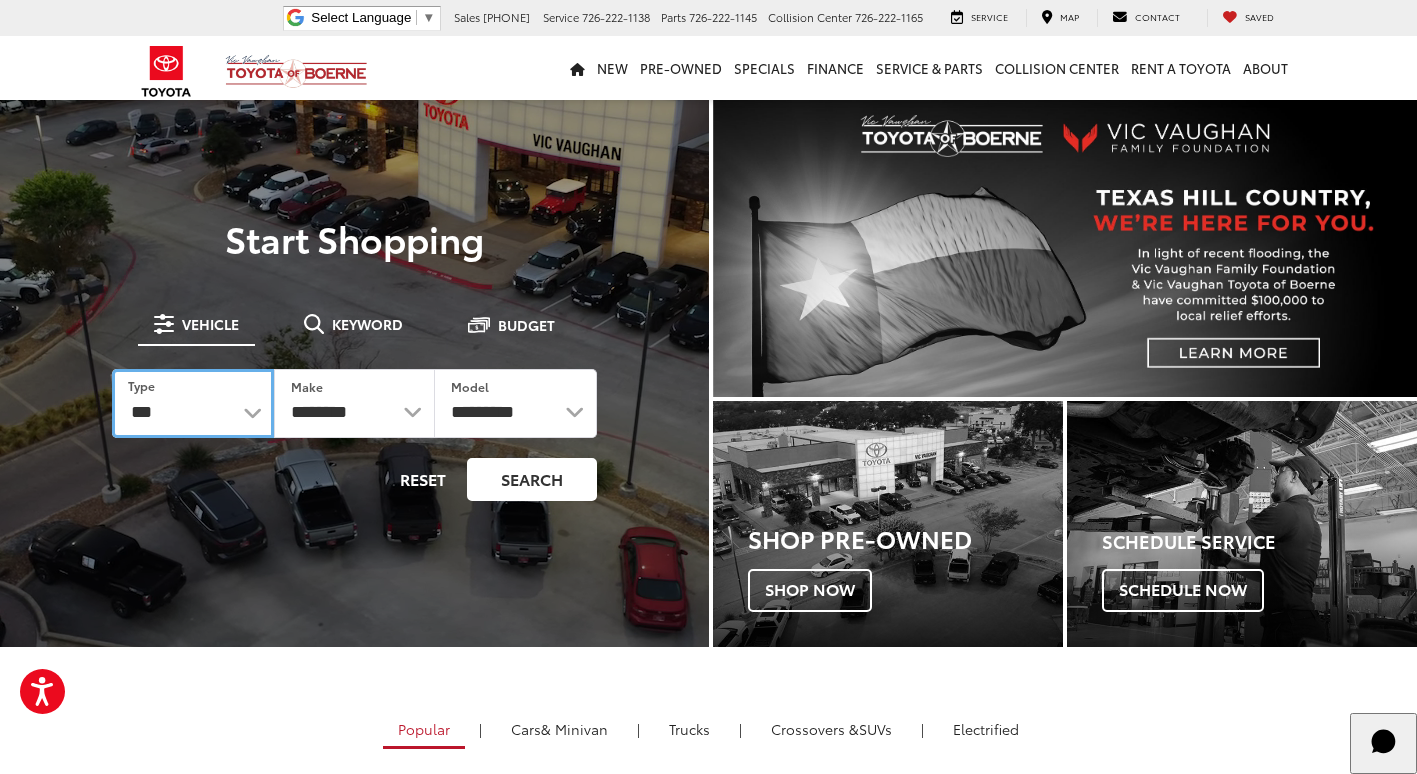 select 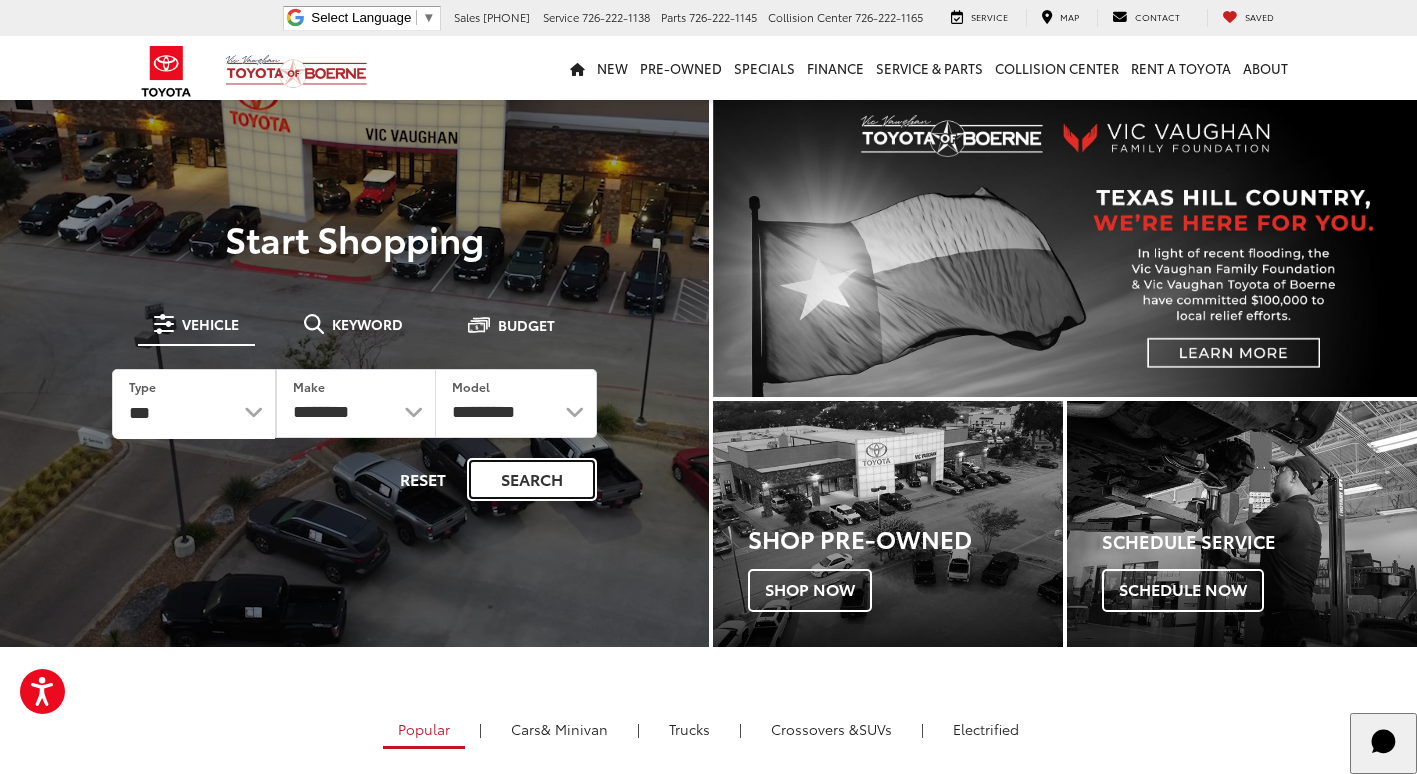 click on "Search" at bounding box center (532, 479) 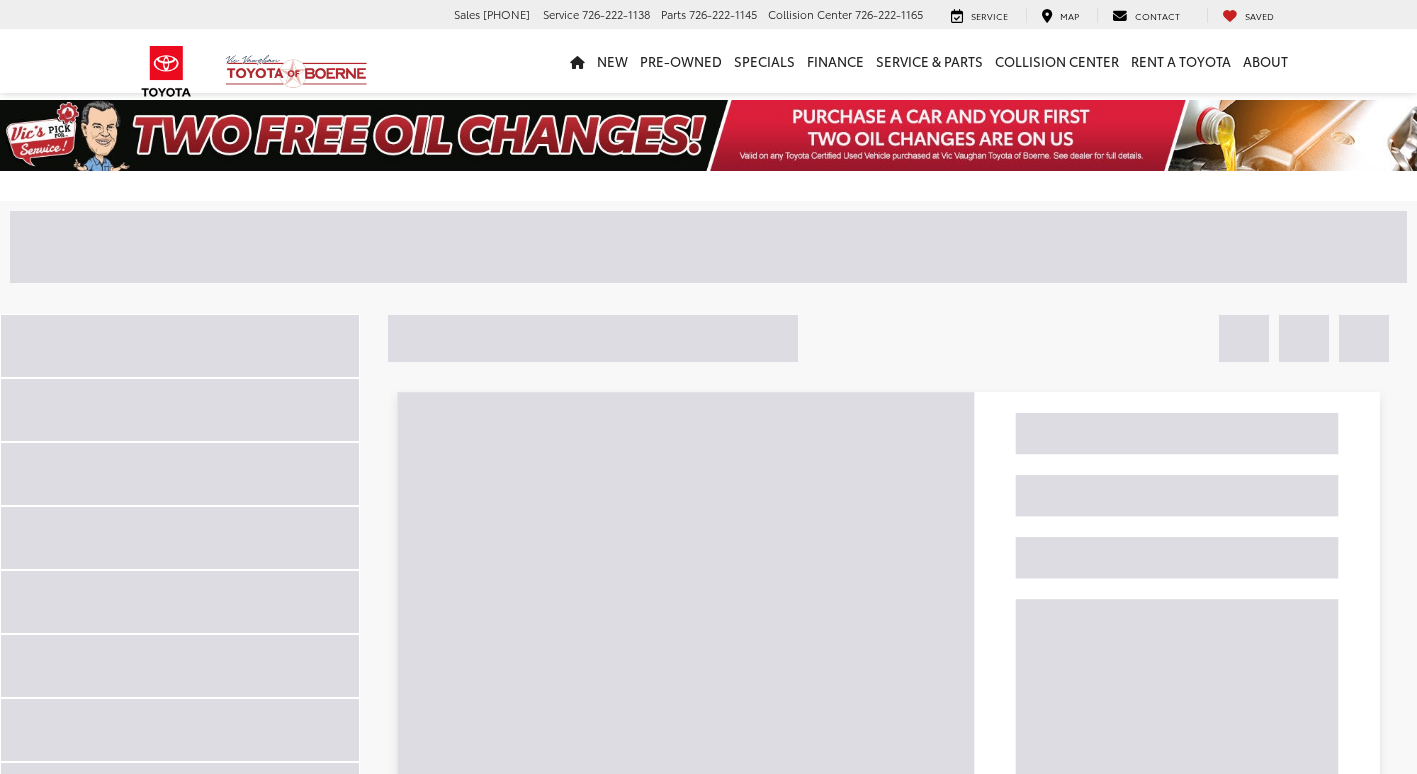 scroll, scrollTop: 0, scrollLeft: 0, axis: both 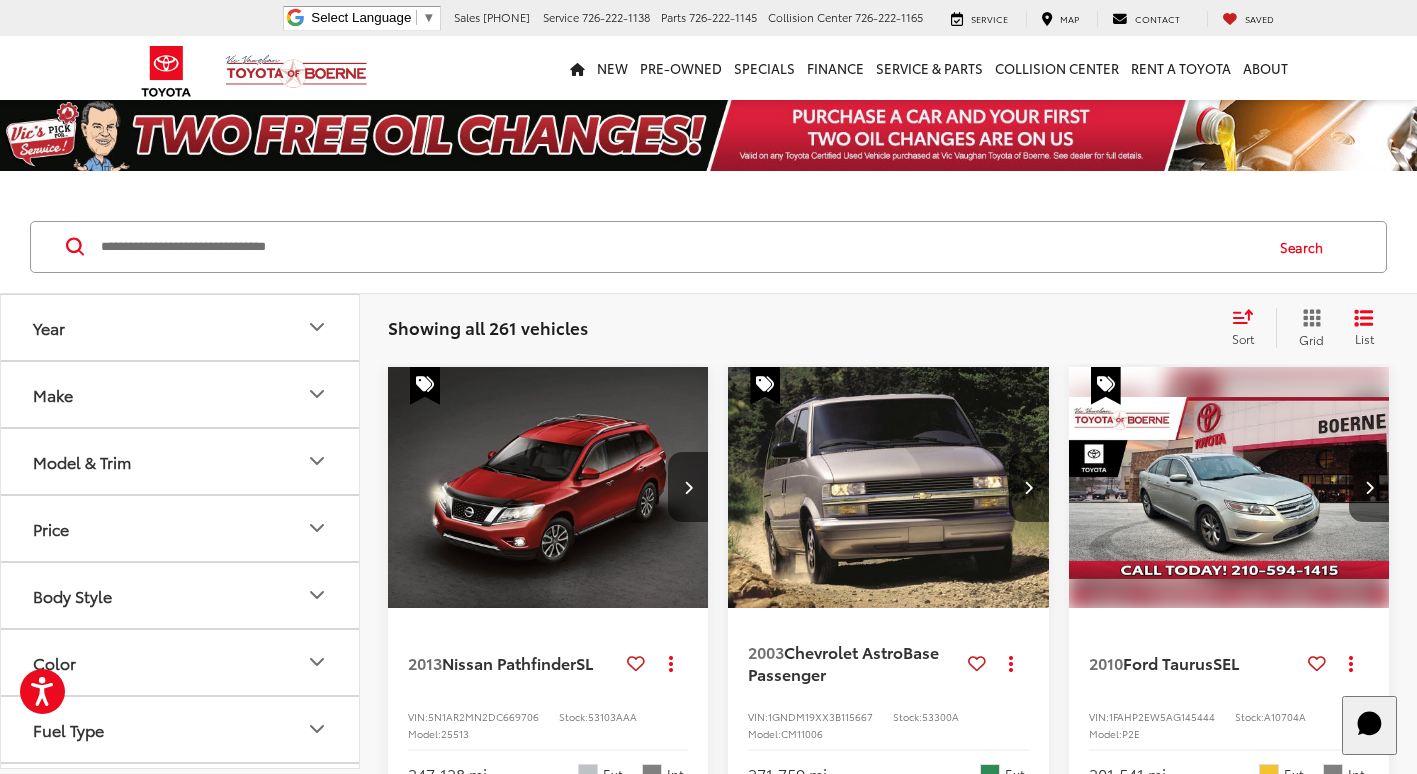 click at bounding box center (680, 247) 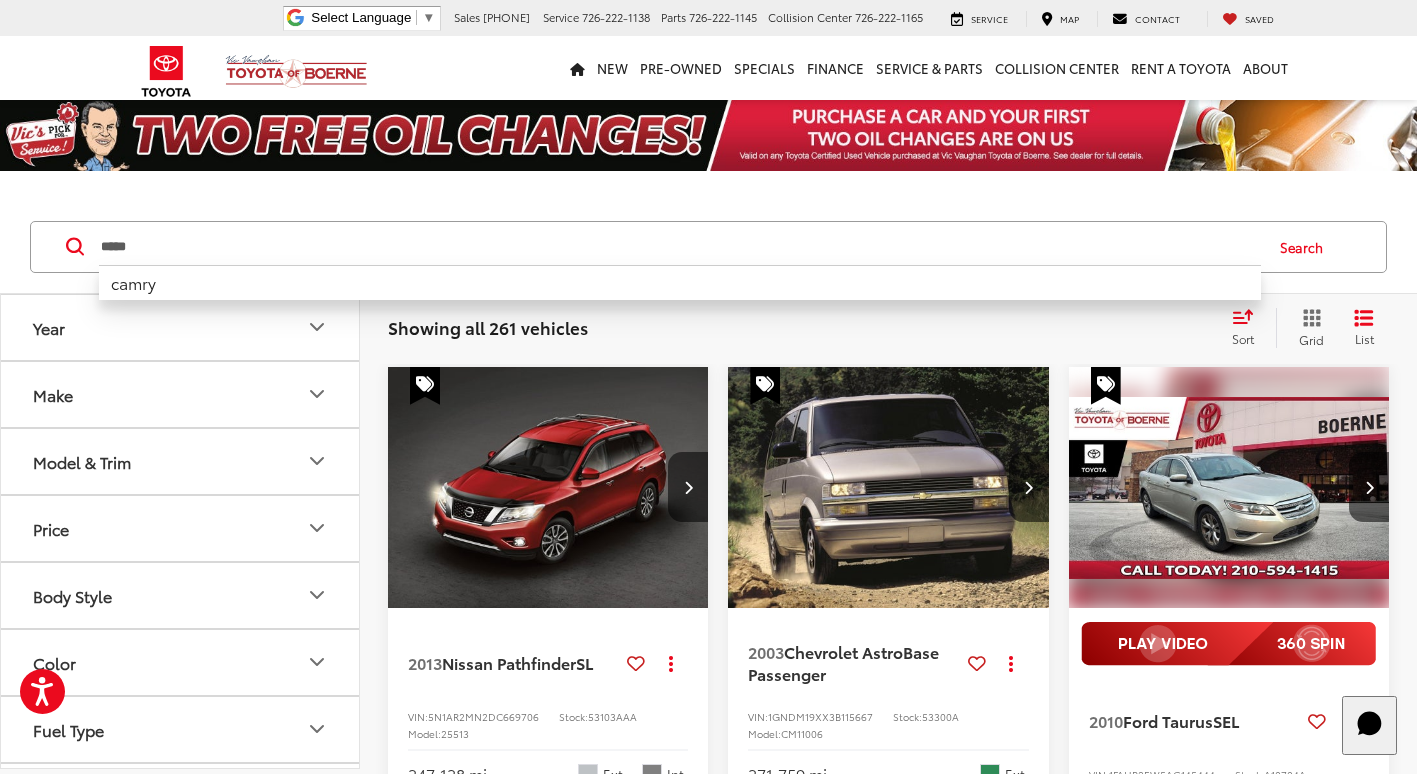 type on "*****" 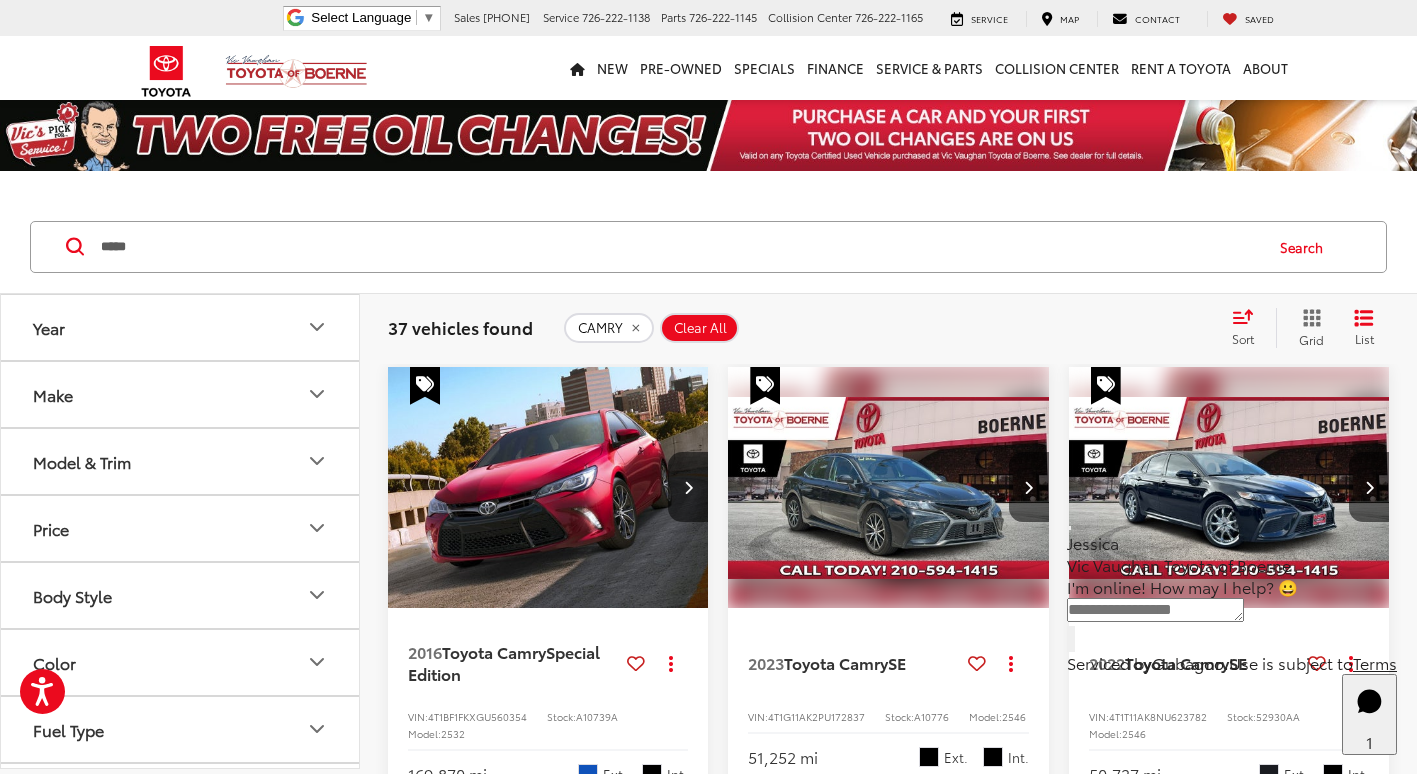 click on "Grid" at bounding box center (1307, 328) 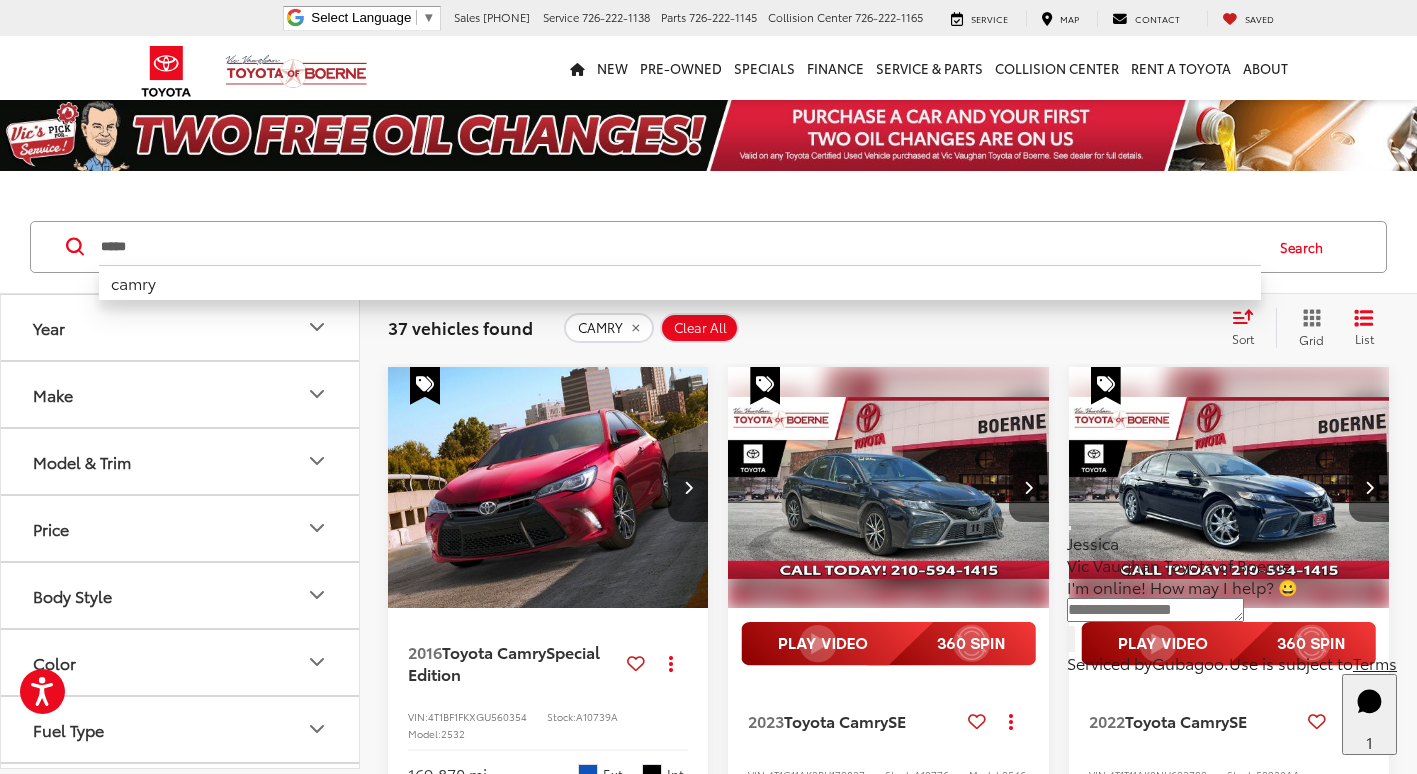 drag, startPoint x: 129, startPoint y: 244, endPoint x: 0, endPoint y: 194, distance: 138.351 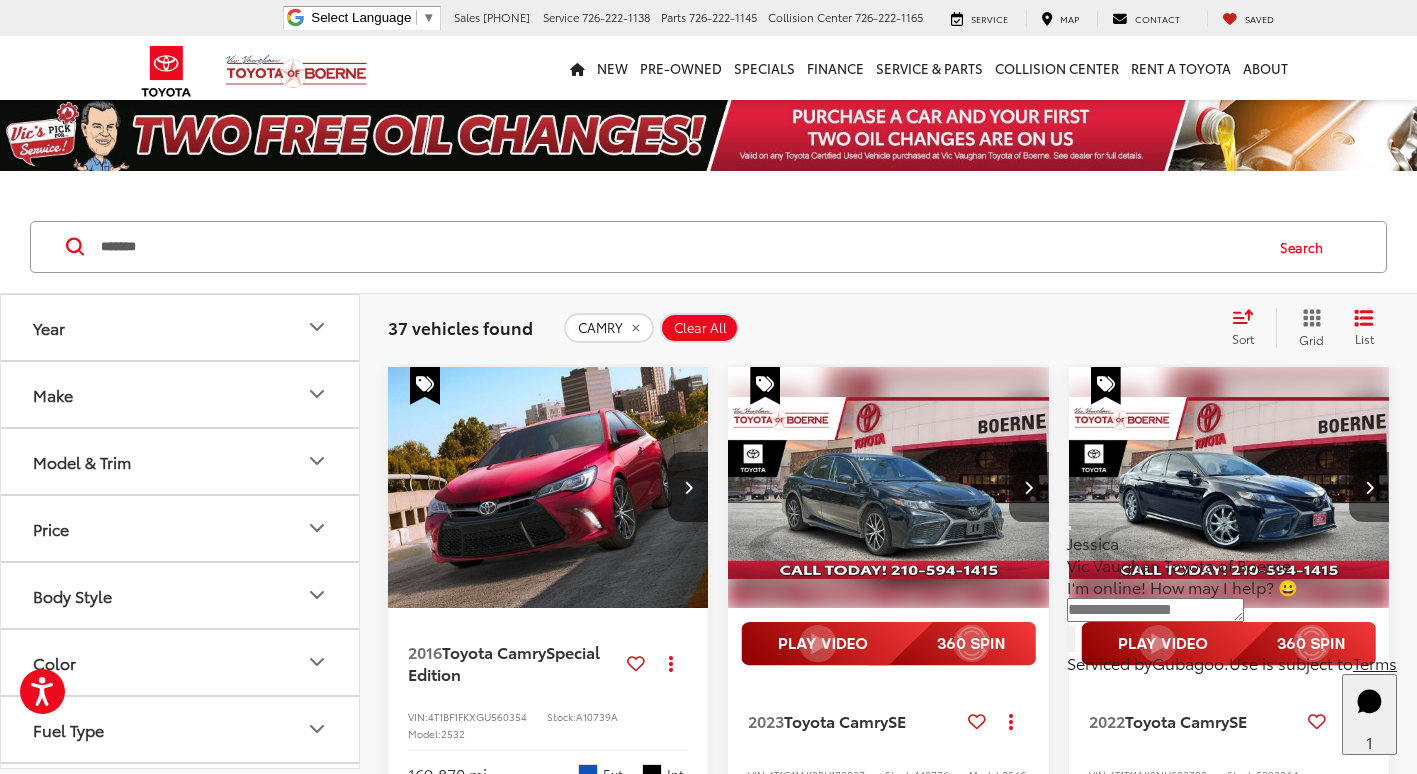 type on "*******" 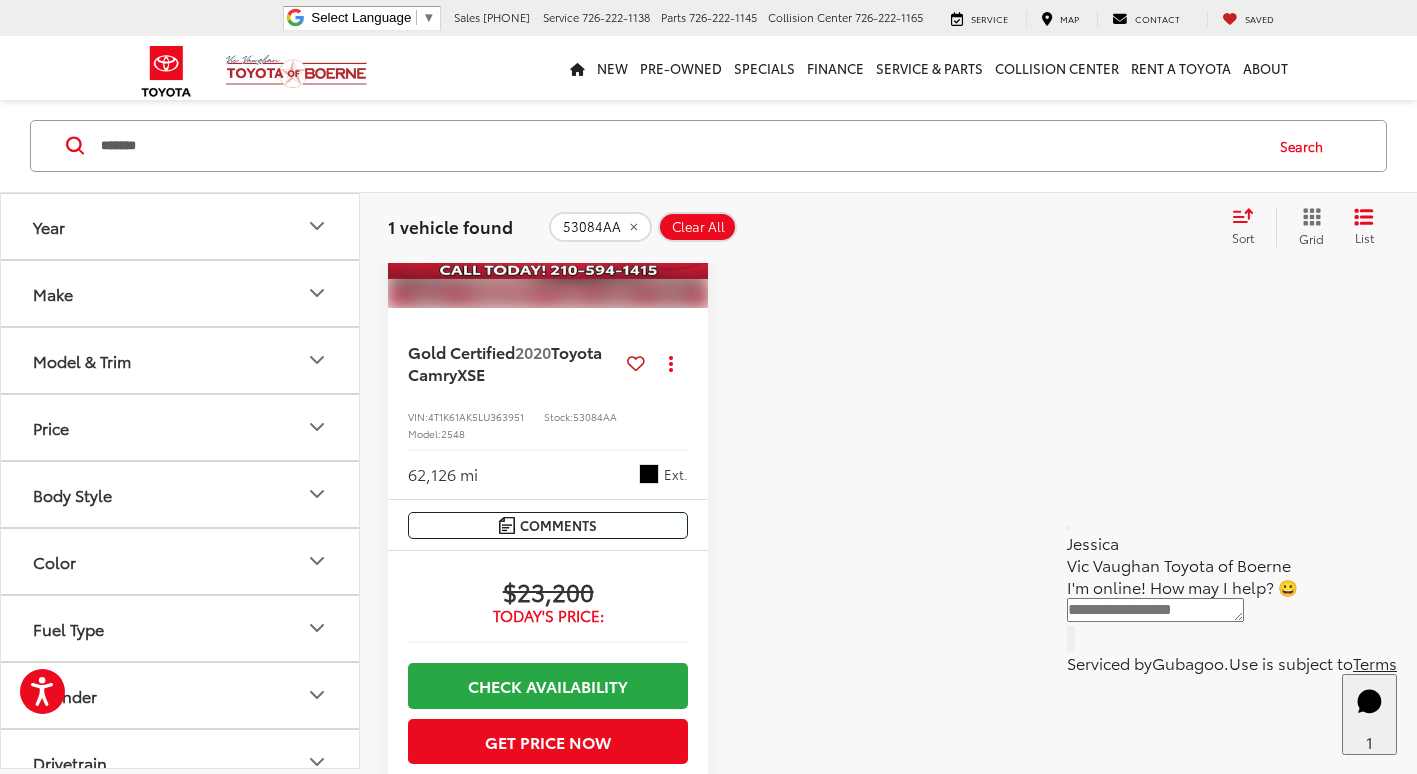 scroll, scrollTop: 100, scrollLeft: 0, axis: vertical 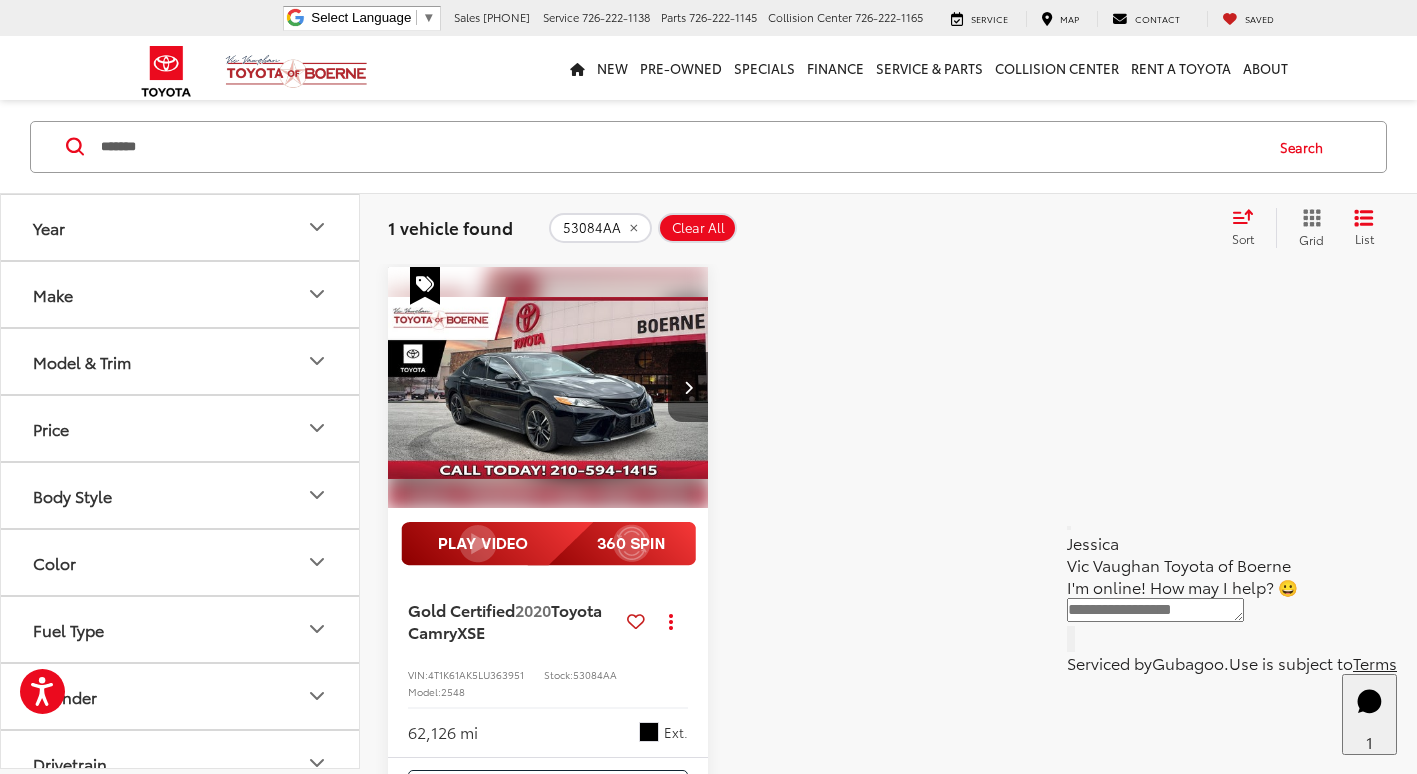 click at bounding box center (548, 388) 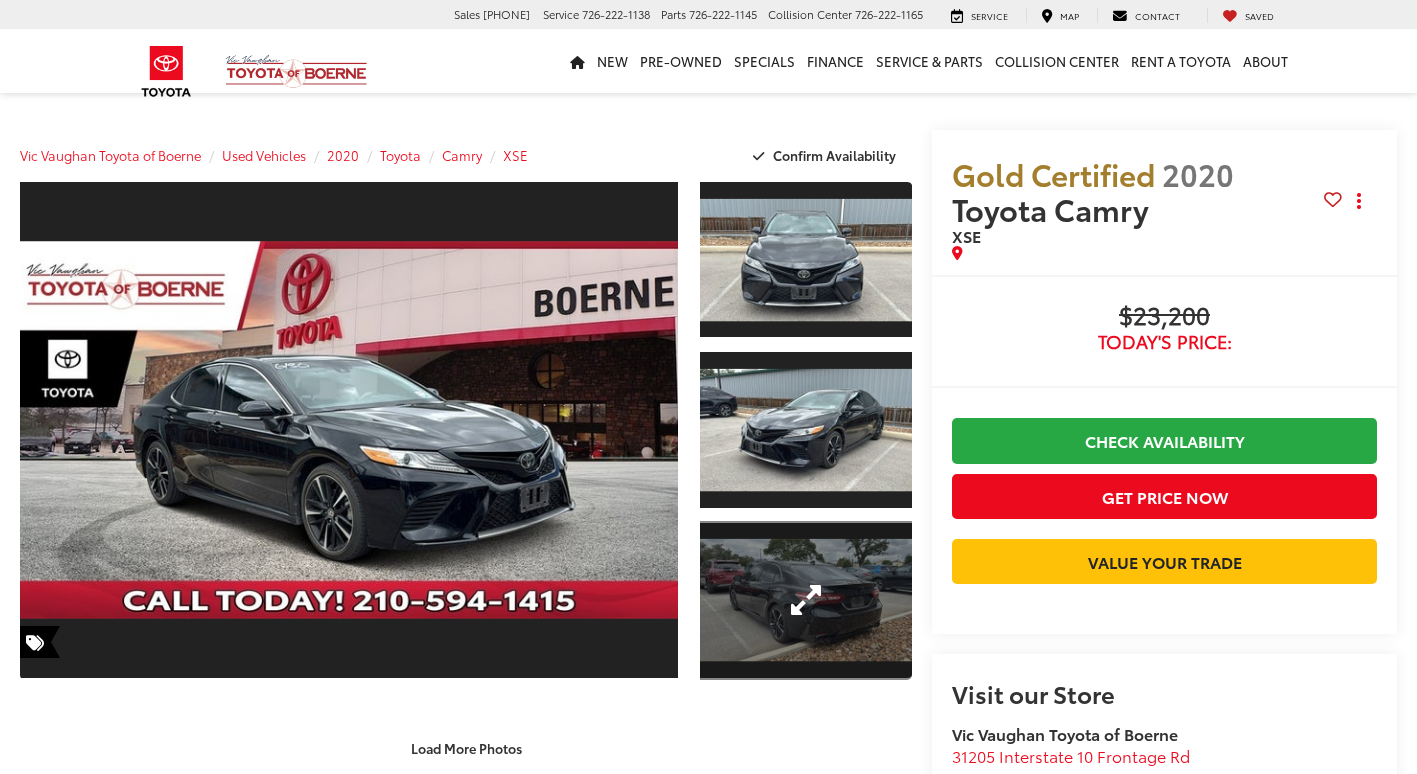 scroll, scrollTop: 300, scrollLeft: 0, axis: vertical 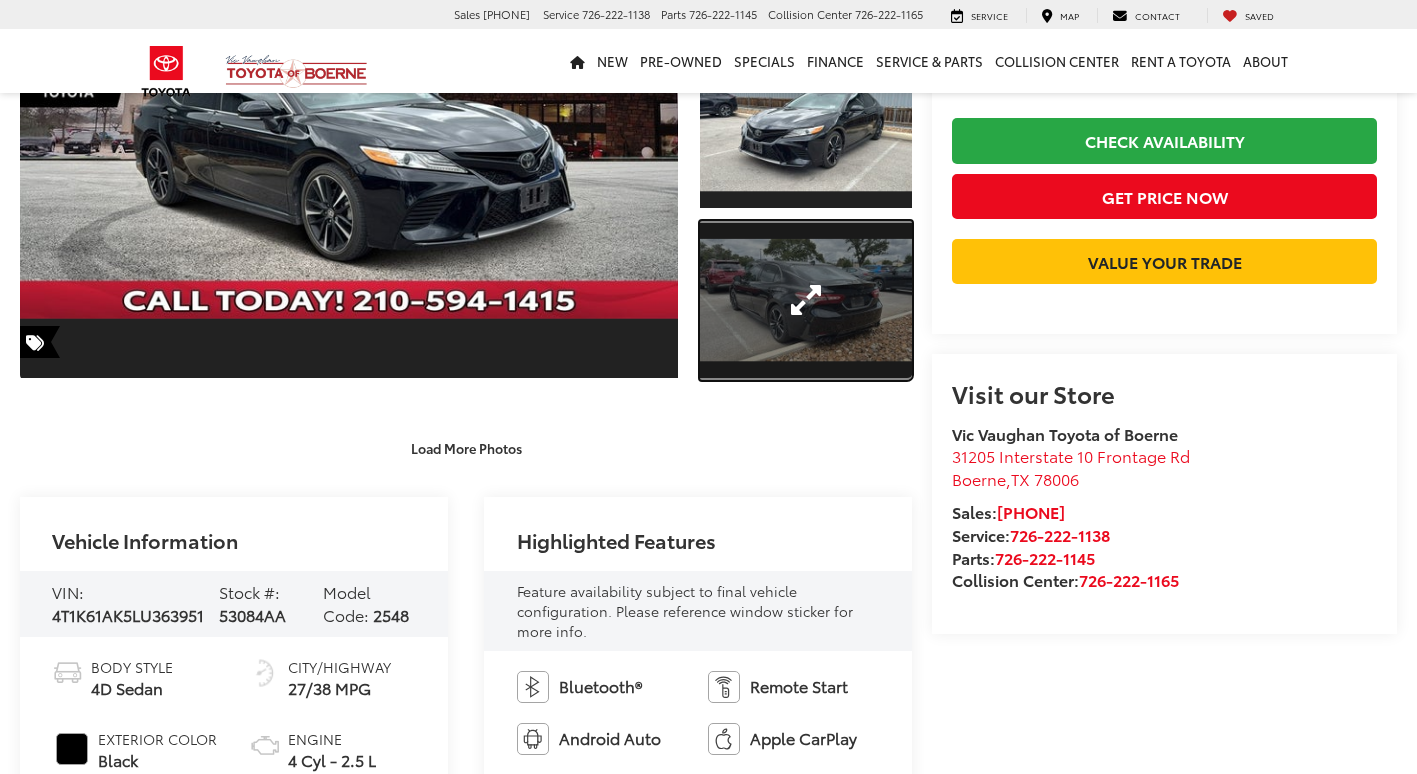 click at bounding box center [806, 300] 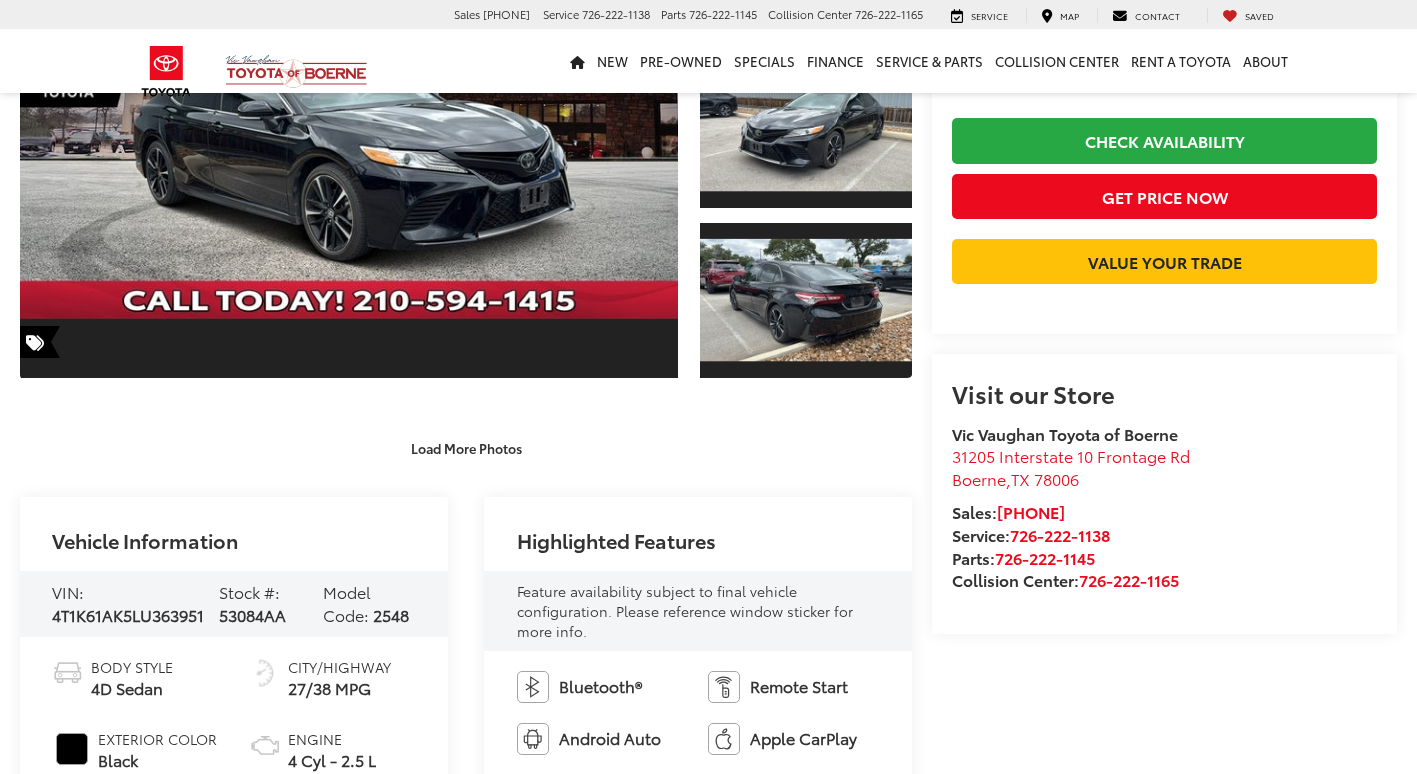 scroll, scrollTop: 0, scrollLeft: 0, axis: both 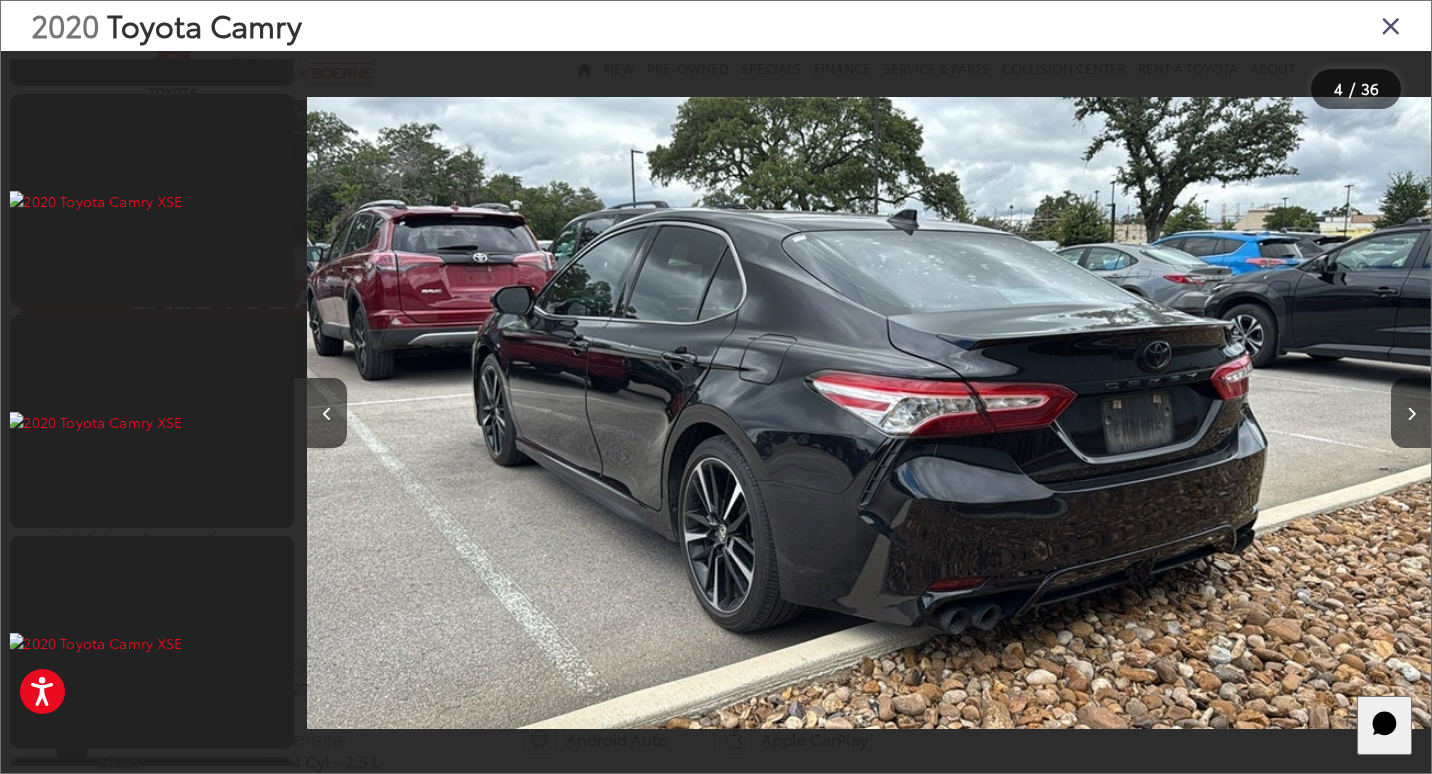 click at bounding box center [1391, 25] 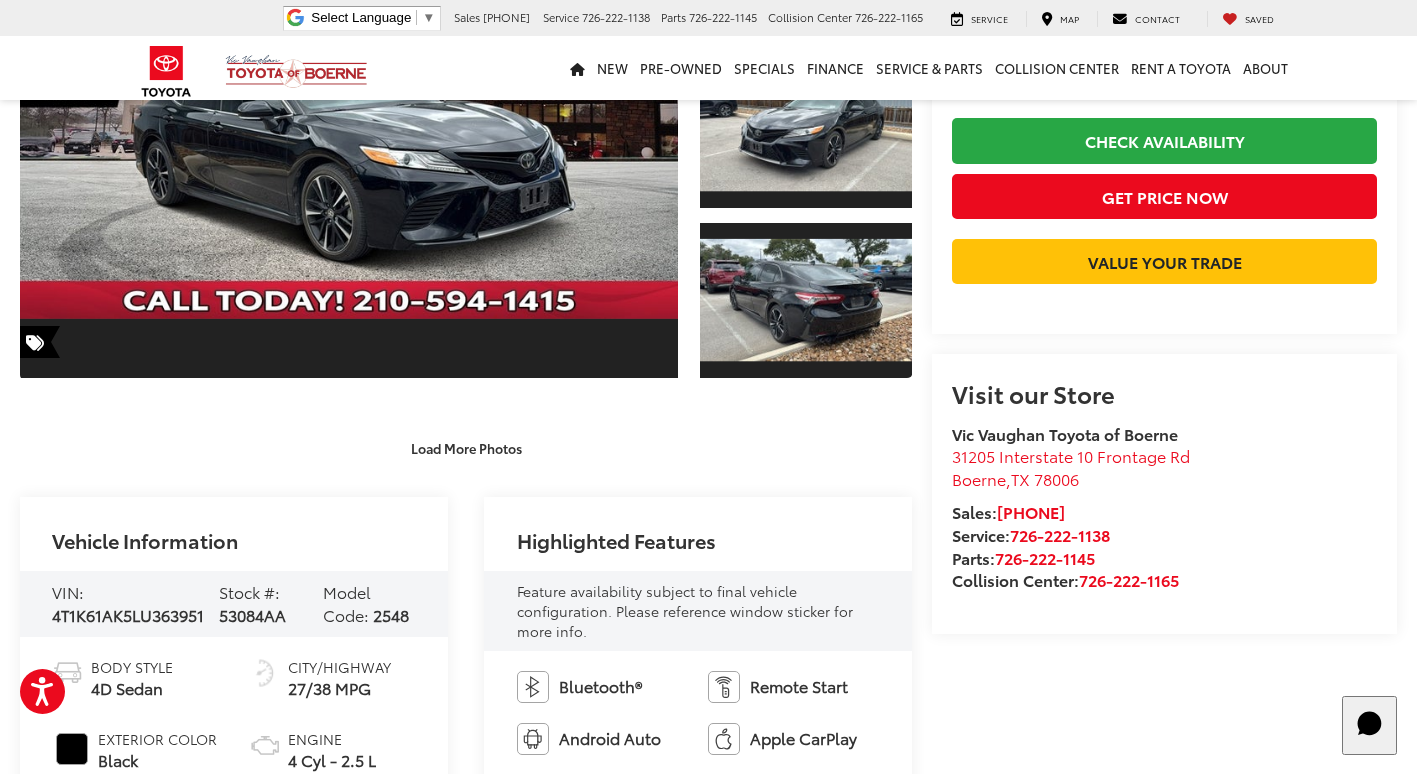 scroll, scrollTop: 600, scrollLeft: 0, axis: vertical 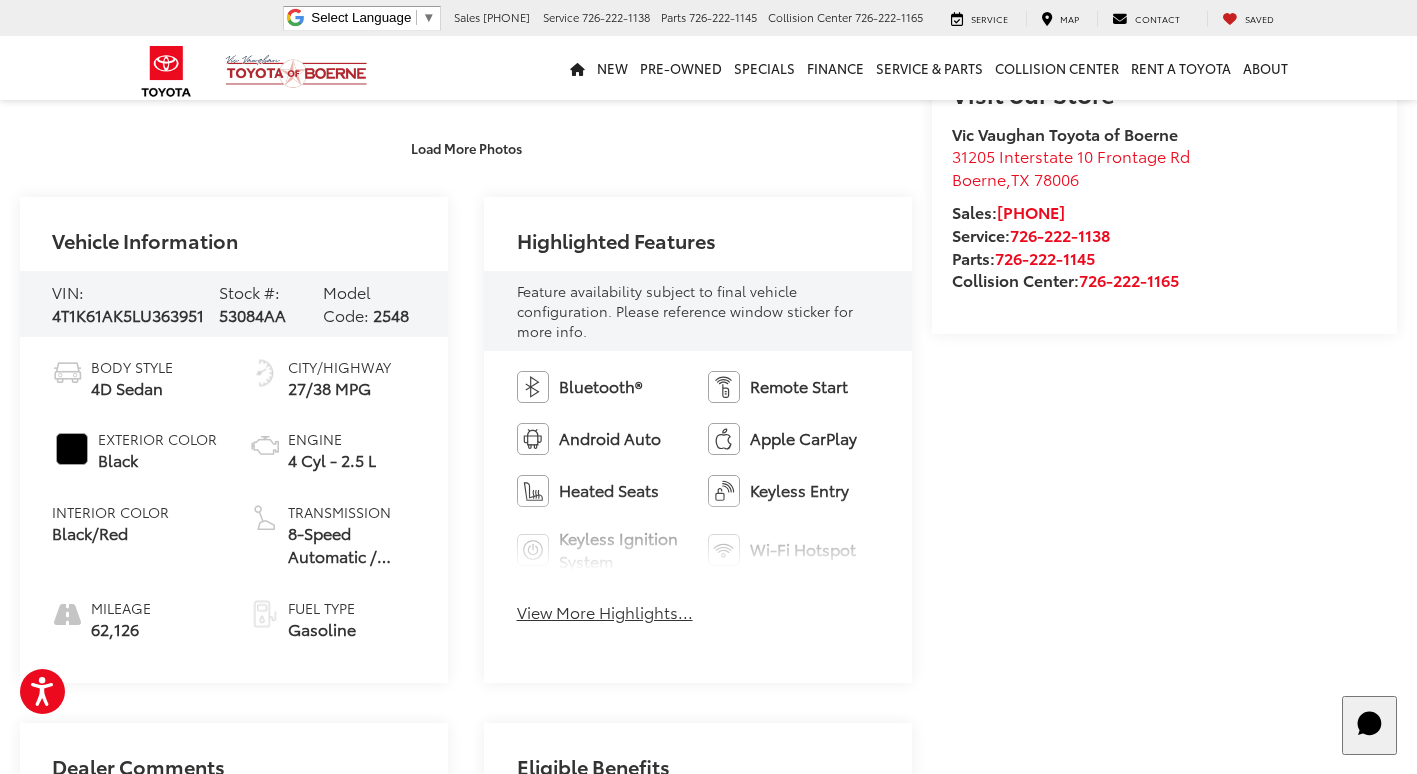 drag, startPoint x: 126, startPoint y: 537, endPoint x: 80, endPoint y: 538, distance: 46.010868 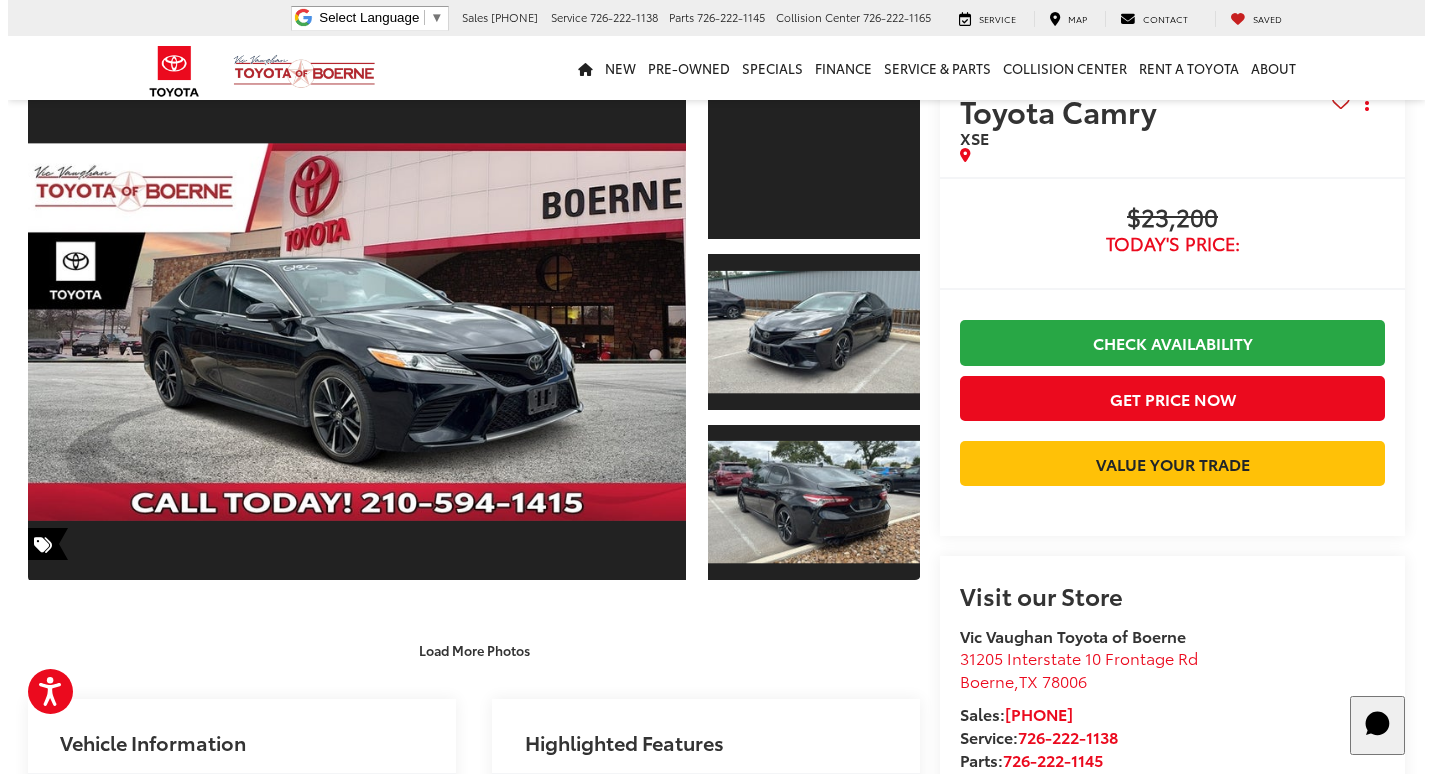 scroll, scrollTop: 0, scrollLeft: 0, axis: both 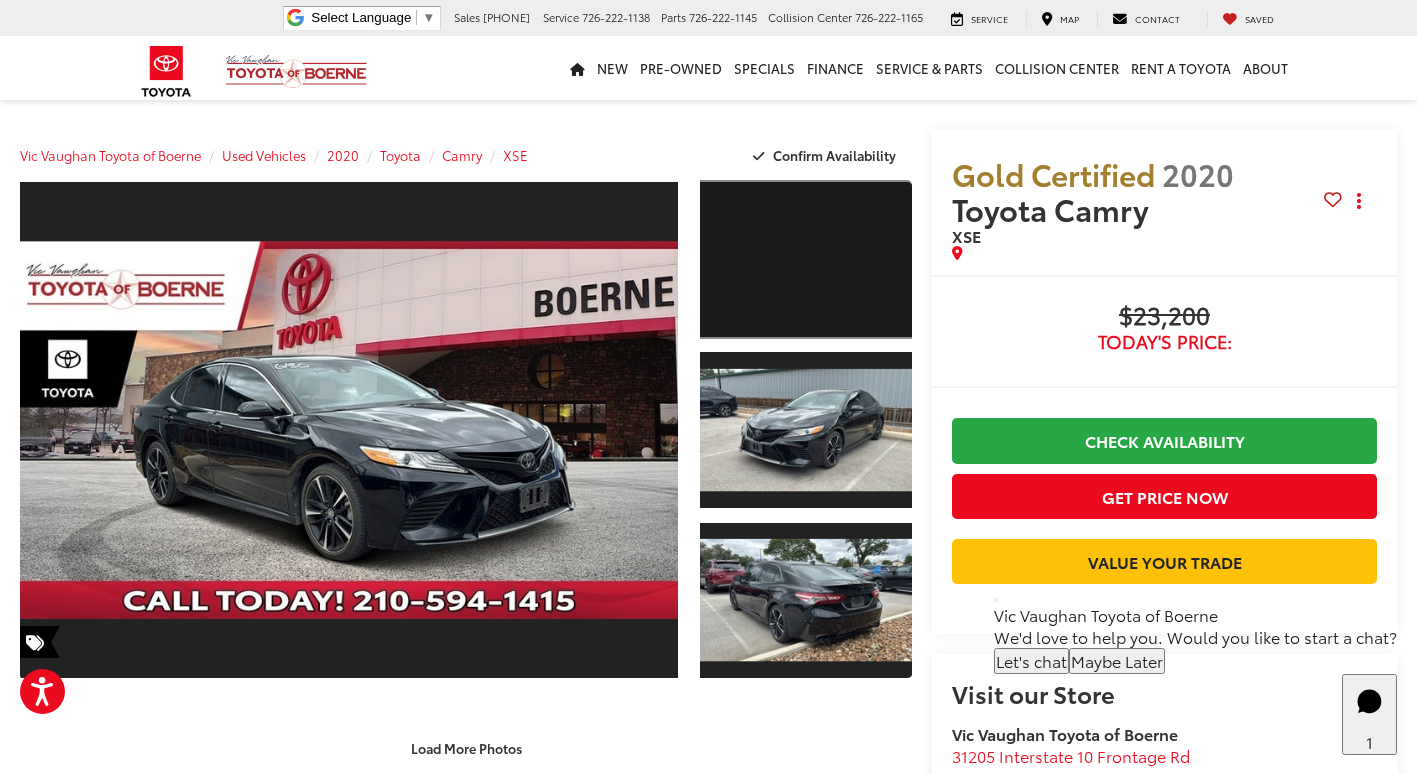 click at bounding box center (806, 259) 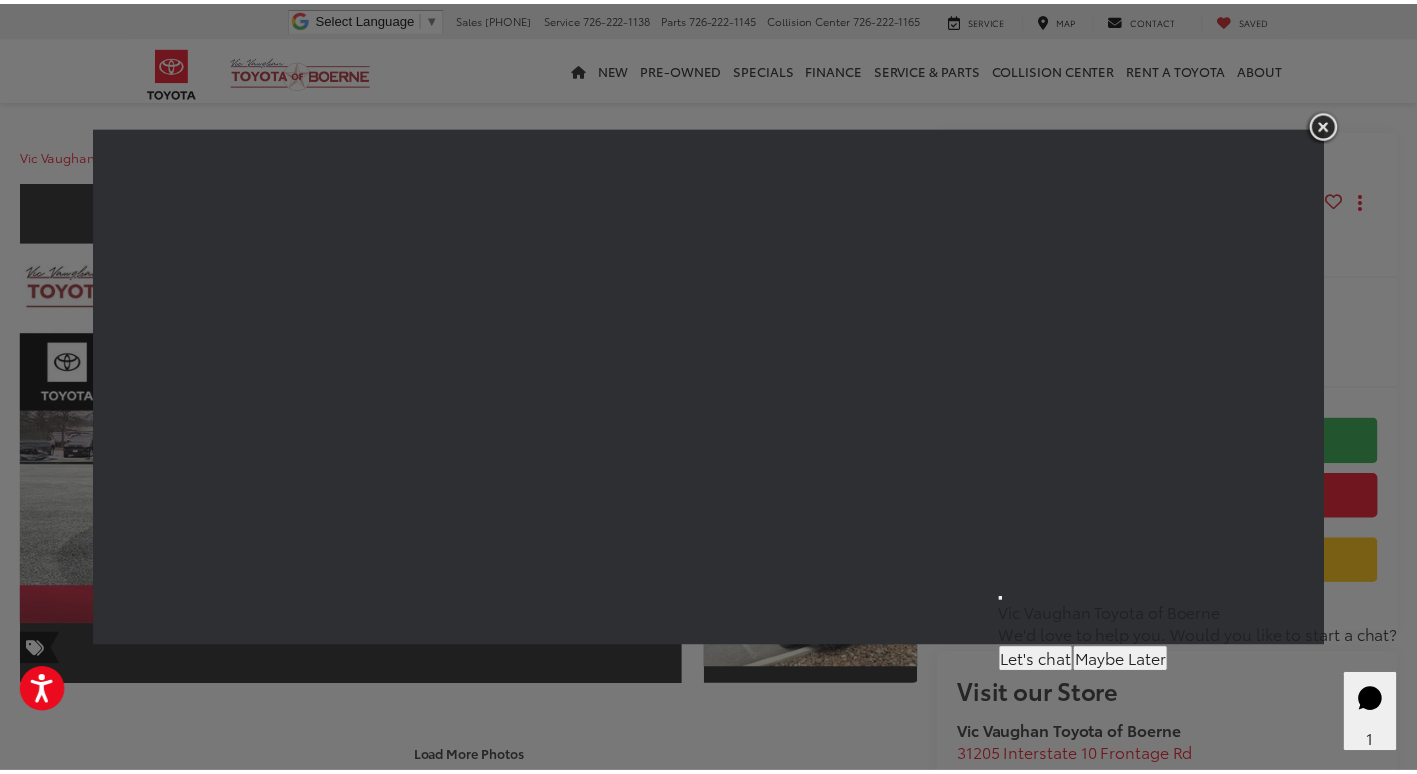 scroll, scrollTop: 0, scrollLeft: 0, axis: both 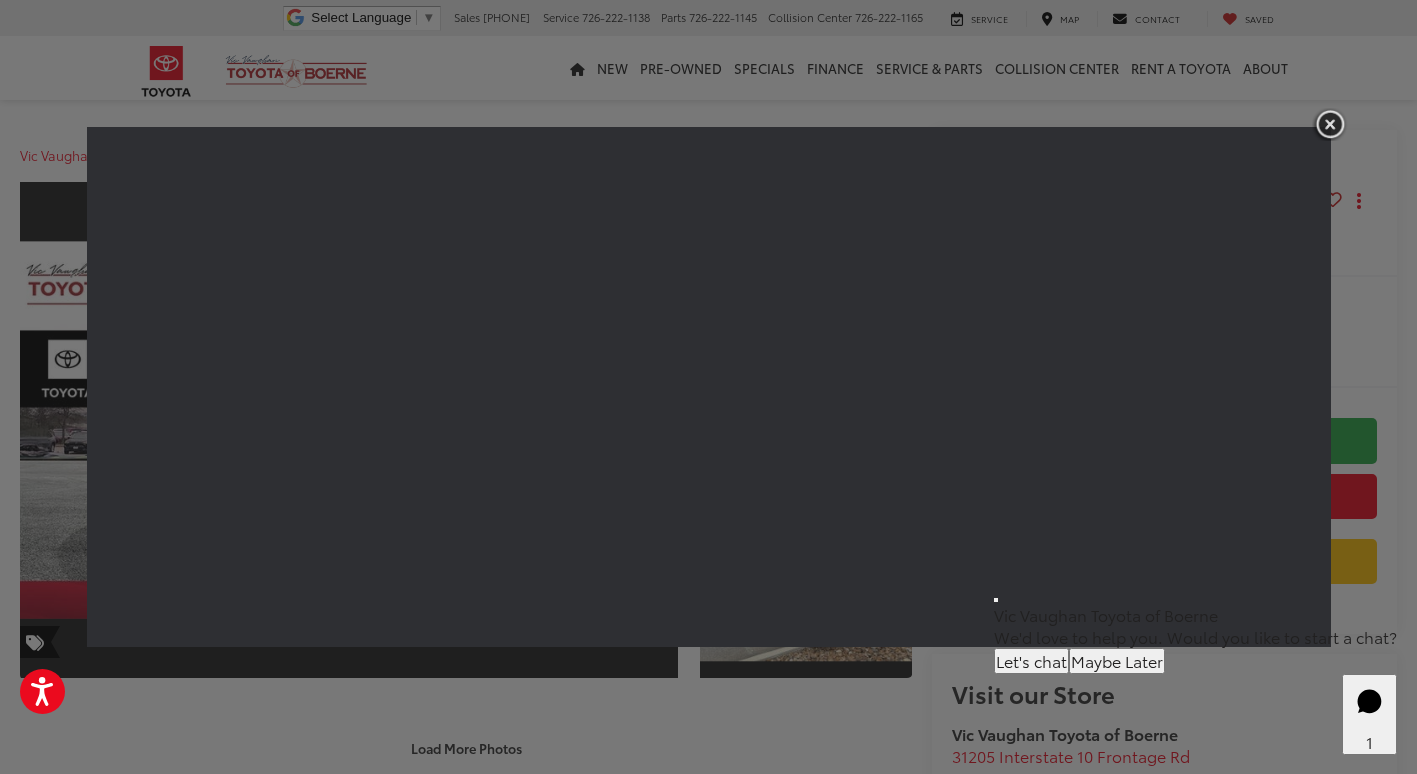 click at bounding box center (1330, 124) 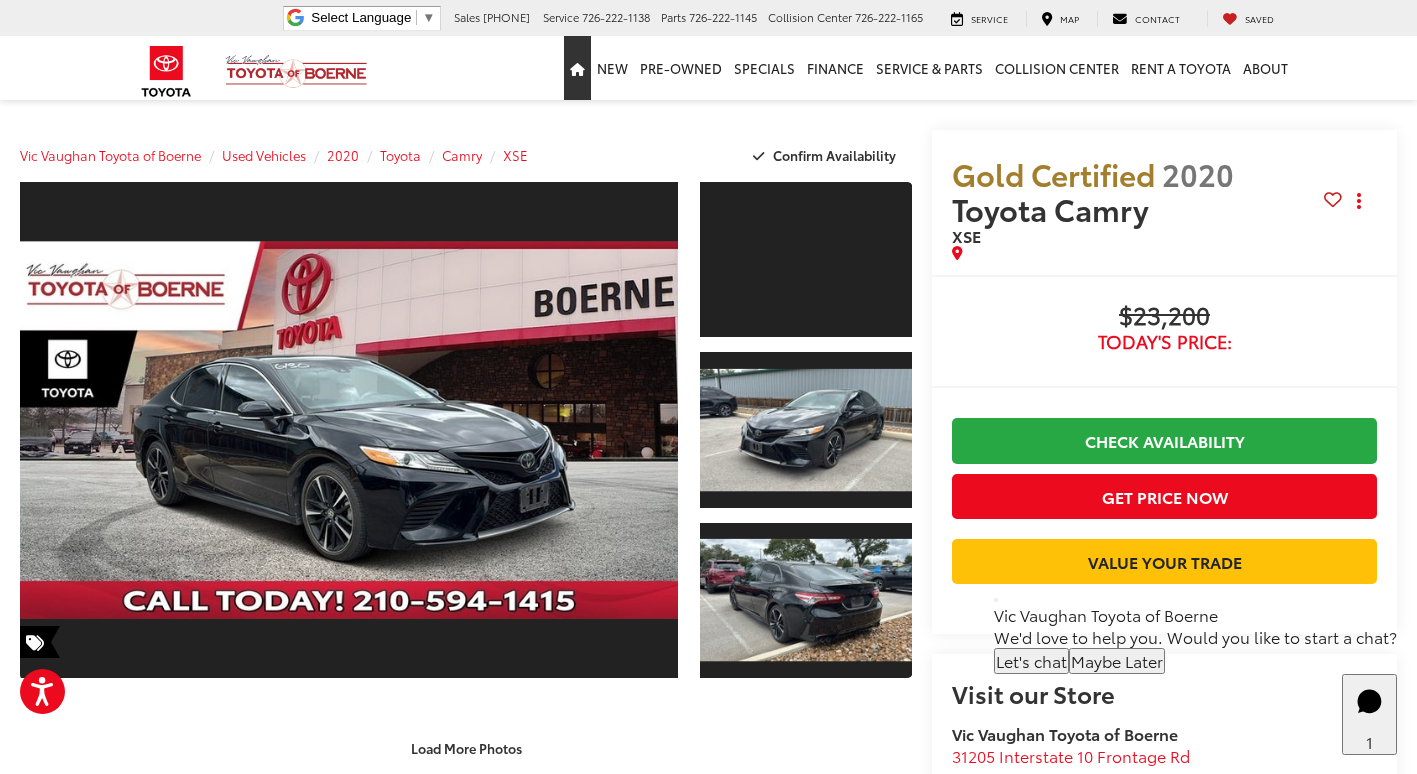 drag, startPoint x: 584, startPoint y: 73, endPoint x: 590, endPoint y: 84, distance: 12.529964 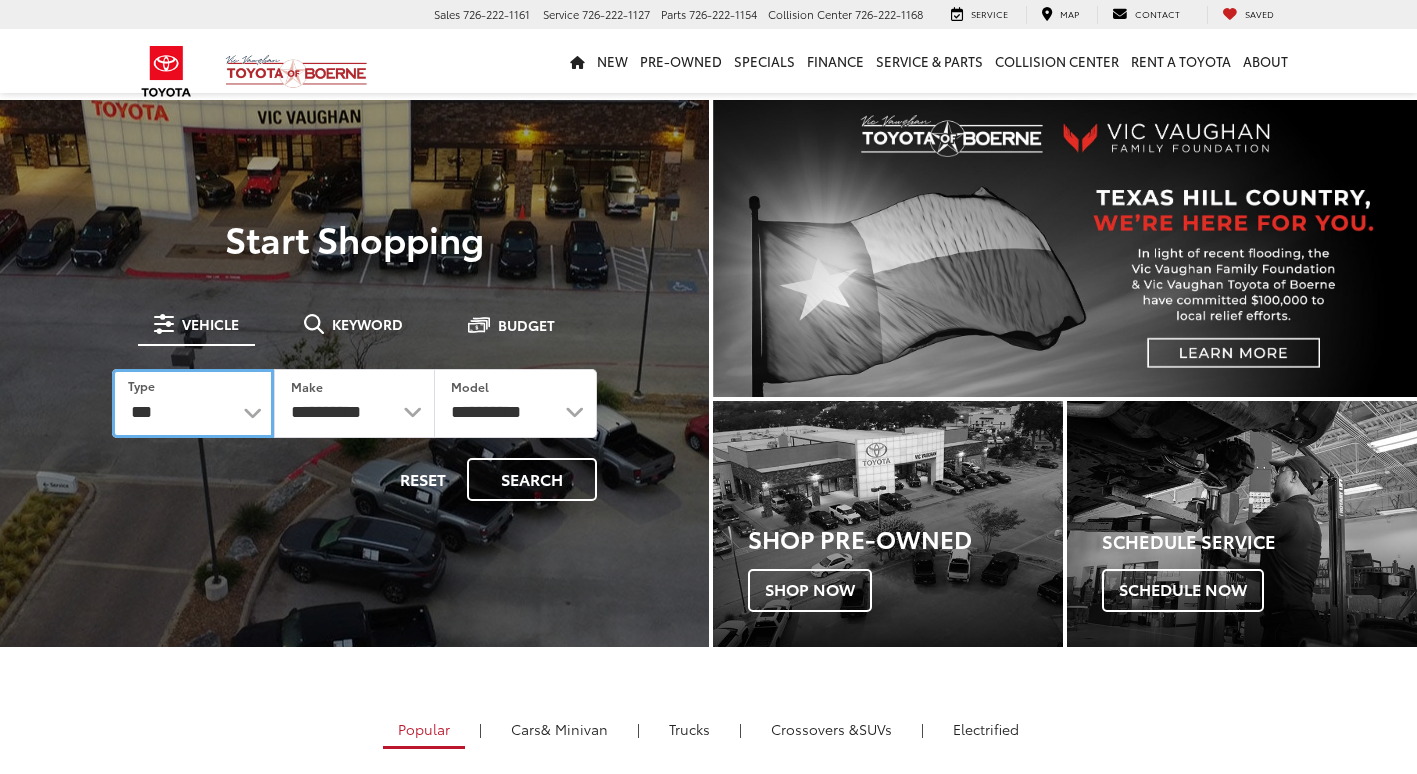 click on "***
***
****
*********" at bounding box center (193, 403) 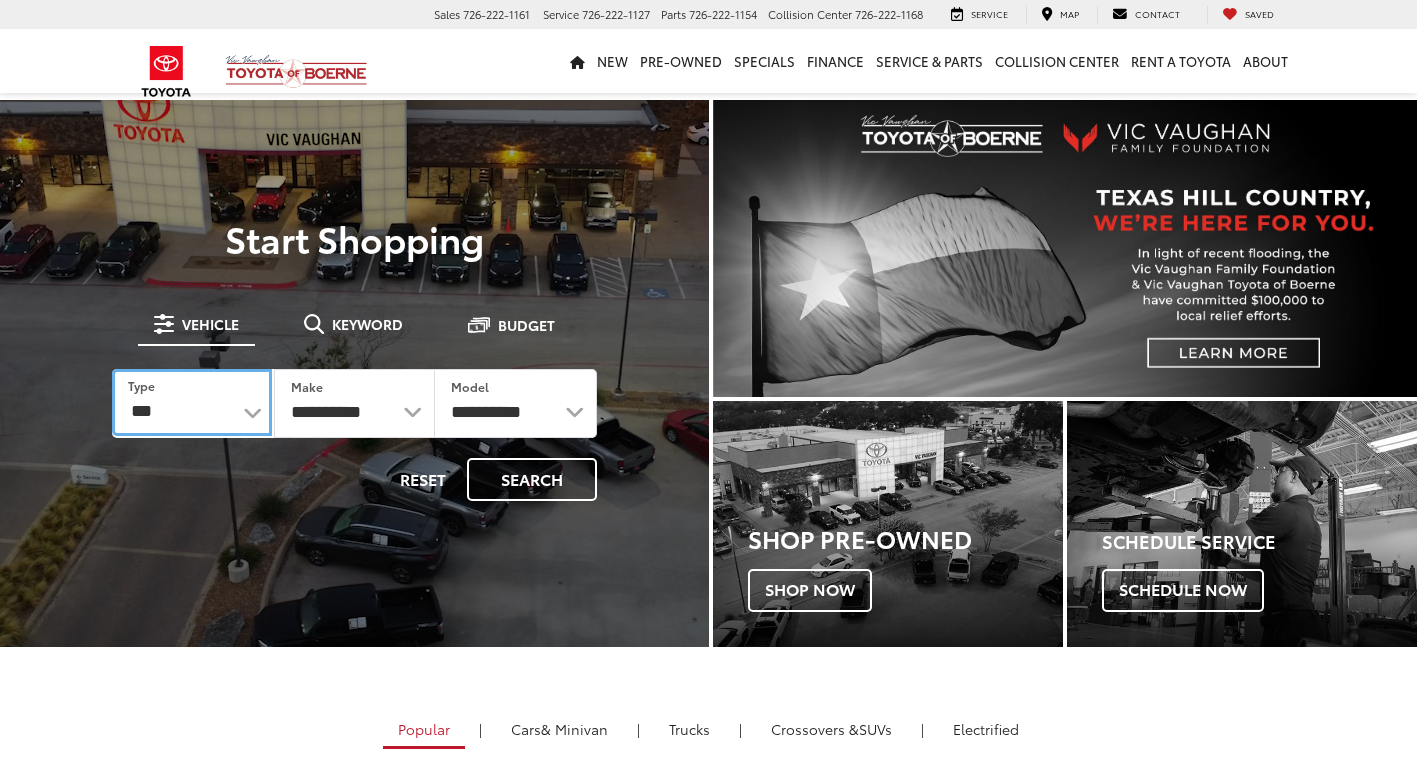 scroll, scrollTop: 0, scrollLeft: 0, axis: both 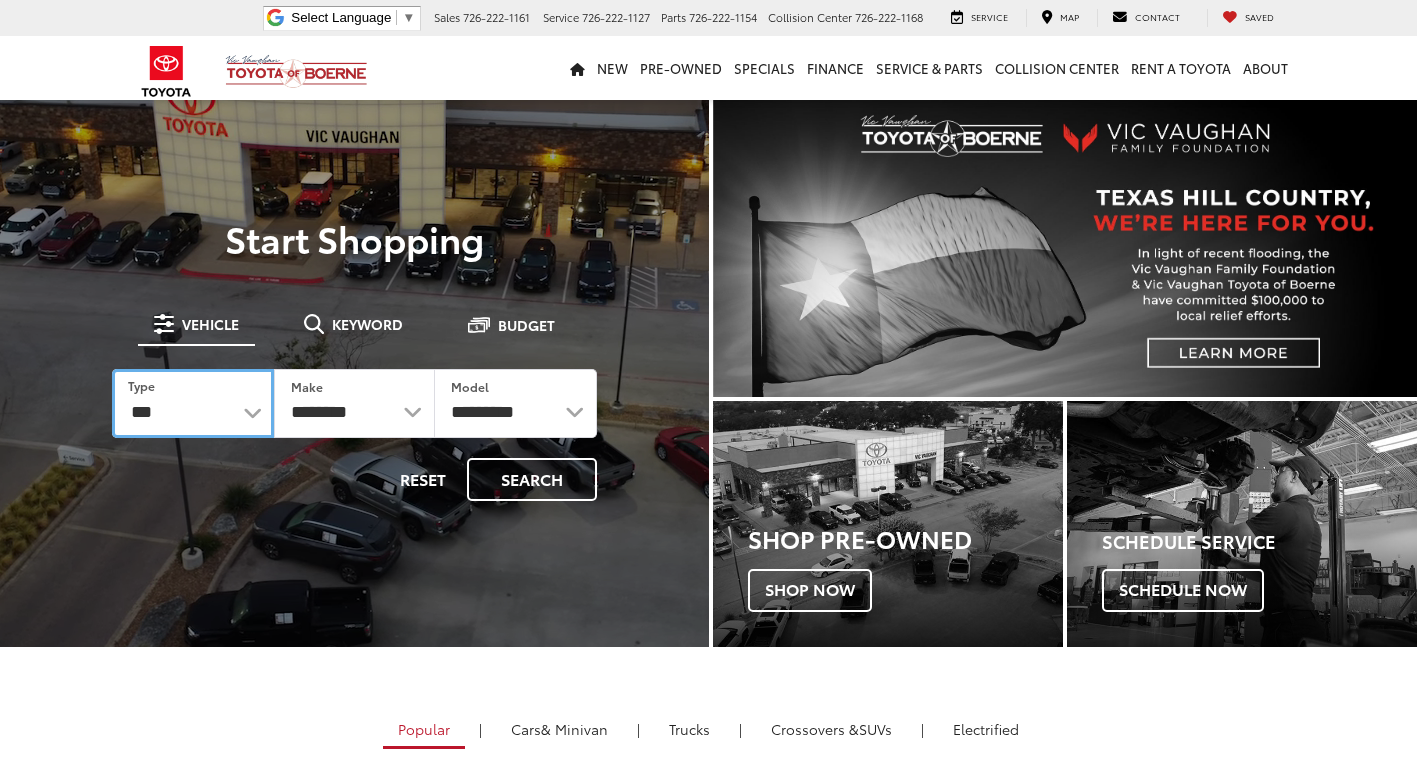 select on "******" 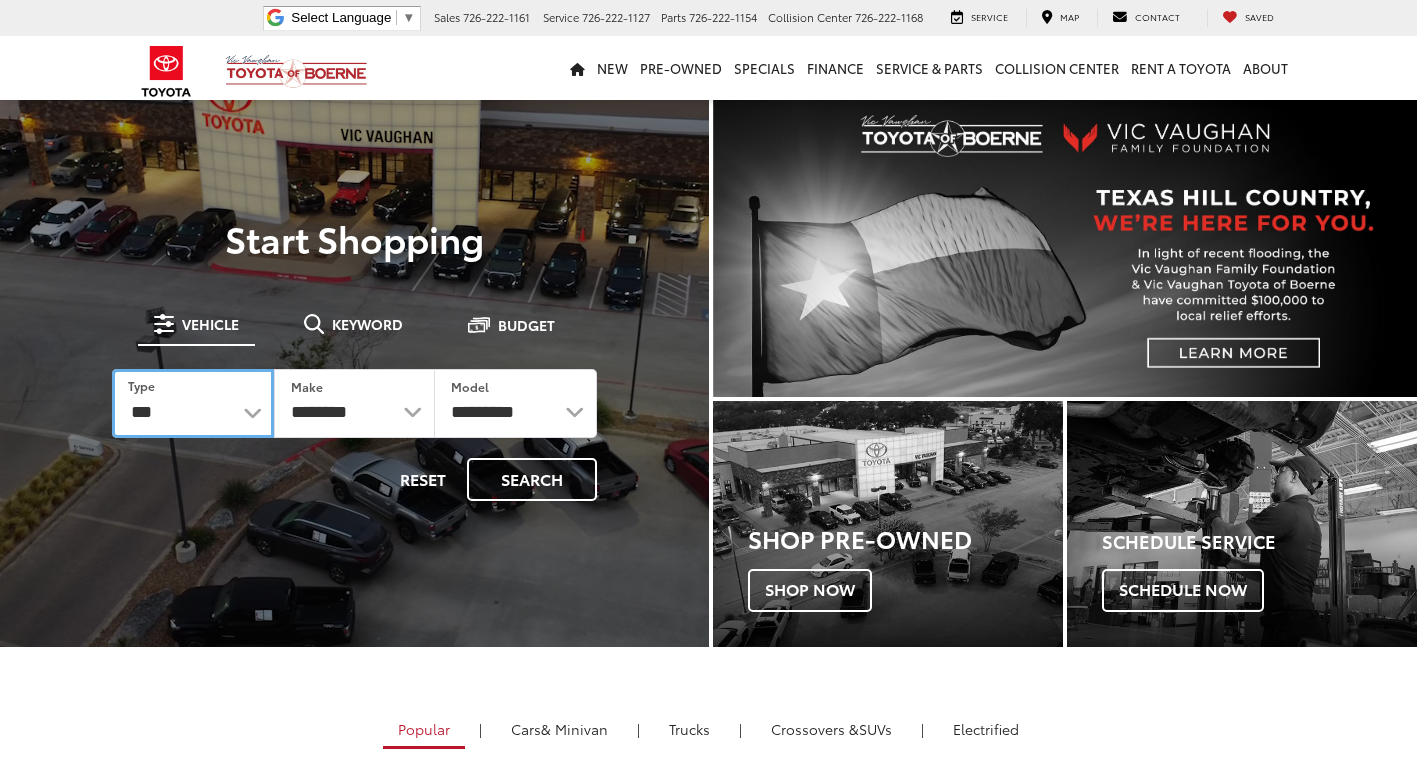 click on "***
***
****
*********" at bounding box center [193, 403] 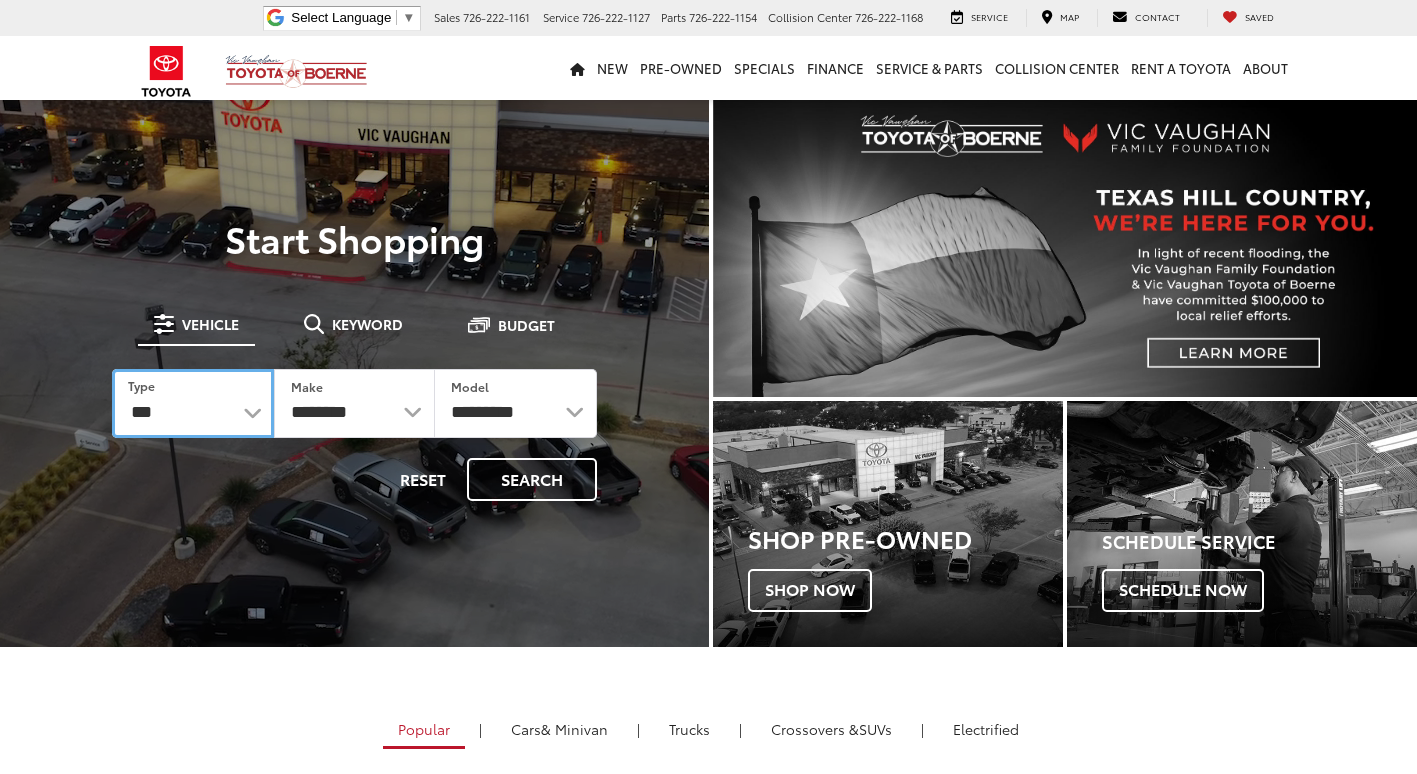 select 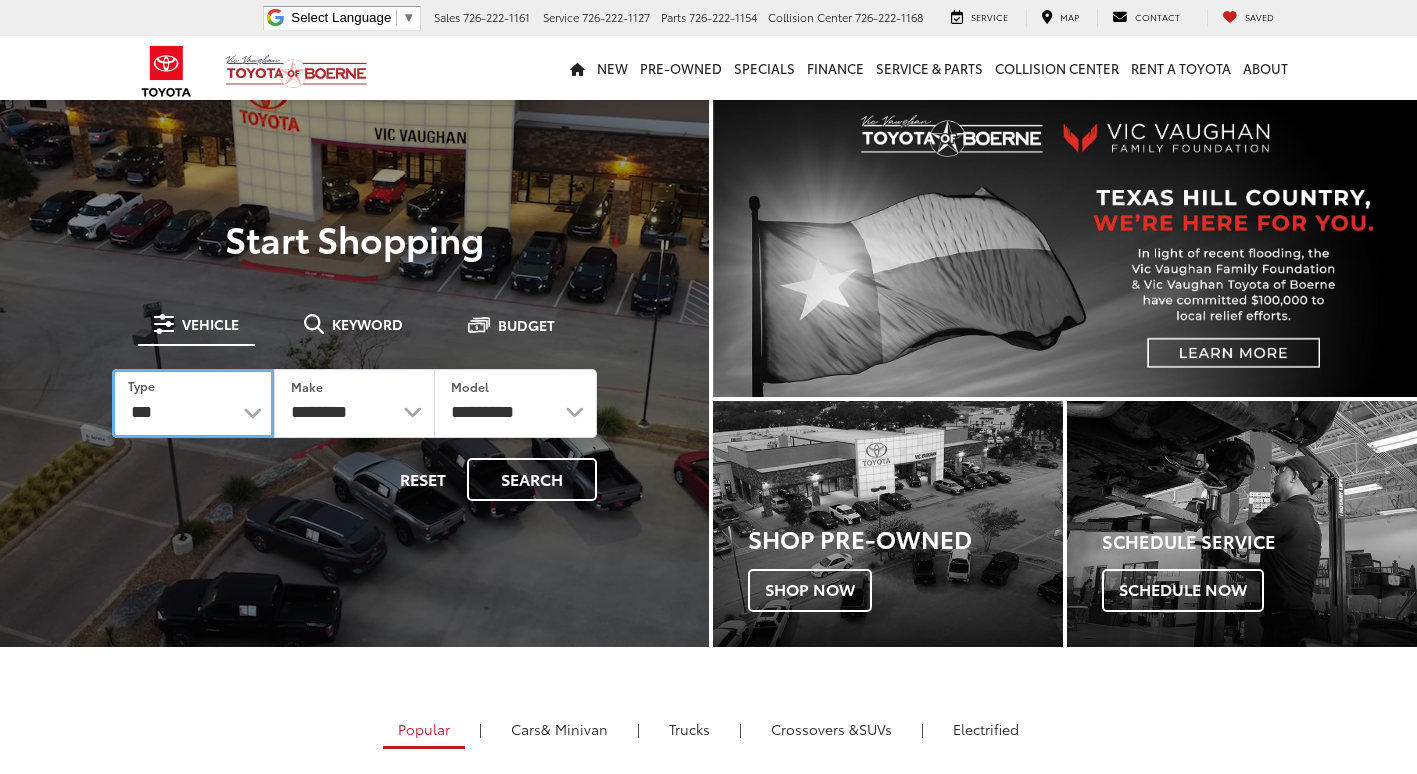select 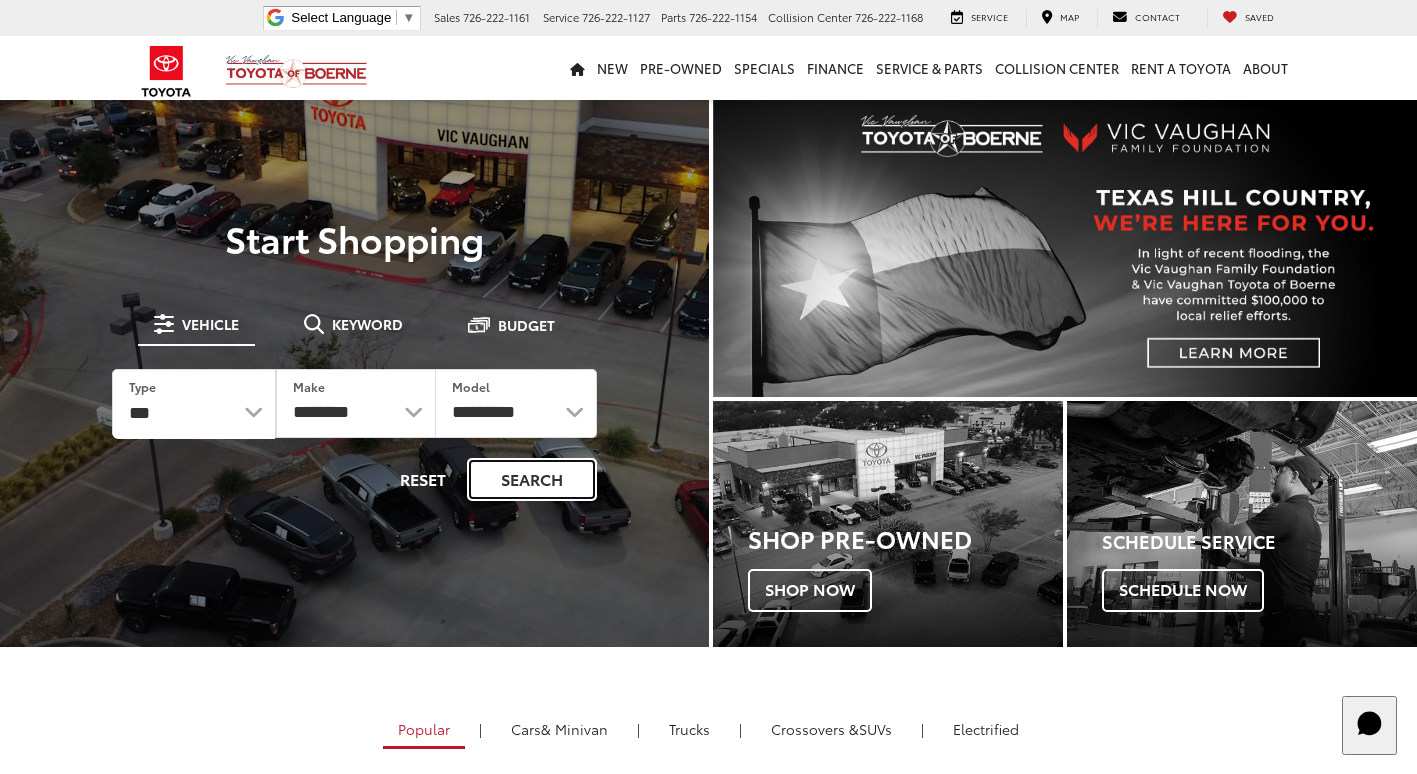 click on "Search" at bounding box center [532, 479] 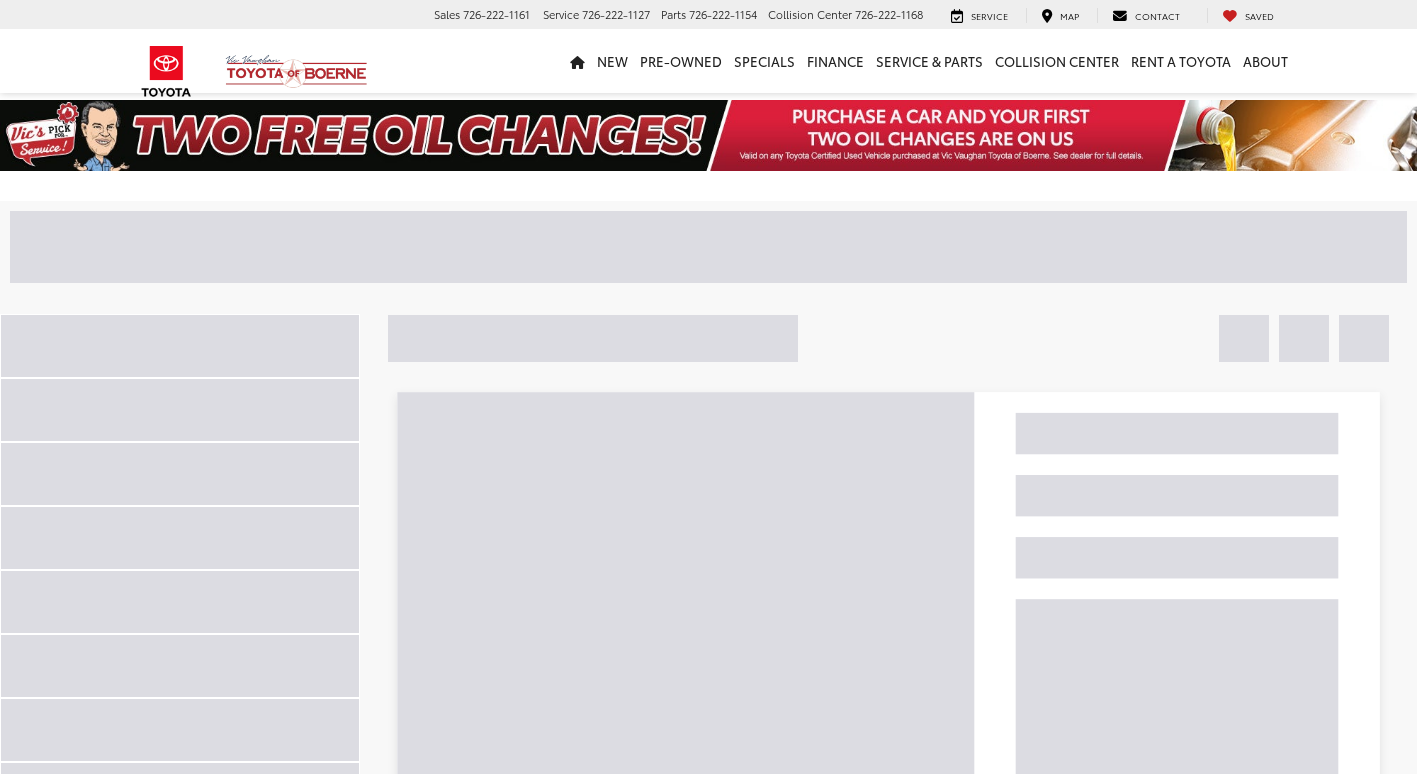 scroll, scrollTop: 0, scrollLeft: 0, axis: both 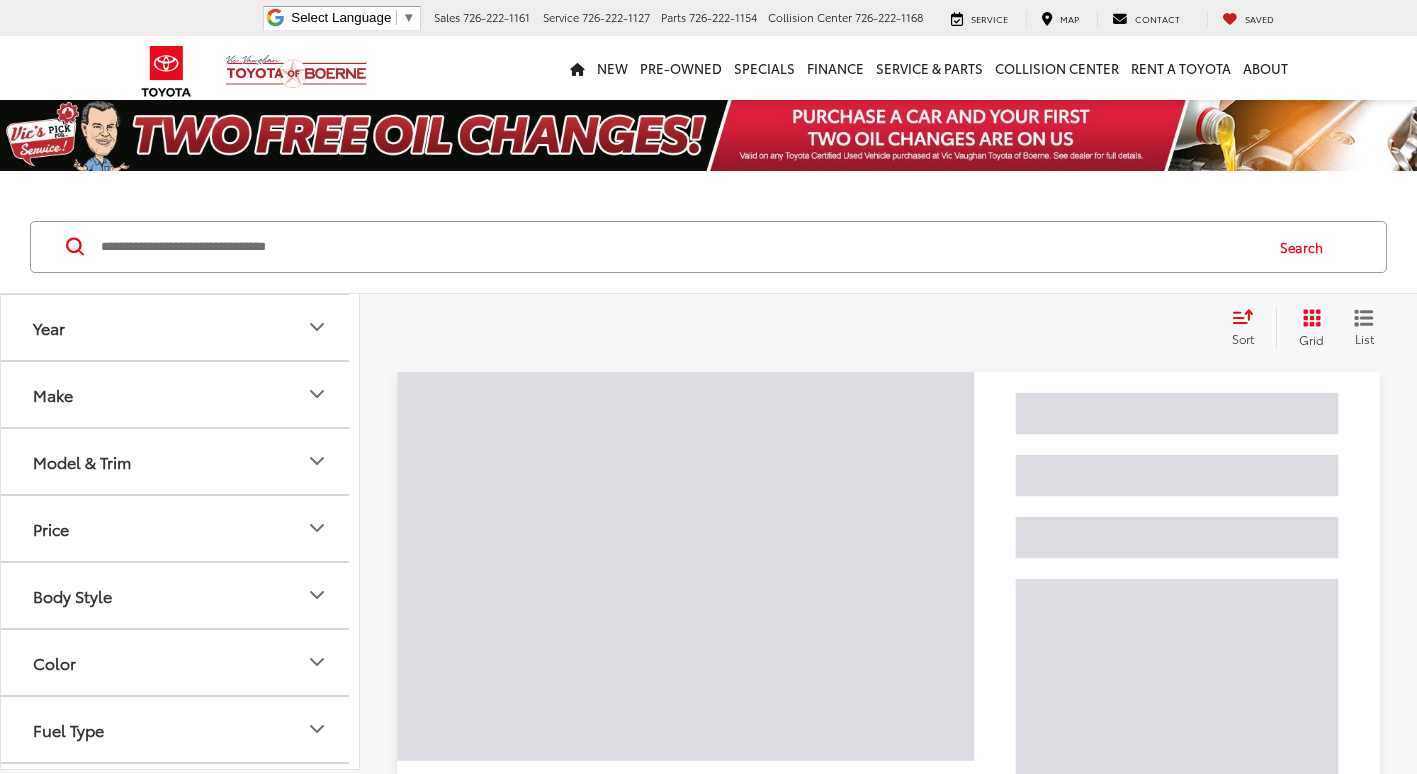 click at bounding box center (680, 247) 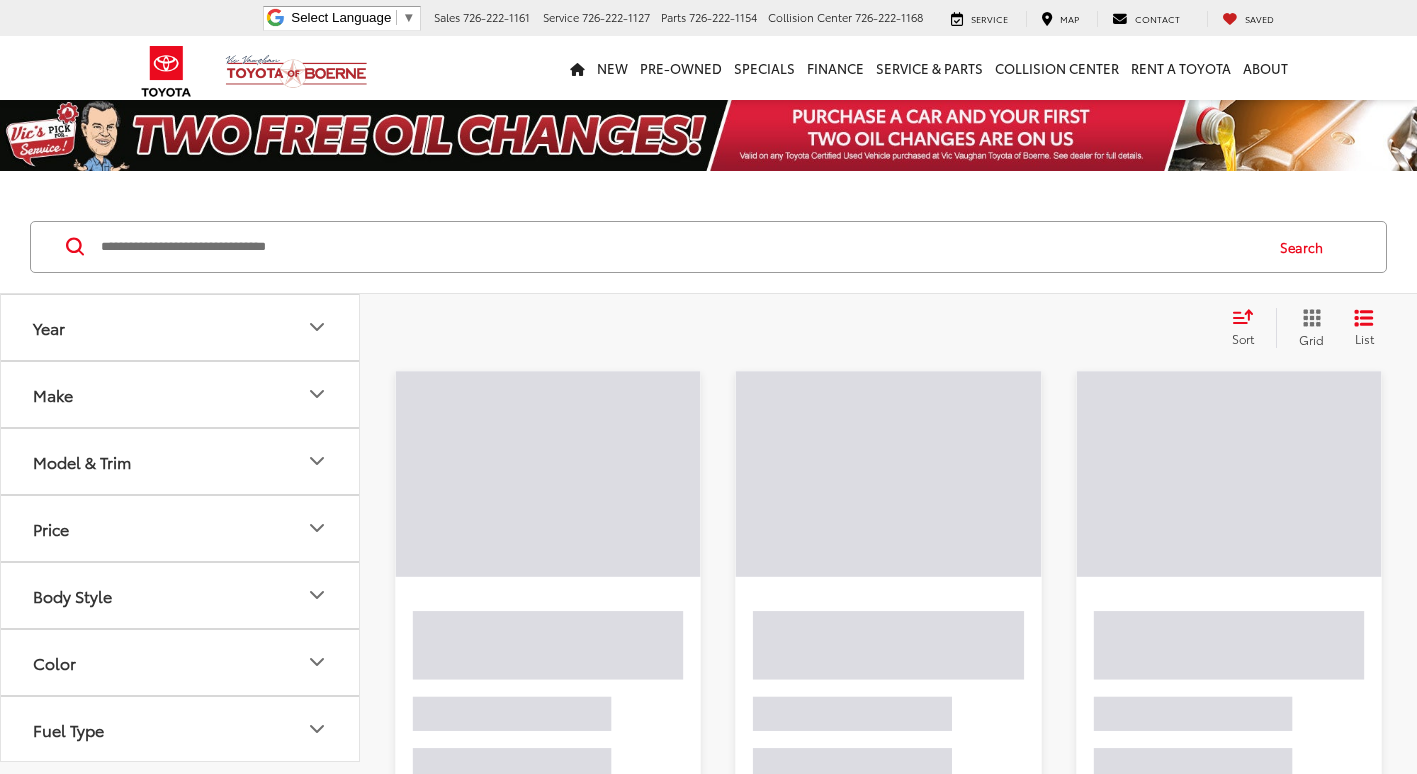 scroll, scrollTop: 0, scrollLeft: 0, axis: both 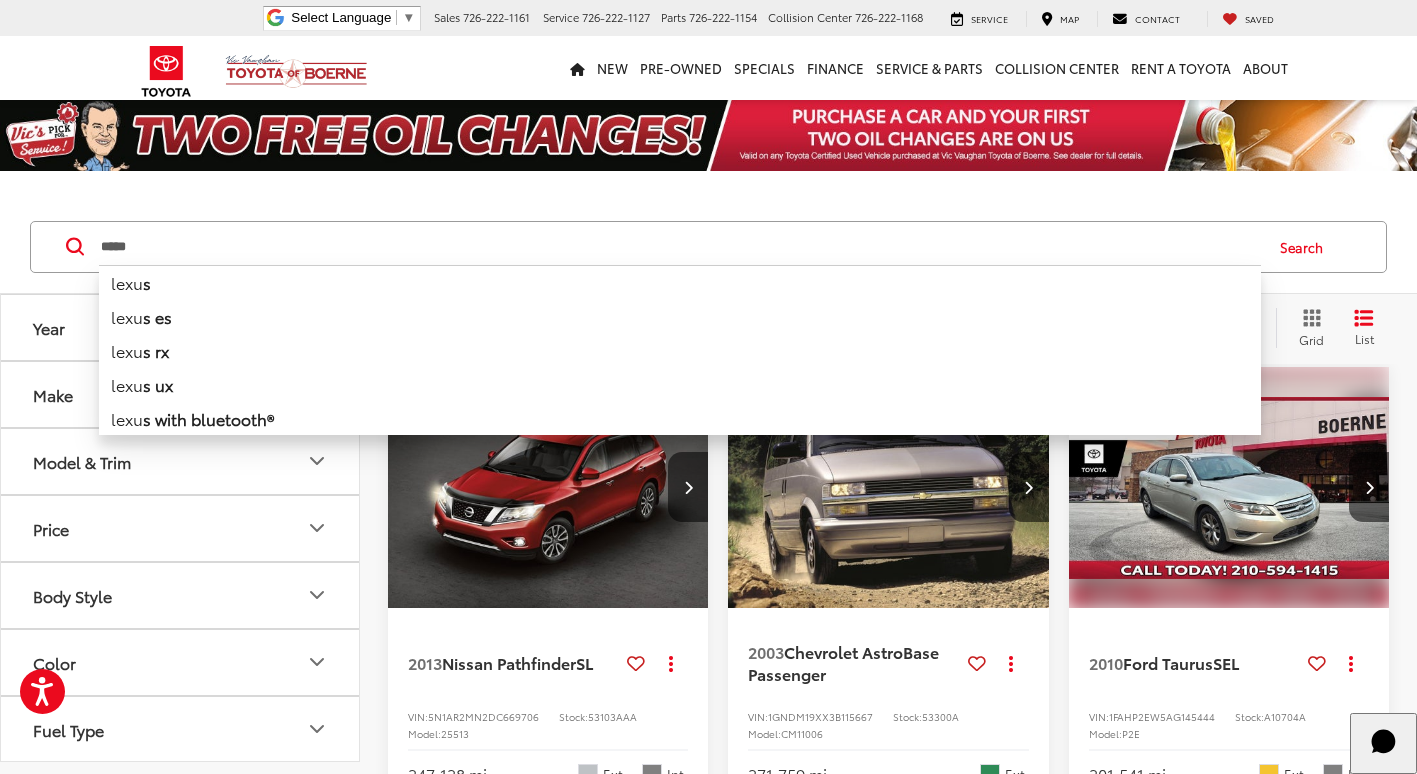type on "*****" 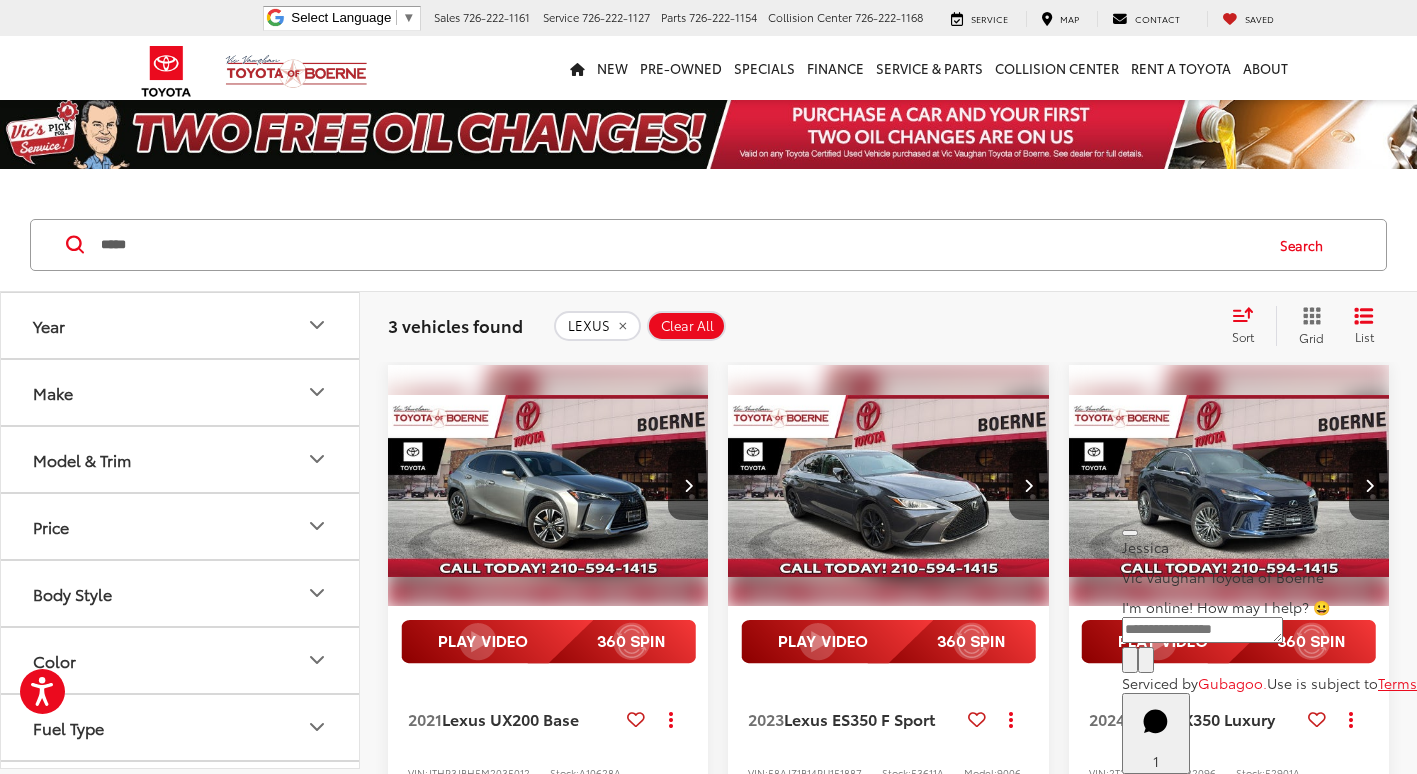 scroll, scrollTop: 0, scrollLeft: 0, axis: both 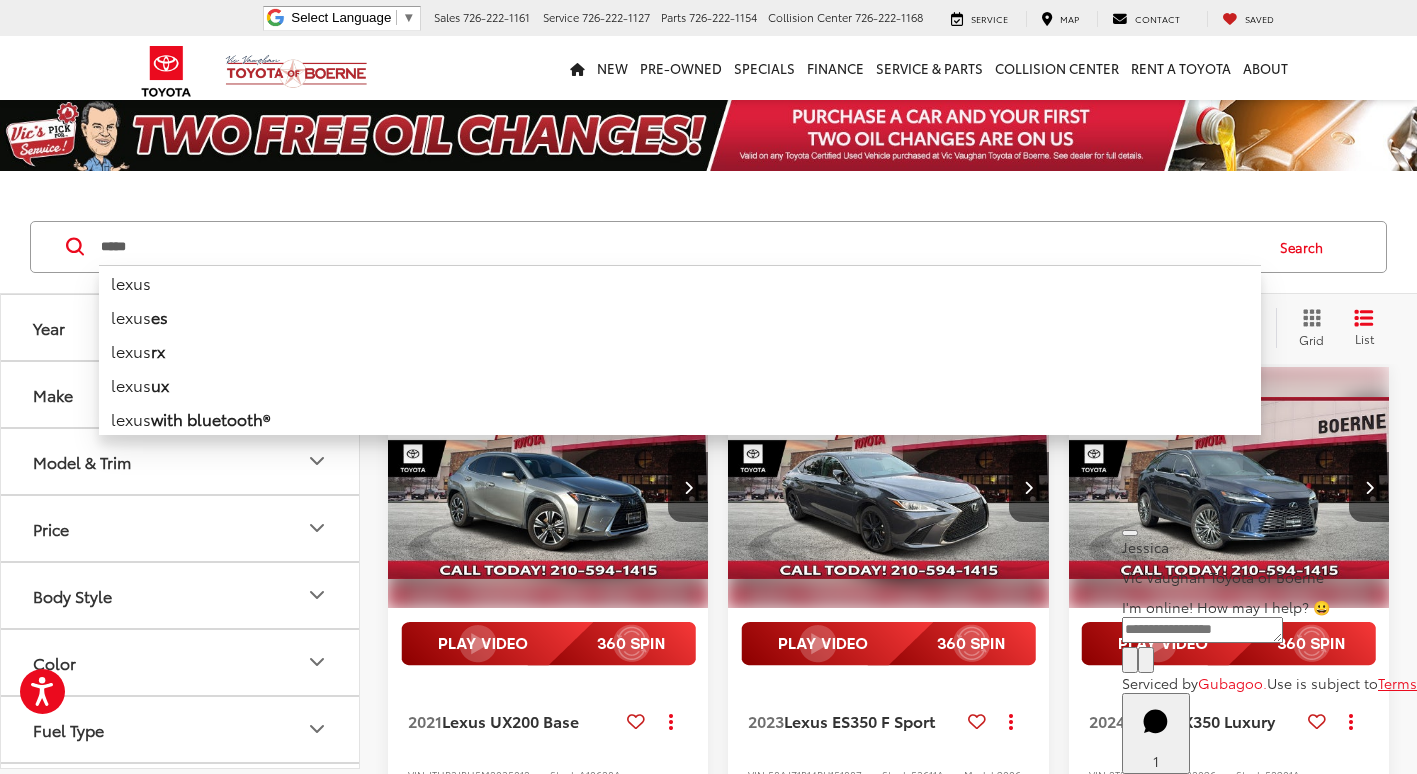 drag, startPoint x: 237, startPoint y: 238, endPoint x: 0, endPoint y: 147, distance: 253.87004 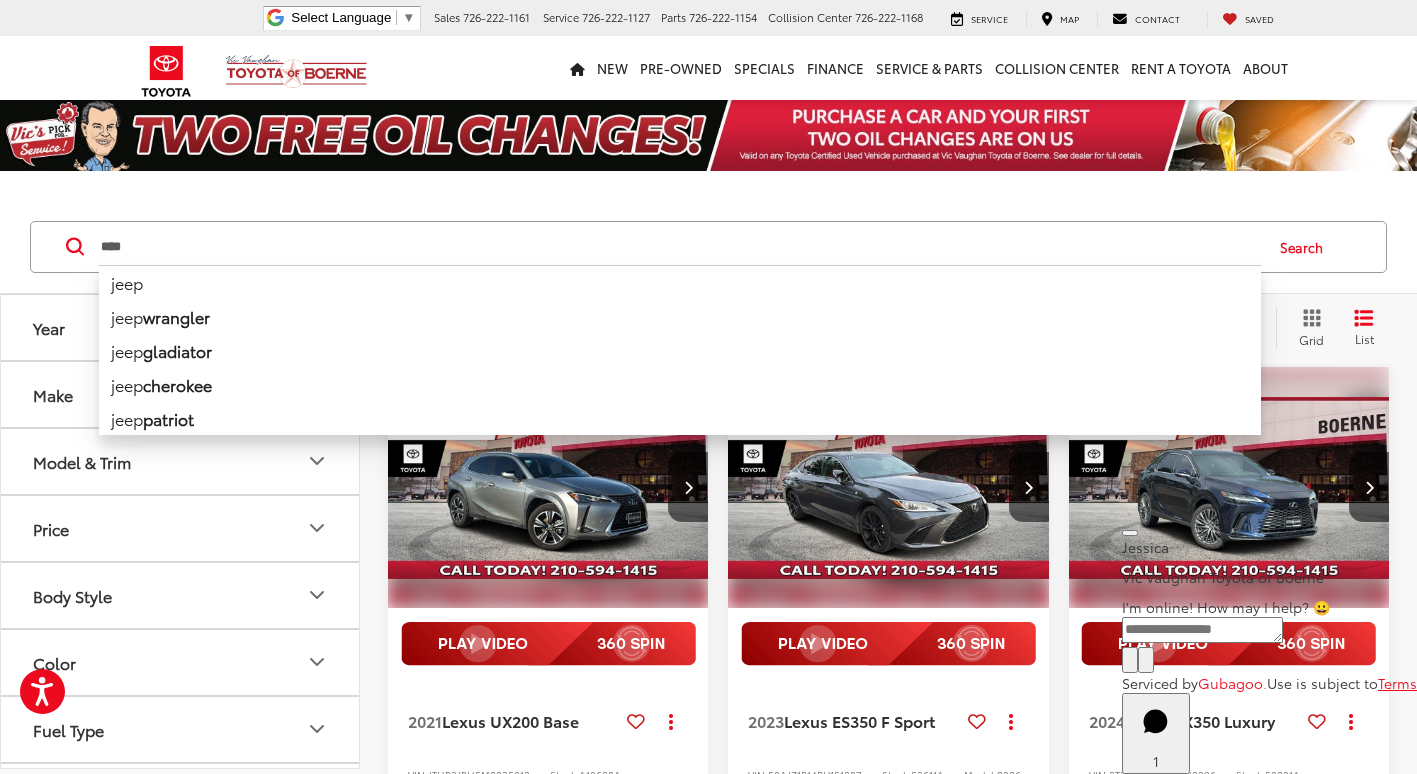 type on "****" 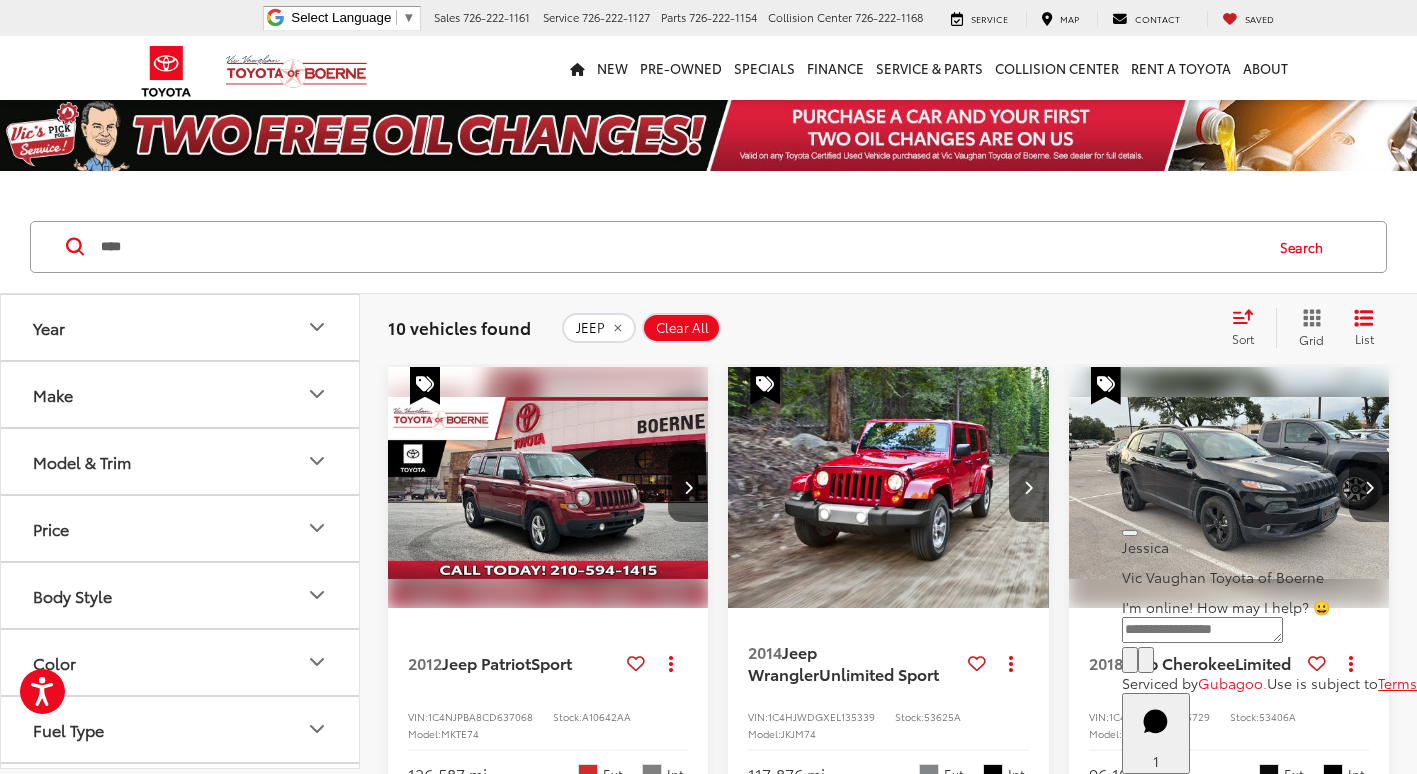 click on "1" 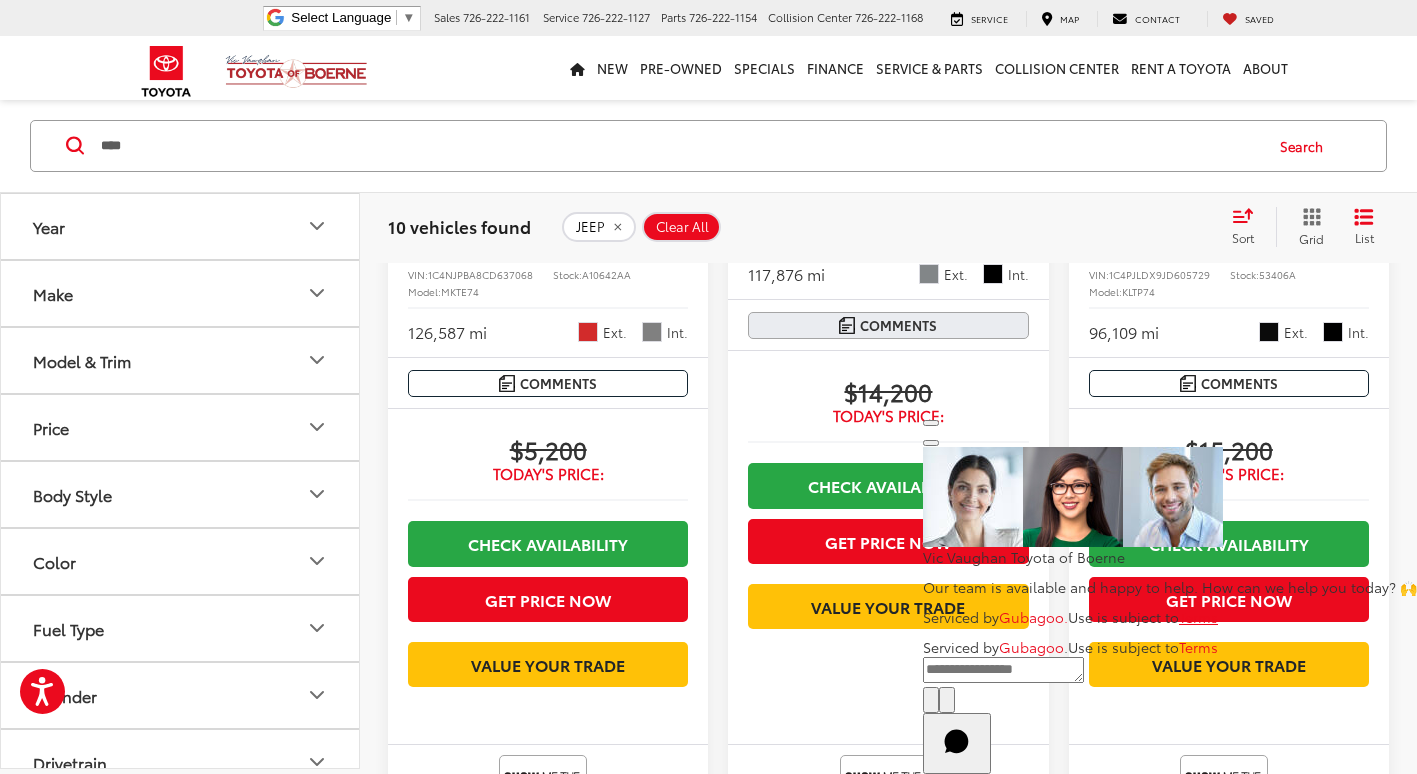 scroll, scrollTop: 400, scrollLeft: 0, axis: vertical 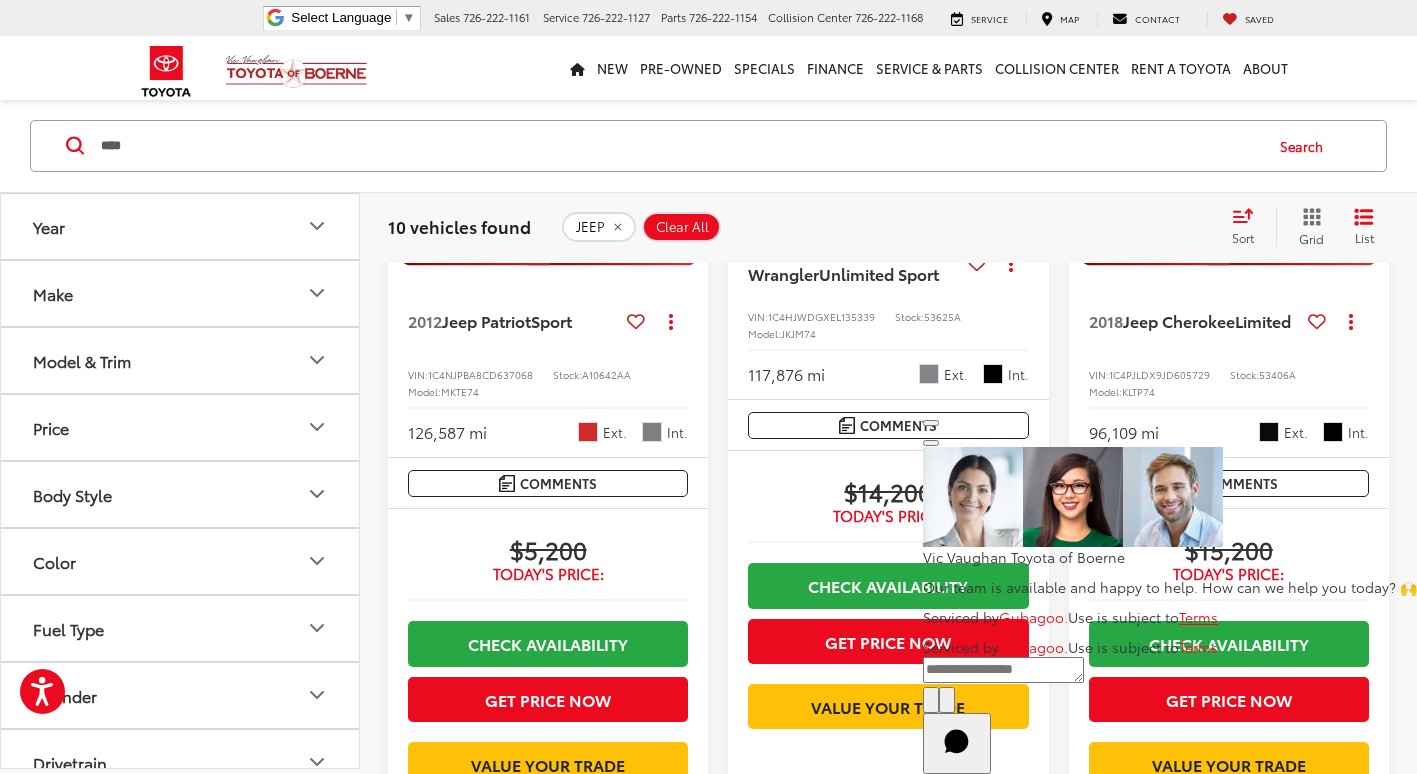 click on "Start Chat" 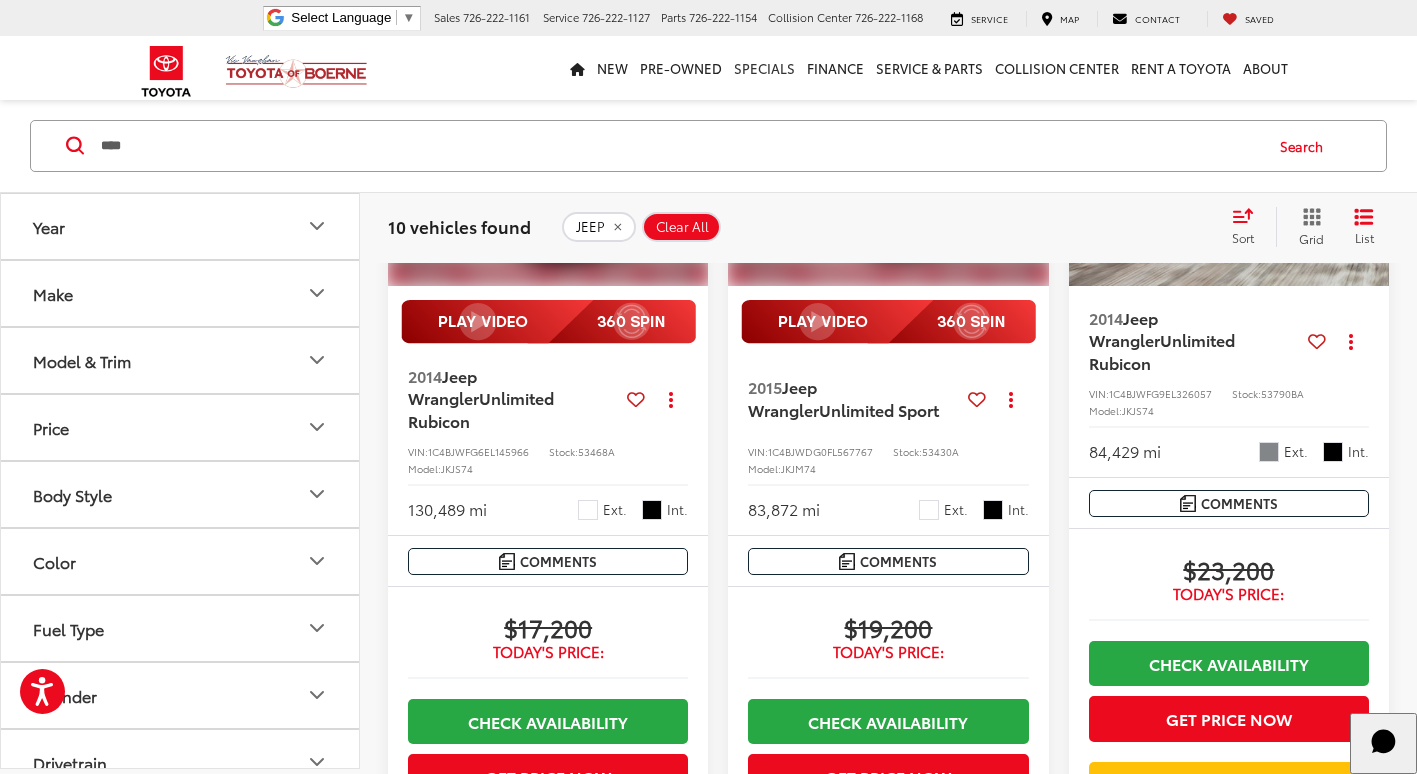 scroll, scrollTop: 900, scrollLeft: 0, axis: vertical 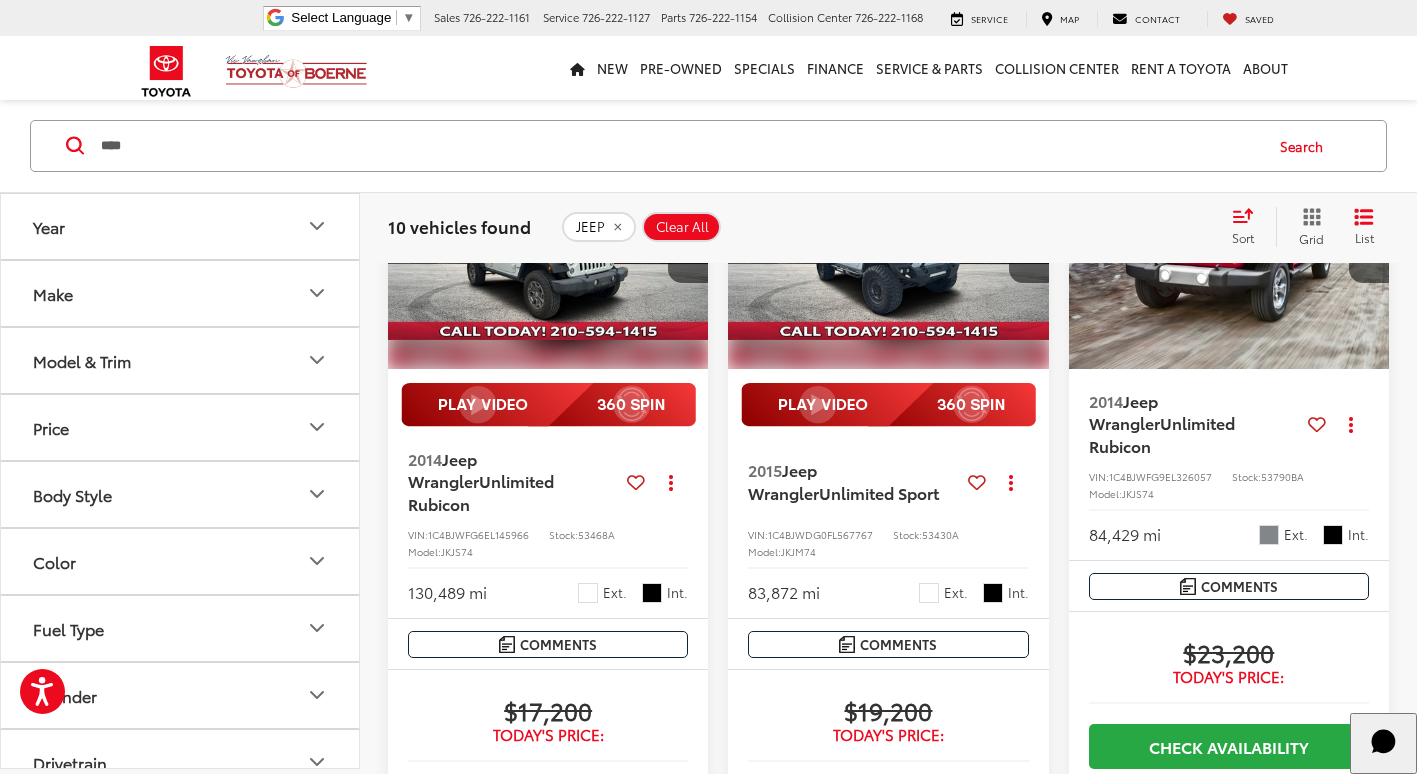 drag, startPoint x: 501, startPoint y: 345, endPoint x: 512, endPoint y: 347, distance: 11.18034 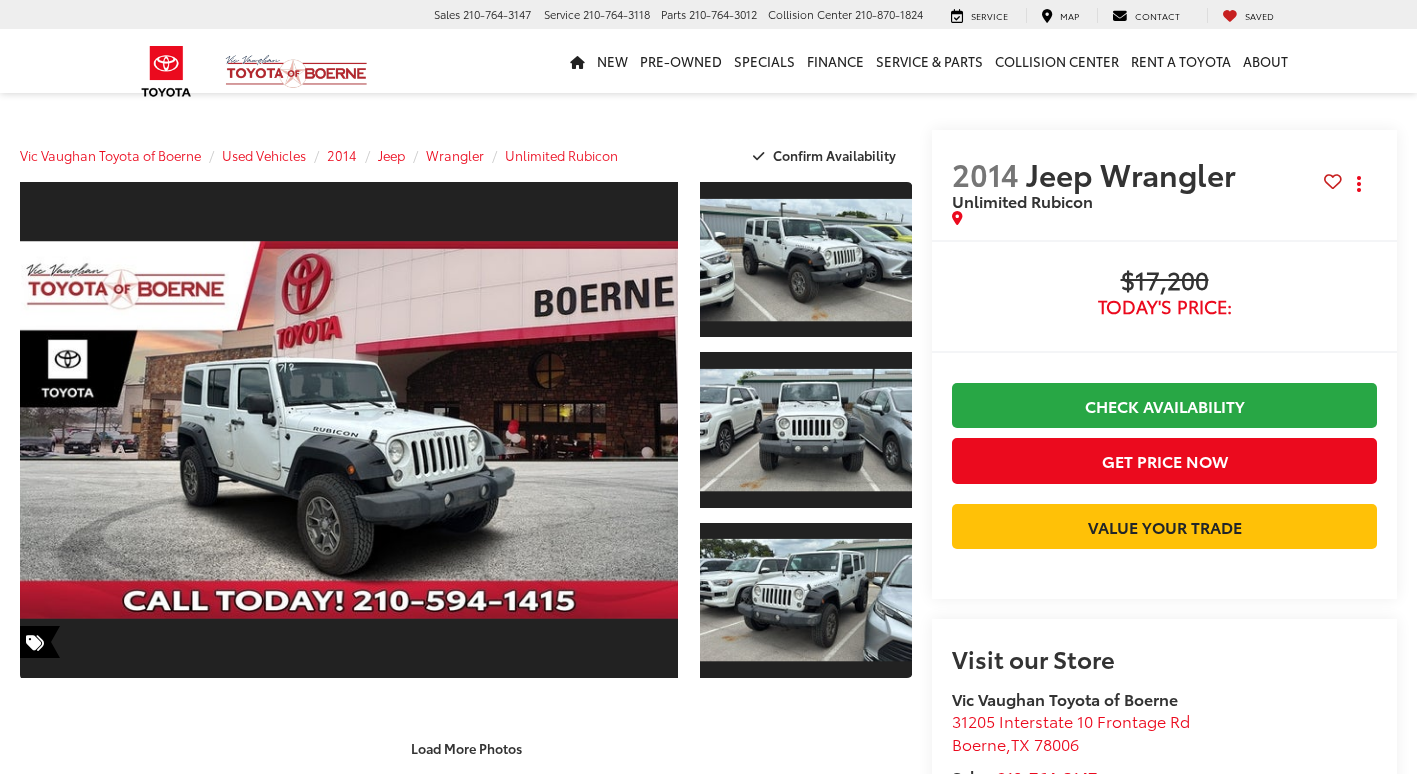 scroll, scrollTop: 0, scrollLeft: 0, axis: both 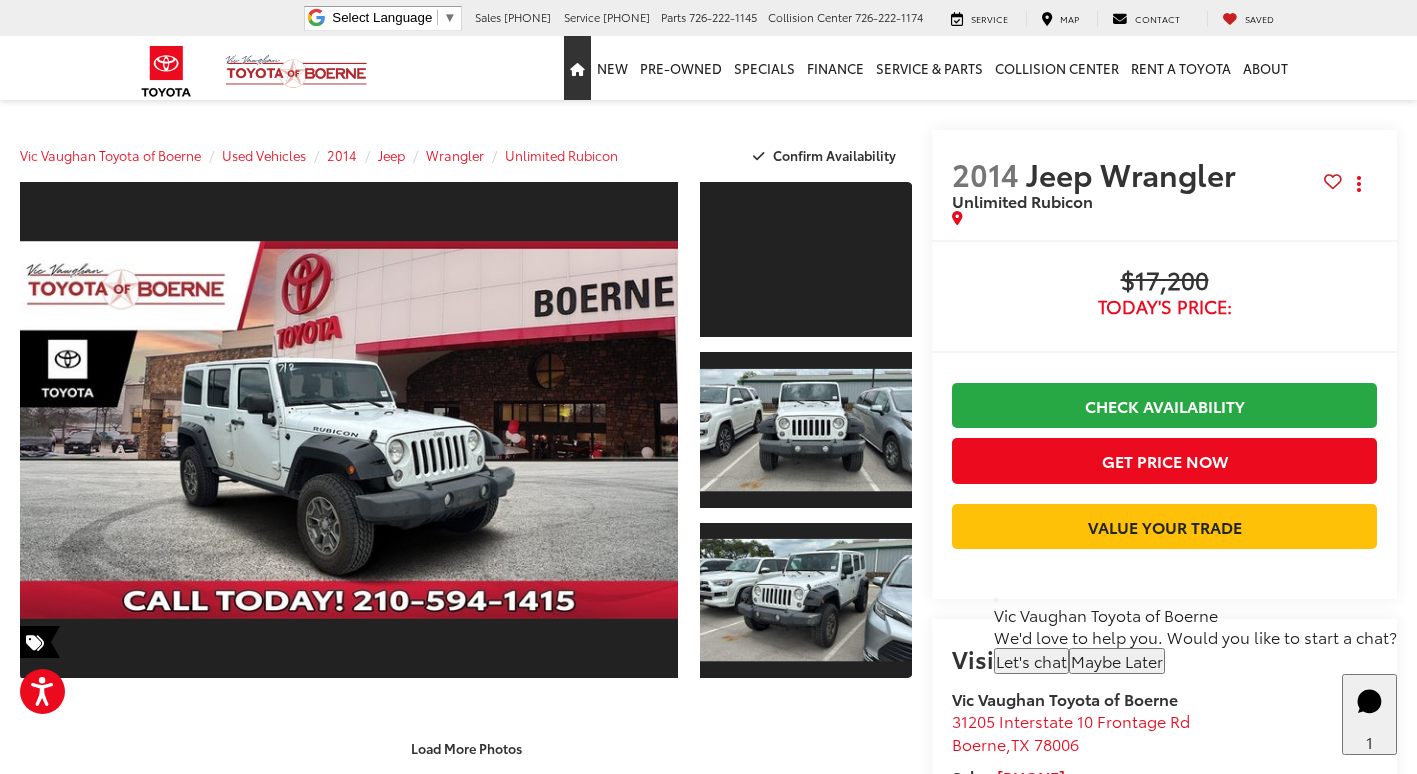 click at bounding box center [577, 68] 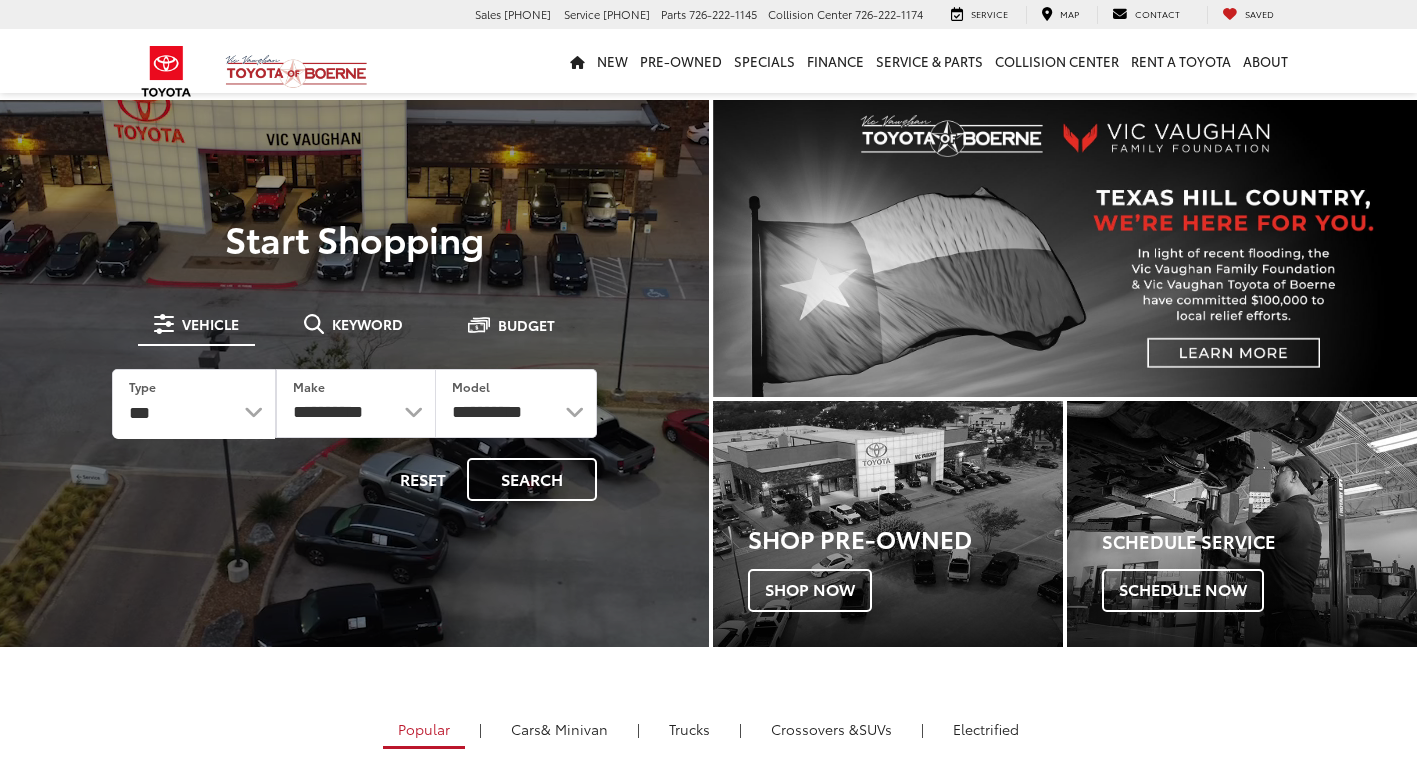 scroll, scrollTop: 0, scrollLeft: 0, axis: both 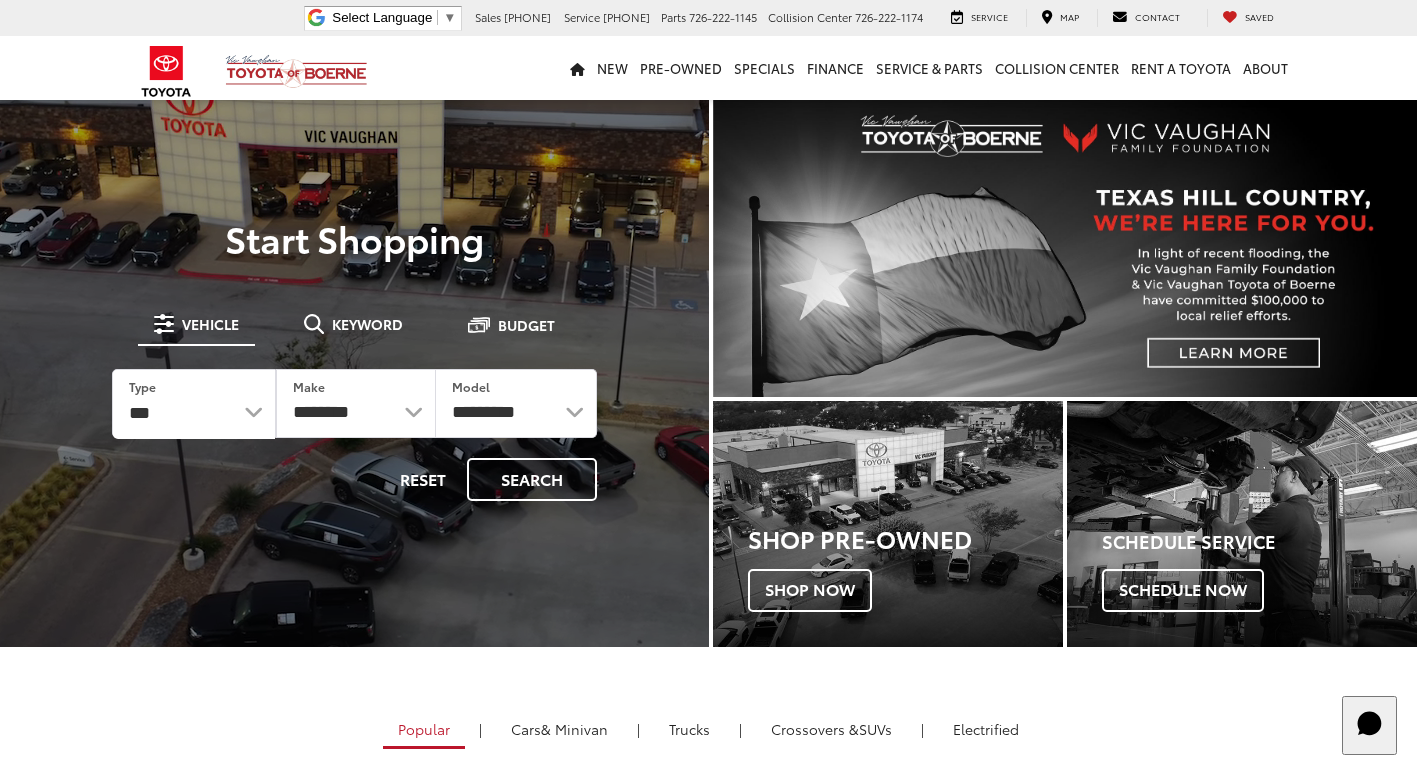 select on "******" 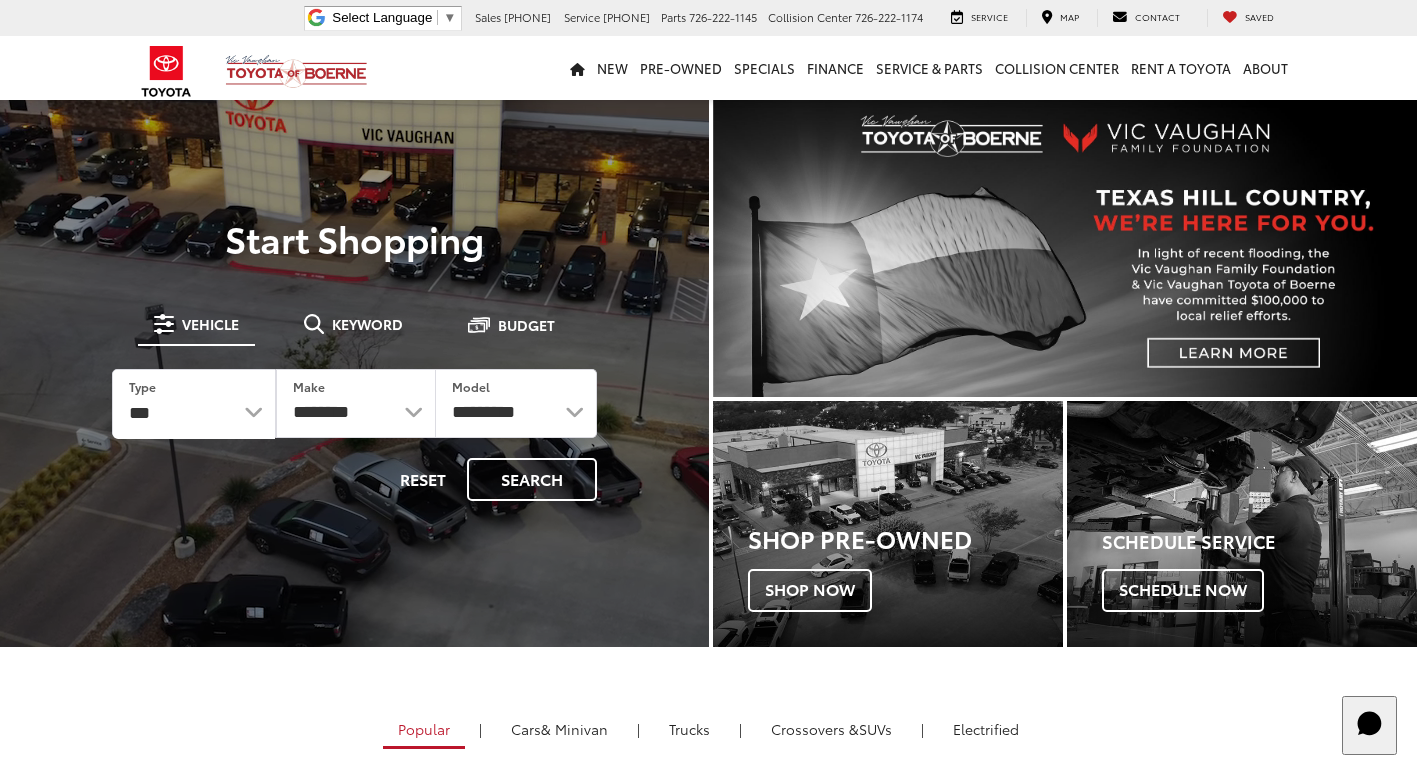 click on "***
***
****
*********" at bounding box center (194, 404) 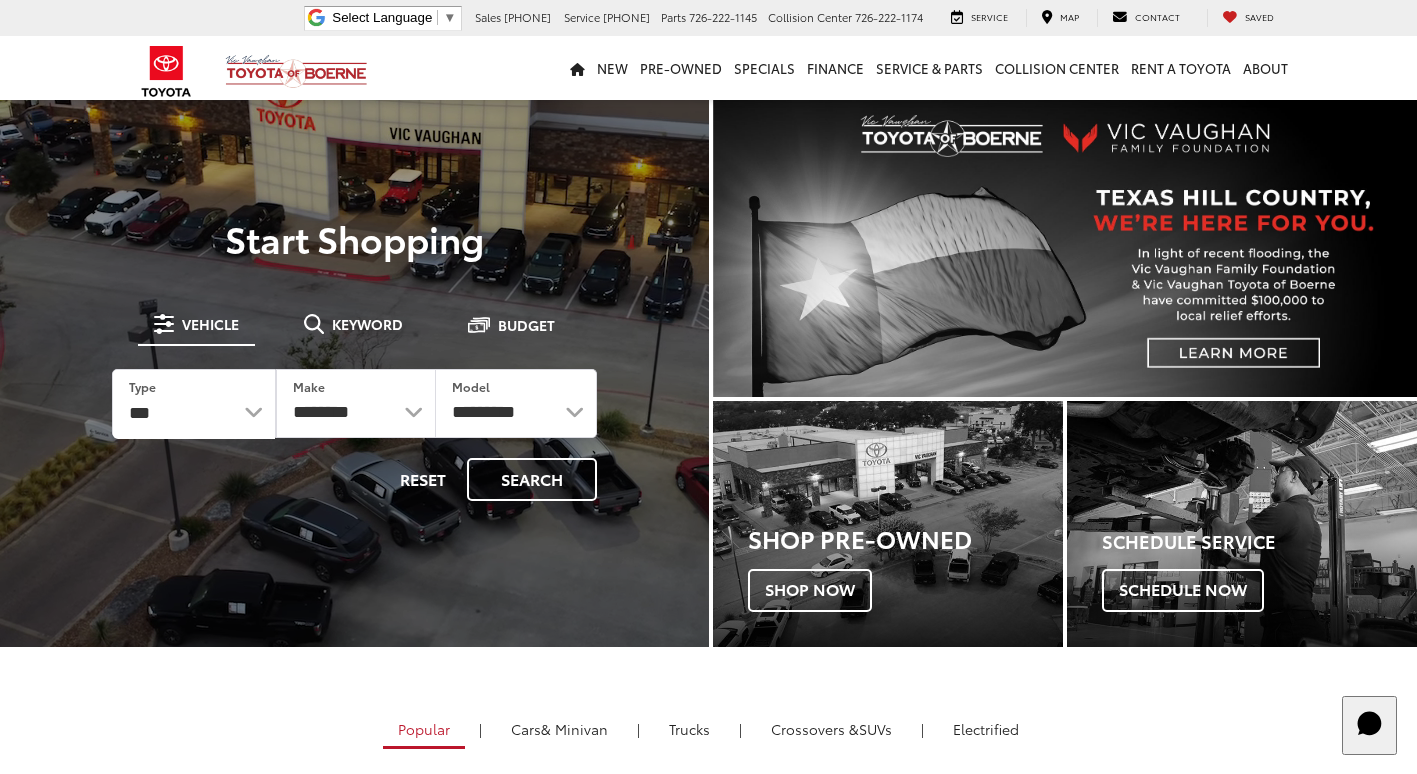 select 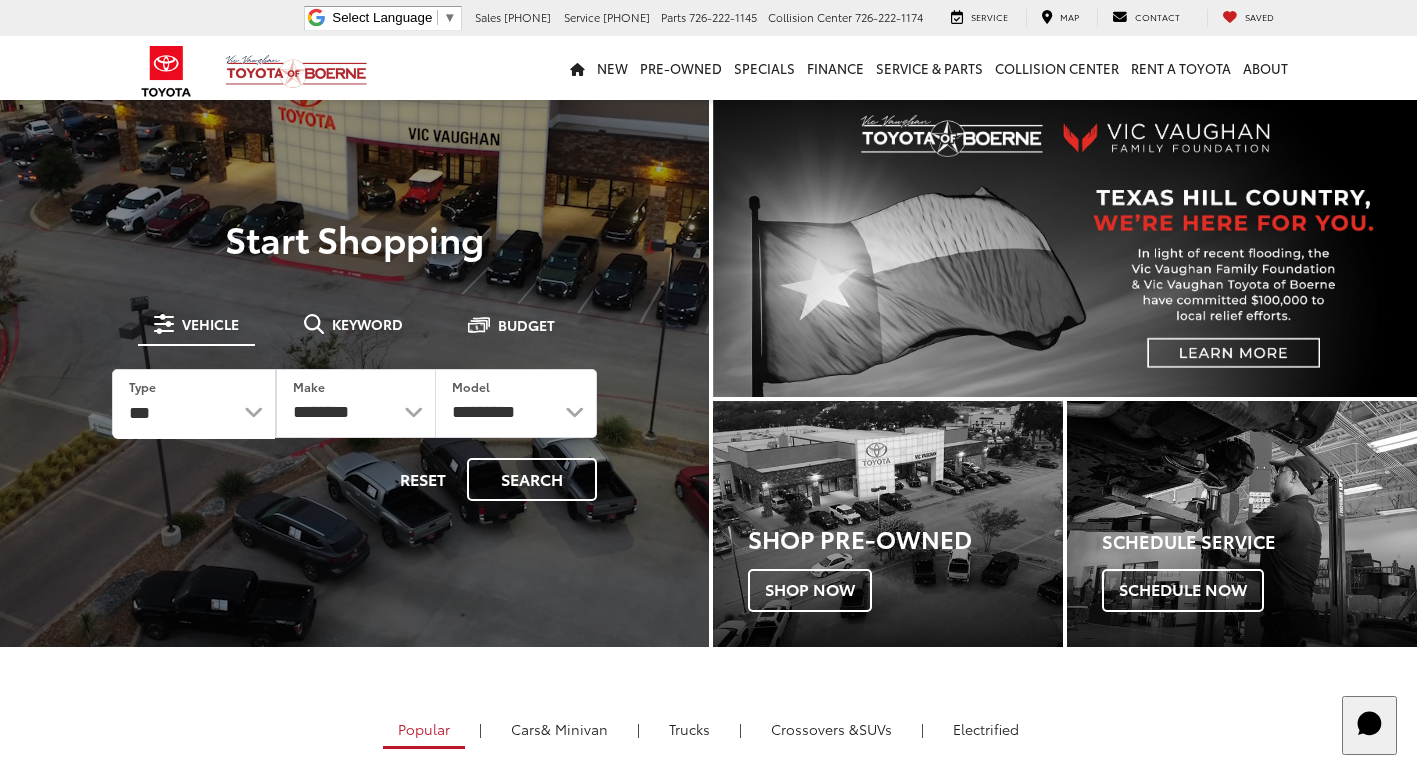 select 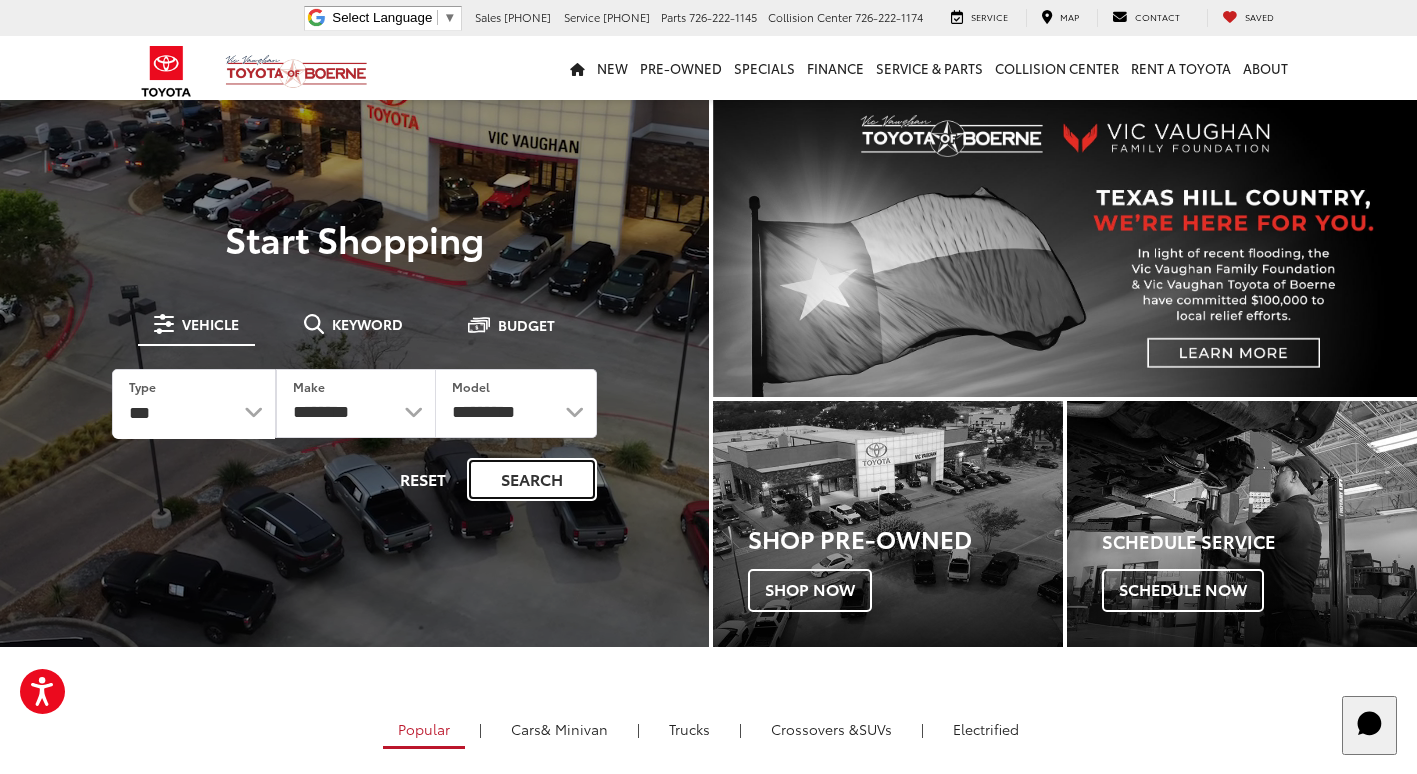 drag, startPoint x: 543, startPoint y: 466, endPoint x: 532, endPoint y: 456, distance: 14.866069 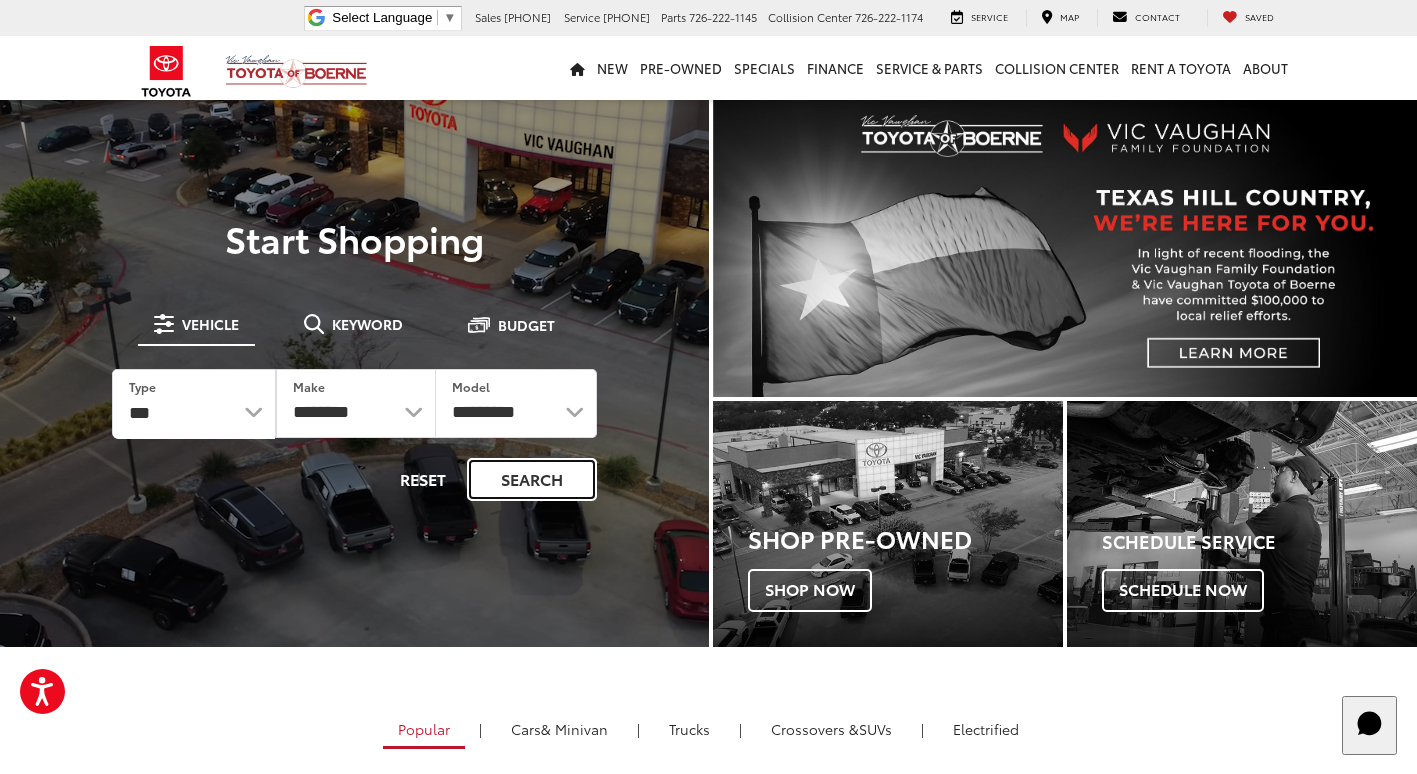 click on "Search" at bounding box center (532, 479) 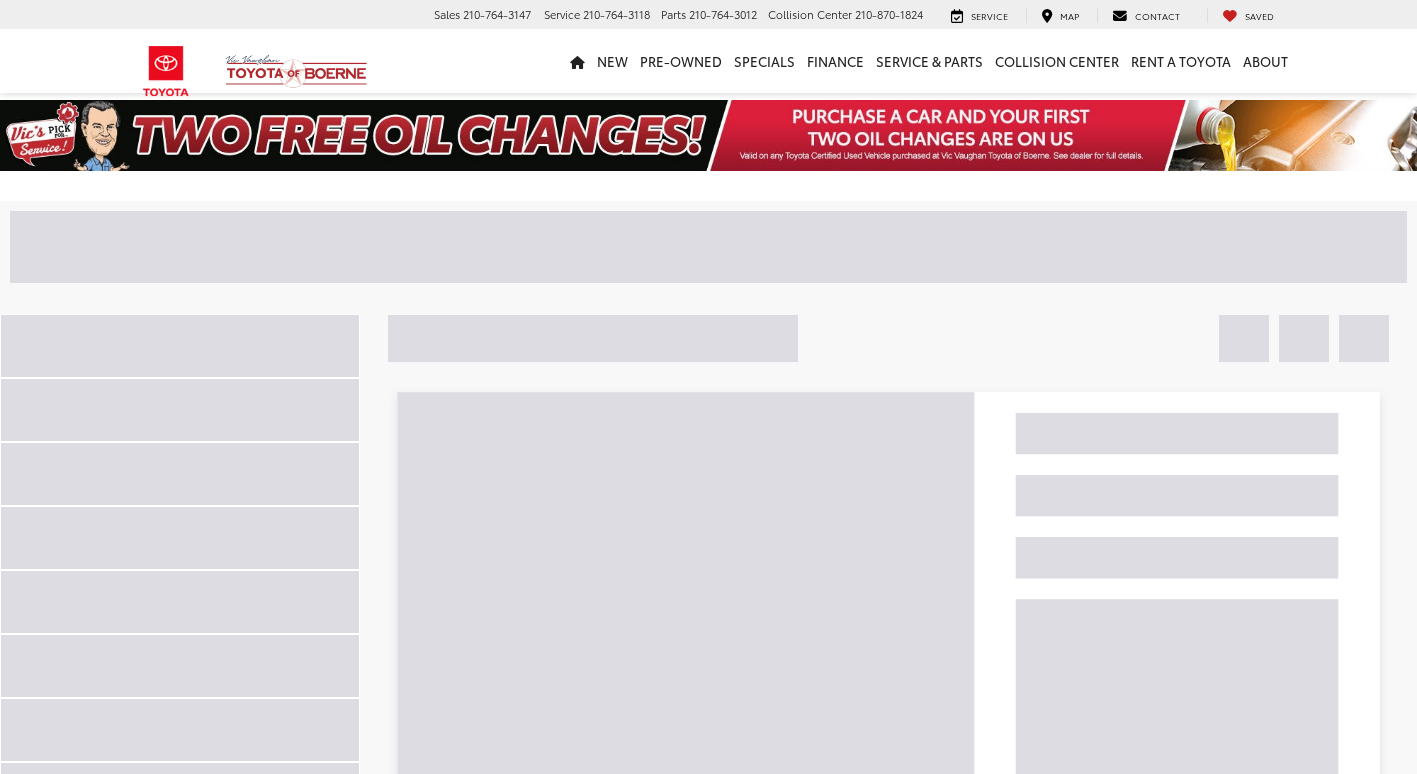 scroll, scrollTop: 0, scrollLeft: 0, axis: both 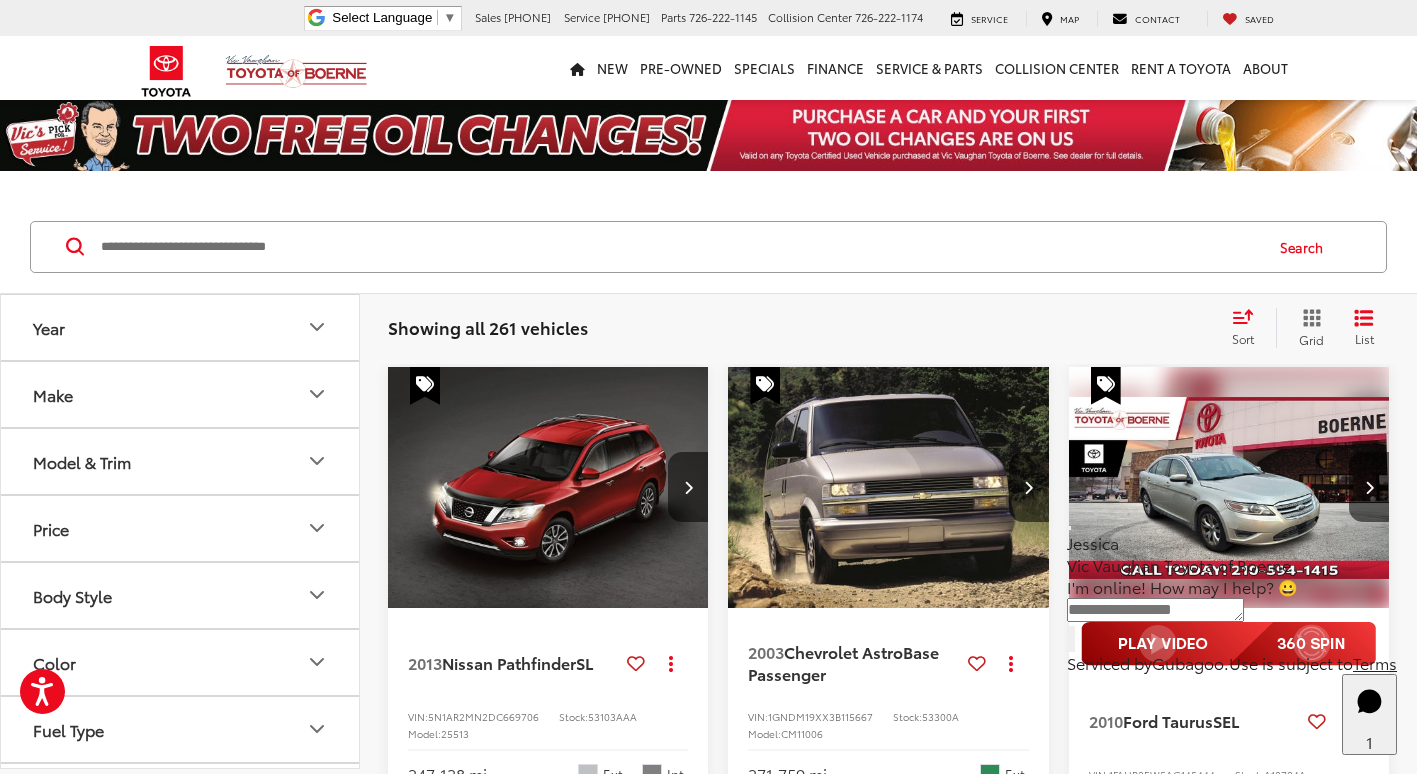 click at bounding box center [680, 247] 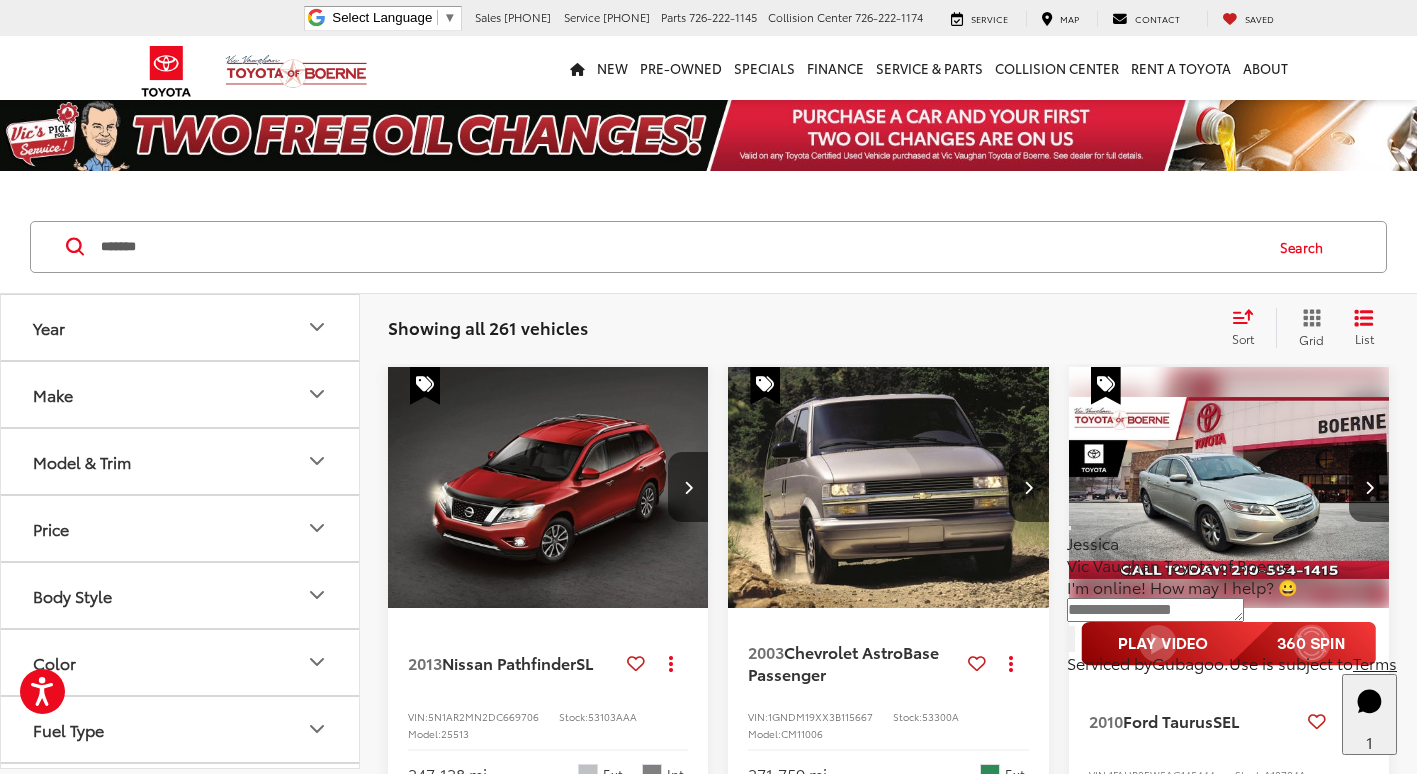 type on "*******" 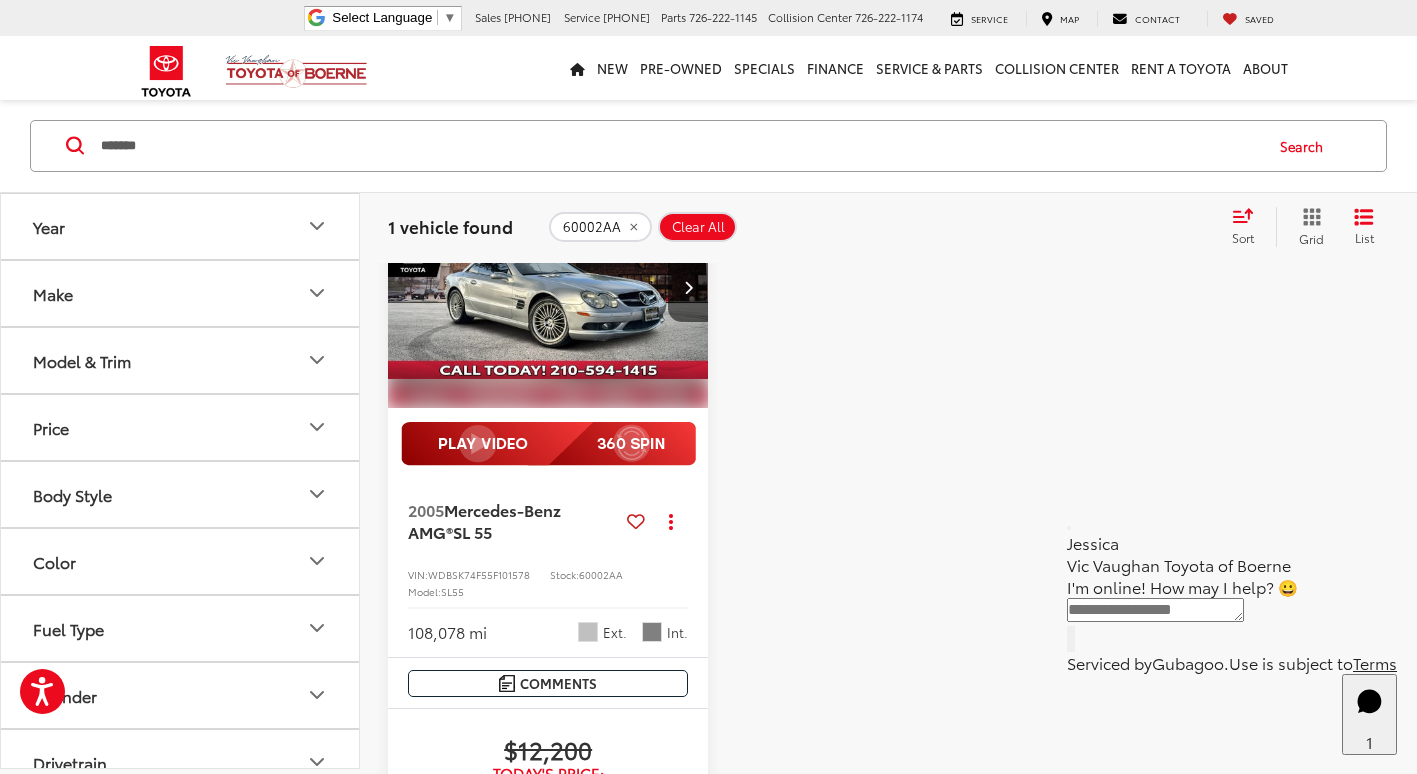 scroll, scrollTop: 0, scrollLeft: 0, axis: both 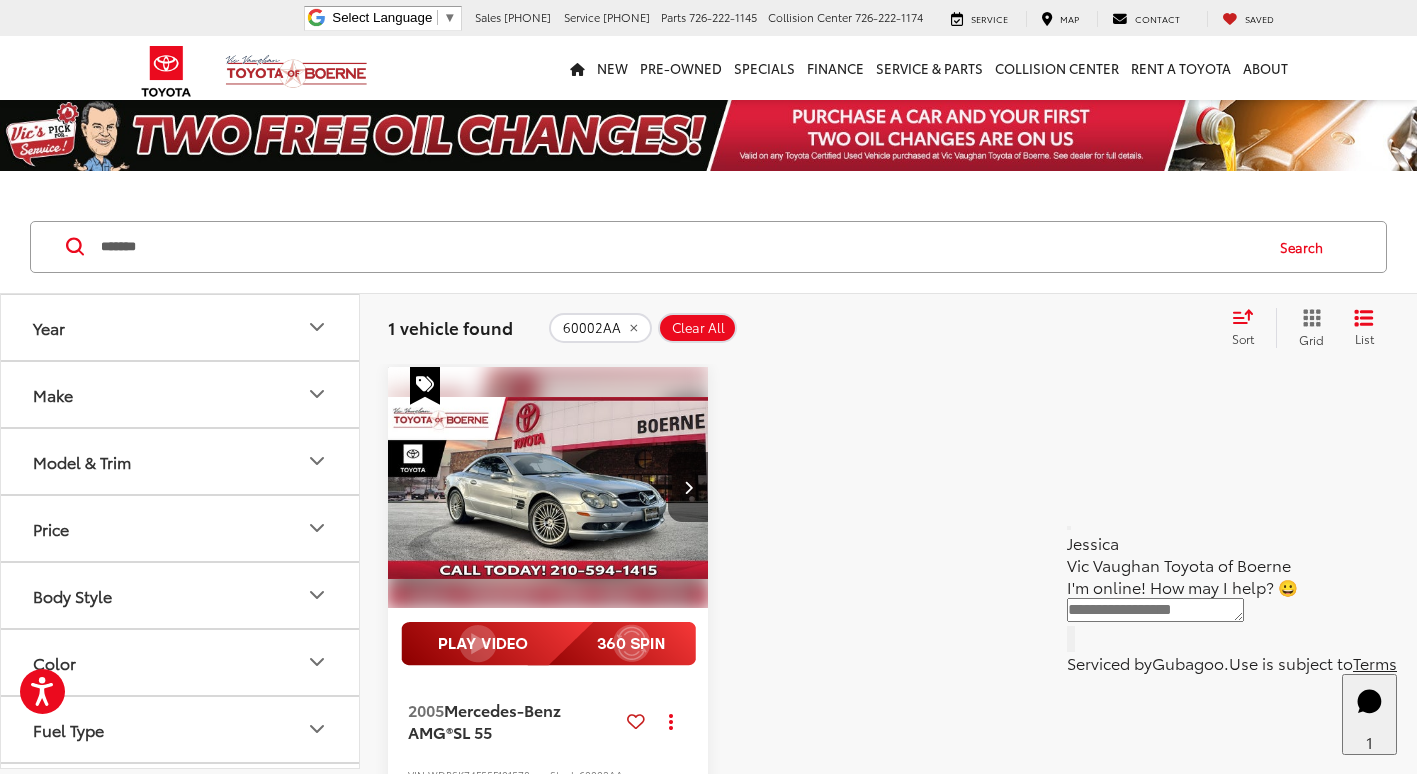 click at bounding box center (548, 488) 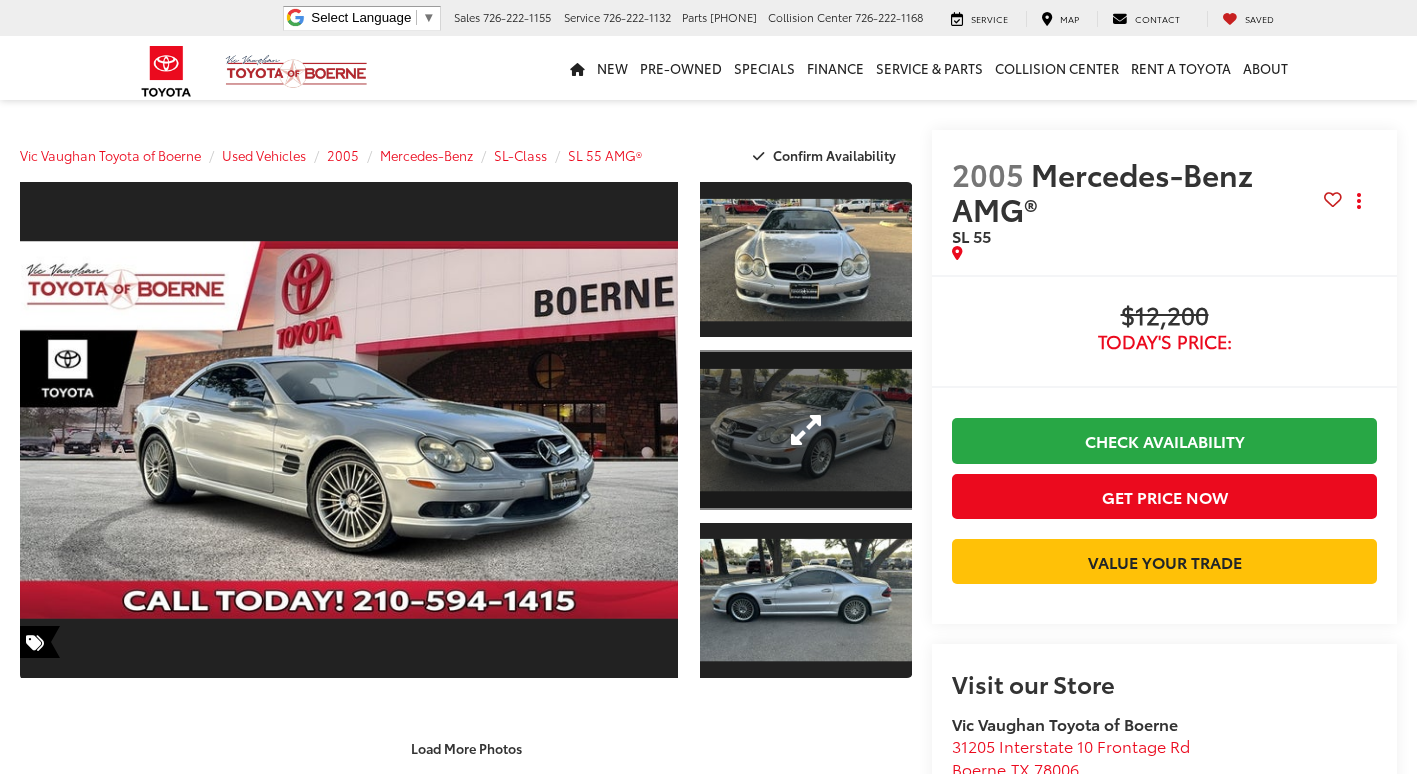 scroll, scrollTop: 21, scrollLeft: 0, axis: vertical 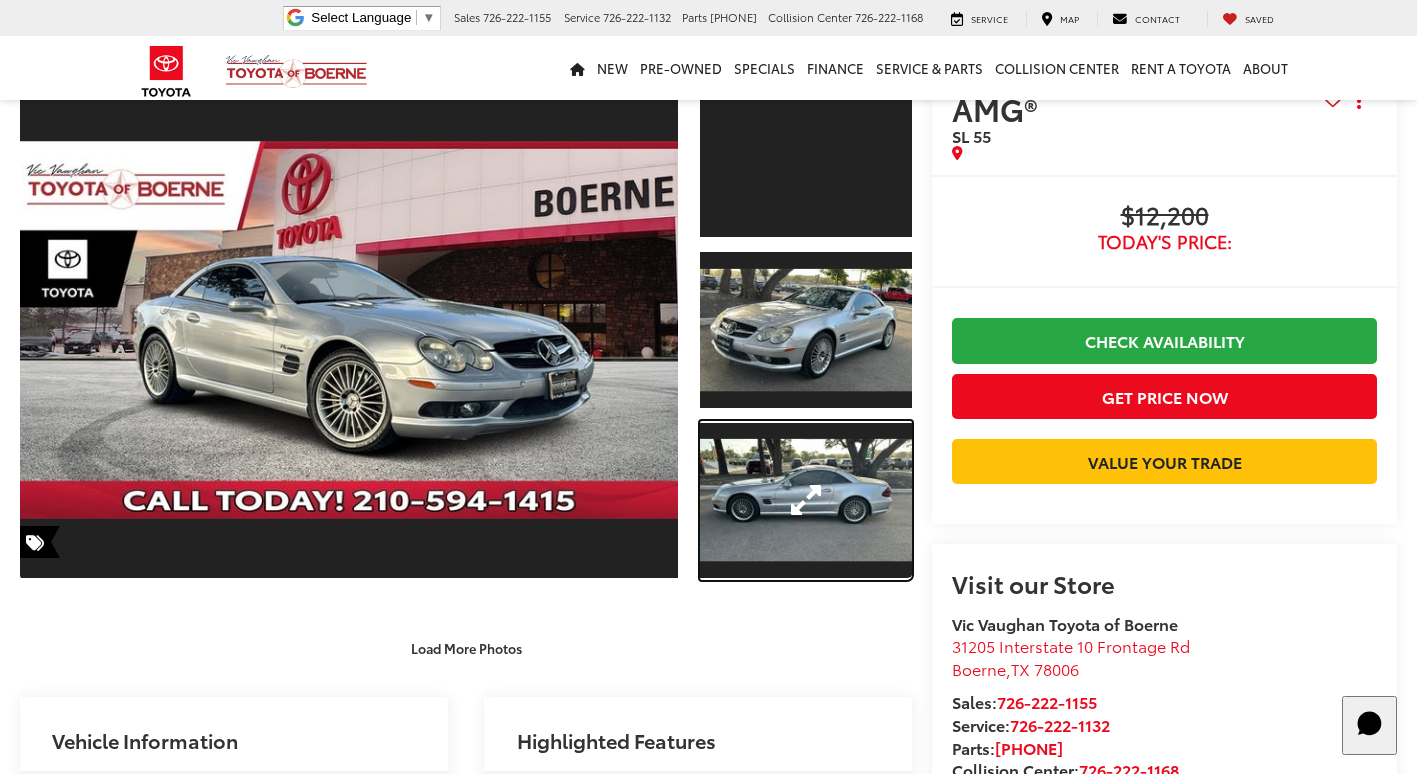 click at bounding box center [806, 500] 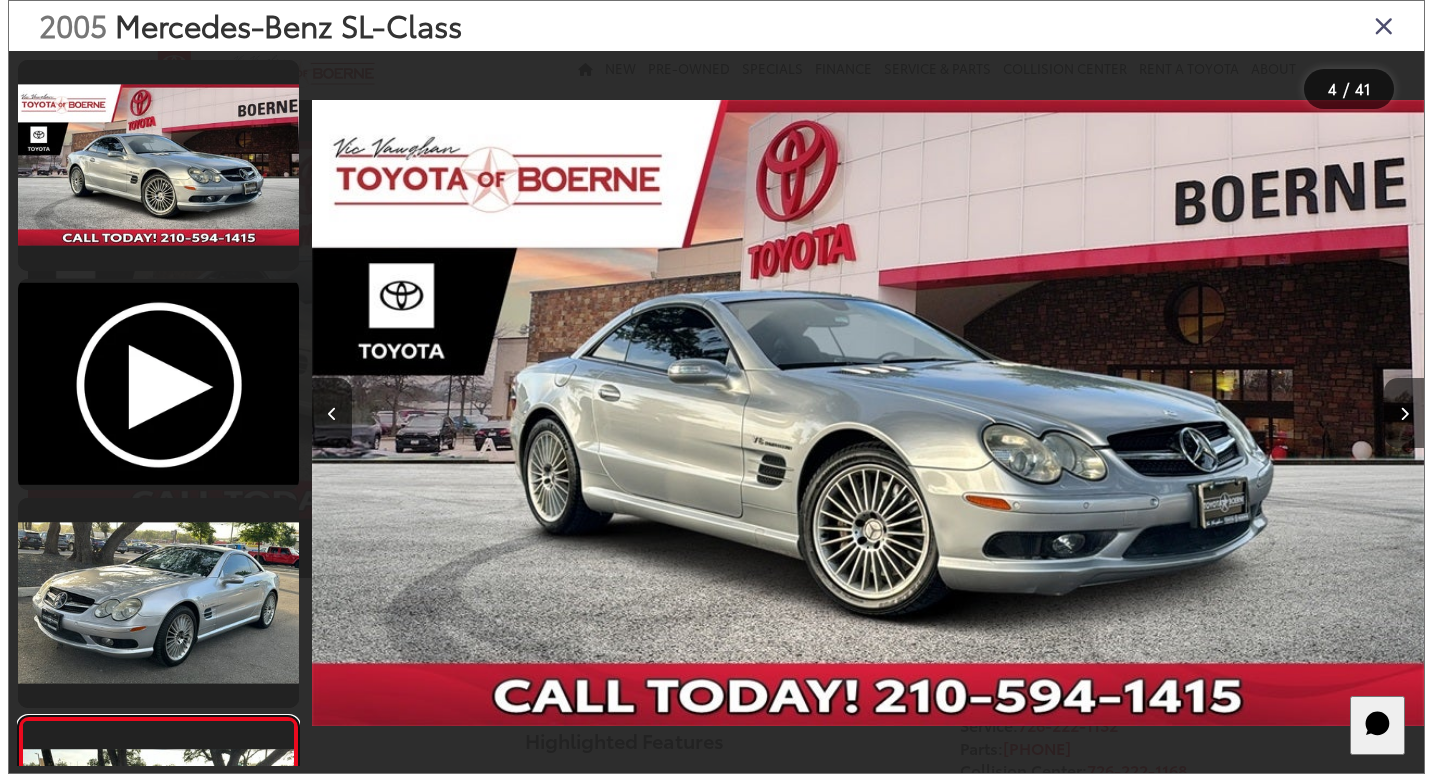 scroll, scrollTop: 170, scrollLeft: 0, axis: vertical 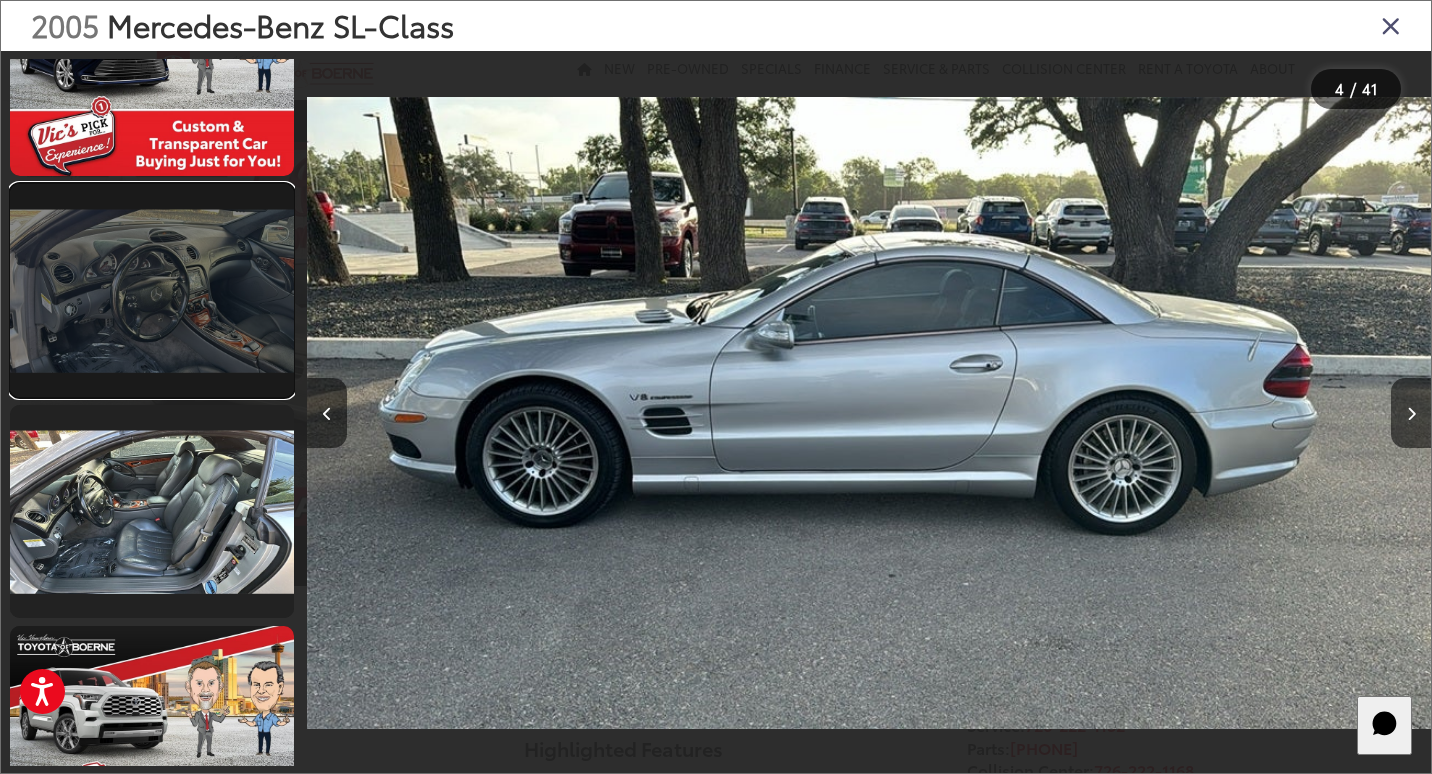 click at bounding box center [152, 290] 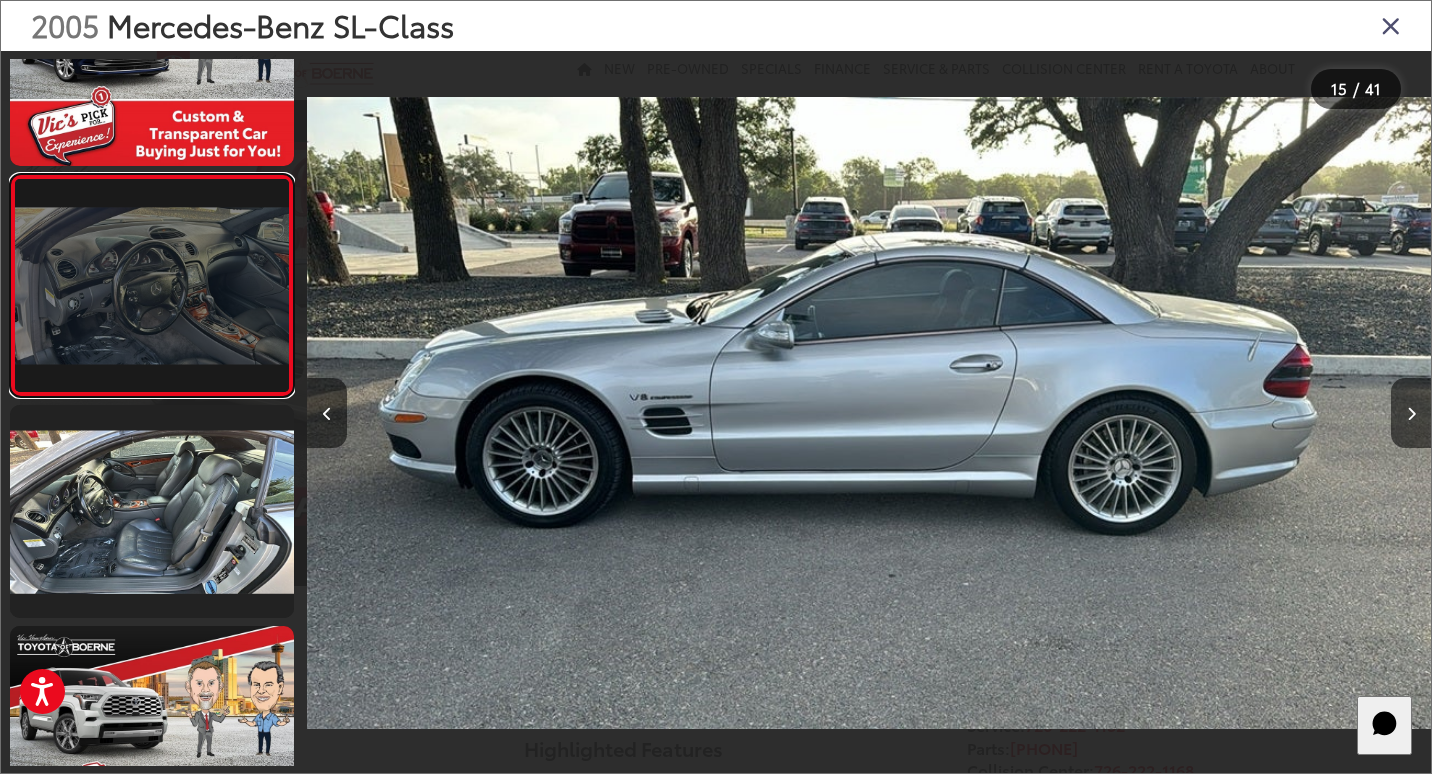 scroll, scrollTop: 2911, scrollLeft: 0, axis: vertical 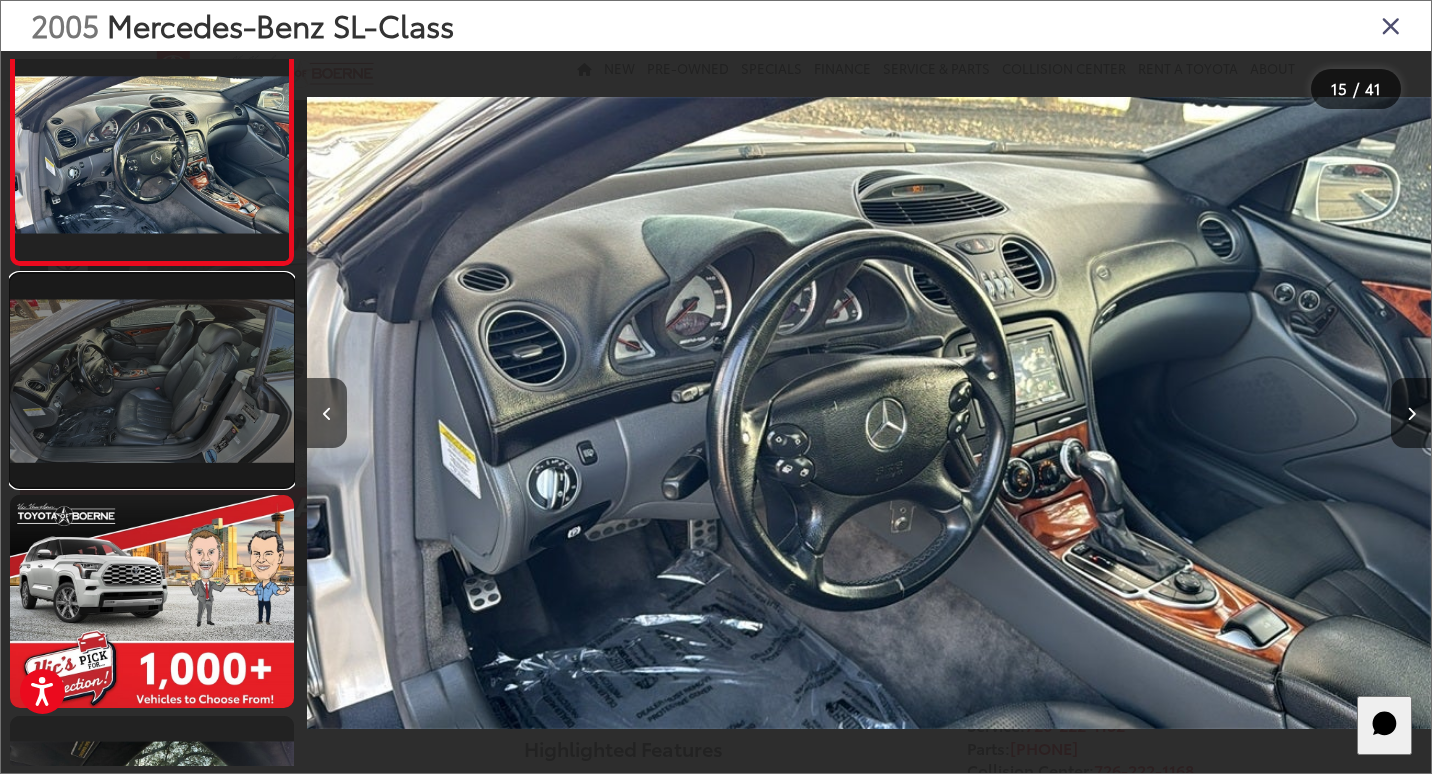 click at bounding box center (152, 380) 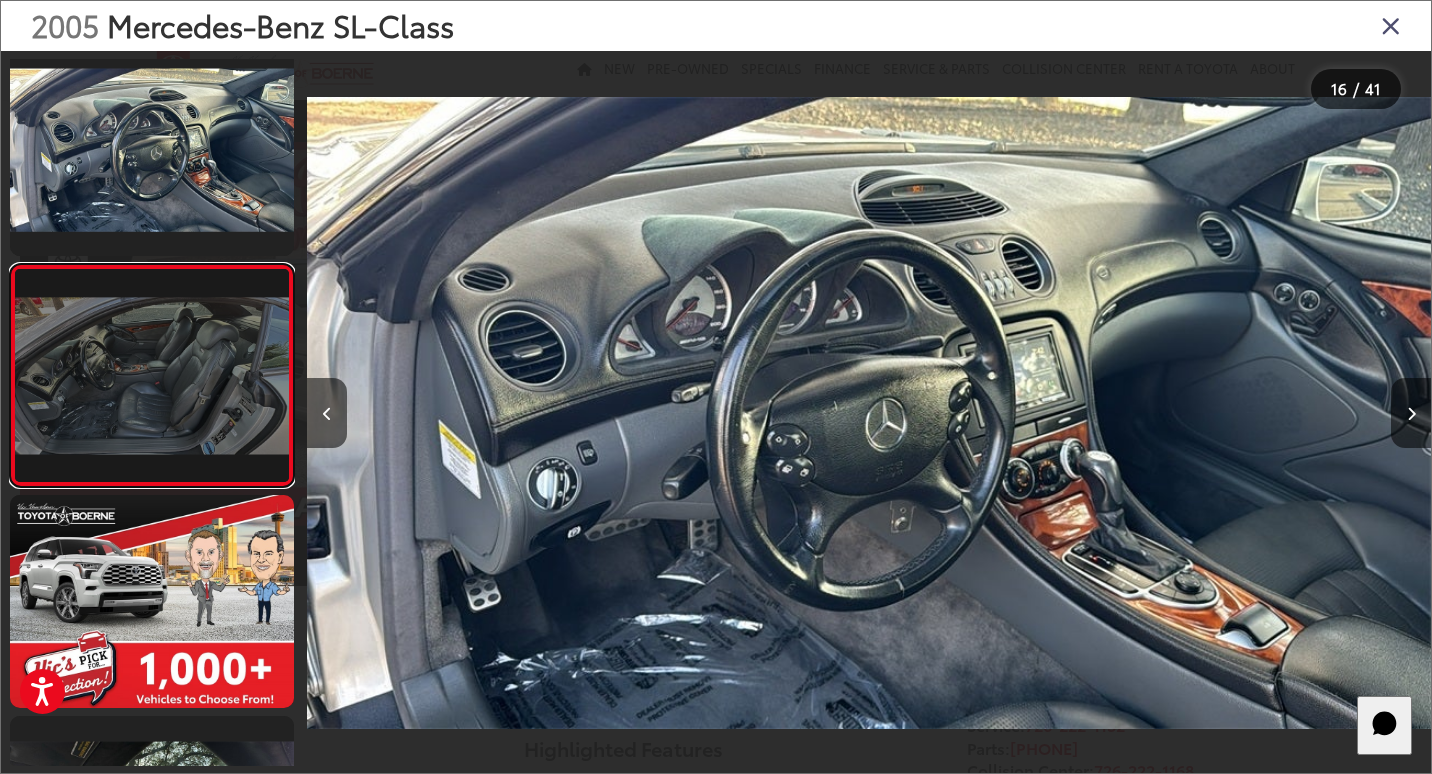 scroll, scrollTop: 3132, scrollLeft: 0, axis: vertical 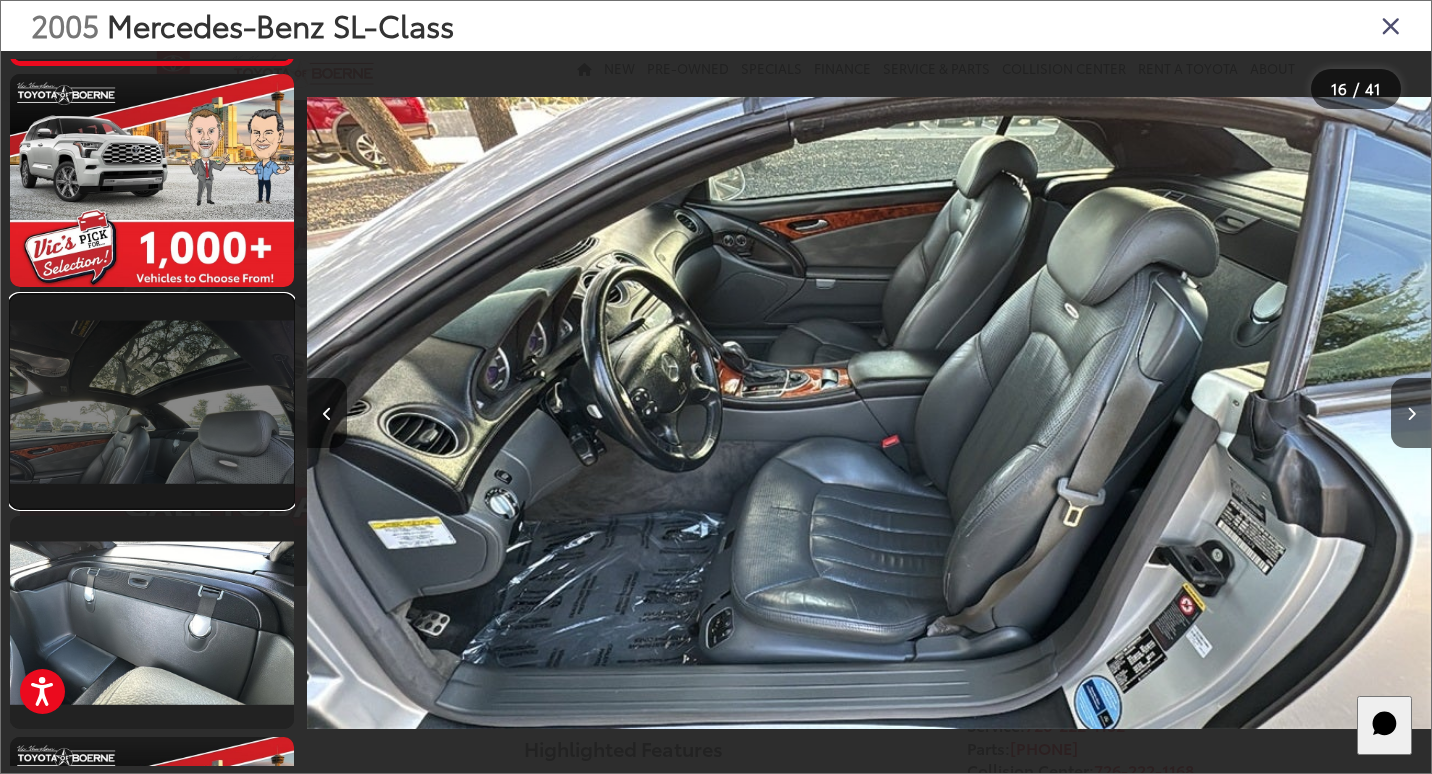 click at bounding box center [152, 401] 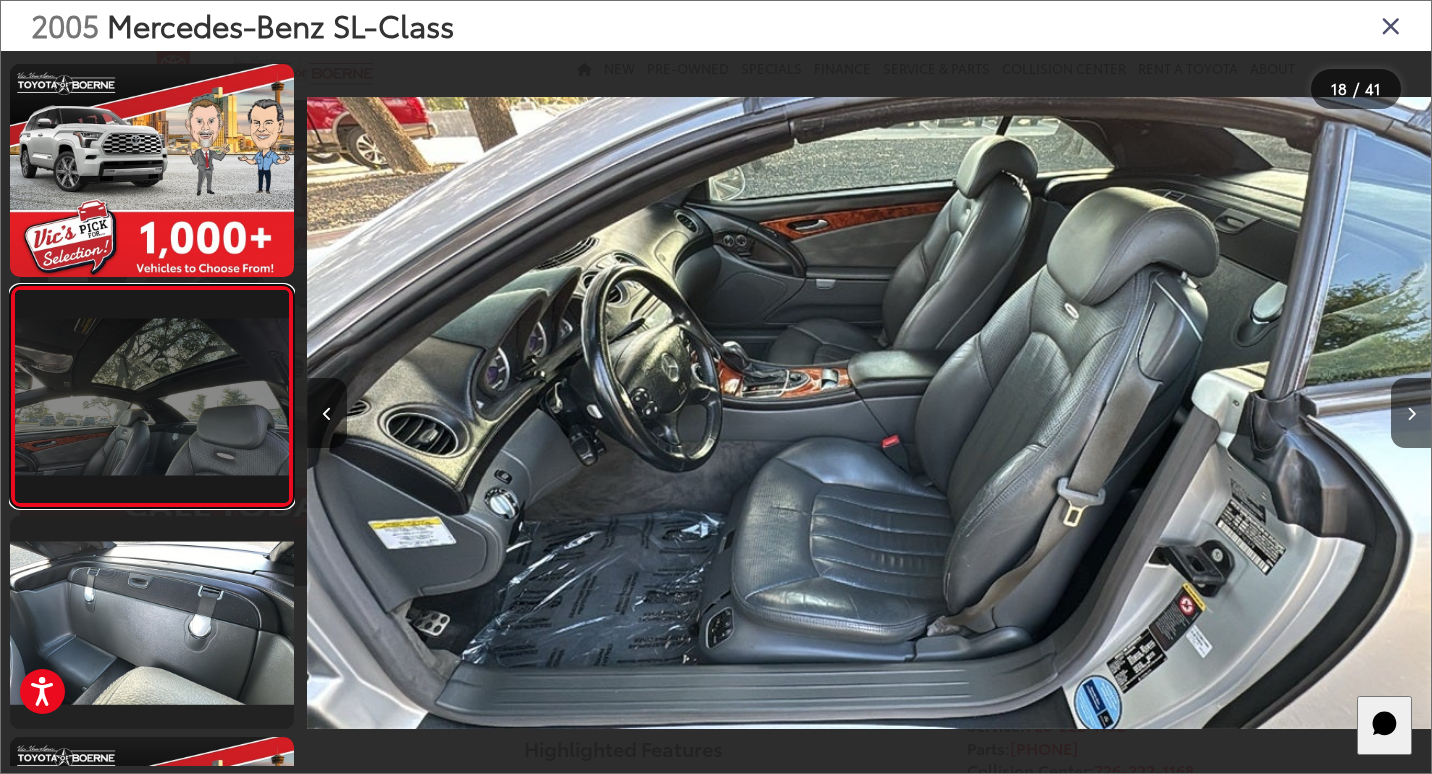 scroll, scrollTop: 3574, scrollLeft: 0, axis: vertical 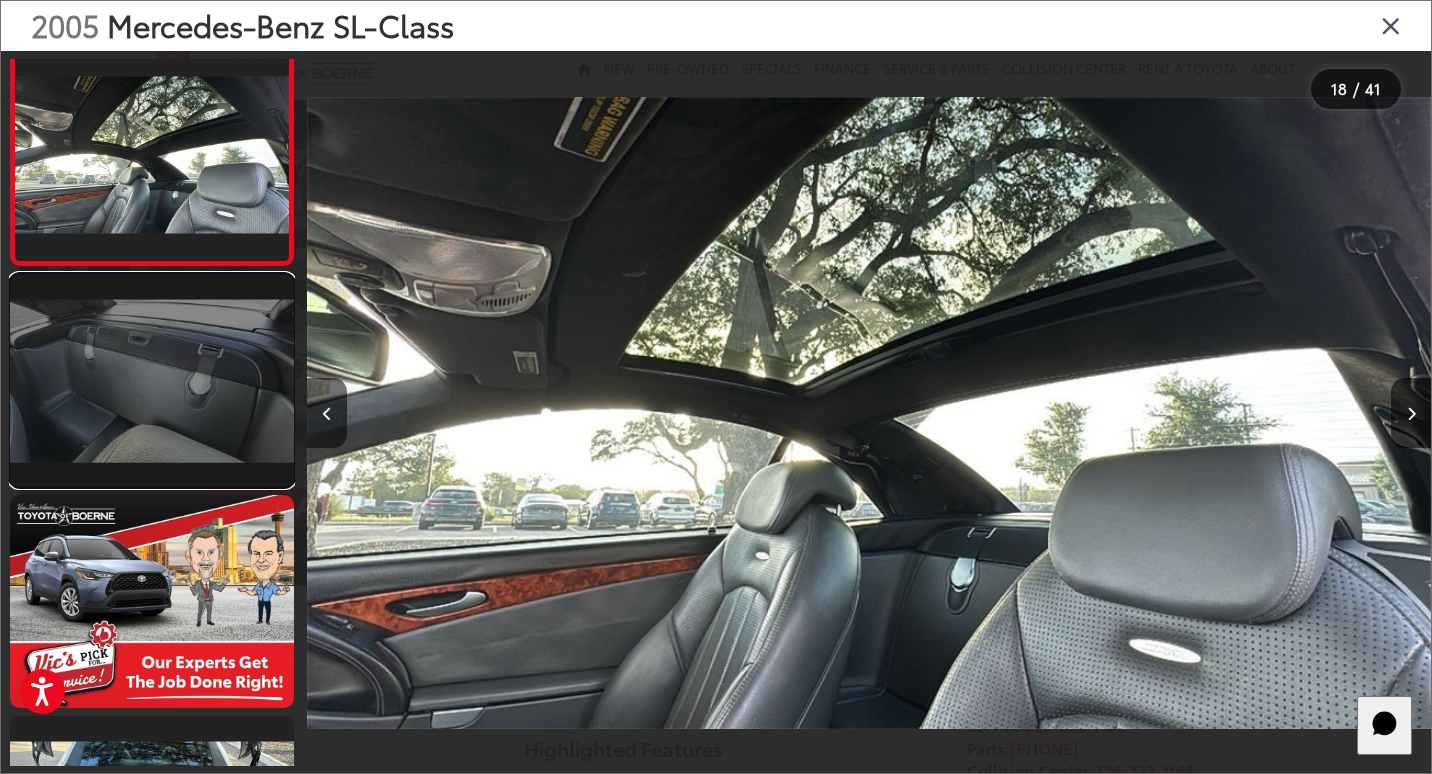 click at bounding box center (152, 380) 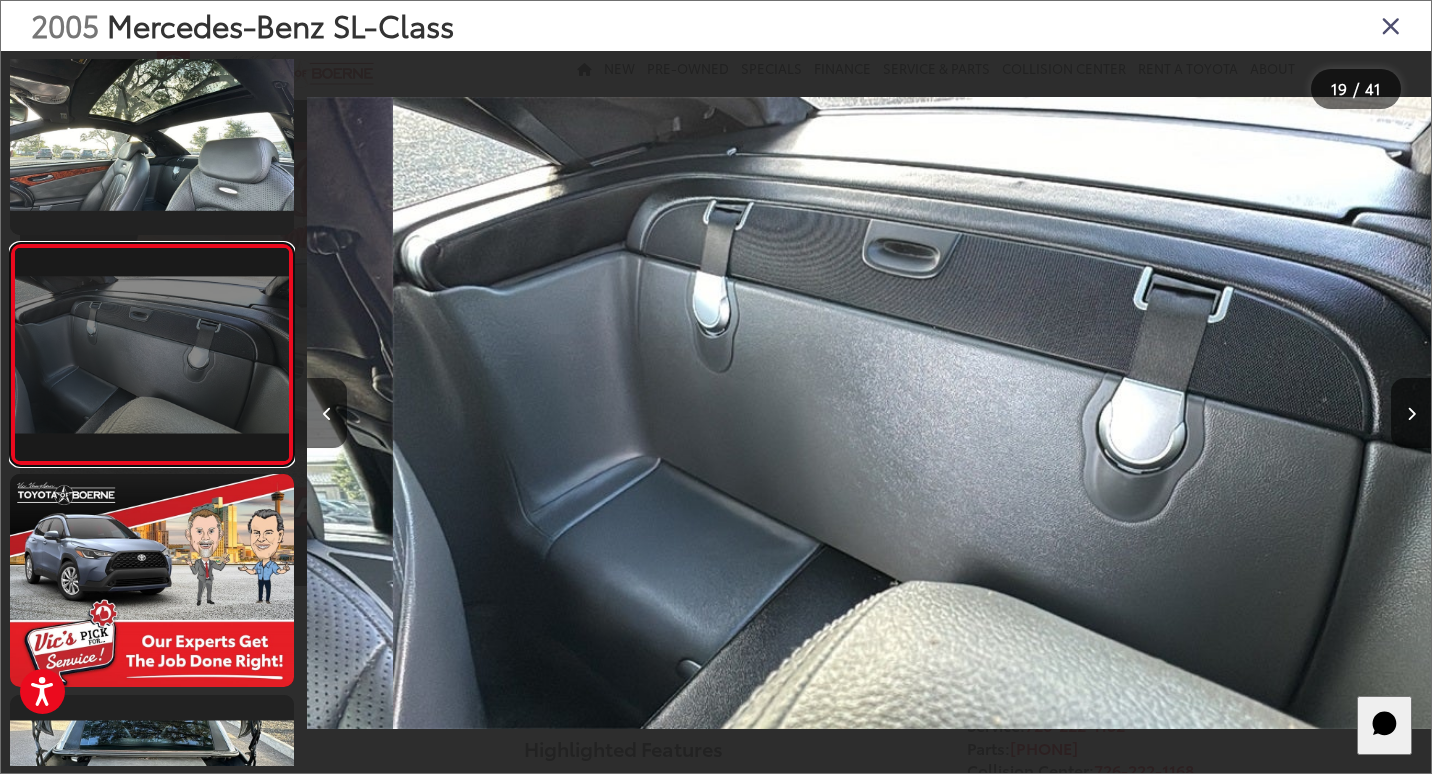 scroll, scrollTop: 0, scrollLeft: 20232, axis: horizontal 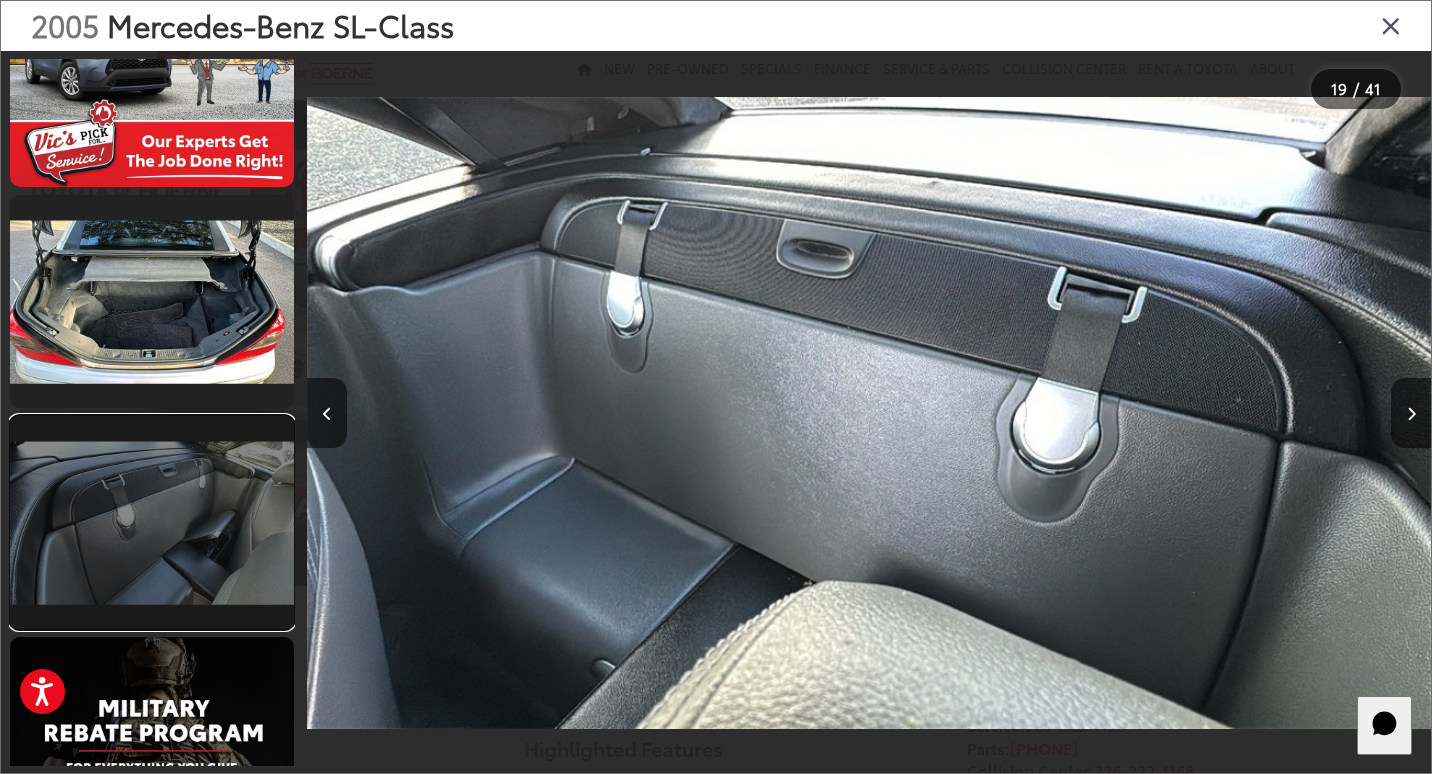 click at bounding box center [152, 522] 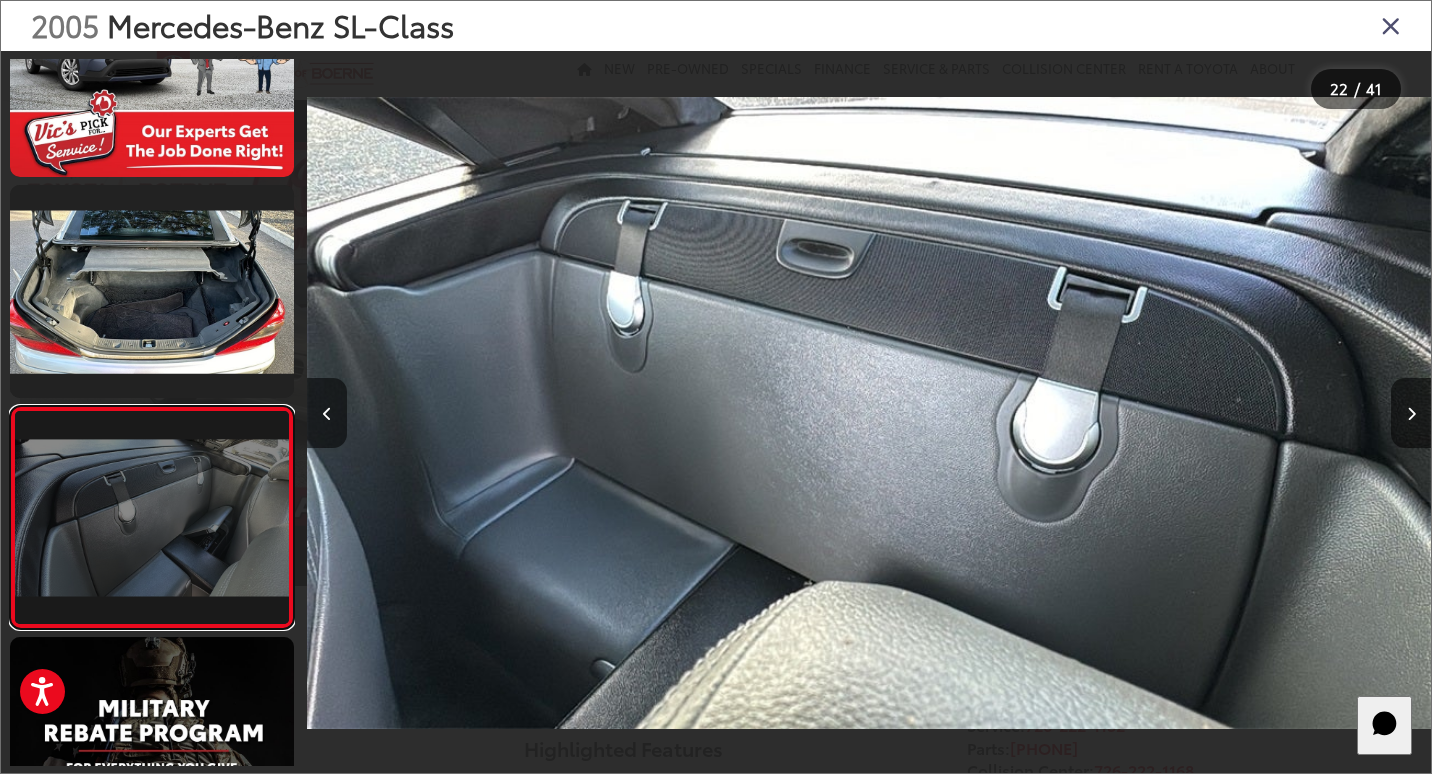 scroll, scrollTop: 4304, scrollLeft: 0, axis: vertical 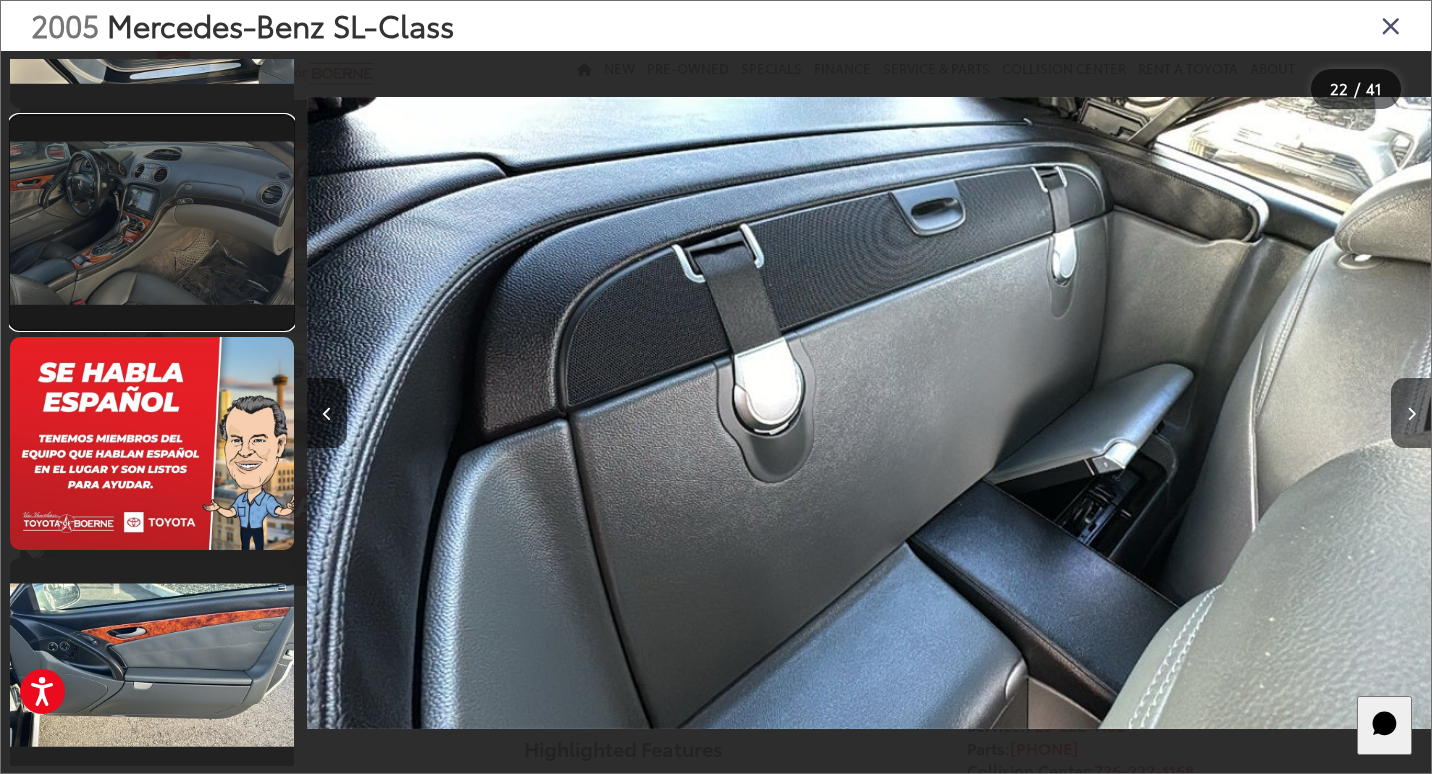 click at bounding box center [152, 222] 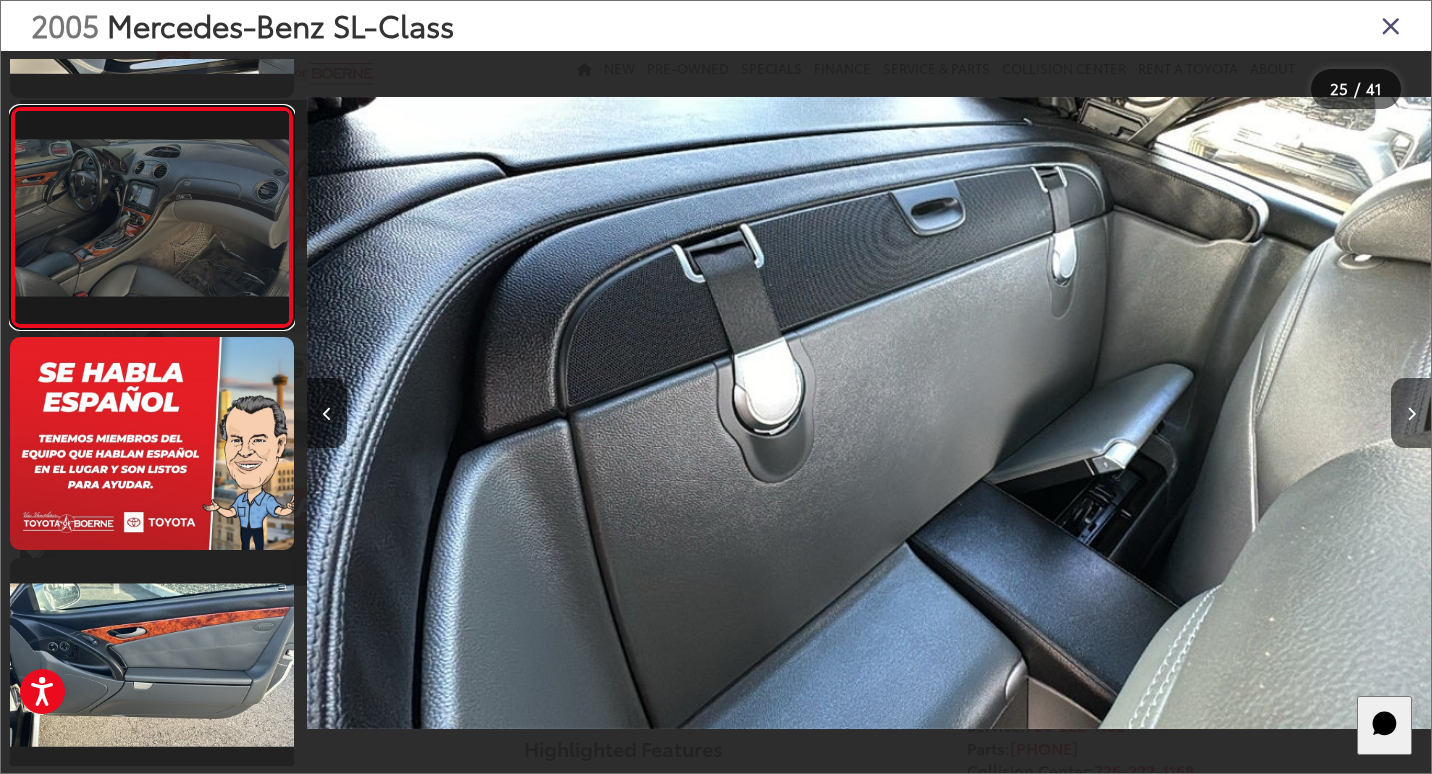 scroll, scrollTop: 5229, scrollLeft: 0, axis: vertical 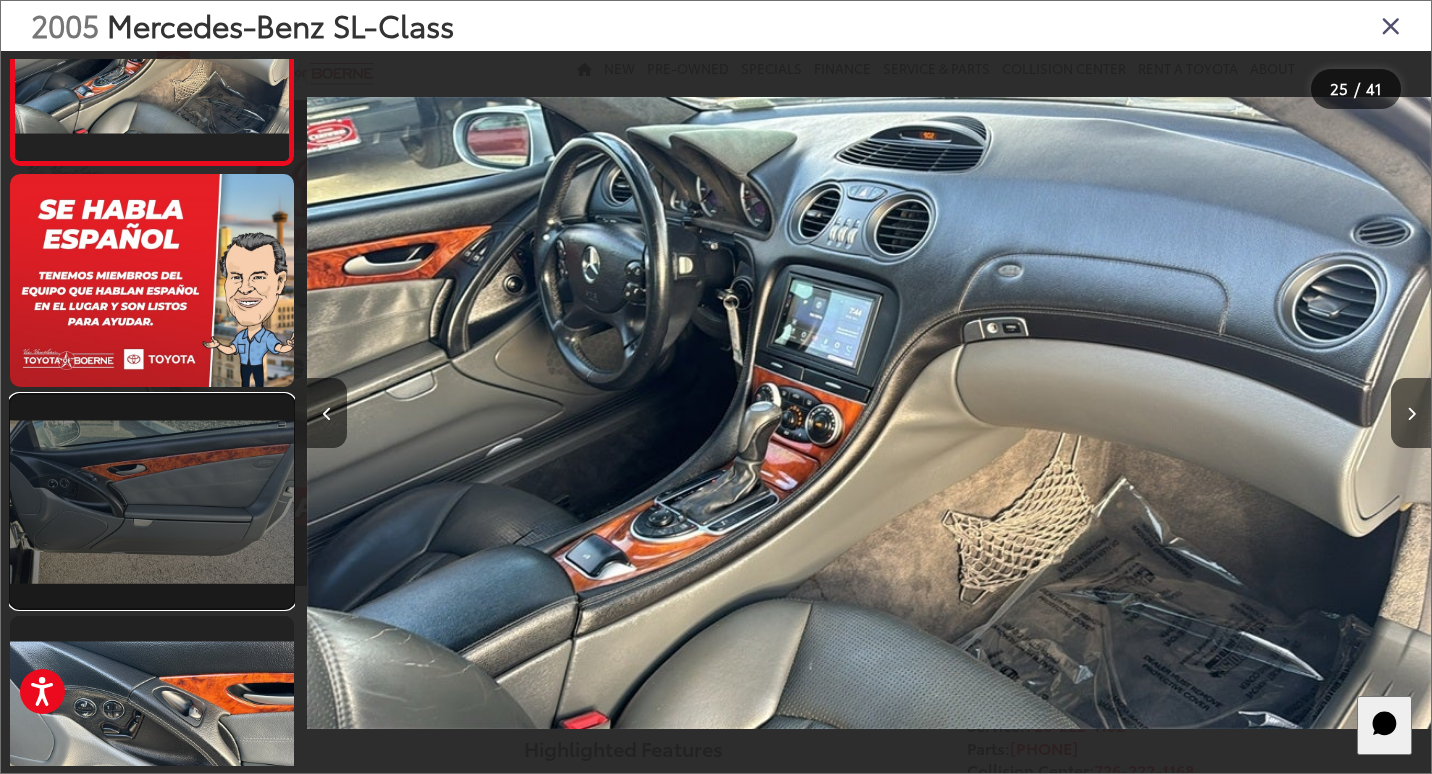 click at bounding box center [152, 501] 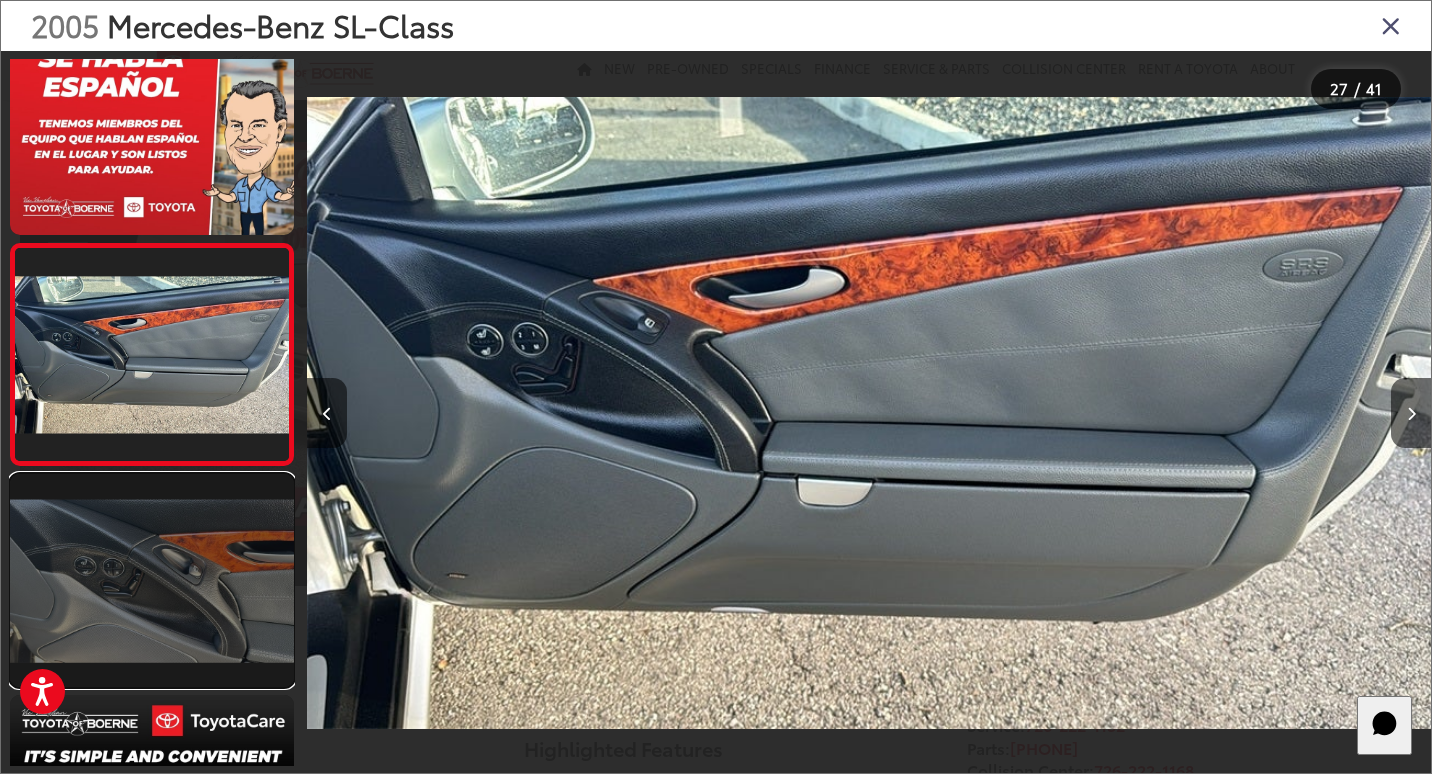 click at bounding box center (152, 580) 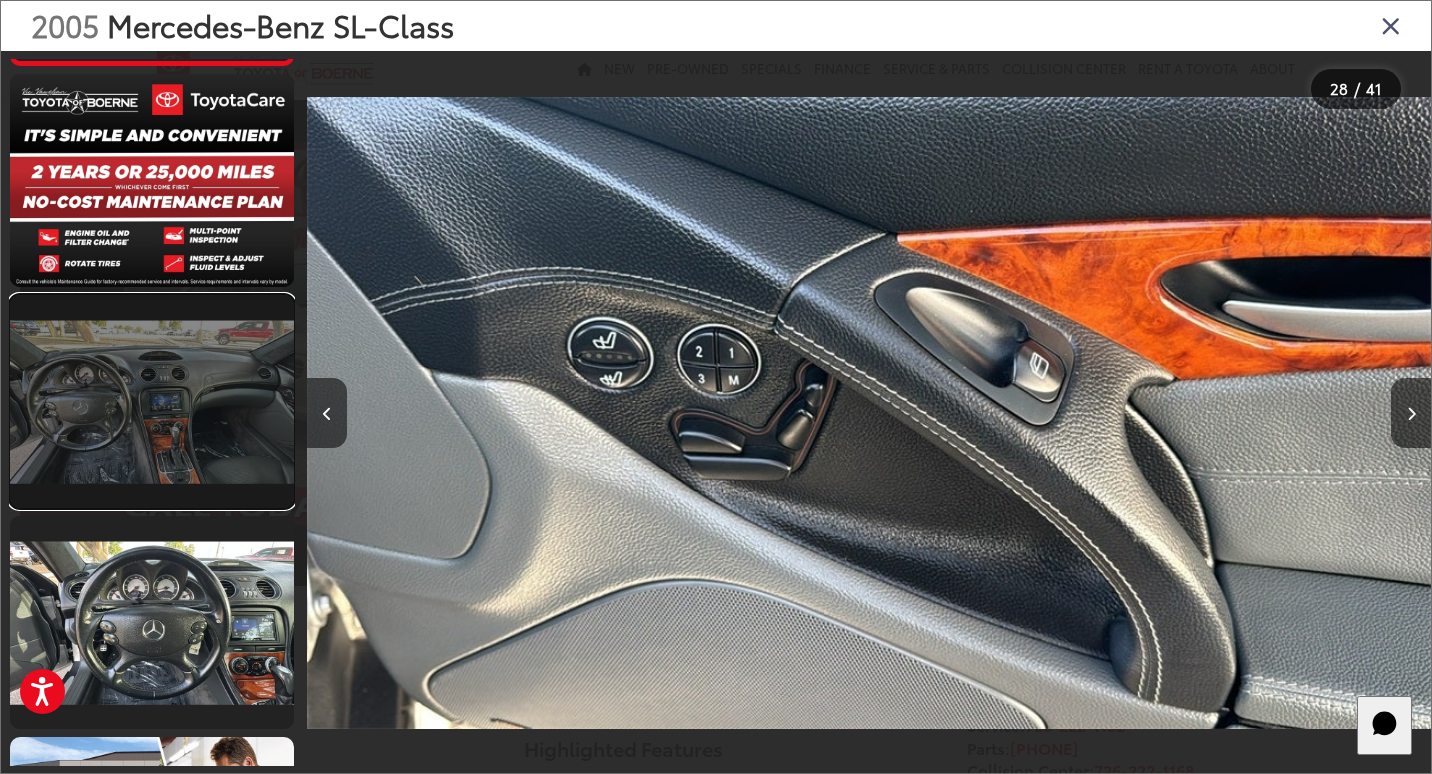 click at bounding box center (152, 401) 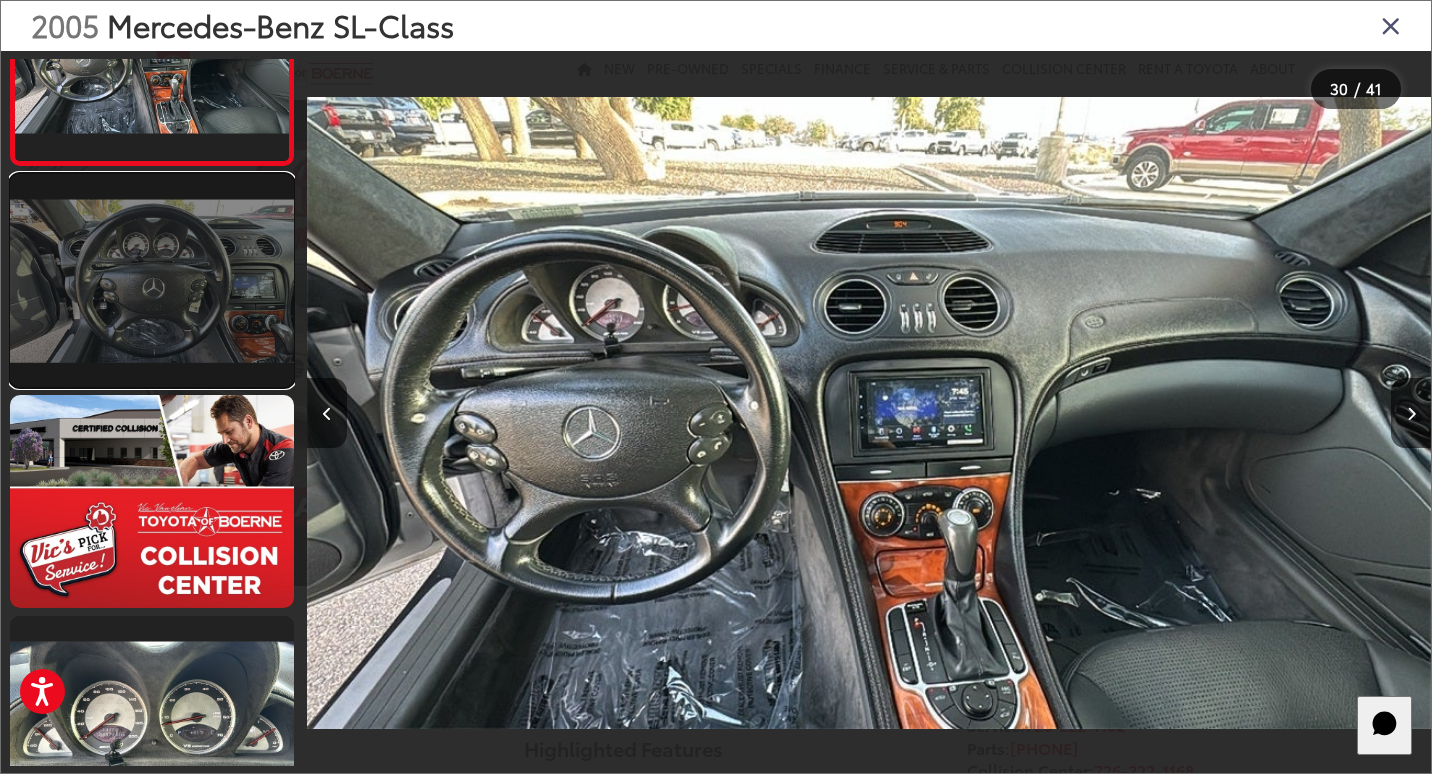 click at bounding box center (152, 280) 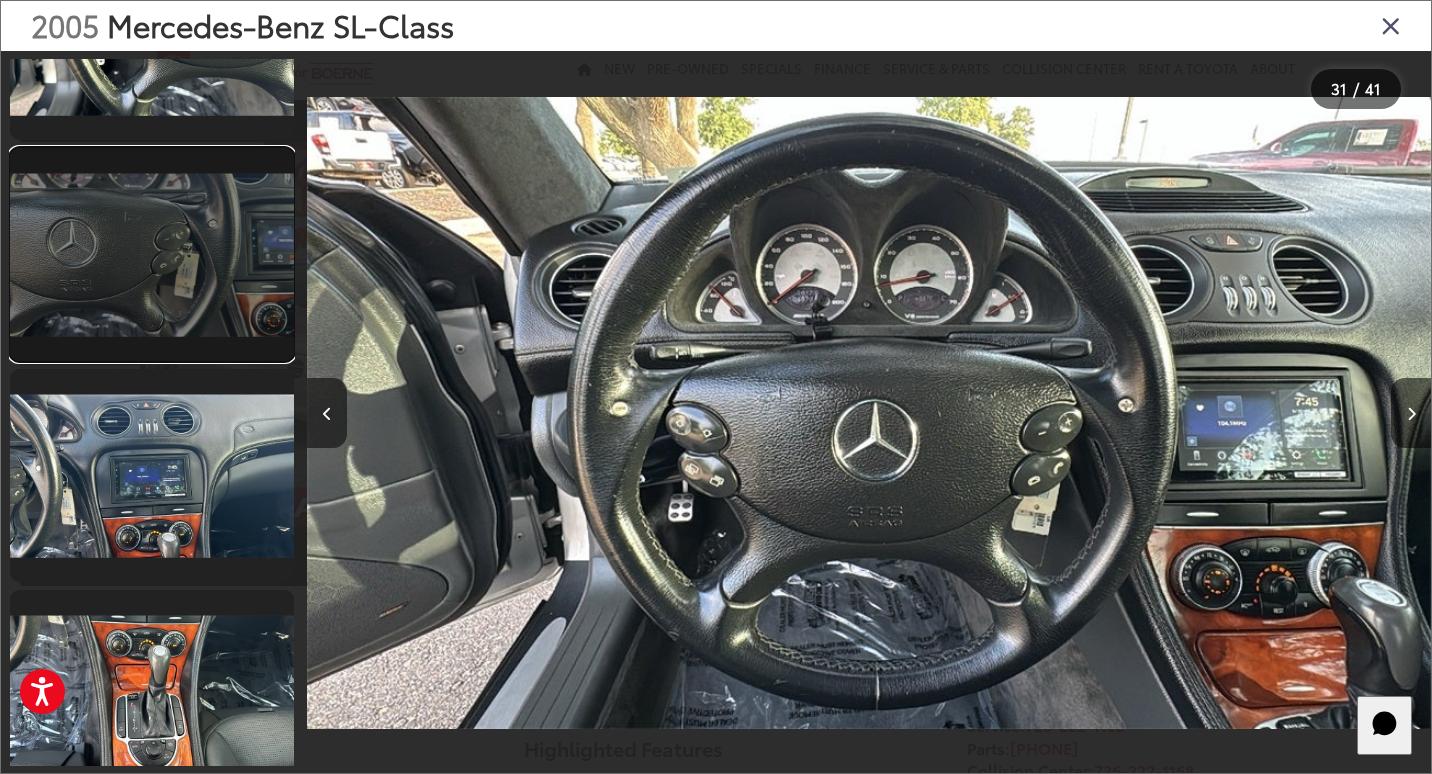 click at bounding box center (152, 254) 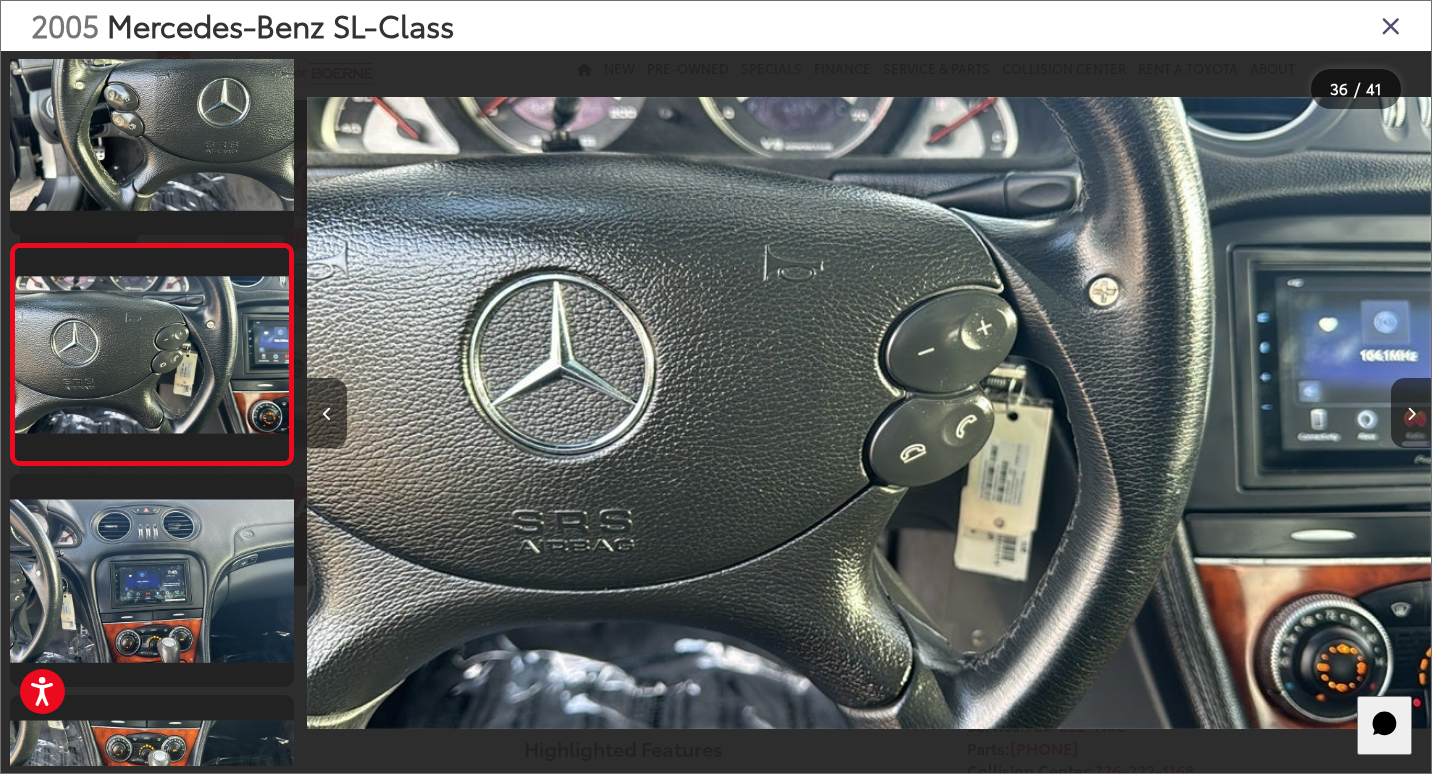 drag, startPoint x: 188, startPoint y: 280, endPoint x: 1284, endPoint y: 64, distance: 1117.0819 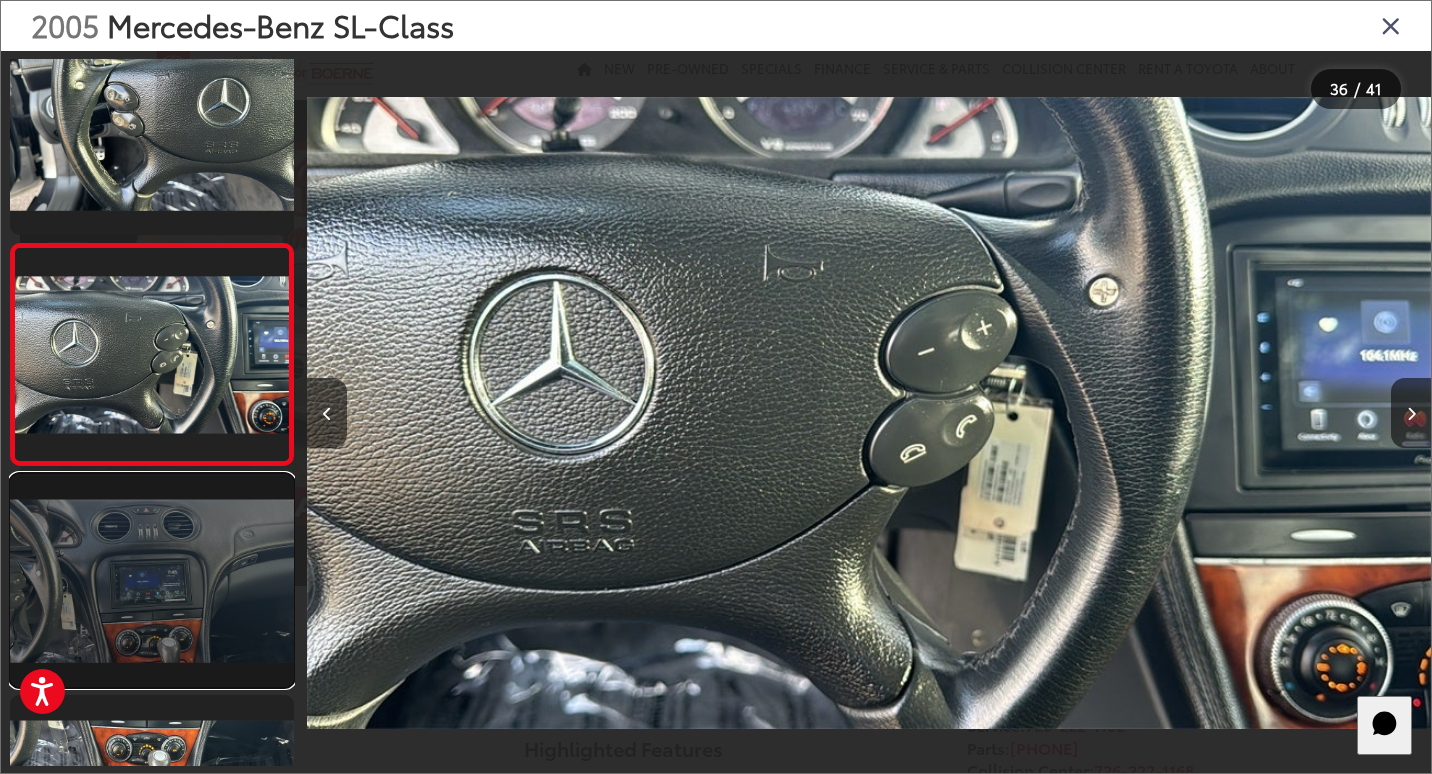 click at bounding box center [152, 580] 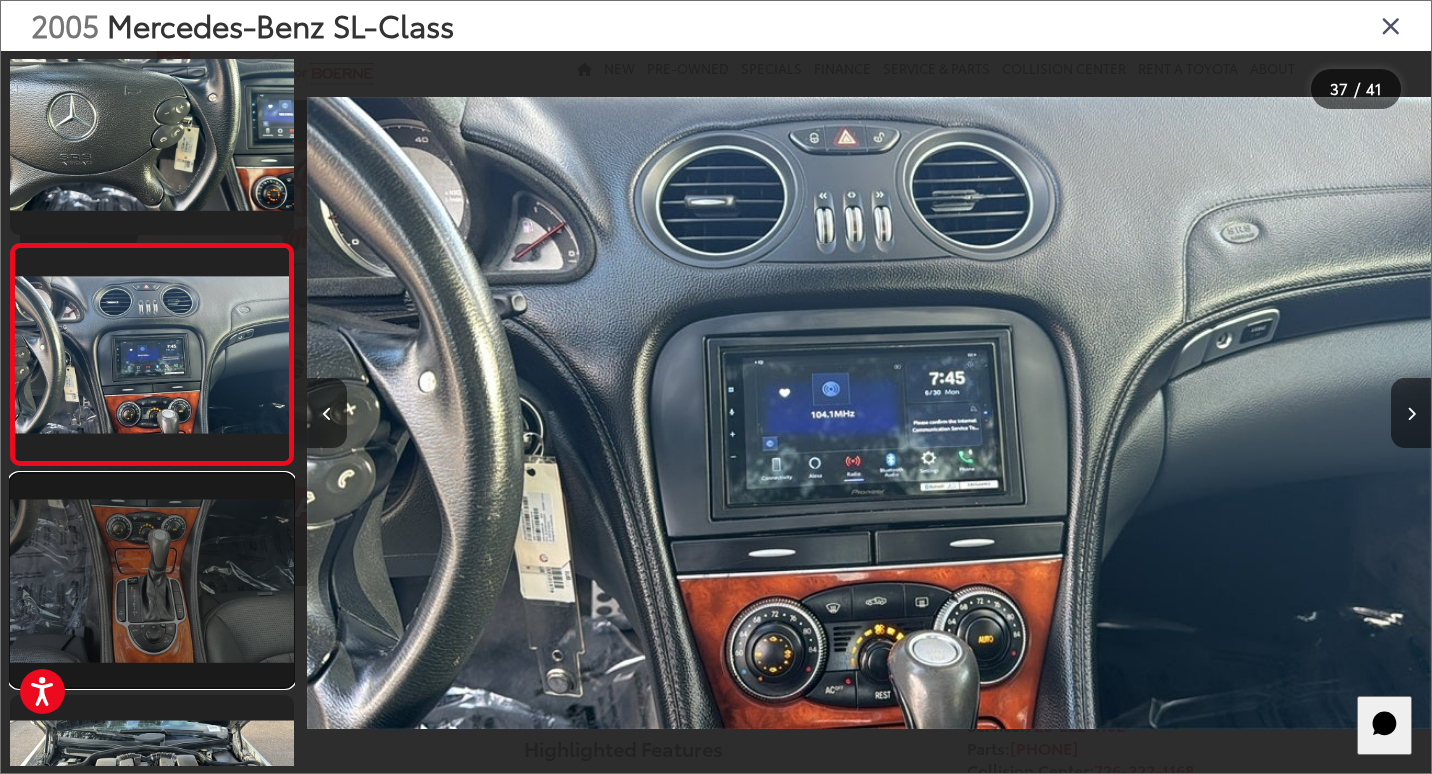 click at bounding box center (152, 580) 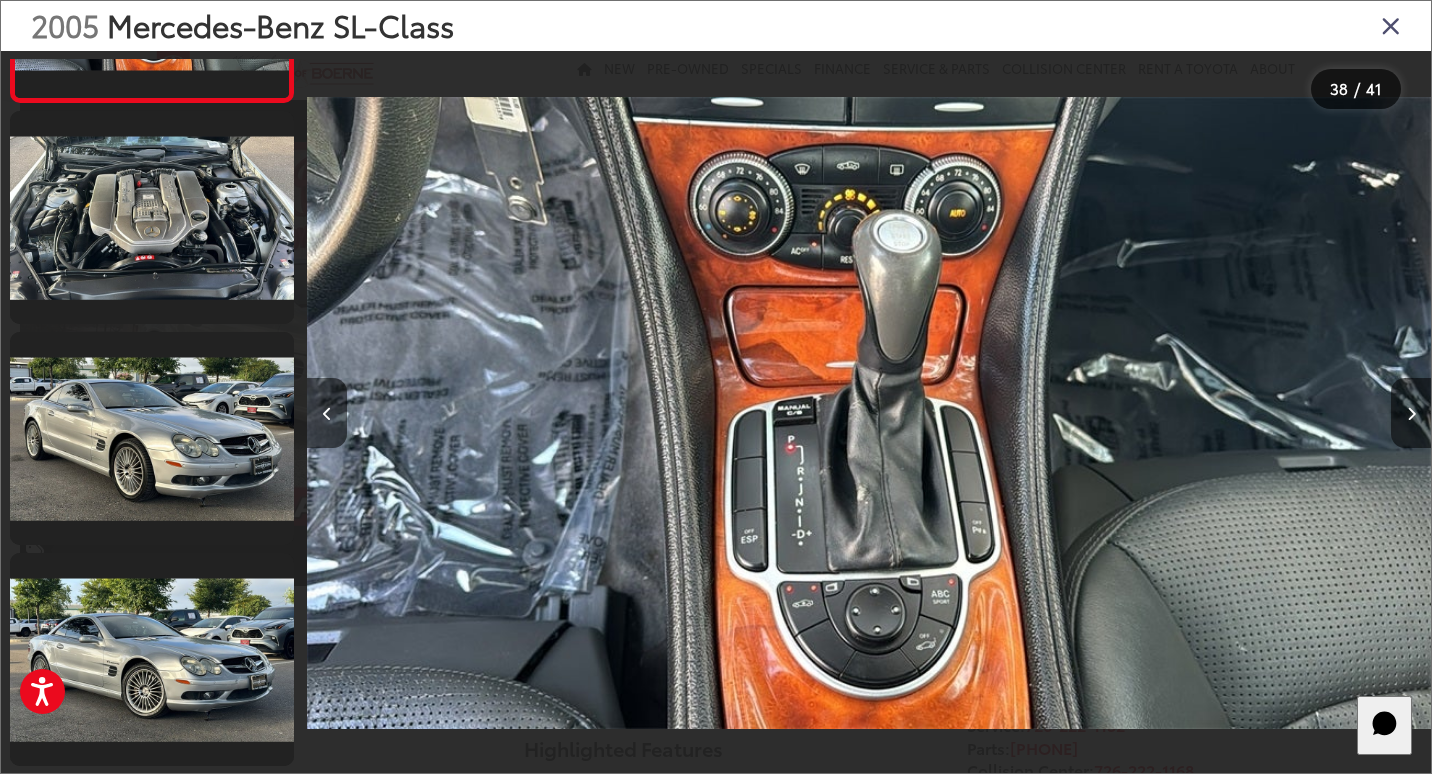 click at bounding box center (1391, 25) 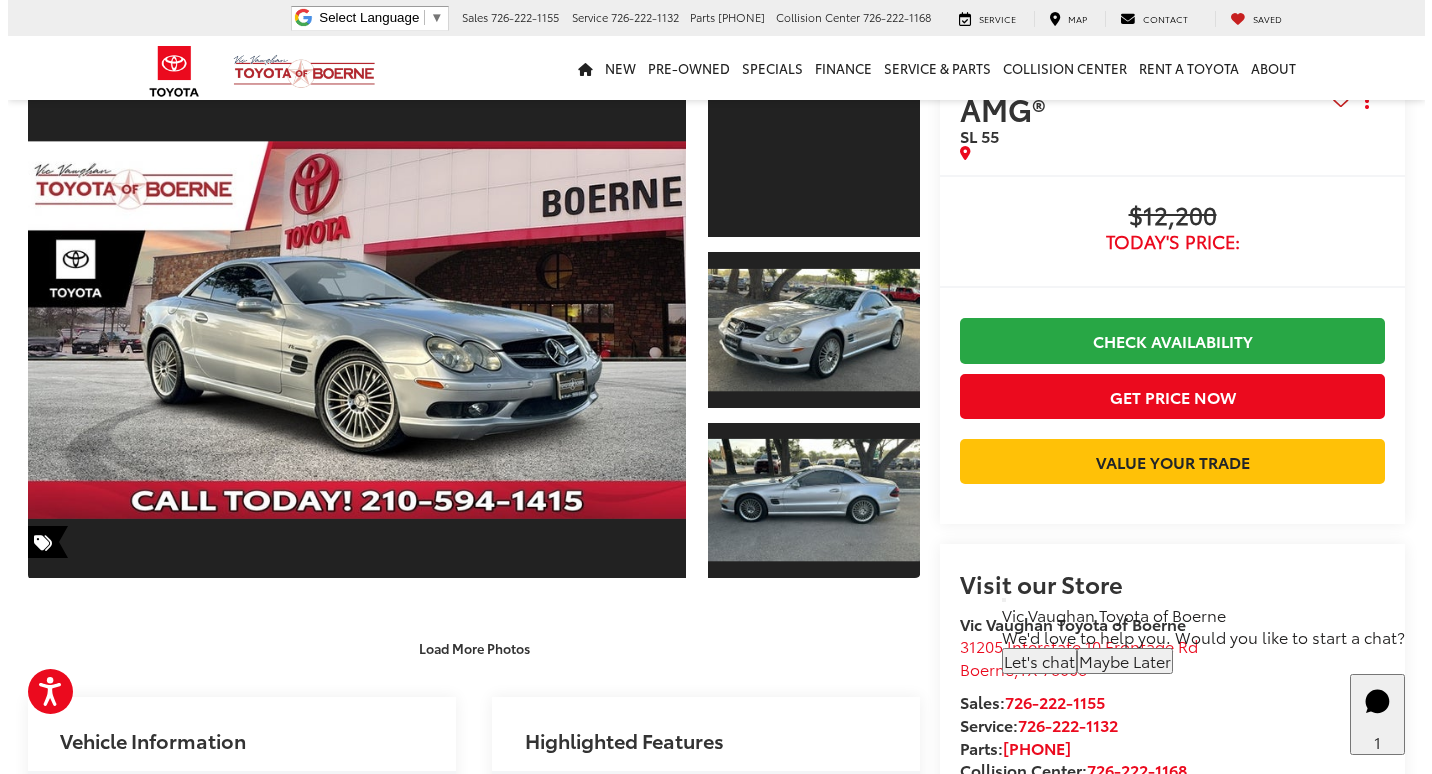 scroll, scrollTop: 0, scrollLeft: 0, axis: both 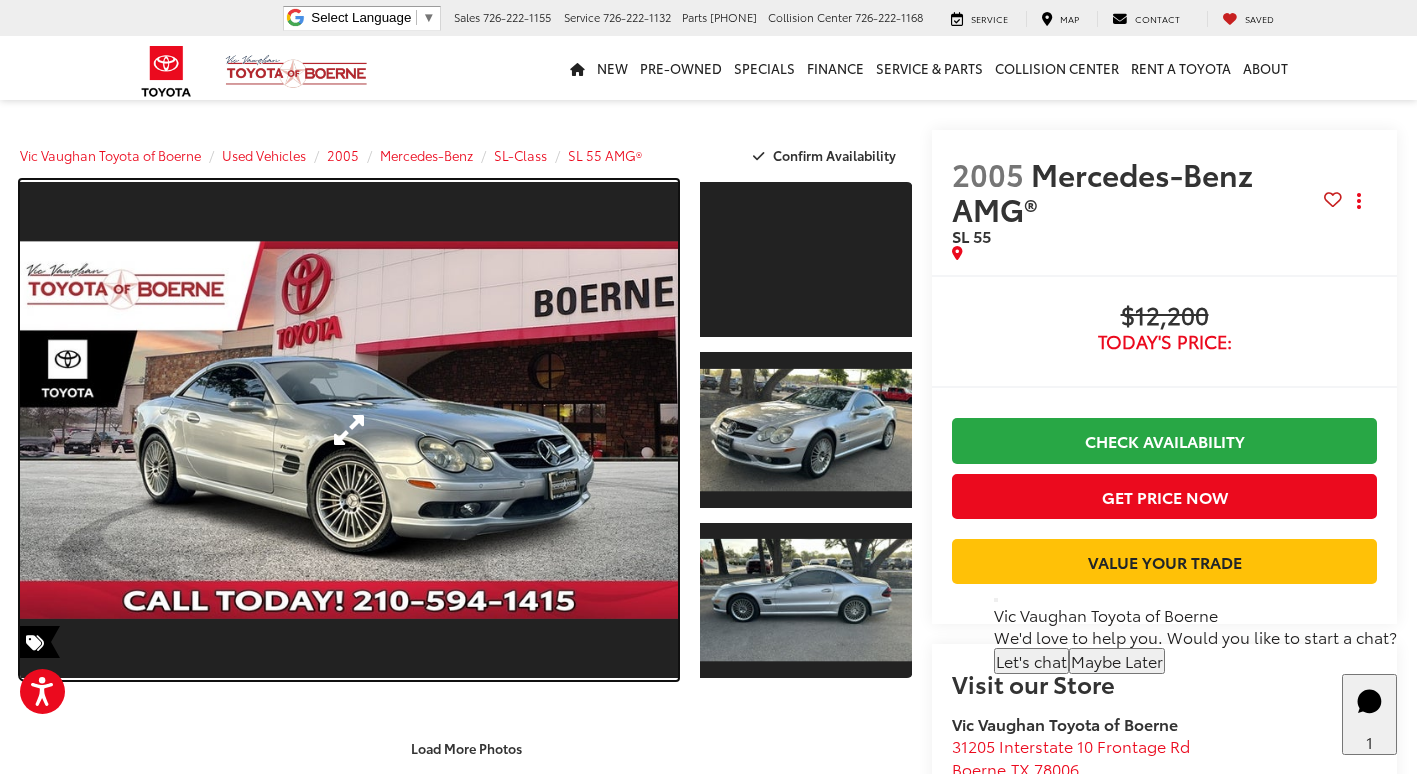 click at bounding box center [349, 430] 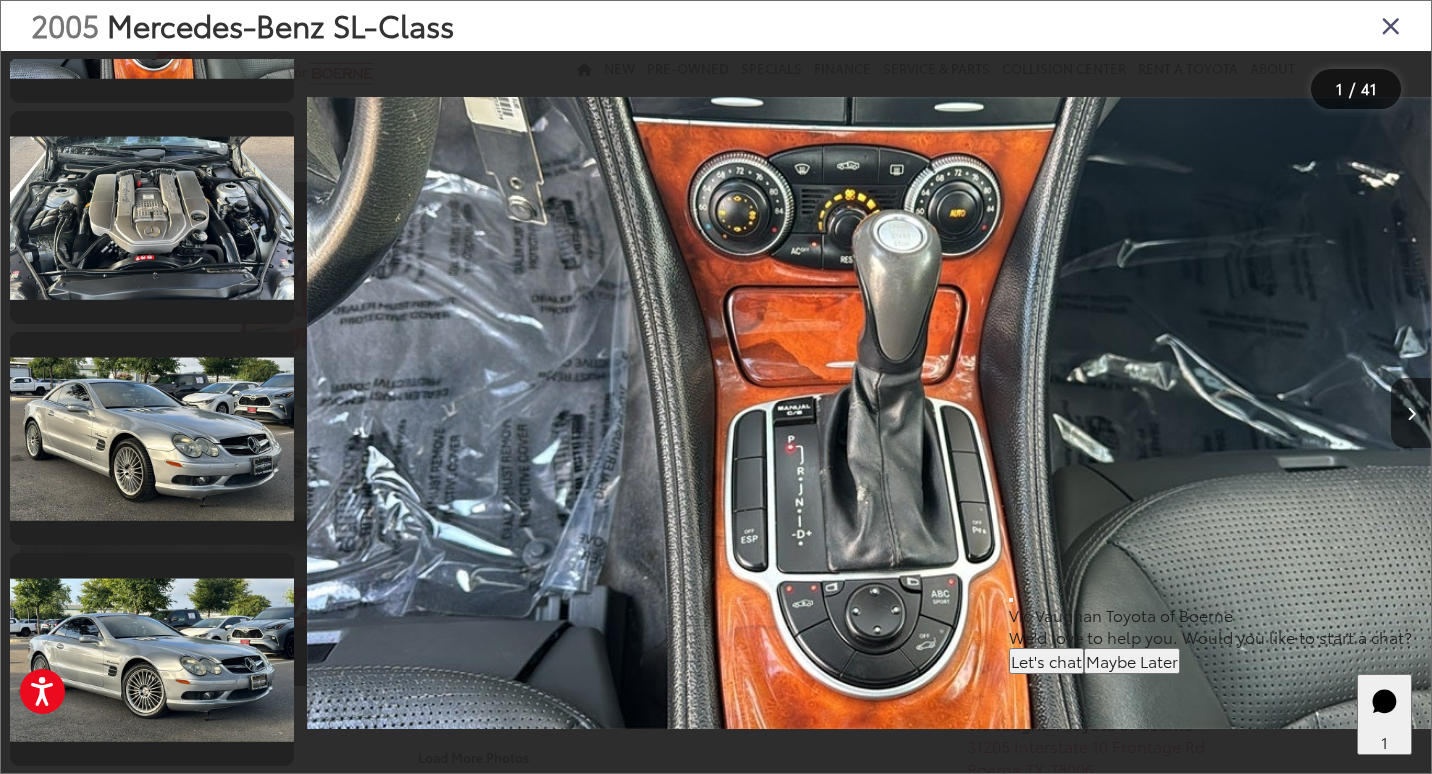 scroll, scrollTop: 0, scrollLeft: 0, axis: both 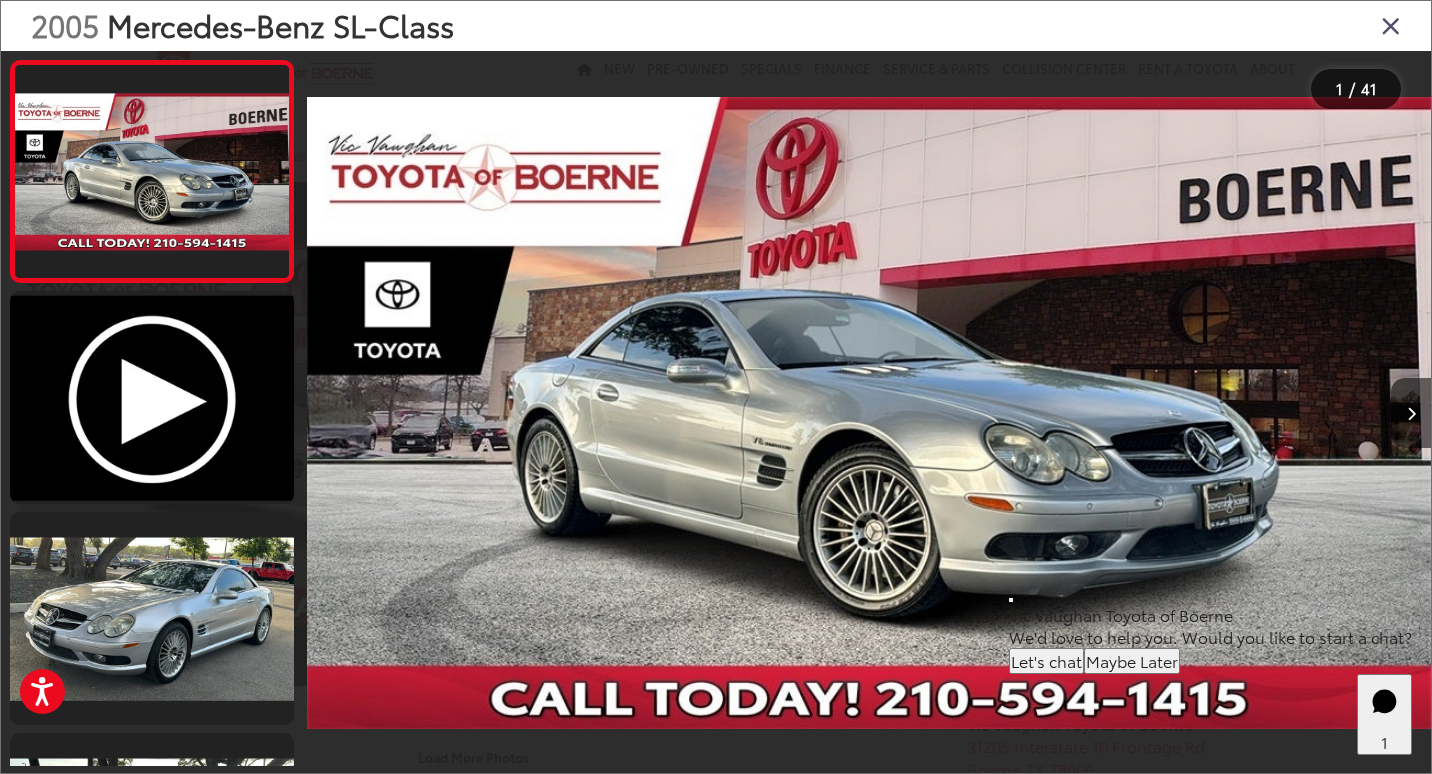 click at bounding box center (1391, 25) 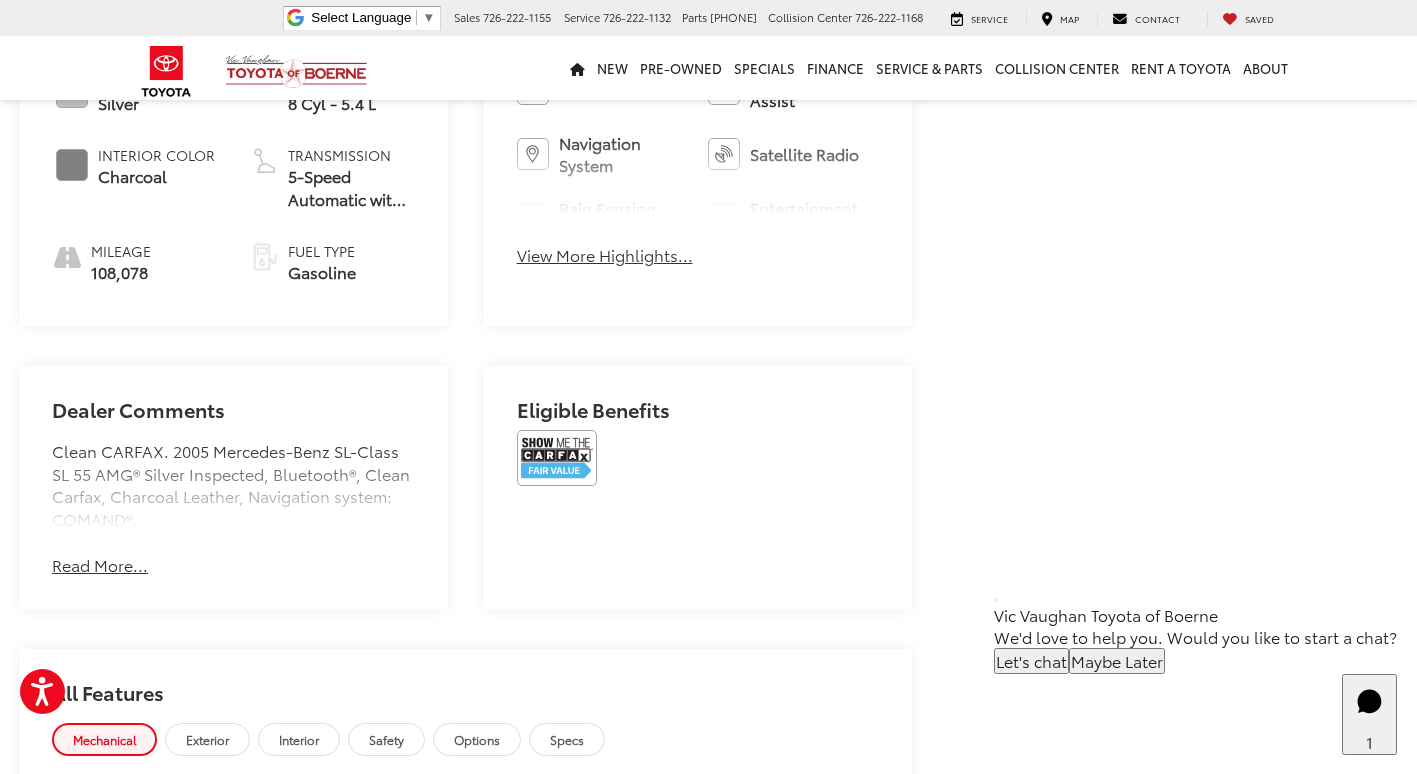 scroll, scrollTop: 1200, scrollLeft: 0, axis: vertical 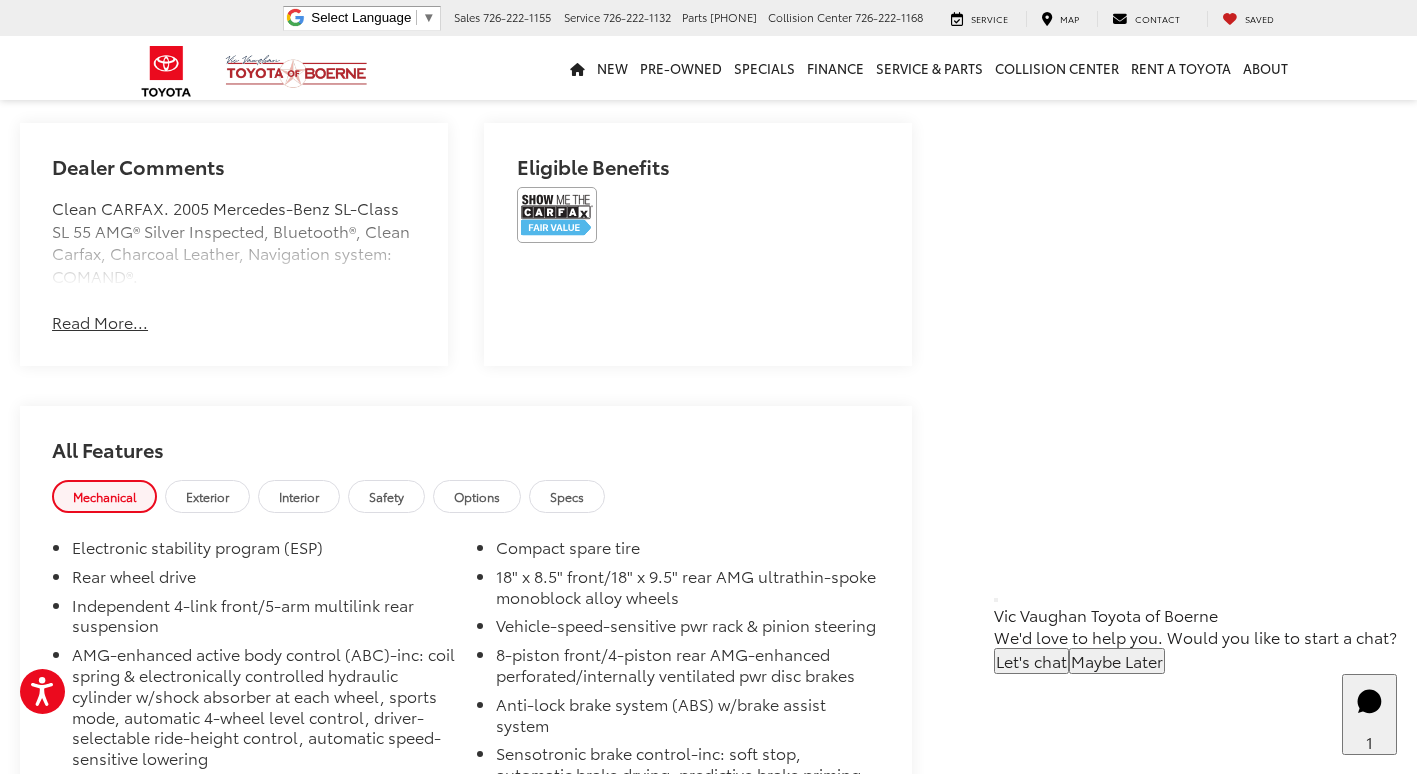 click on "Read More..." at bounding box center (100, 322) 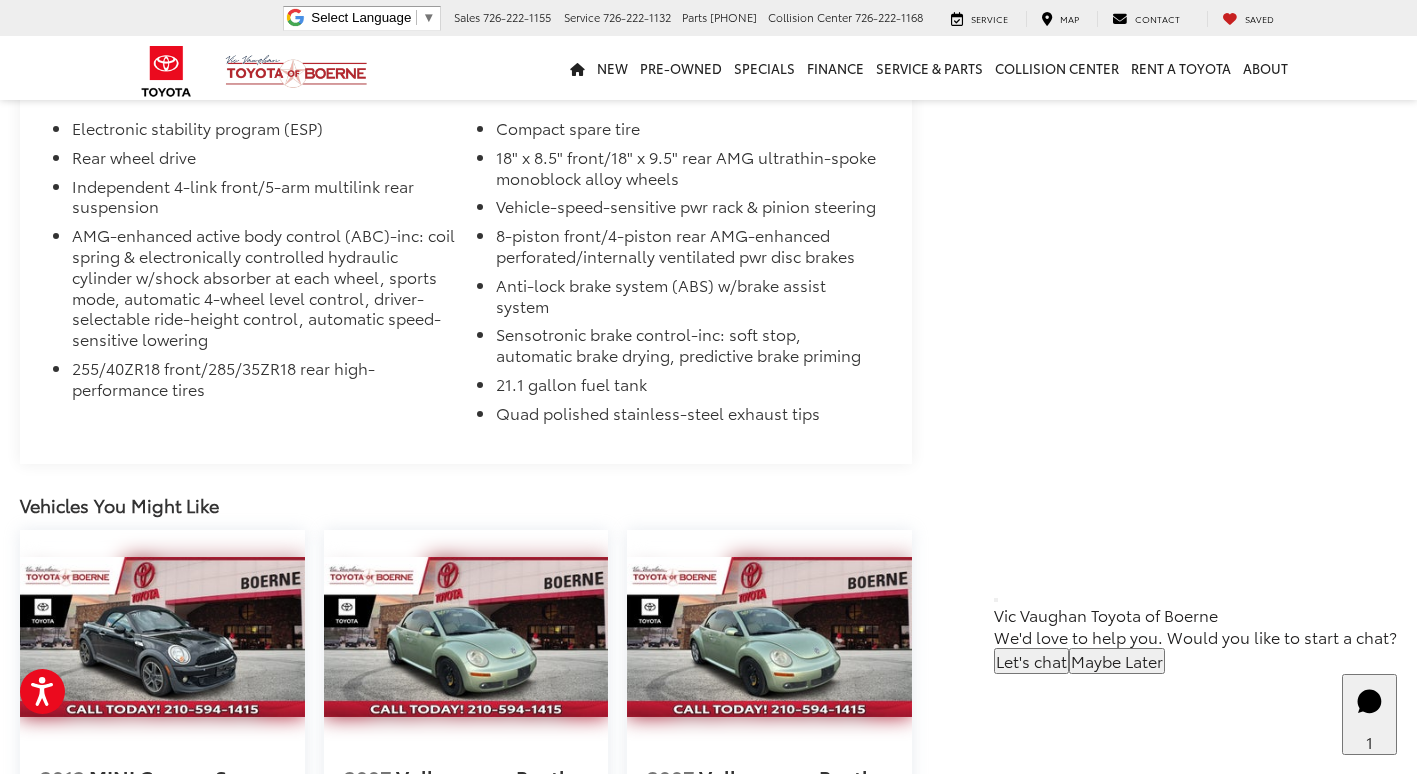 scroll, scrollTop: 1600, scrollLeft: 0, axis: vertical 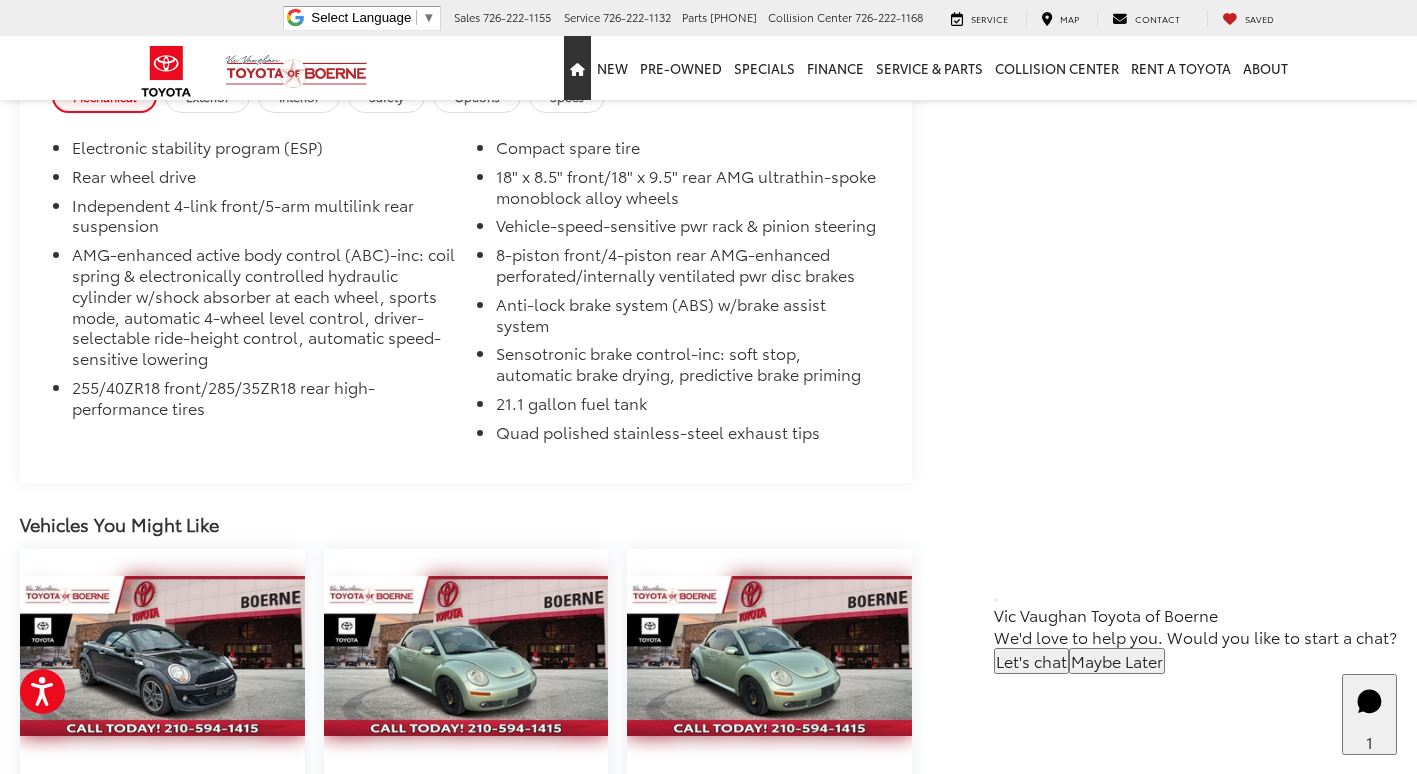 drag, startPoint x: 581, startPoint y: 68, endPoint x: 573, endPoint y: 32, distance: 36.878178 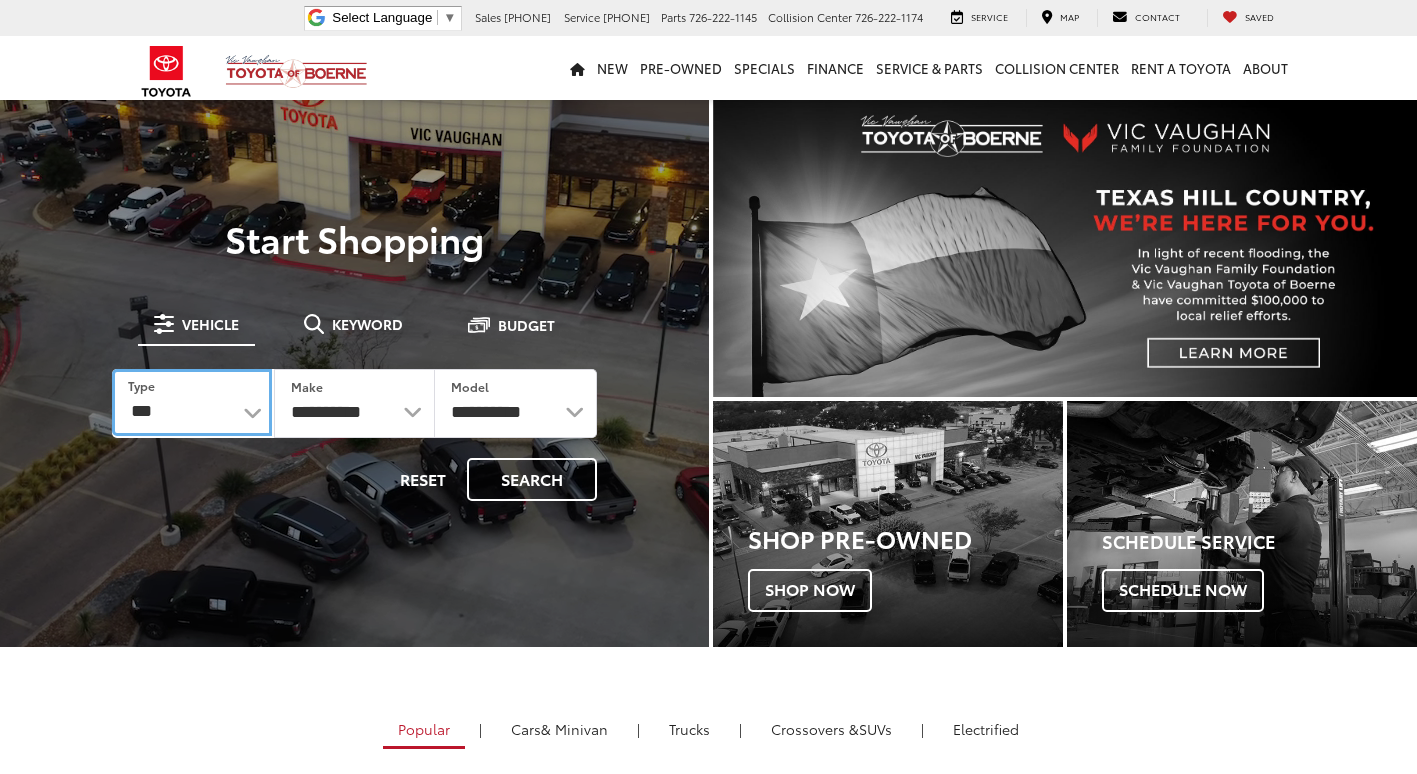 click on "***
***
****
*********" at bounding box center (192, 402) 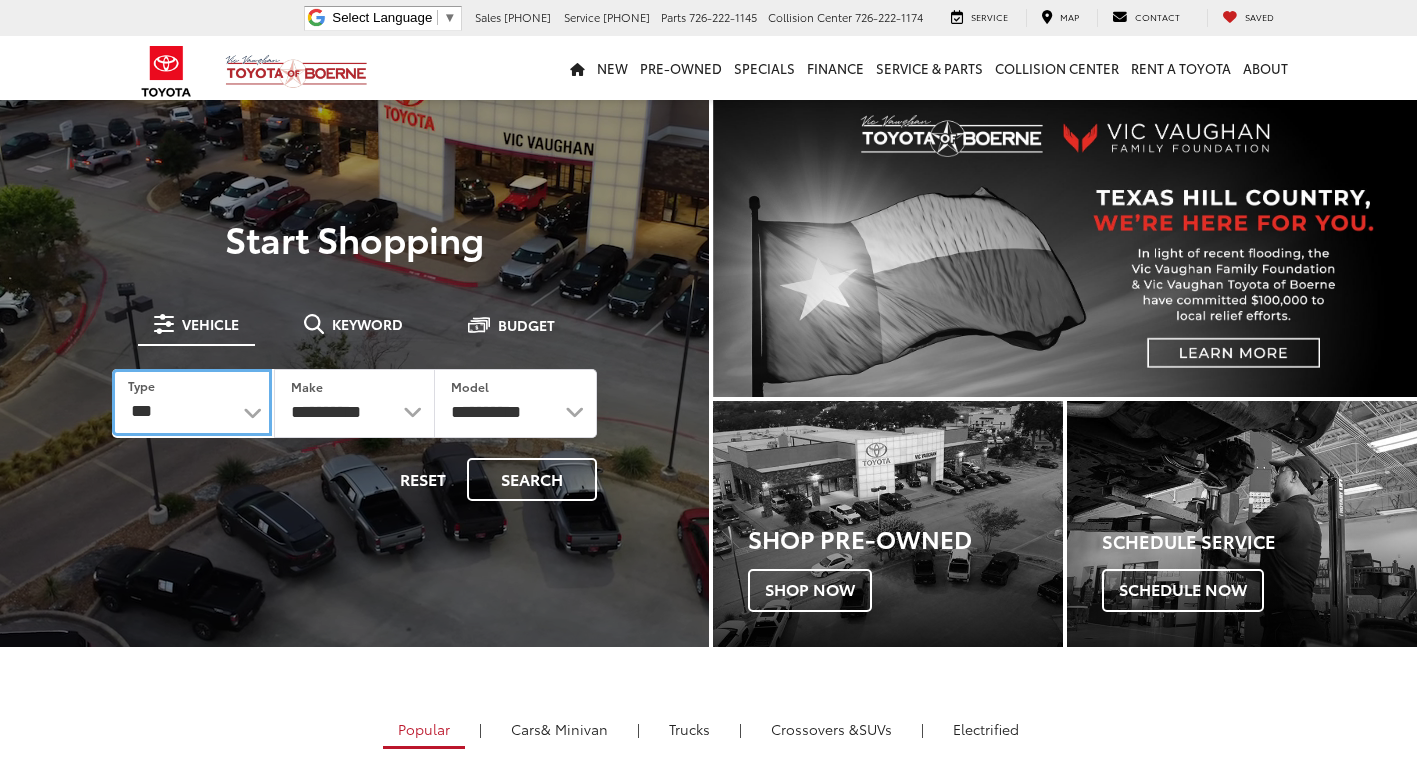 scroll, scrollTop: 0, scrollLeft: 0, axis: both 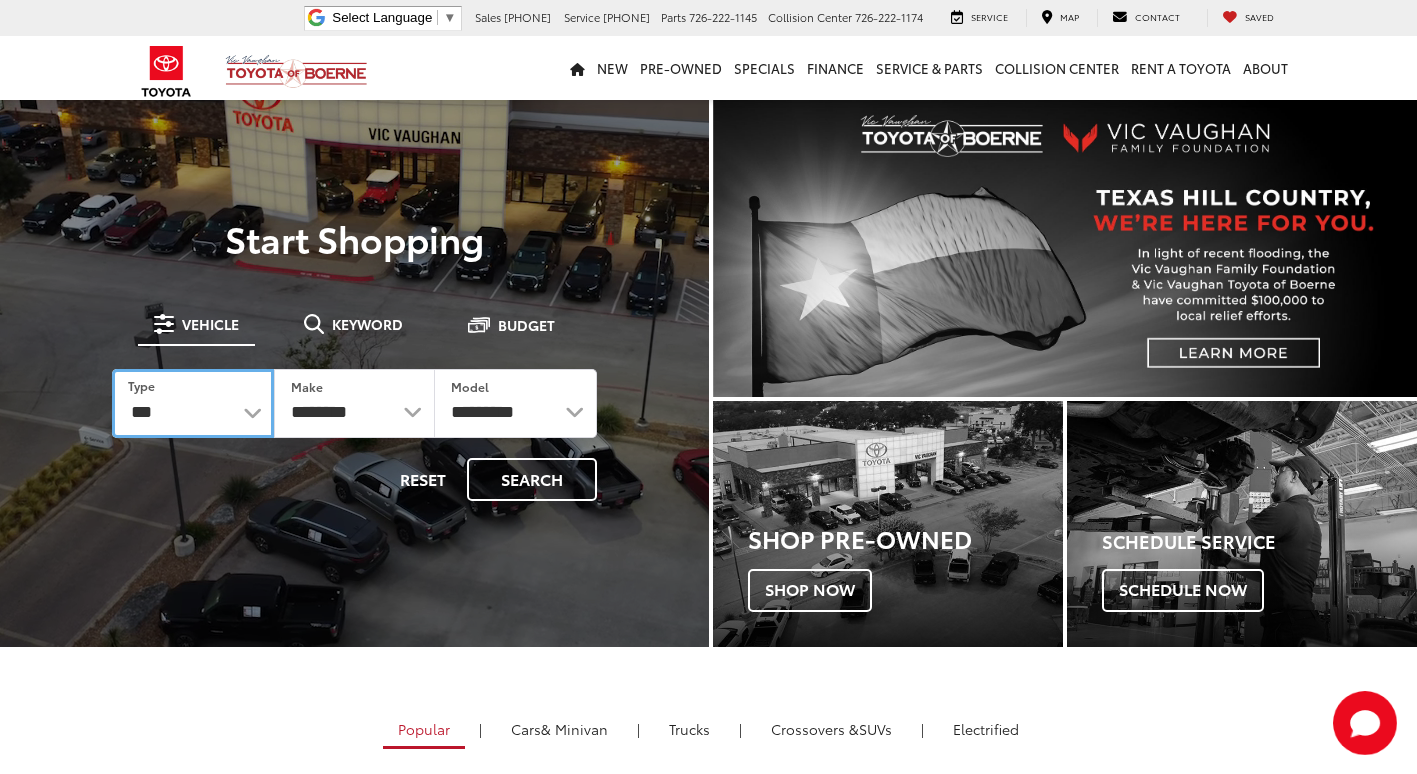 select on "******" 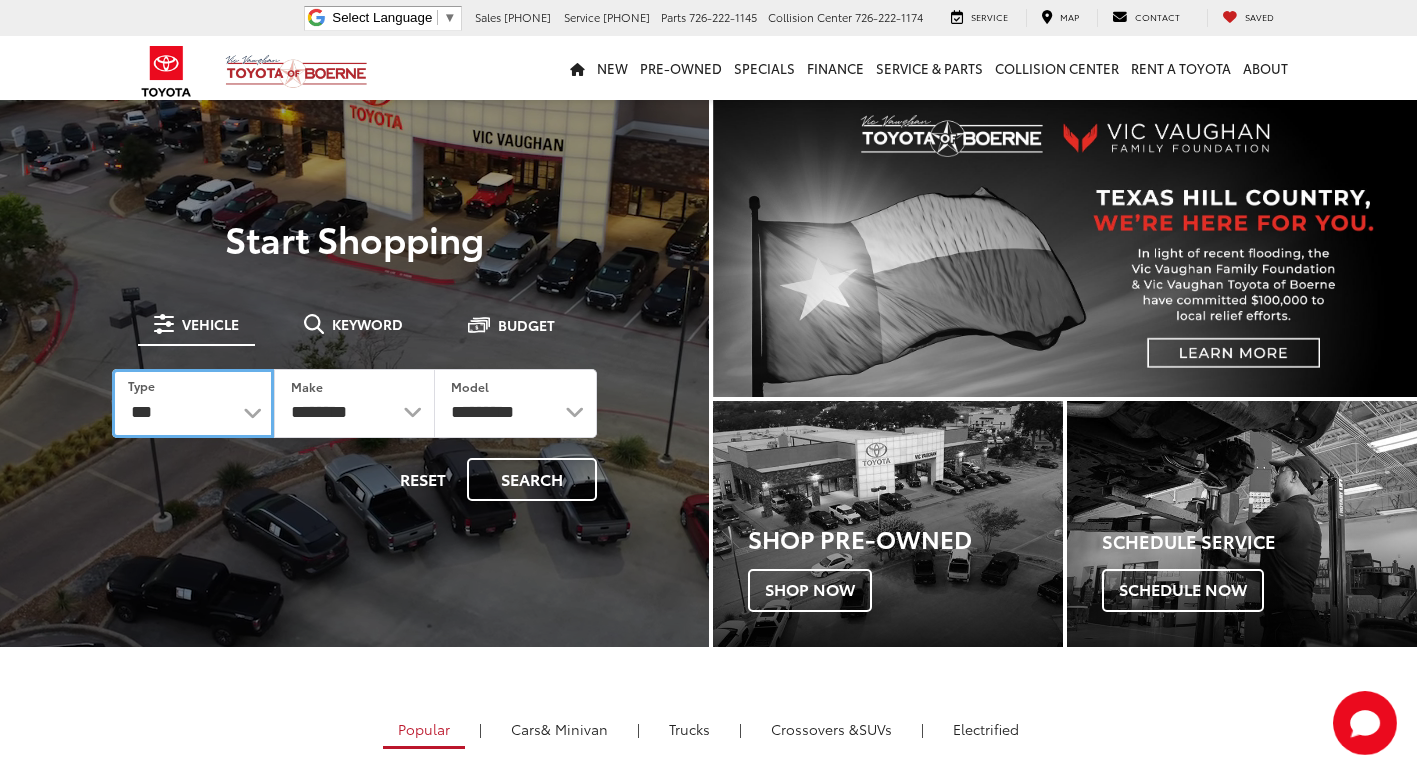 click on "***
***
****
*********" at bounding box center [193, 403] 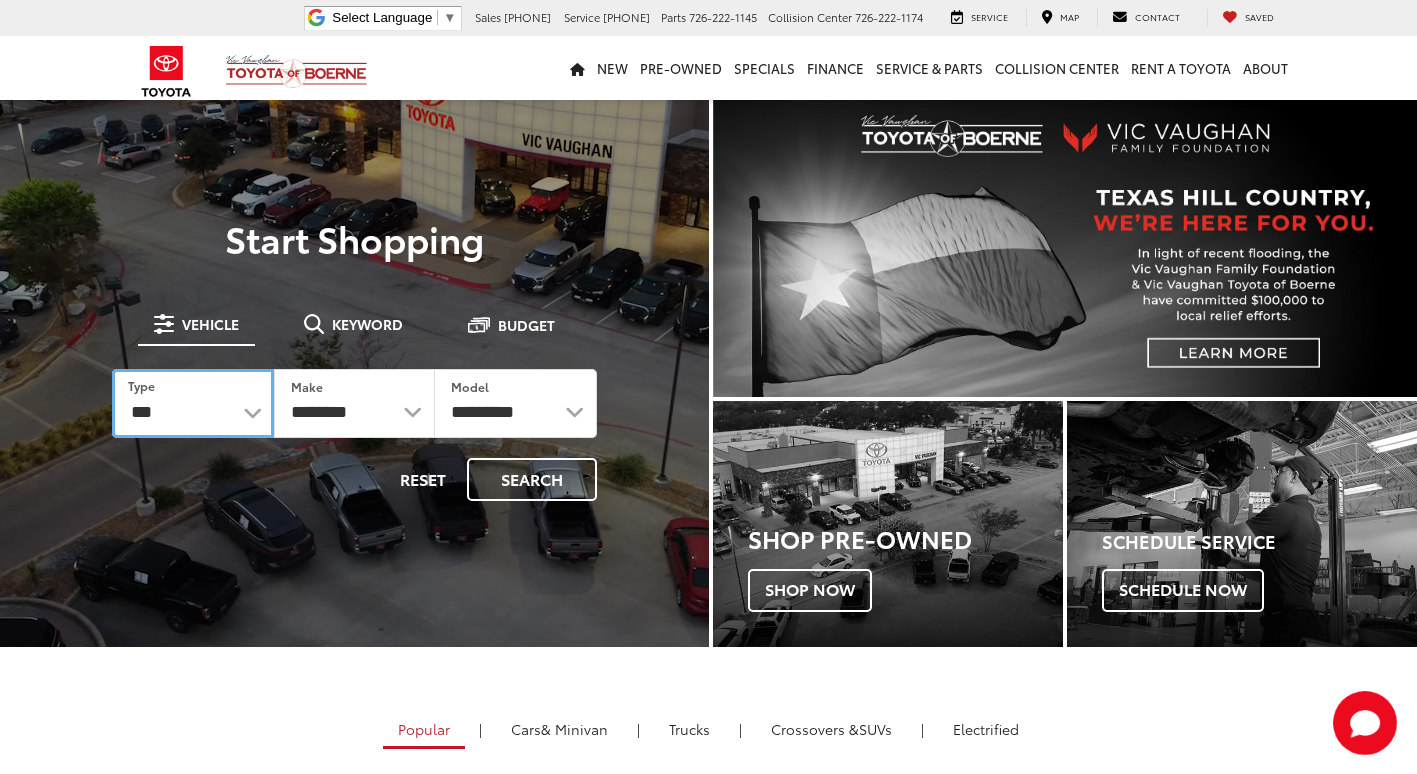 select on "******" 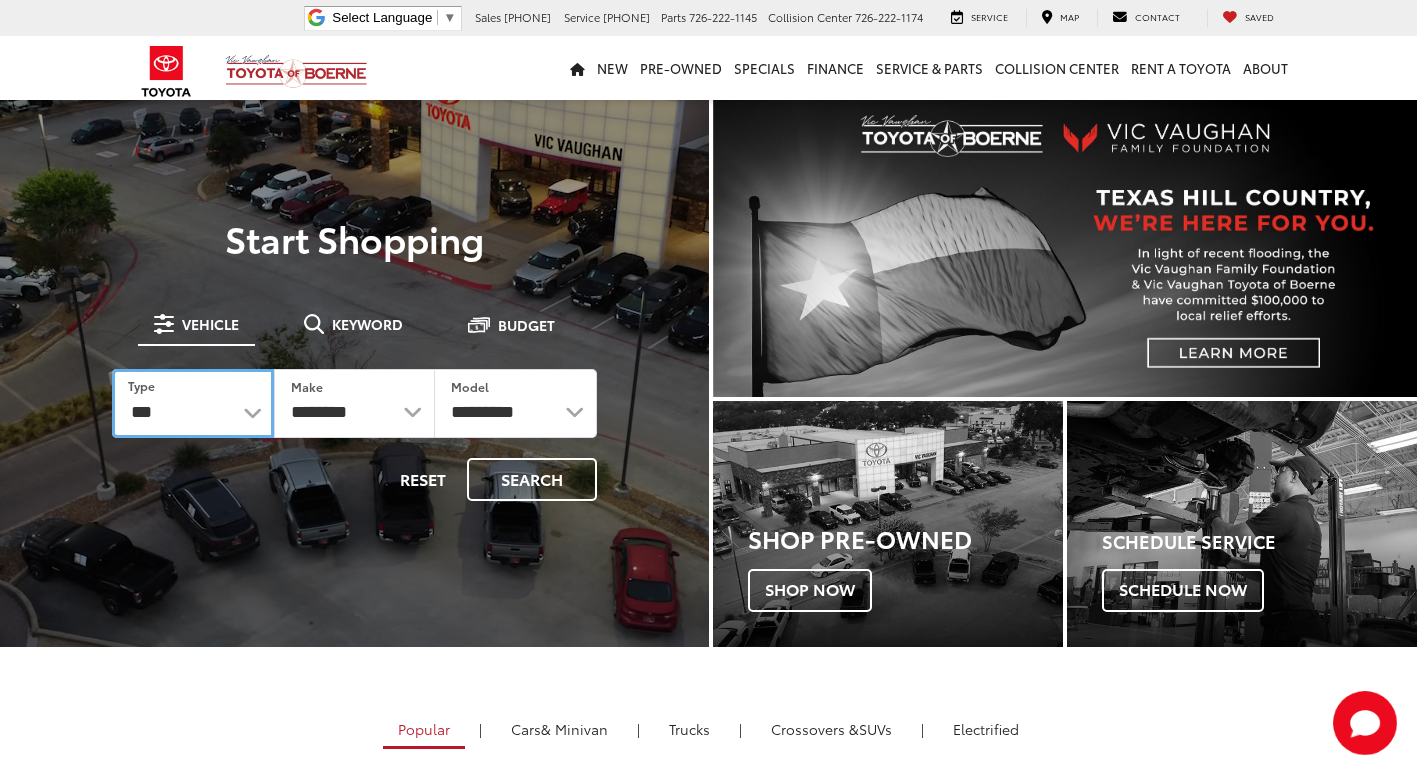 select 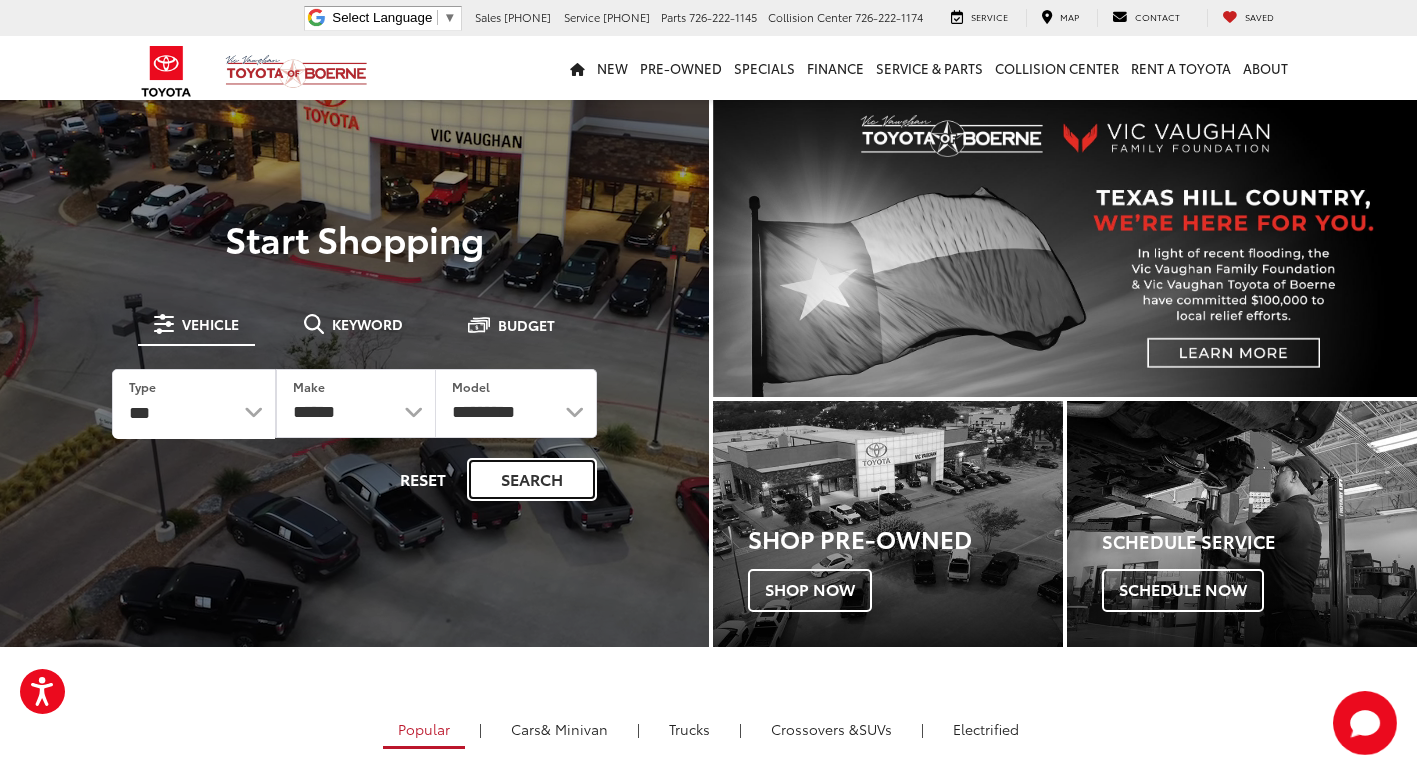 click on "Search" at bounding box center (532, 479) 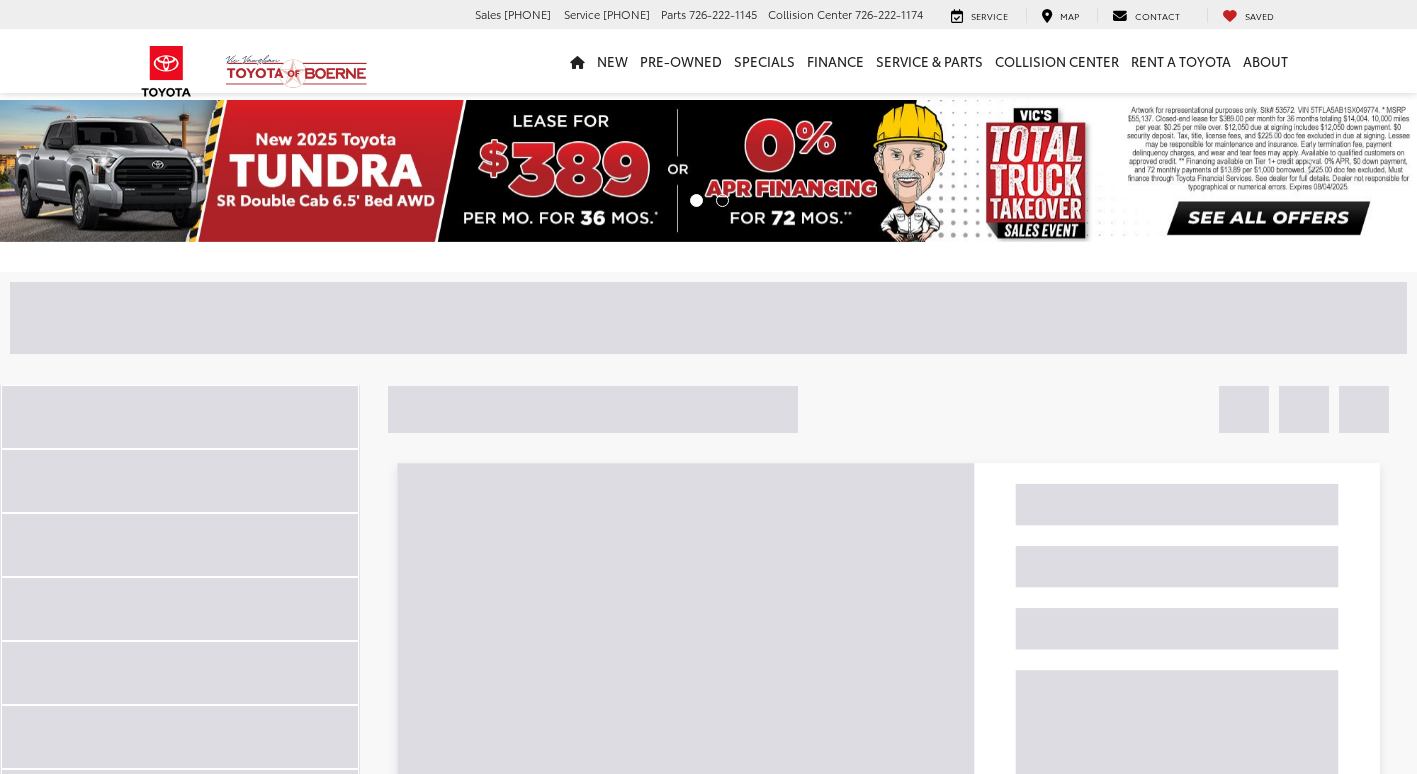 scroll, scrollTop: 0, scrollLeft: 0, axis: both 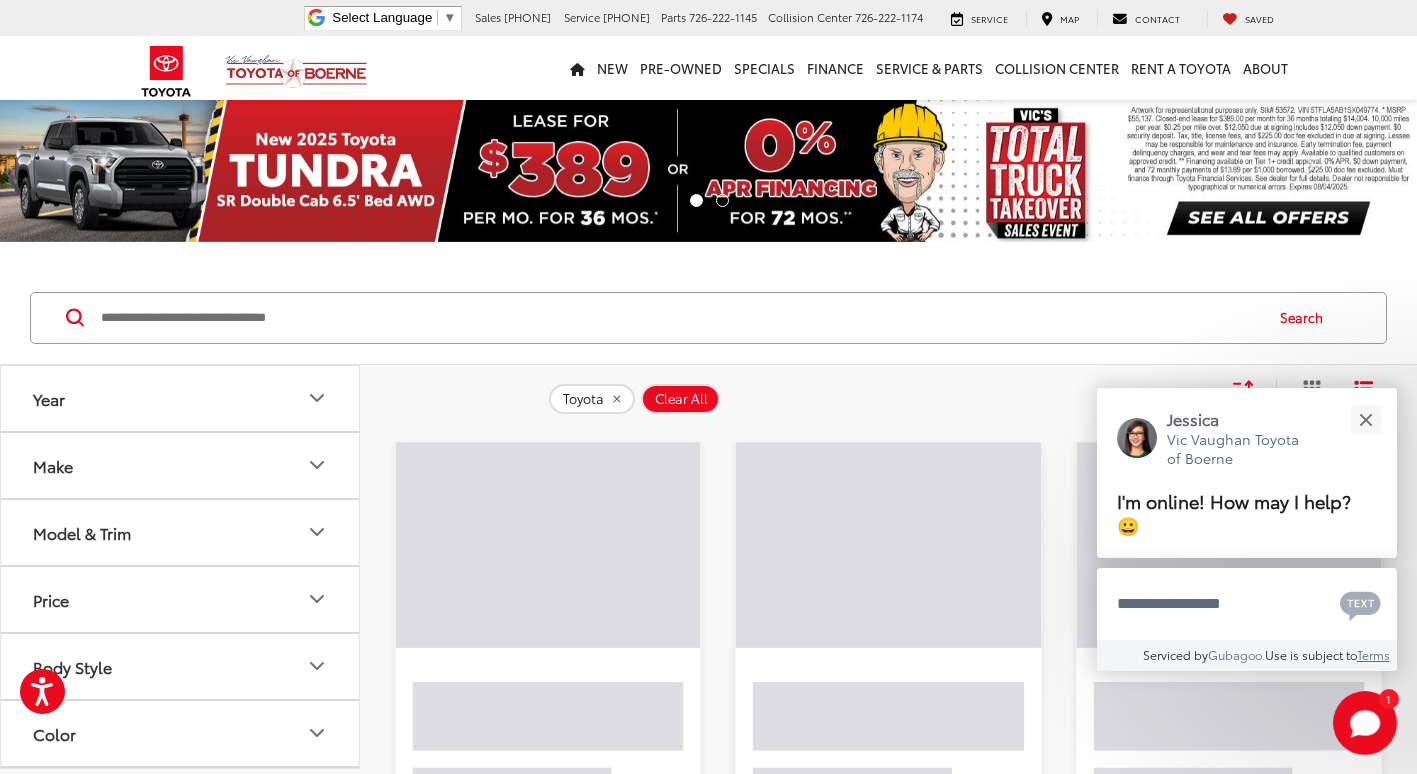 click at bounding box center (680, 318) 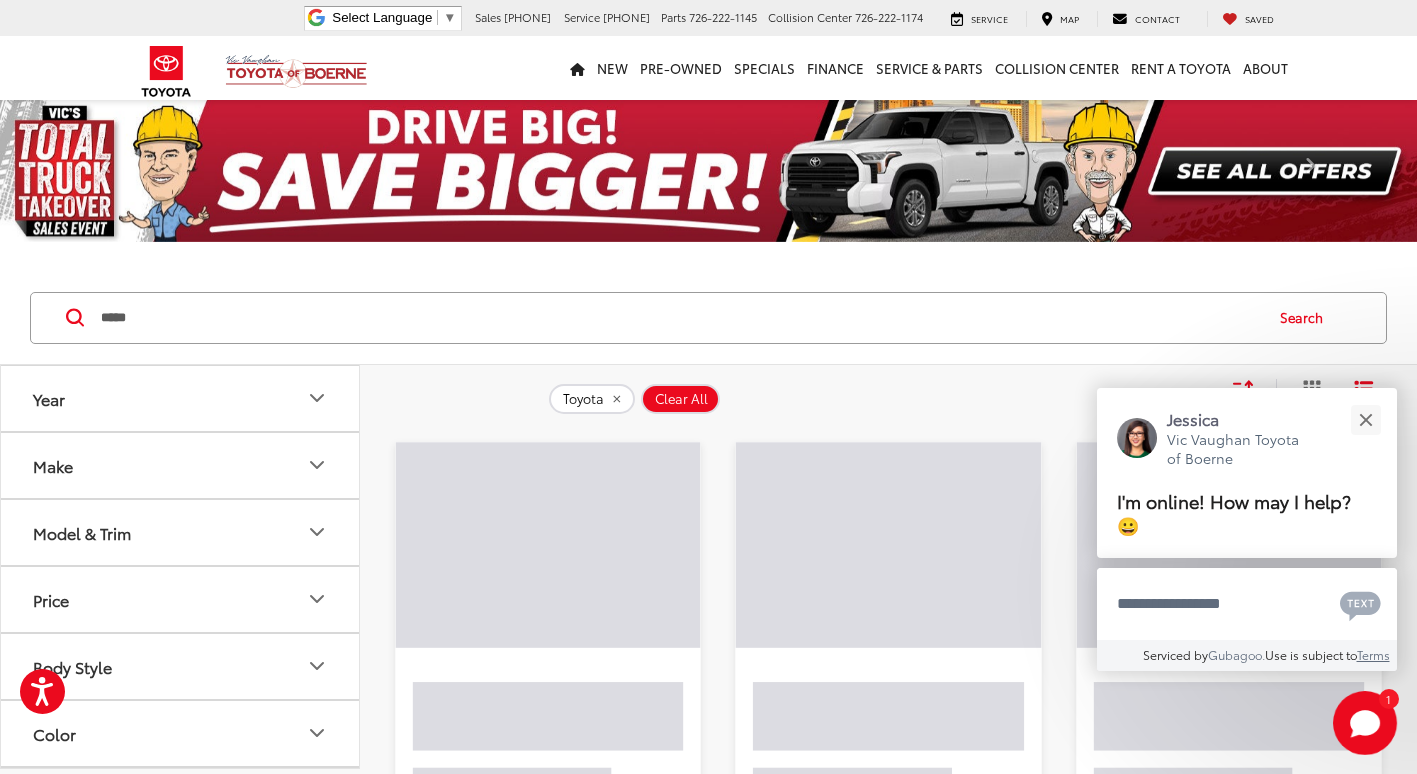 type on "*****" 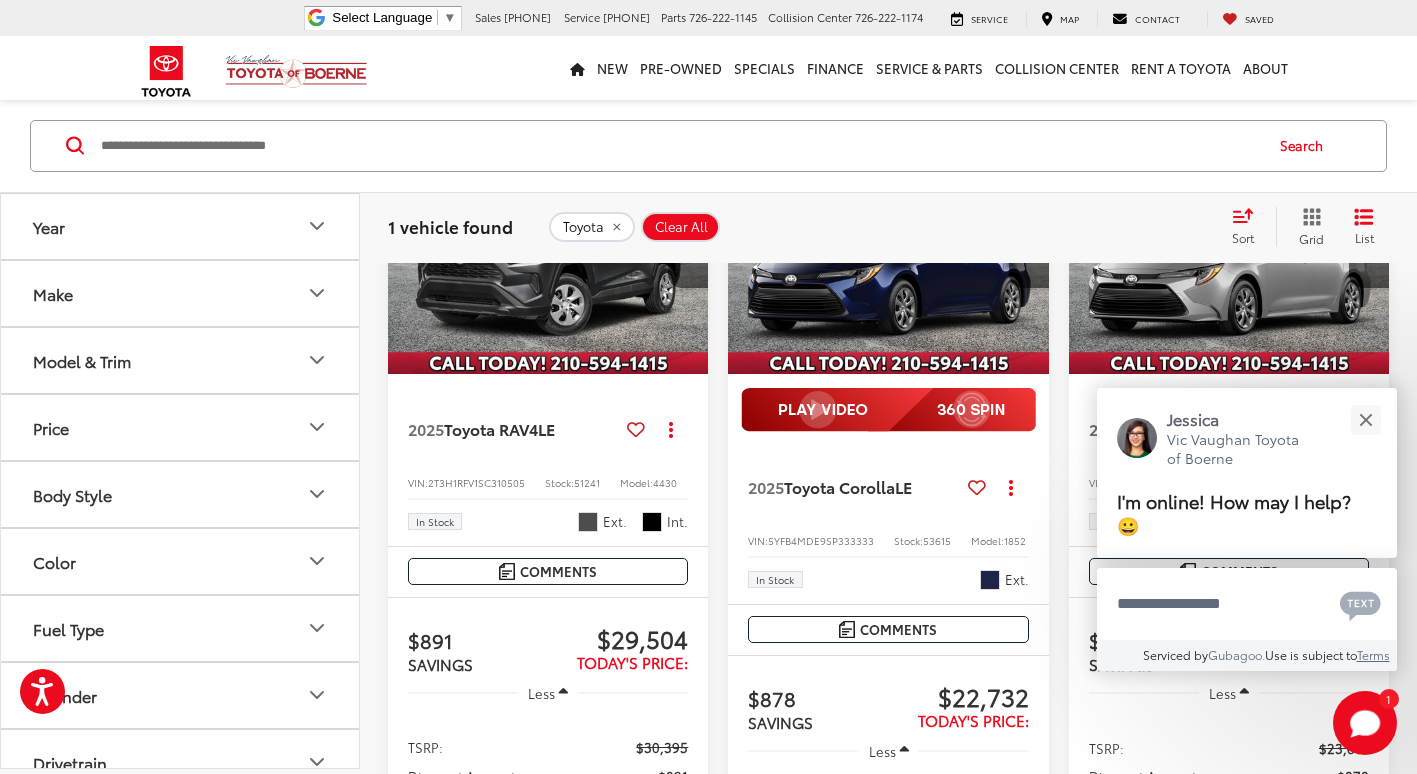 scroll, scrollTop: 400, scrollLeft: 0, axis: vertical 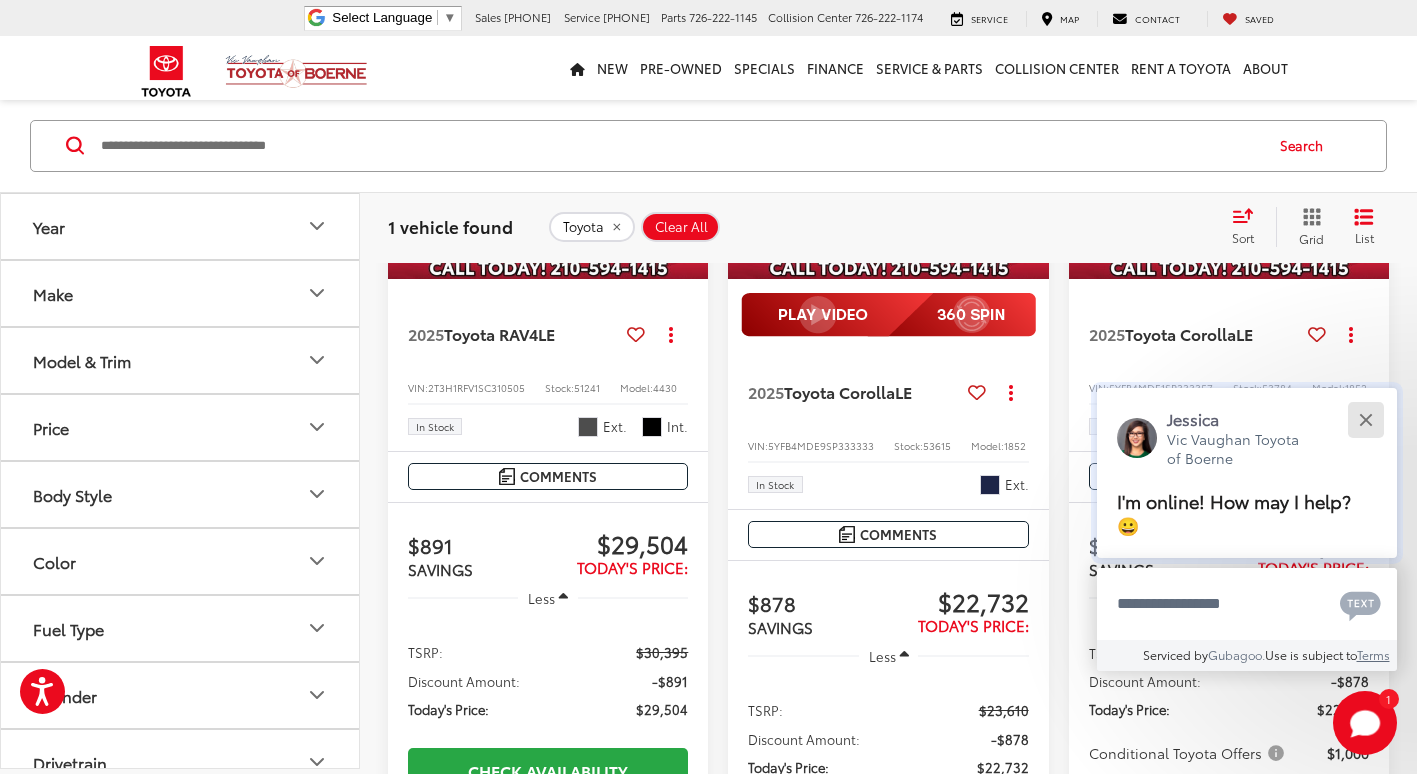click at bounding box center (1365, 419) 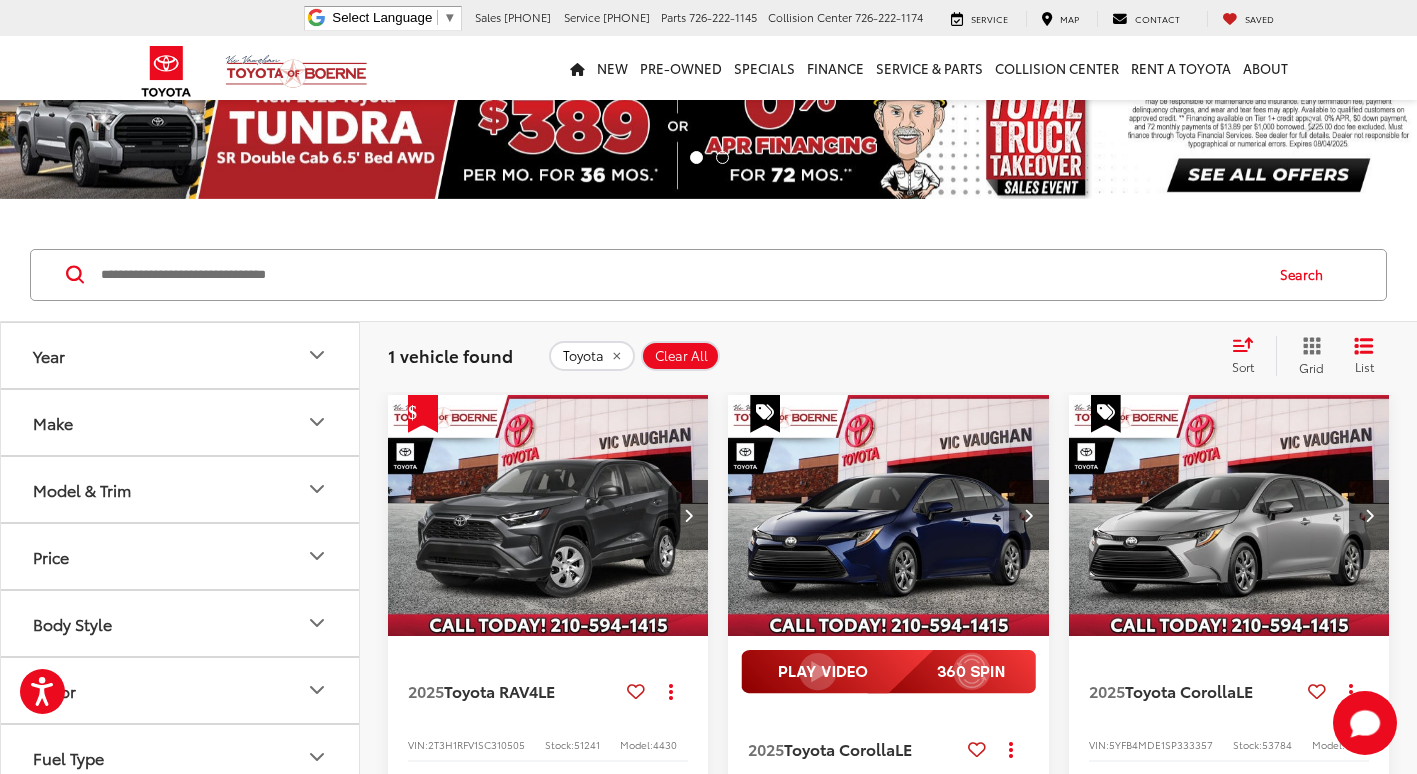 scroll, scrollTop: 0, scrollLeft: 0, axis: both 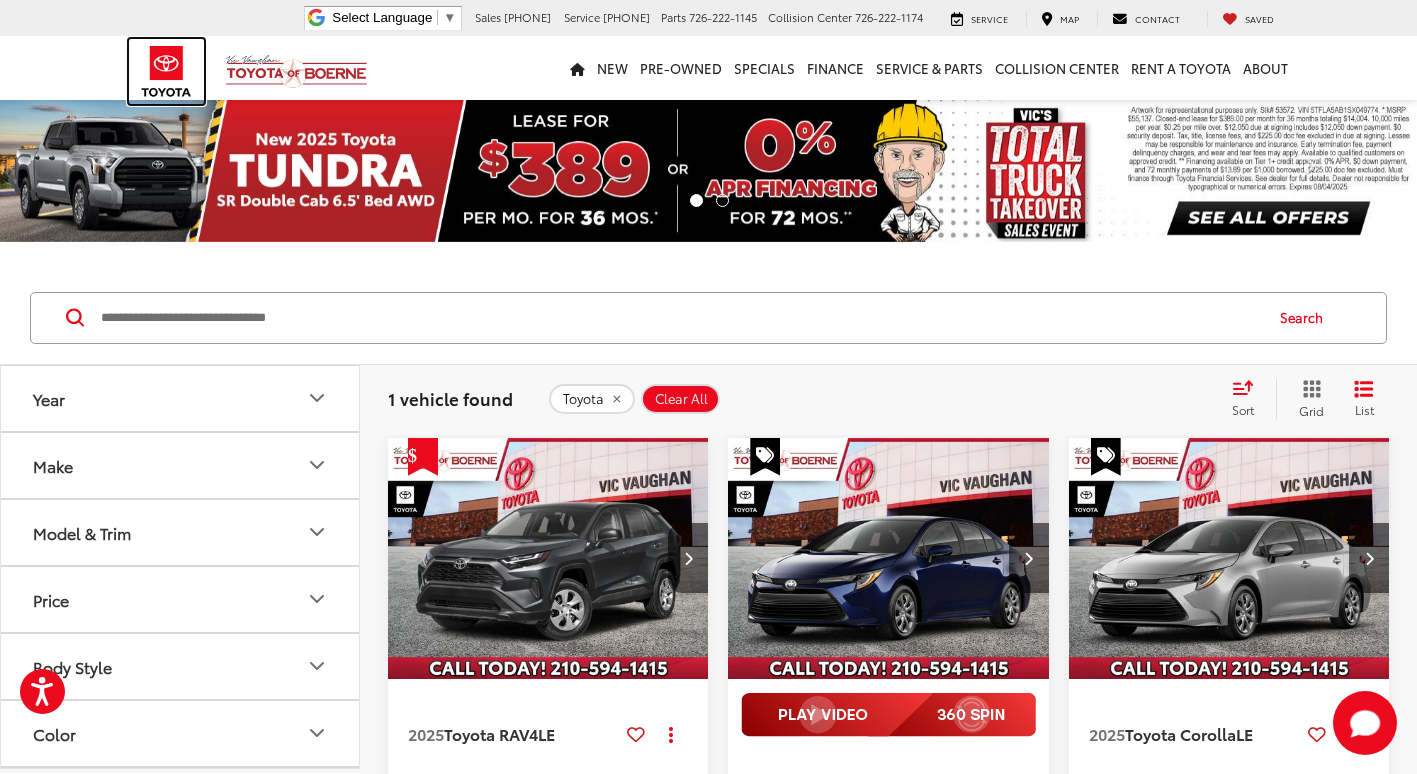 drag, startPoint x: 175, startPoint y: 59, endPoint x: 363, endPoint y: 106, distance: 193.78596 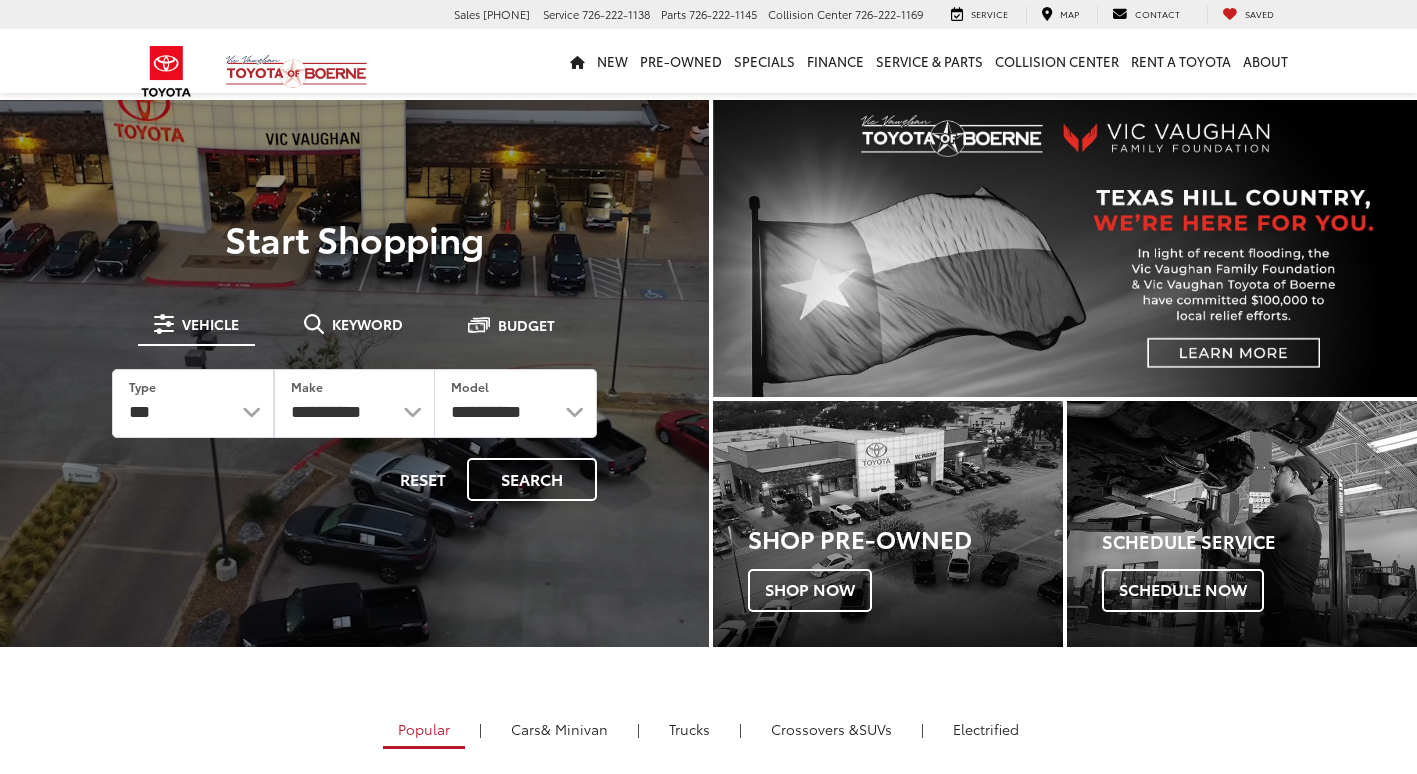 scroll, scrollTop: 0, scrollLeft: 0, axis: both 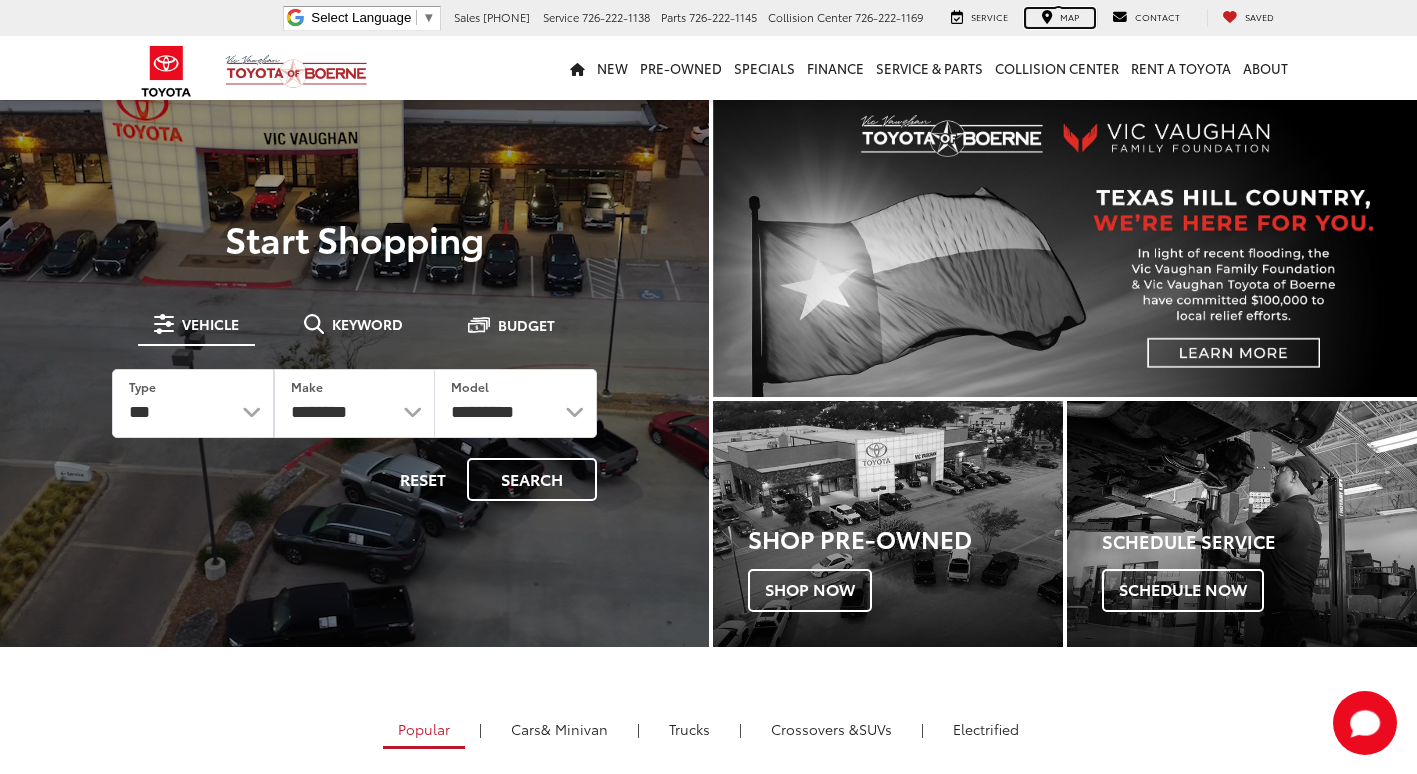 click on "Map" at bounding box center (1069, 16) 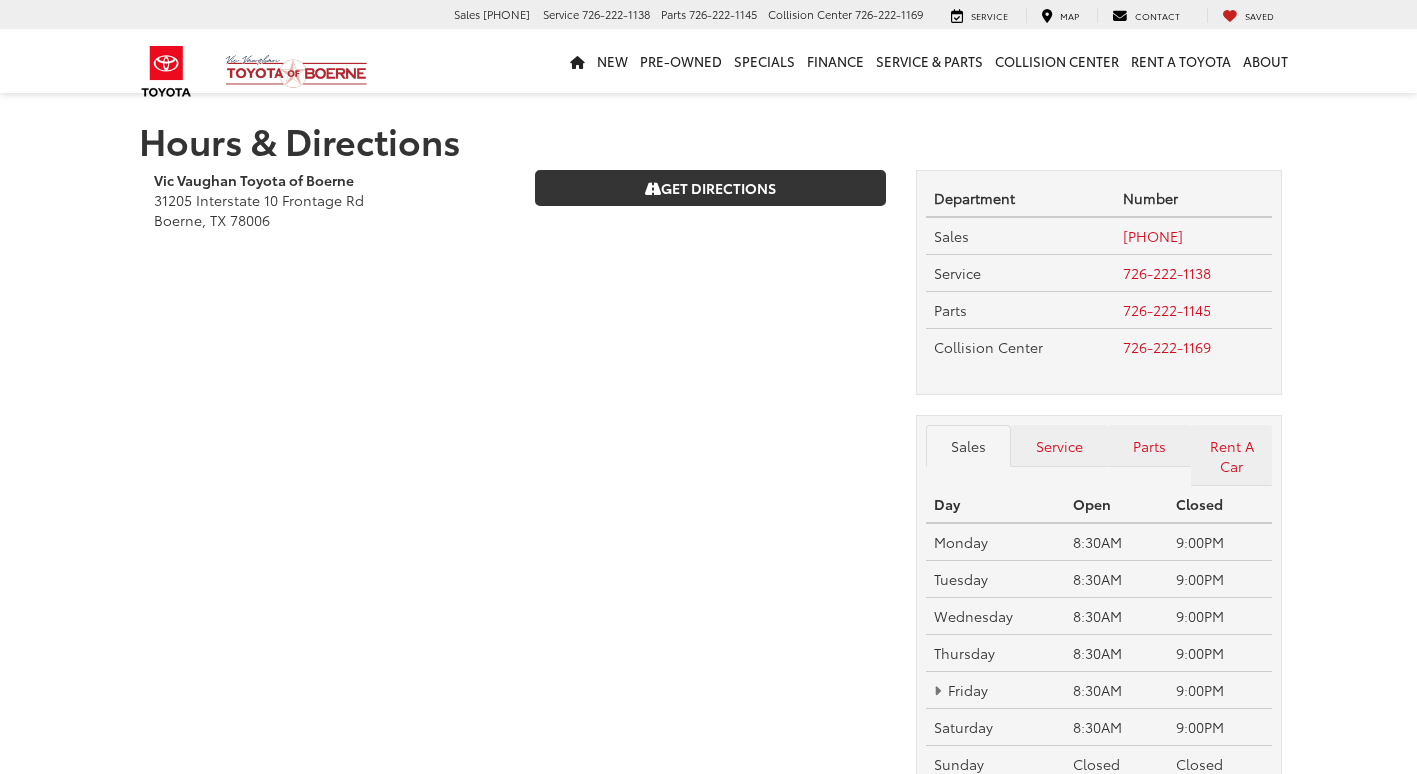 scroll, scrollTop: 0, scrollLeft: 0, axis: both 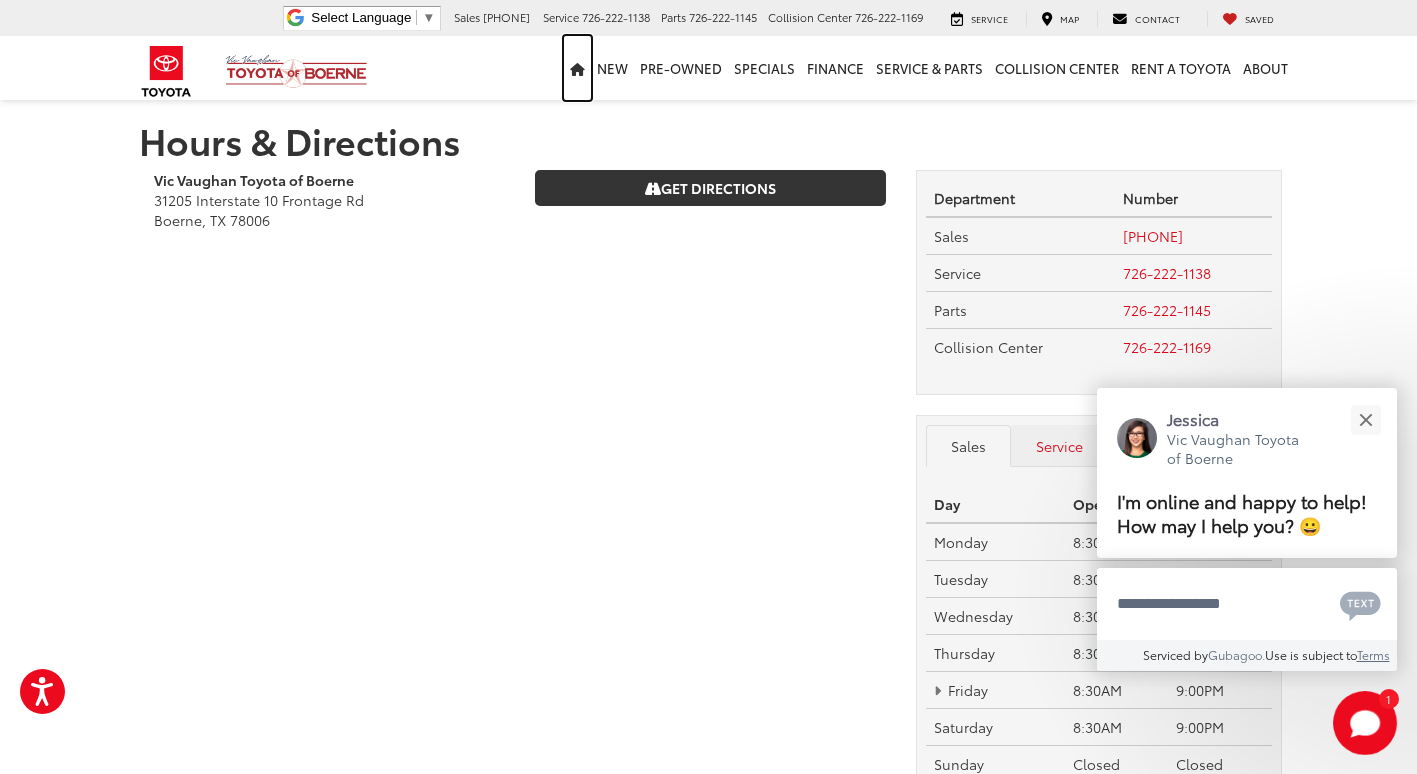 drag, startPoint x: 575, startPoint y: 67, endPoint x: 518, endPoint y: 156, distance: 105.68822 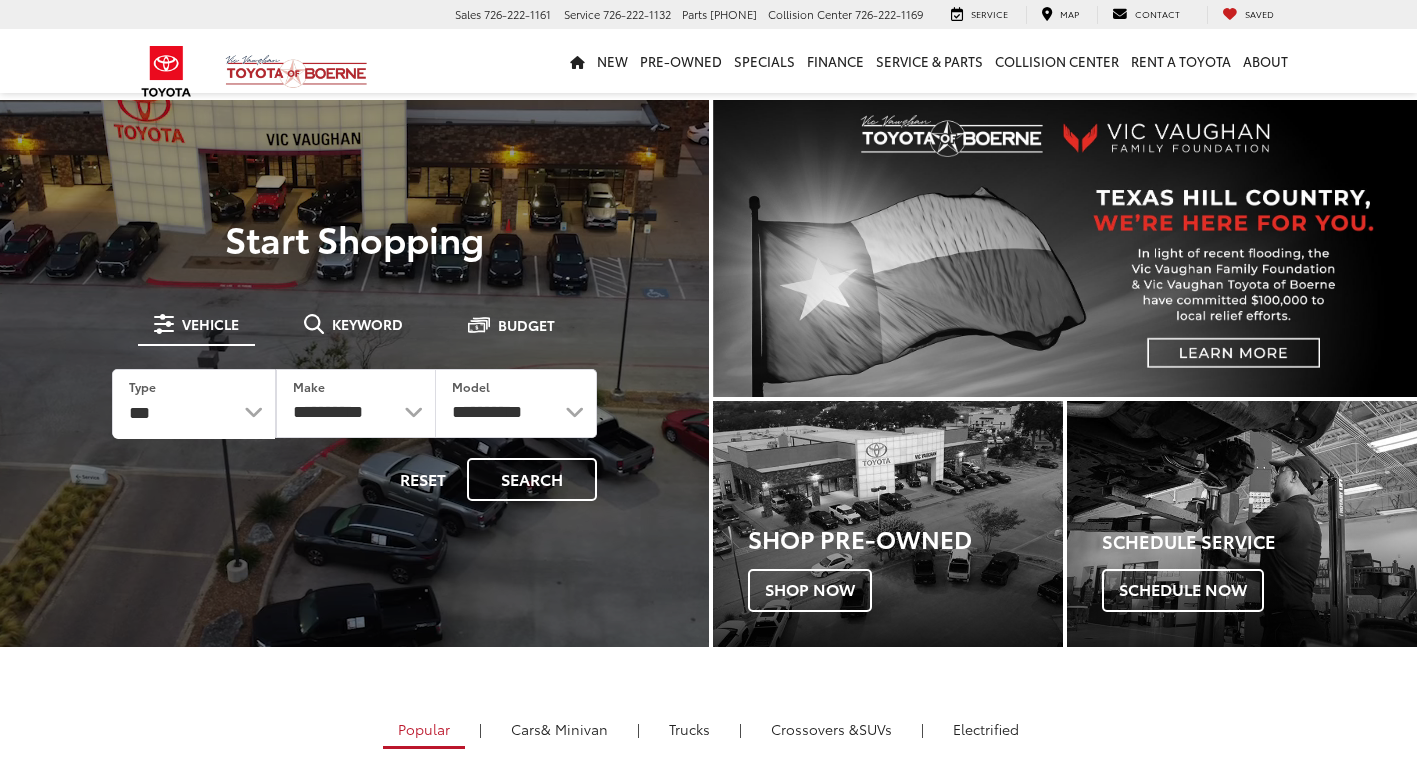 scroll, scrollTop: 0, scrollLeft: 0, axis: both 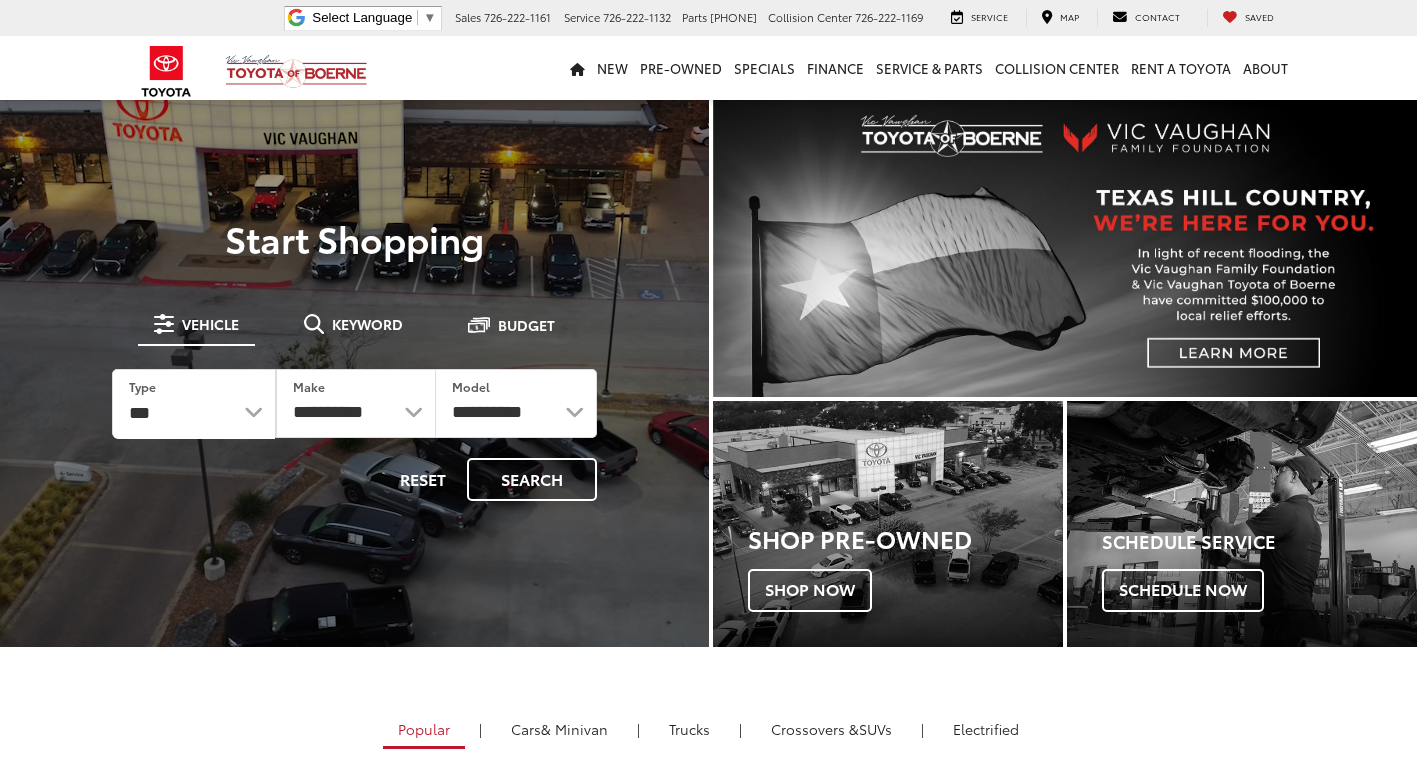 select on "******" 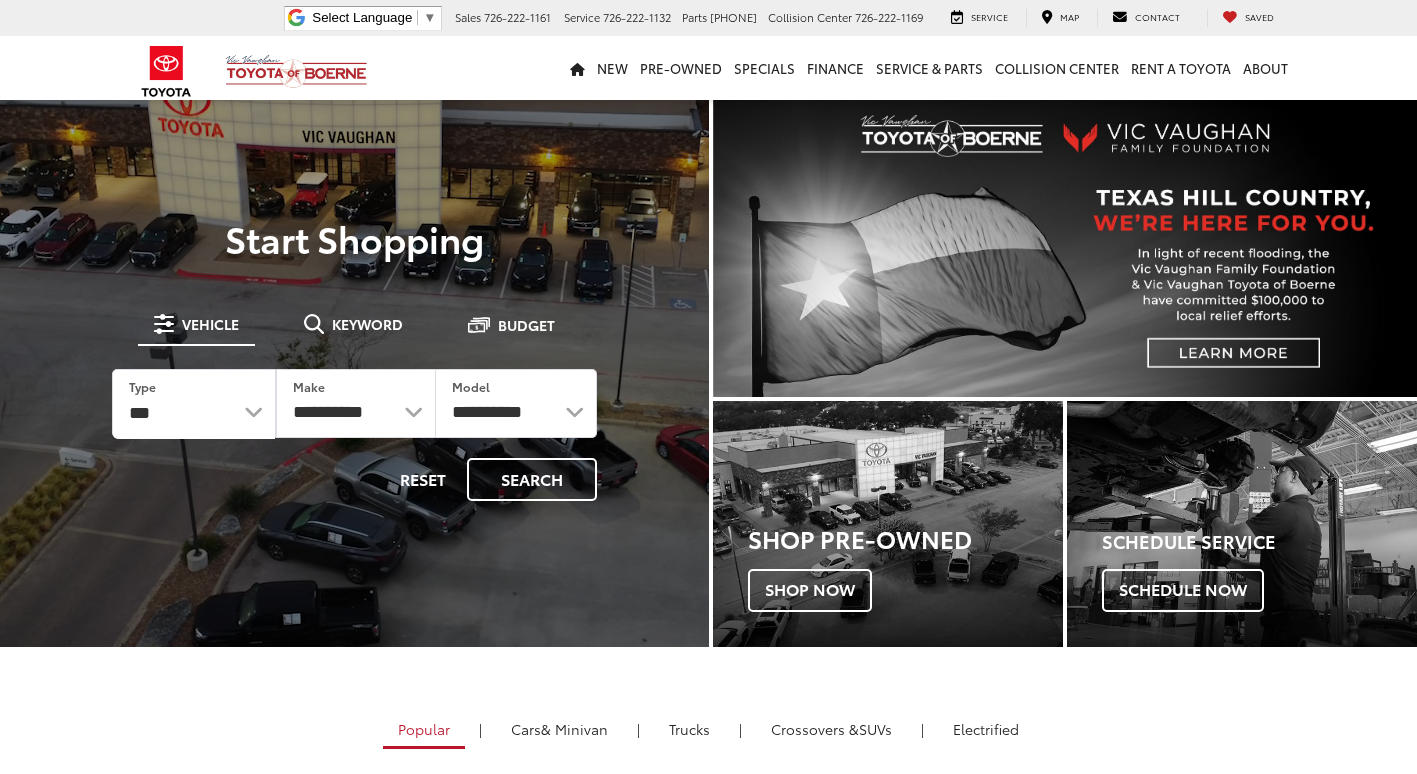 click on "***
***
****
*********" at bounding box center [194, 404] 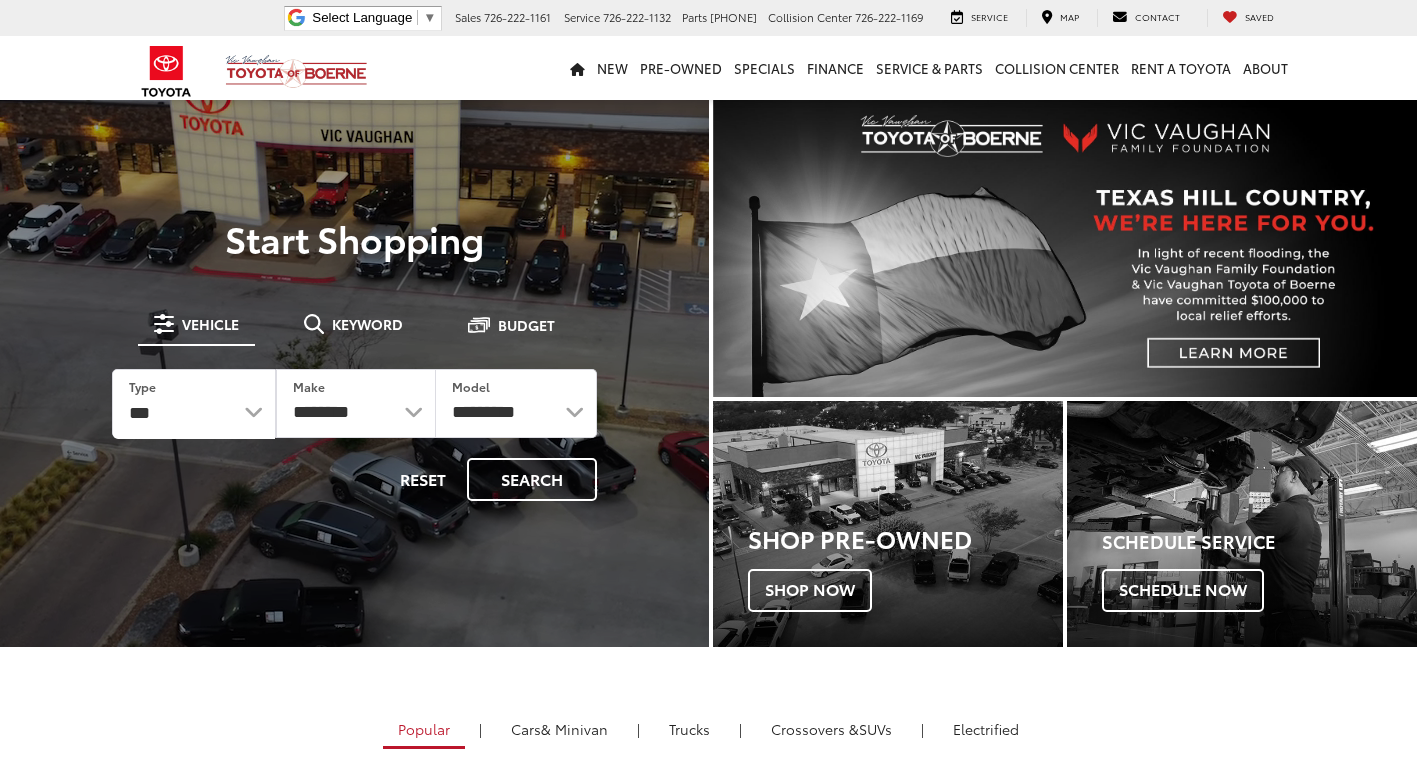 select 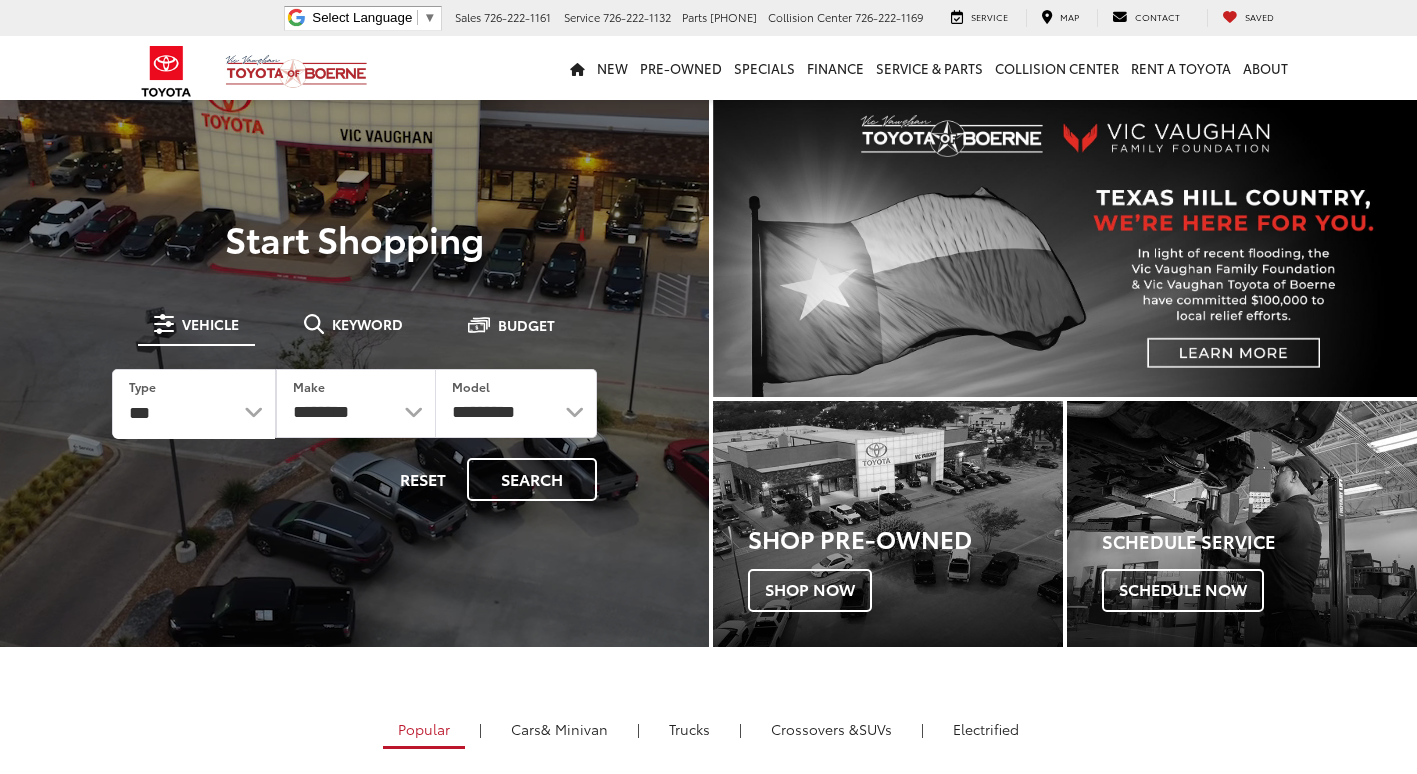select 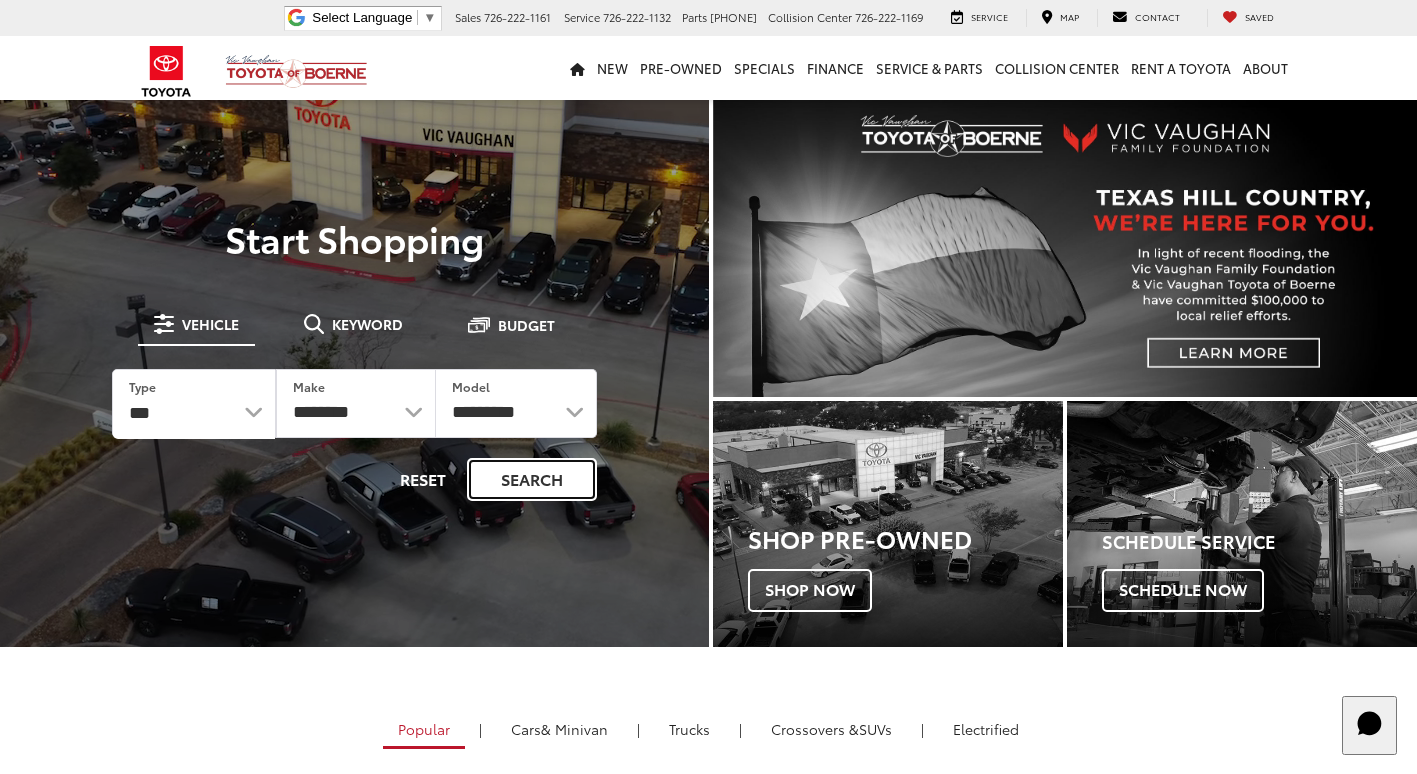 click on "Search" at bounding box center [532, 479] 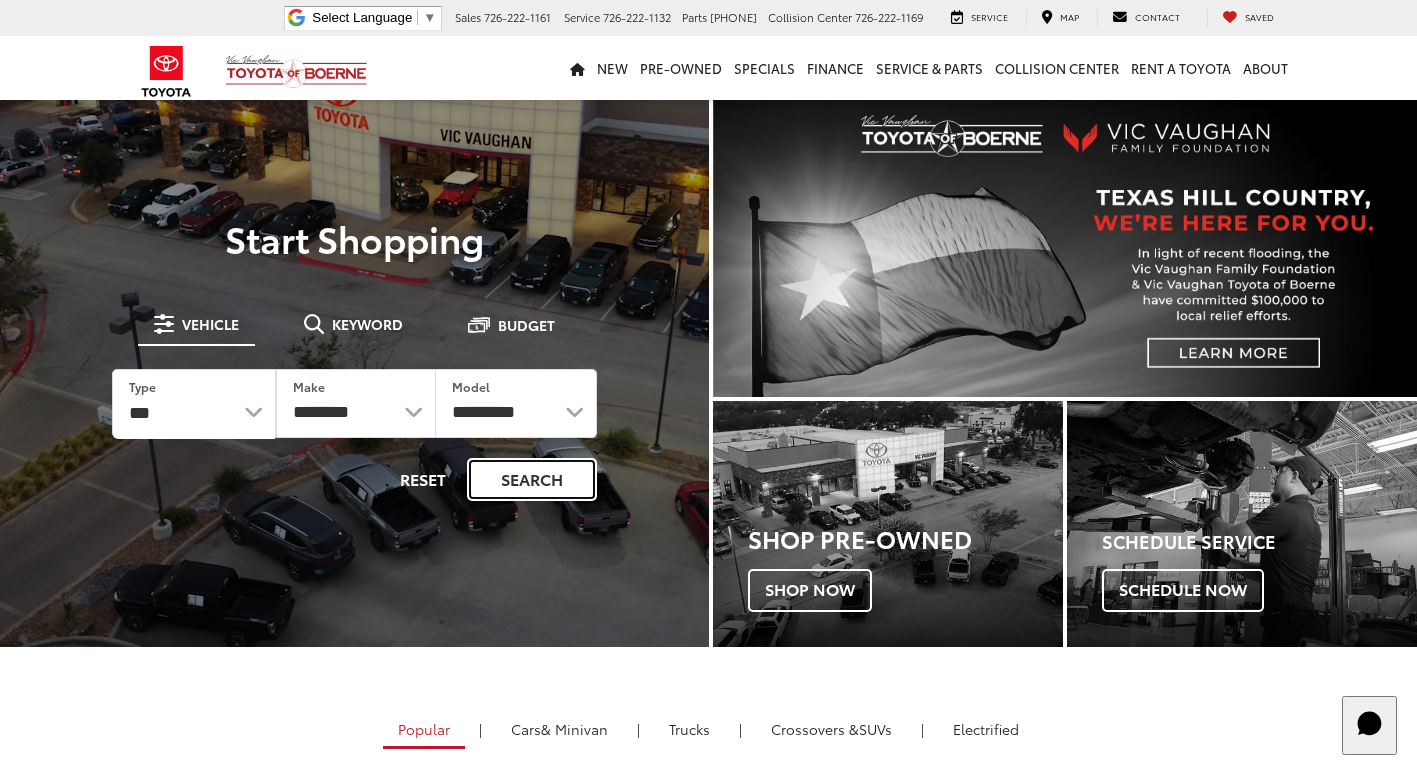 scroll, scrollTop: 0, scrollLeft: 0, axis: both 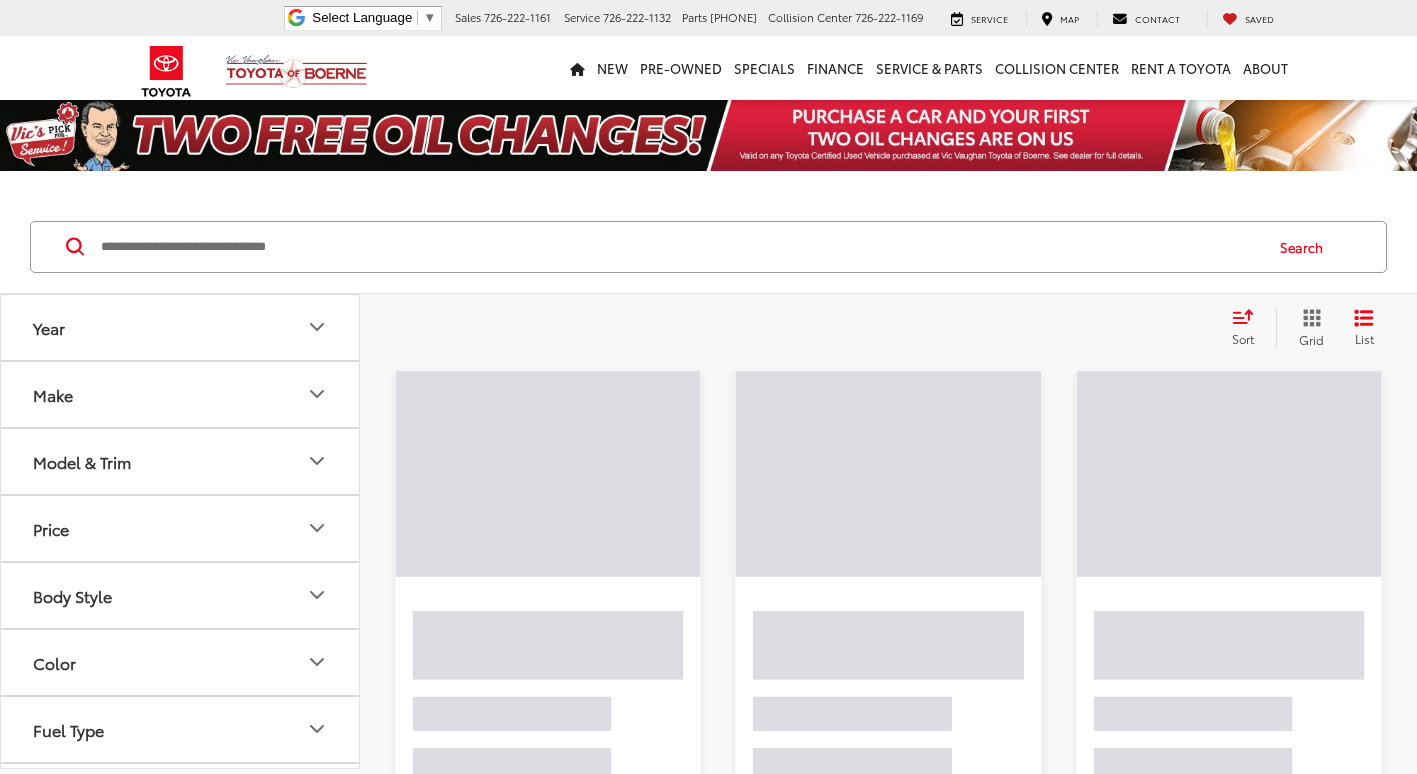 click at bounding box center [680, 247] 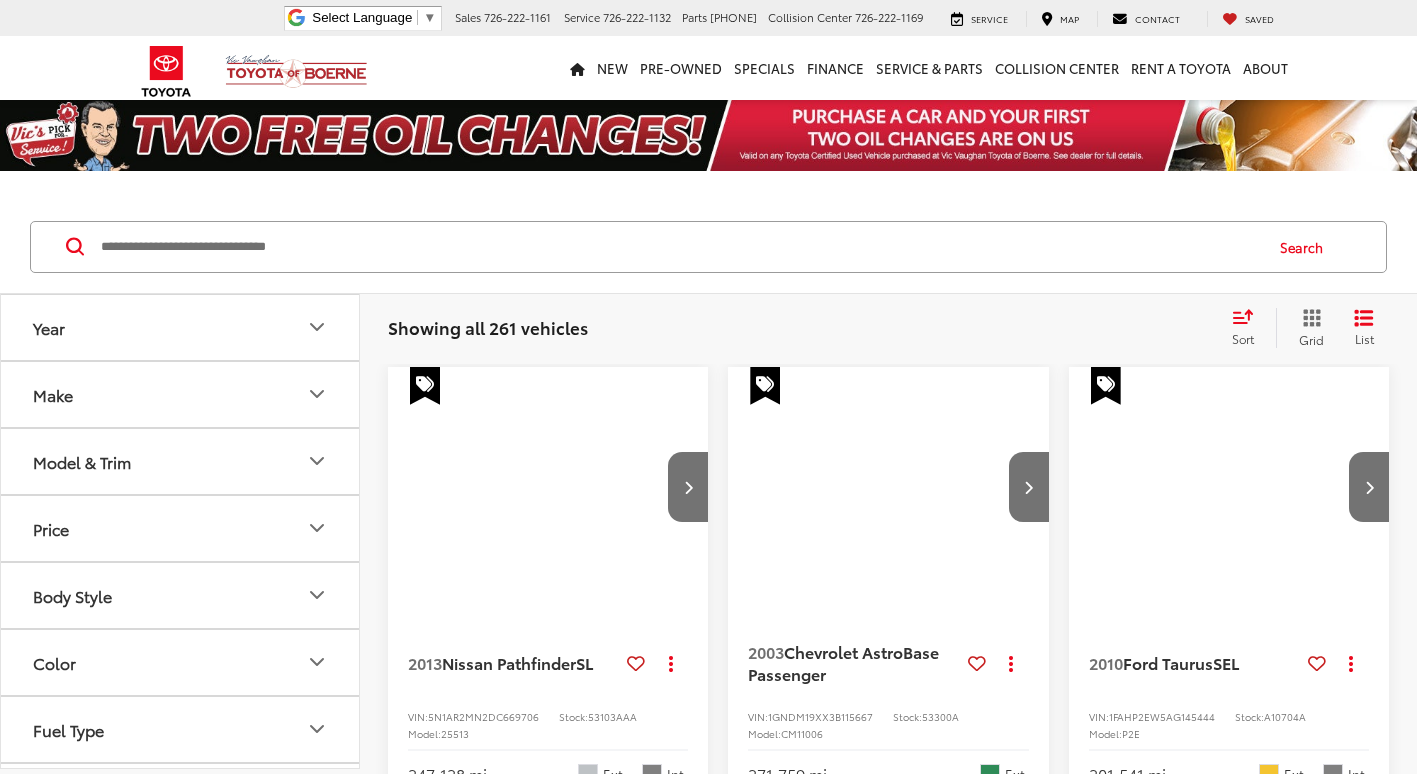 scroll, scrollTop: 0, scrollLeft: 0, axis: both 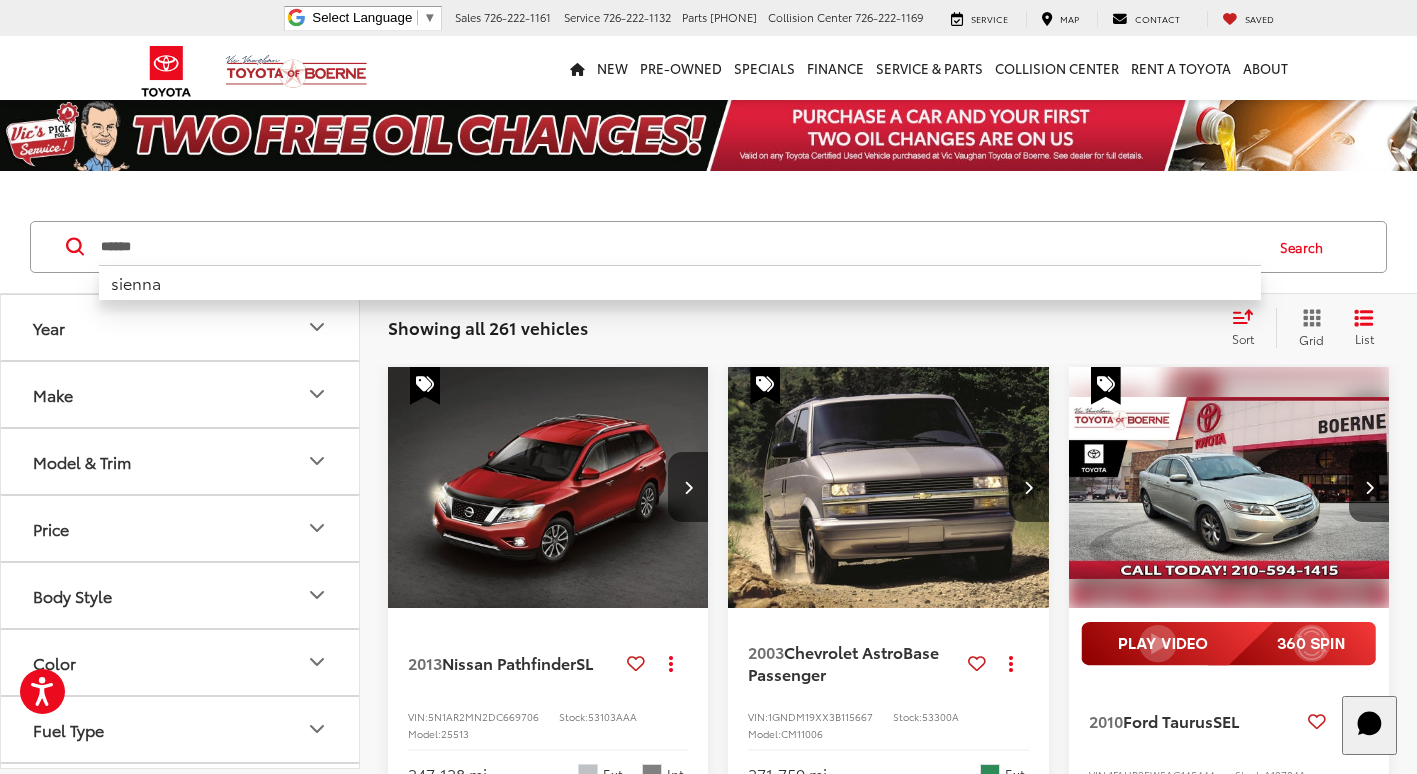 type on "******" 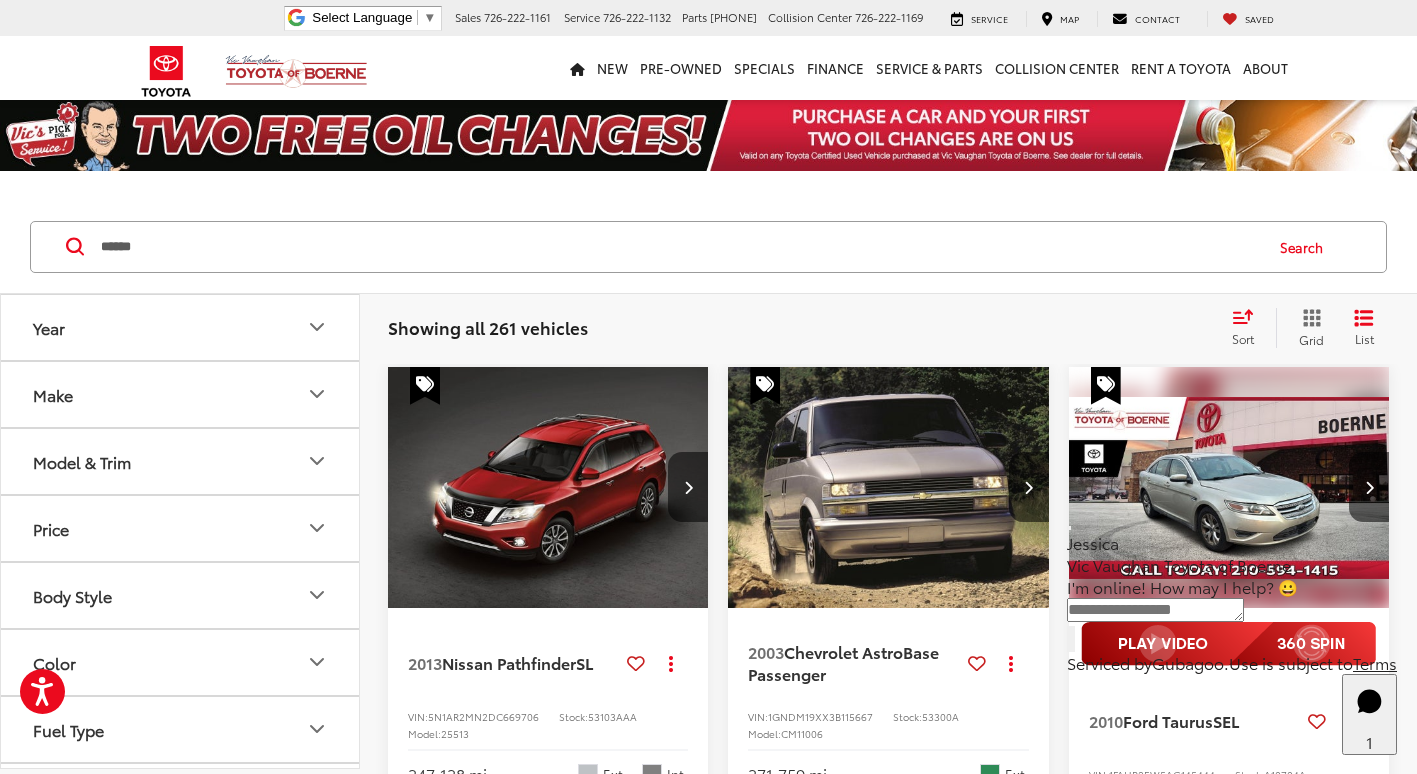 click on "Search" at bounding box center (1306, 247) 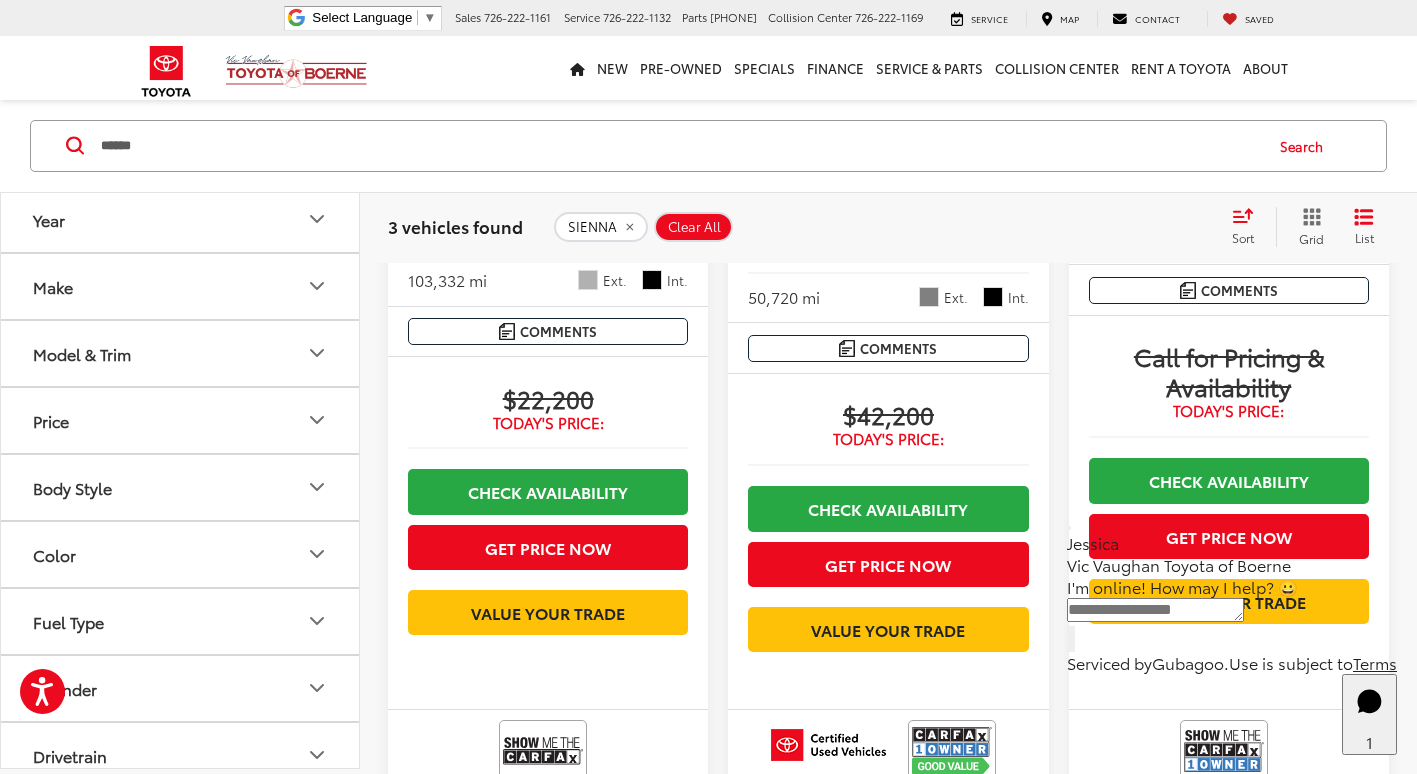 scroll, scrollTop: 800, scrollLeft: 0, axis: vertical 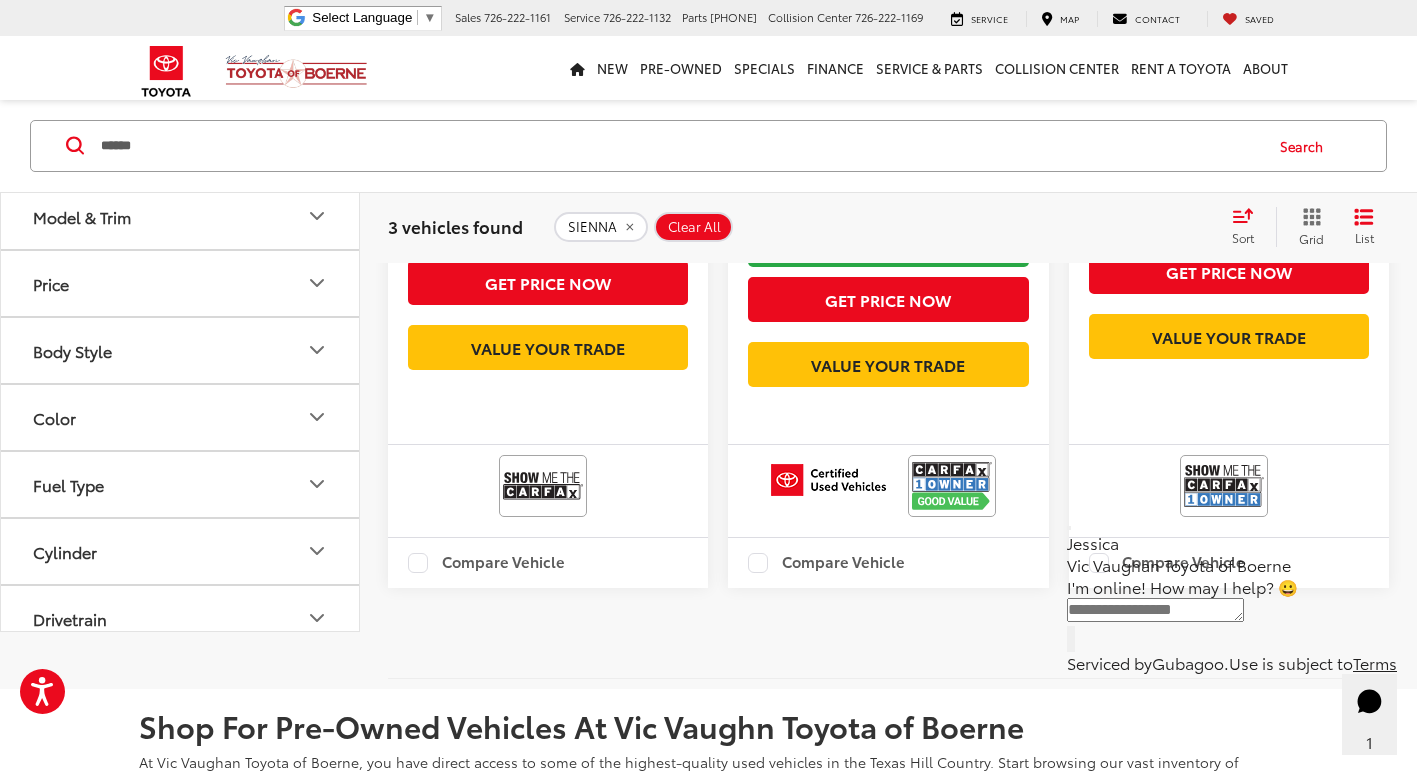 click on "Start Chat 1" at bounding box center [1370, 715] 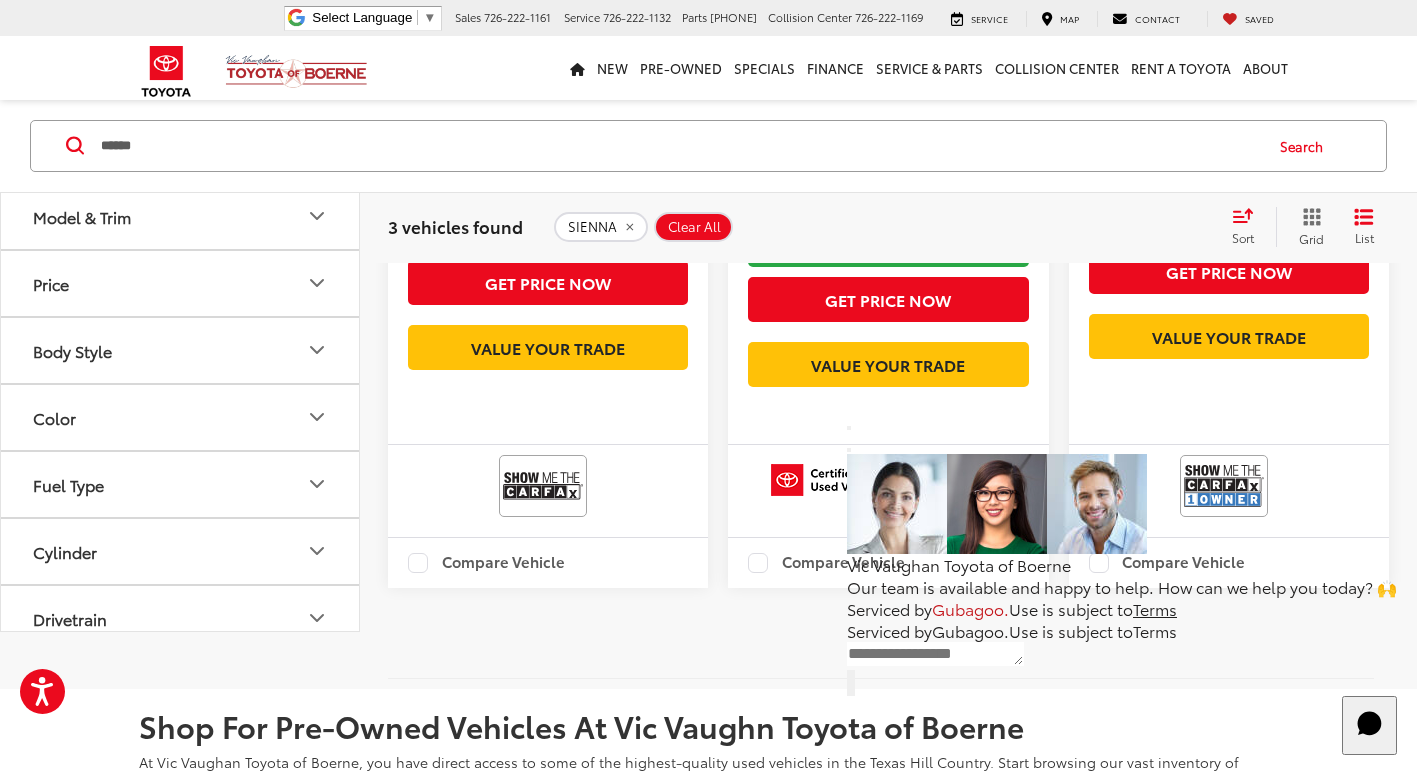 scroll, scrollTop: 400, scrollLeft: 0, axis: vertical 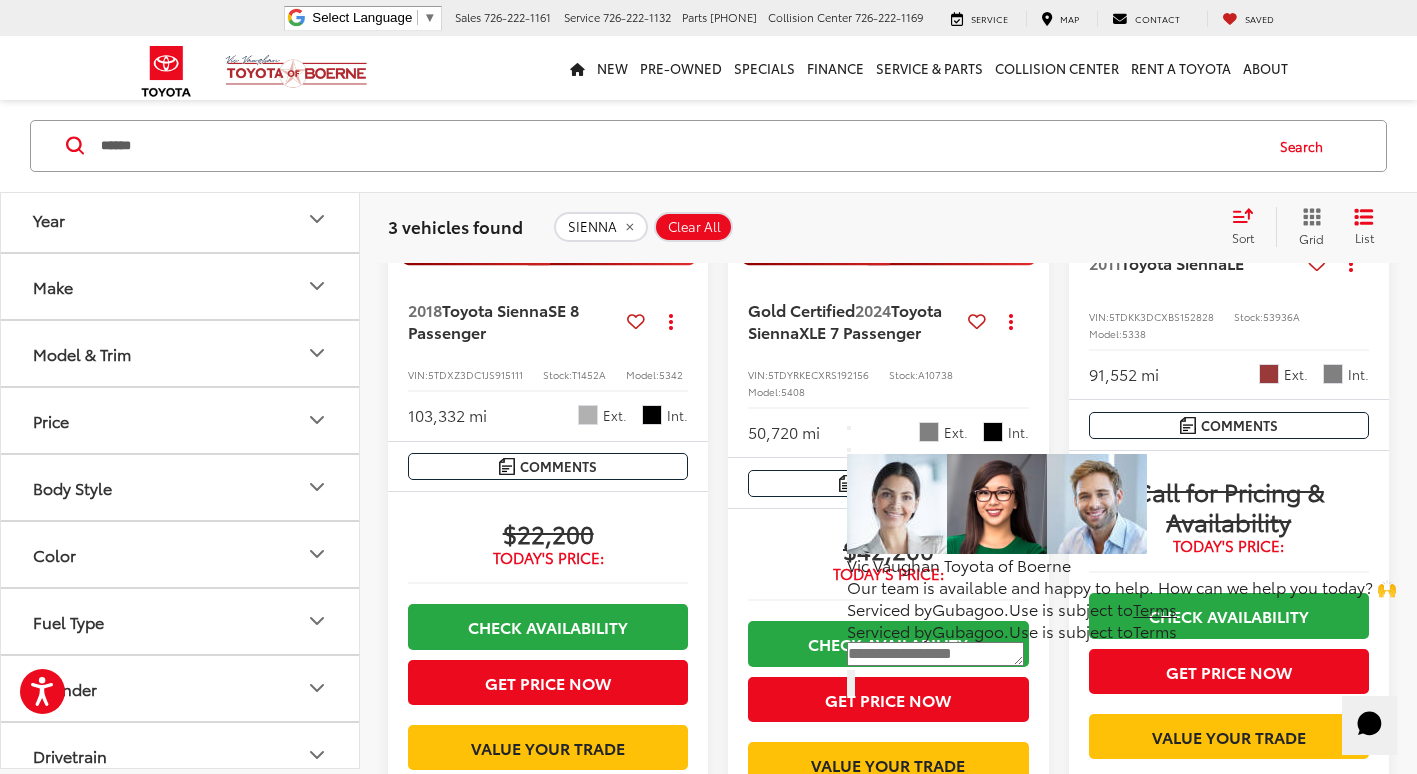 click on "Start Chat" 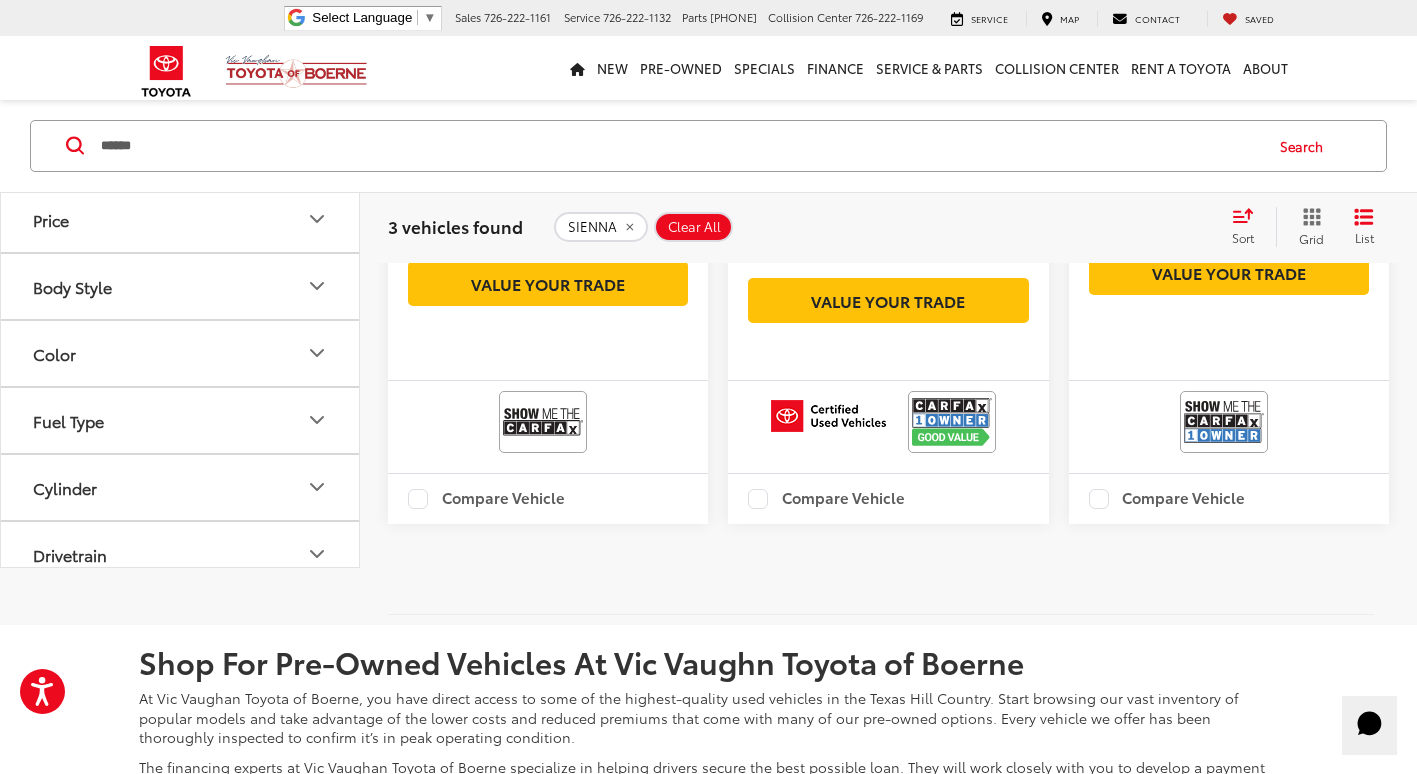 scroll, scrollTop: 900, scrollLeft: 0, axis: vertical 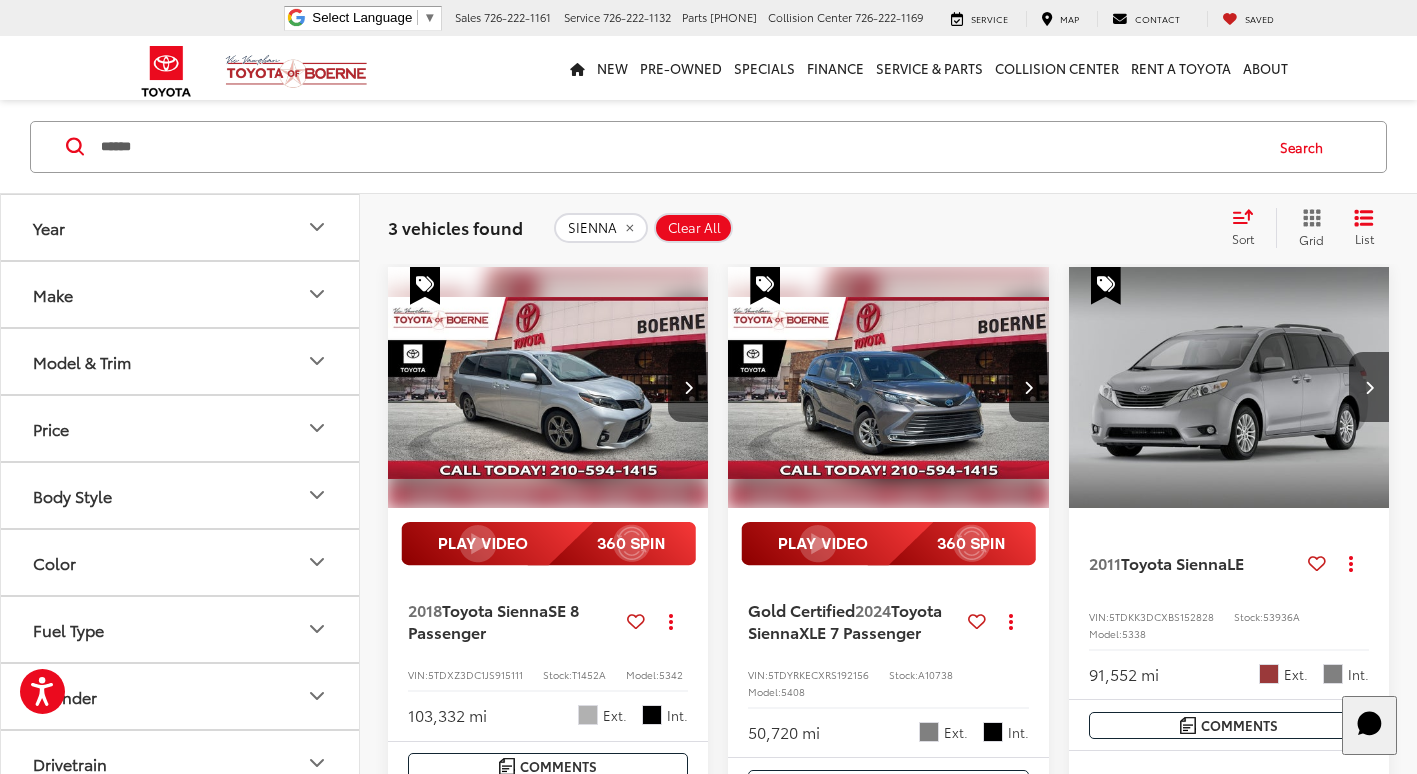 click on "2018  Toyota Sienna  SE 8 Passenger
Copy Link Share Print View Details VIN:  5TDXZ3DC1JS915111 Stock:  T1452A Model:  5342 103,332 mi Ext. Int. More Details Comments Dealer Comments 2018 Toyota Sienna SE 8 Passenger Silver Sky Metallic Recent Arrival! 19/27 City/Highway MPG Awards:   * 2018 KBB.com Best Family Cars   * 2018 KBB.com Best Resale Value Awards   * 2018 KBB.com 10 Most Awarded Brands More...
$22,200
Today's Price:
Check Availability
Get Price Now
Value Your Trade
Compare Vehicle Gold Certified 2024  Toyota Sienna  XLE 7 Passenger
Copy Link Share Print View Details VIN:  5TDYRKECXRS192156 Stock:  A10738 Model:  5408 50,720 mi Ext. Int. More Details Comments Dealer Comments" at bounding box center [888, 828] 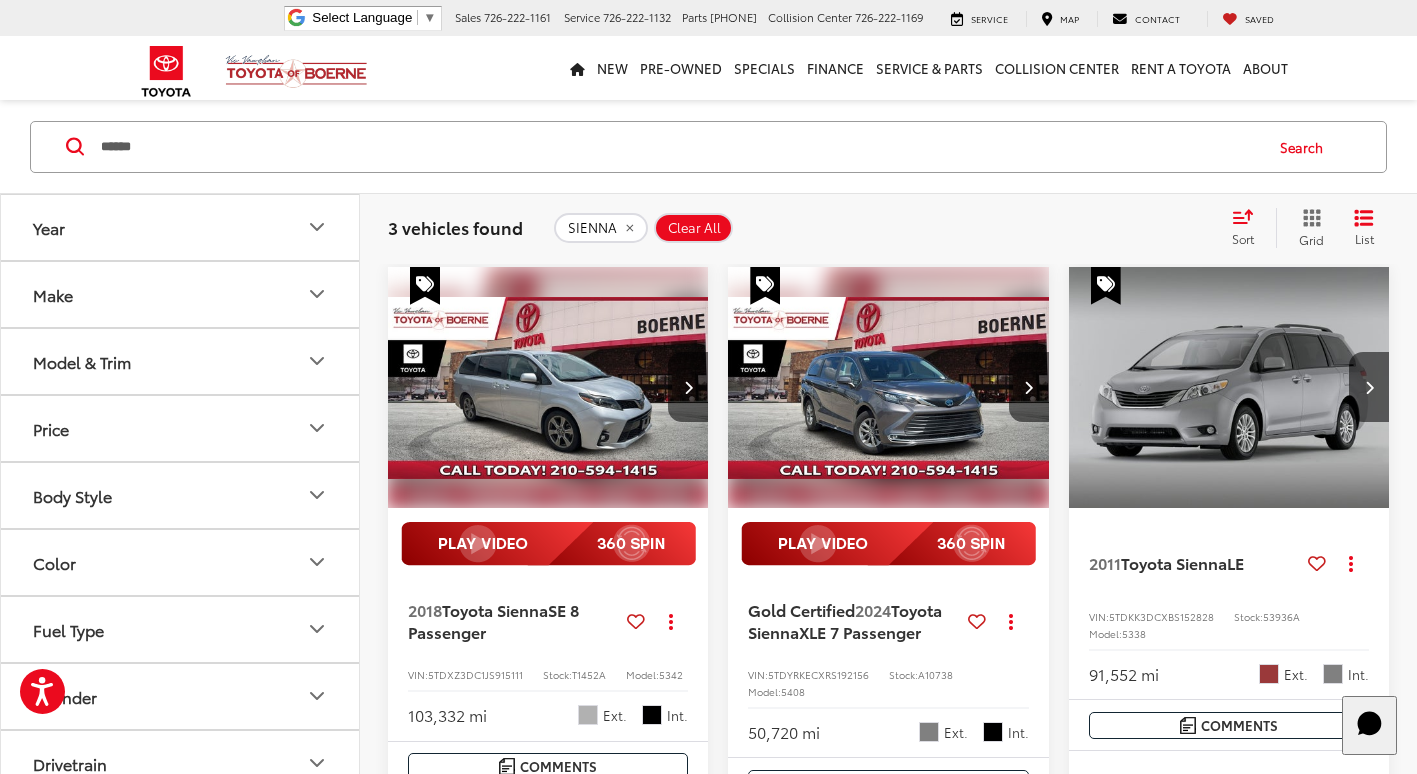 click on "New
New Vehicles
New Specials
New Tundra Inventory
Schedule Test Drive
ToyotaCare
Toyota Safety Sense
Model Research
Toyota Reviews
Toyota Comparisons
Pre-Owned
Pre-Owned Vehicles
Pre-owned Specials
Toyota Certified Pre-Owned Vehicles
Vehicles Under 15k
Toyota Certified Program Overview
OffSite Group Inventory
Specials
New Specials
Pre-owned Specials
Service and Parts Specials
College Rebates
Military Rebate
Manufacturer Specials
Finance
Finance Department
Get Pre-Approved
Get Pre-Qualified
Value Your Trade
Payment Calculator
Toyota Lease Deals near Me
Get Pre-qualified with Capital One
Service & Parts
Service & Parts
Service Scheduling Options
Parts Specials & Coupons" at bounding box center [708, 68] 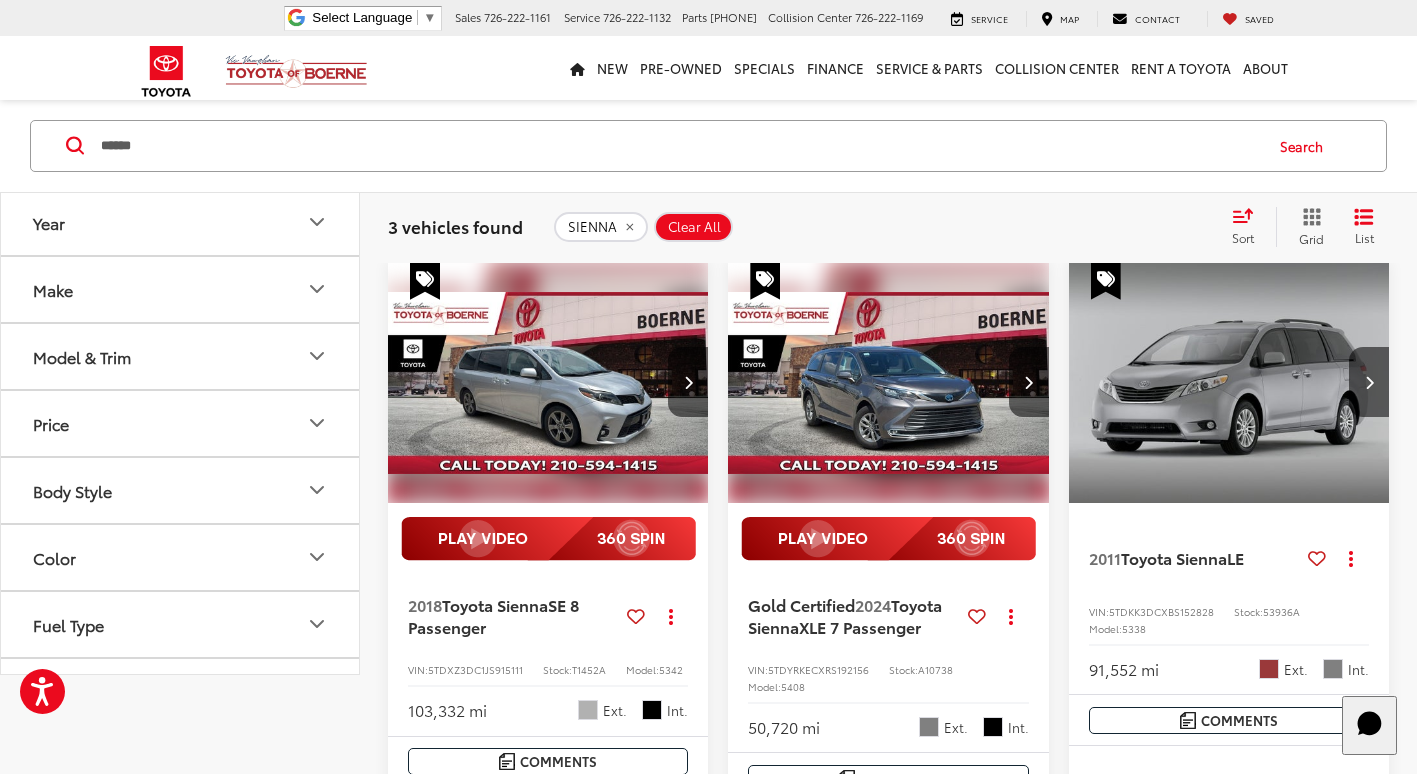 scroll, scrollTop: 0, scrollLeft: 0, axis: both 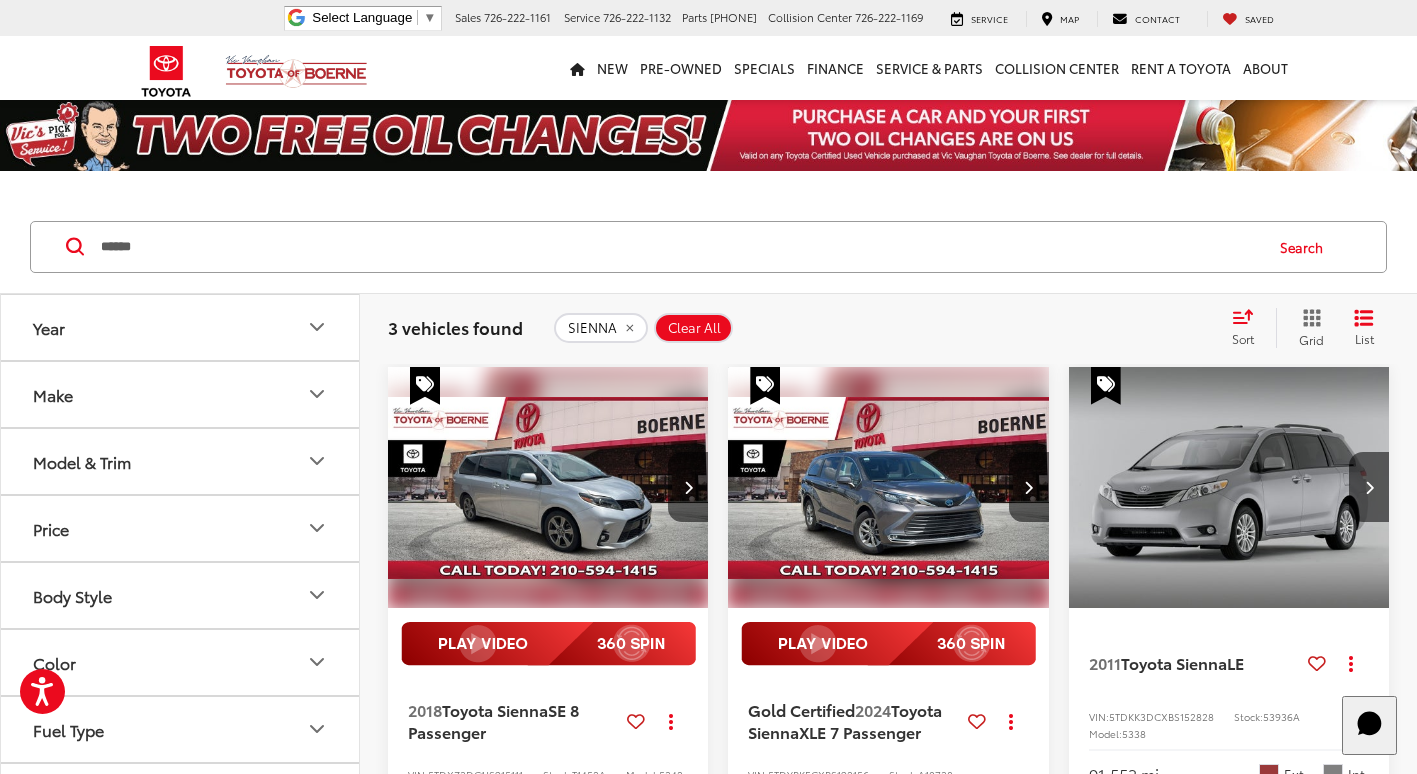 click at bounding box center [888, 488] 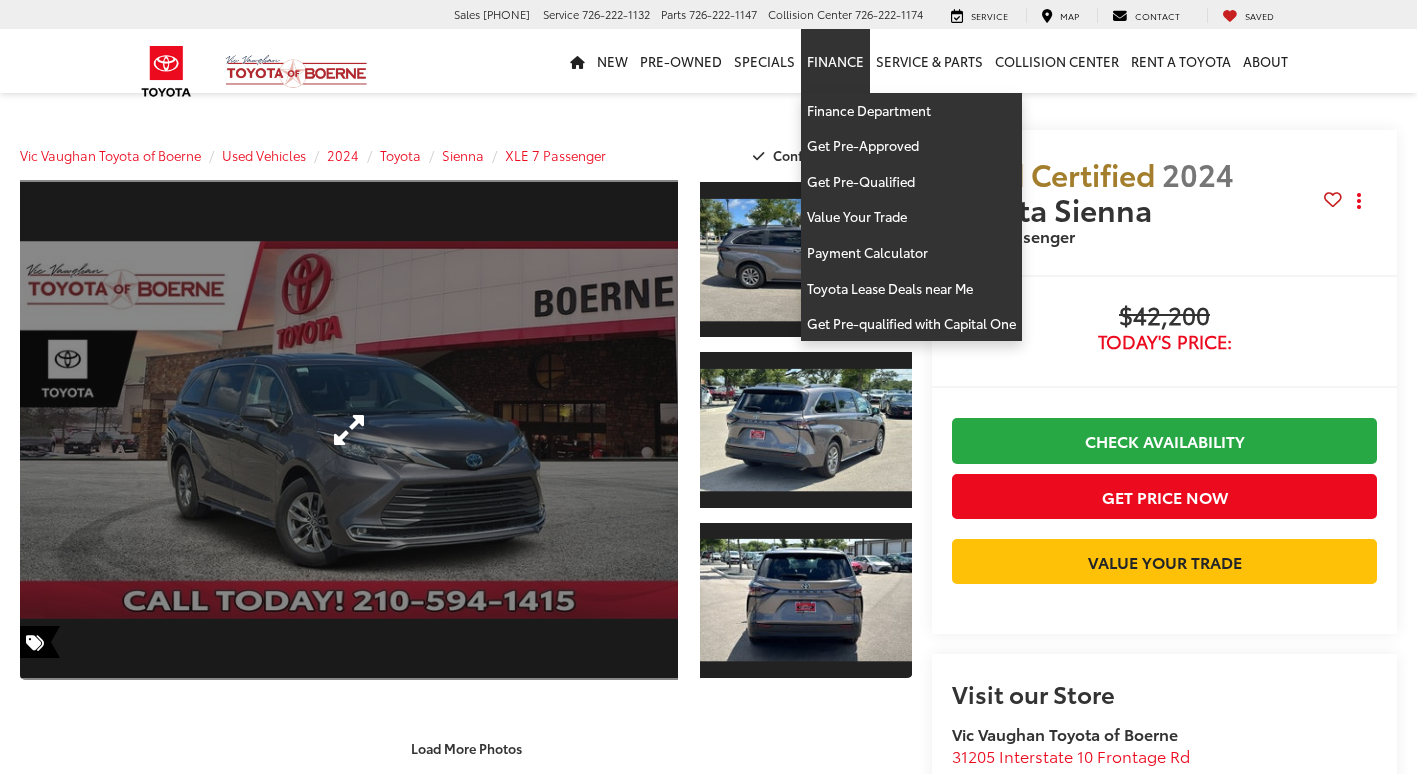 scroll, scrollTop: 0, scrollLeft: 0, axis: both 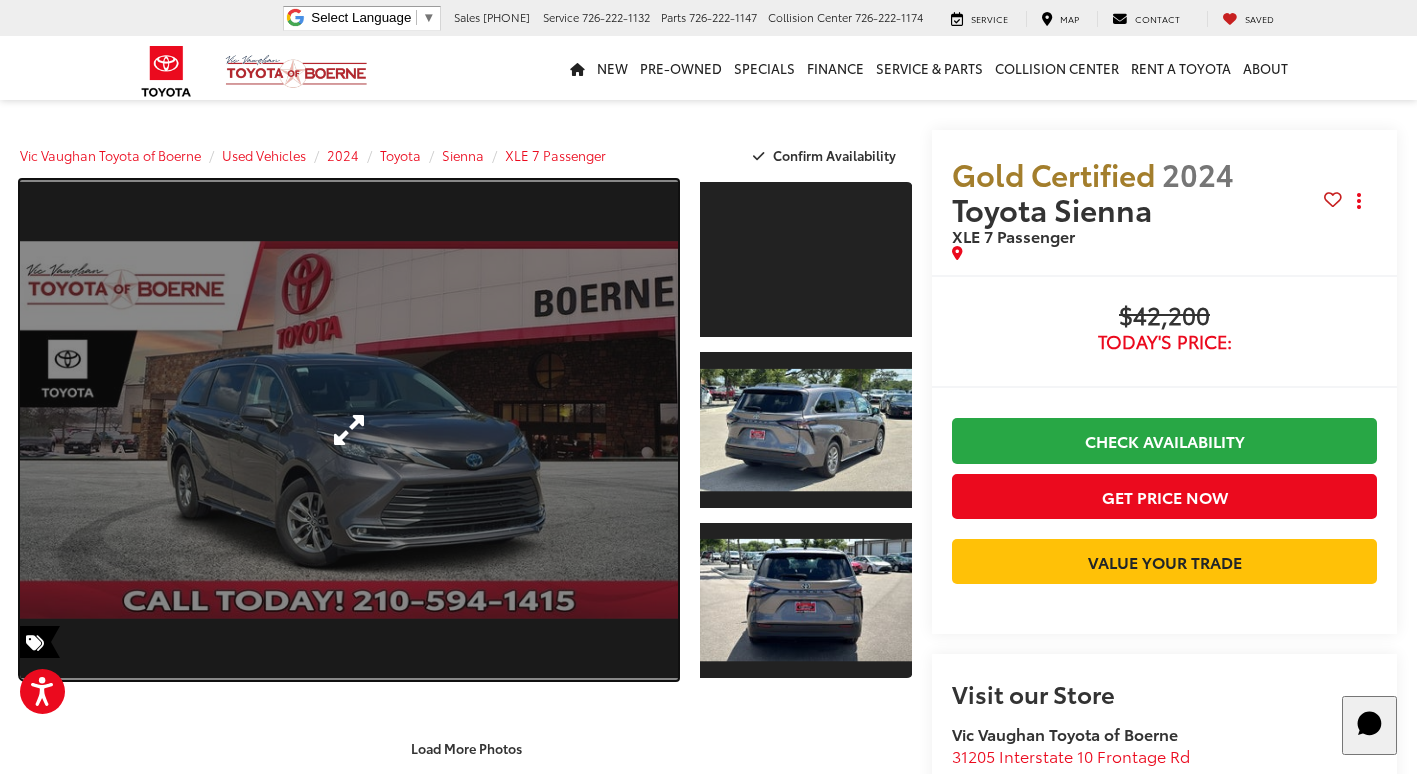 click at bounding box center (349, 430) 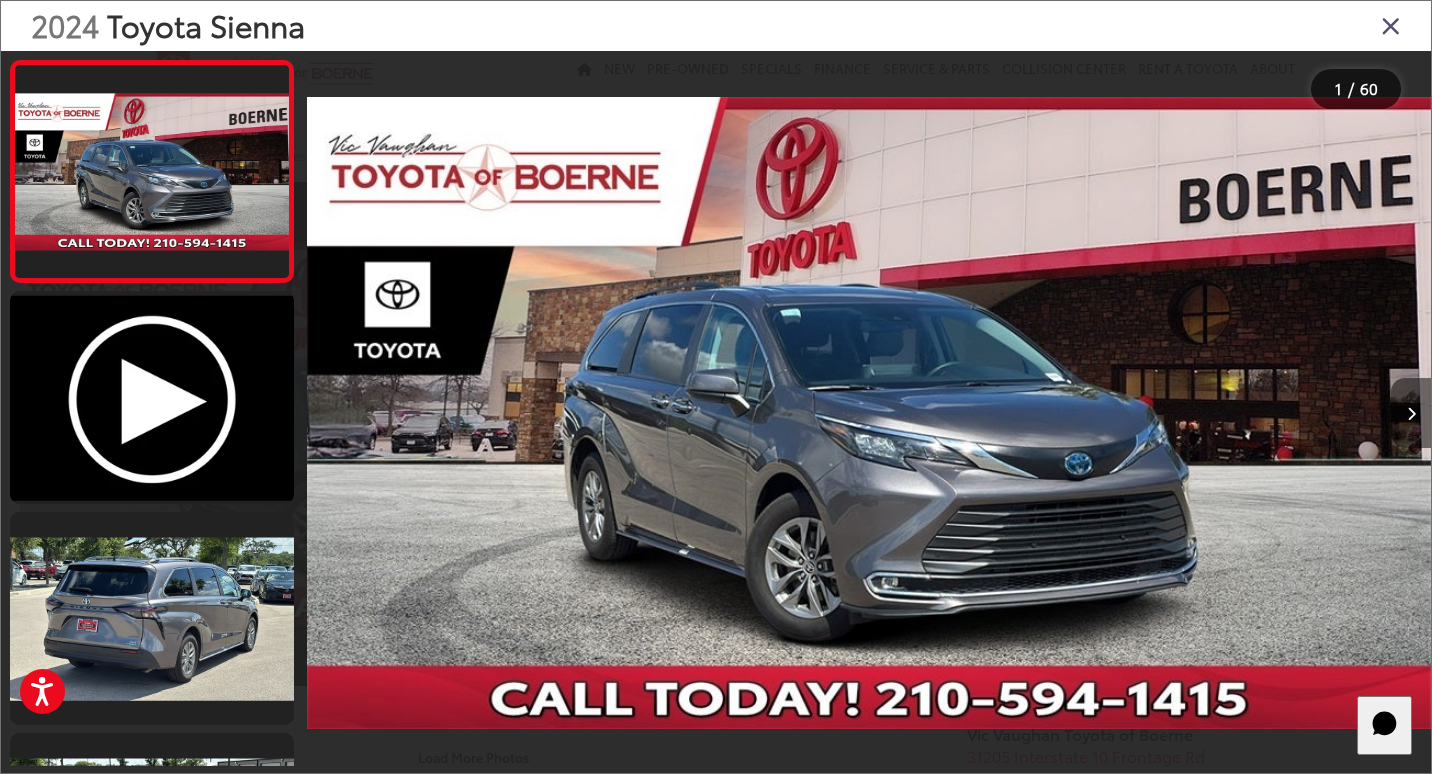 click at bounding box center [1411, 413] 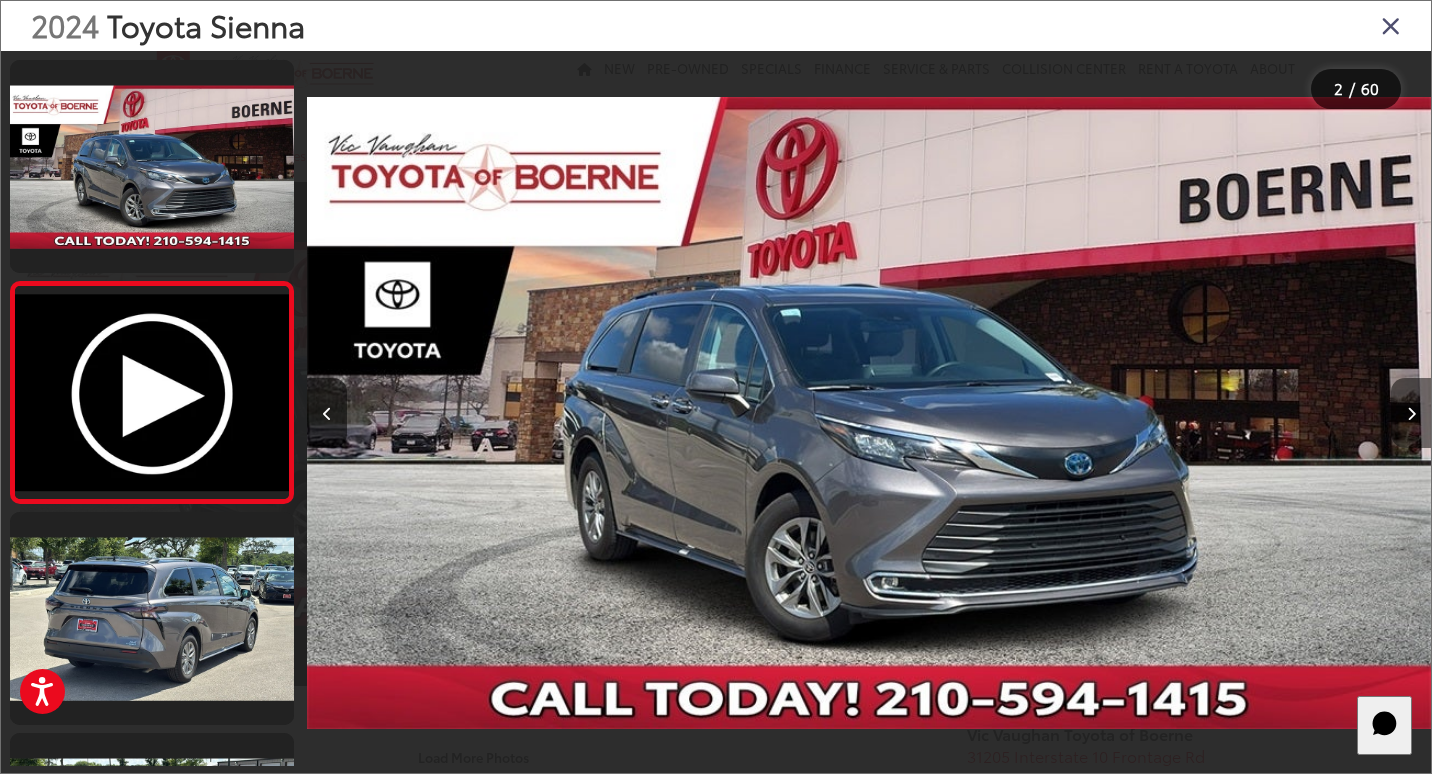 scroll, scrollTop: 0, scrollLeft: 747, axis: horizontal 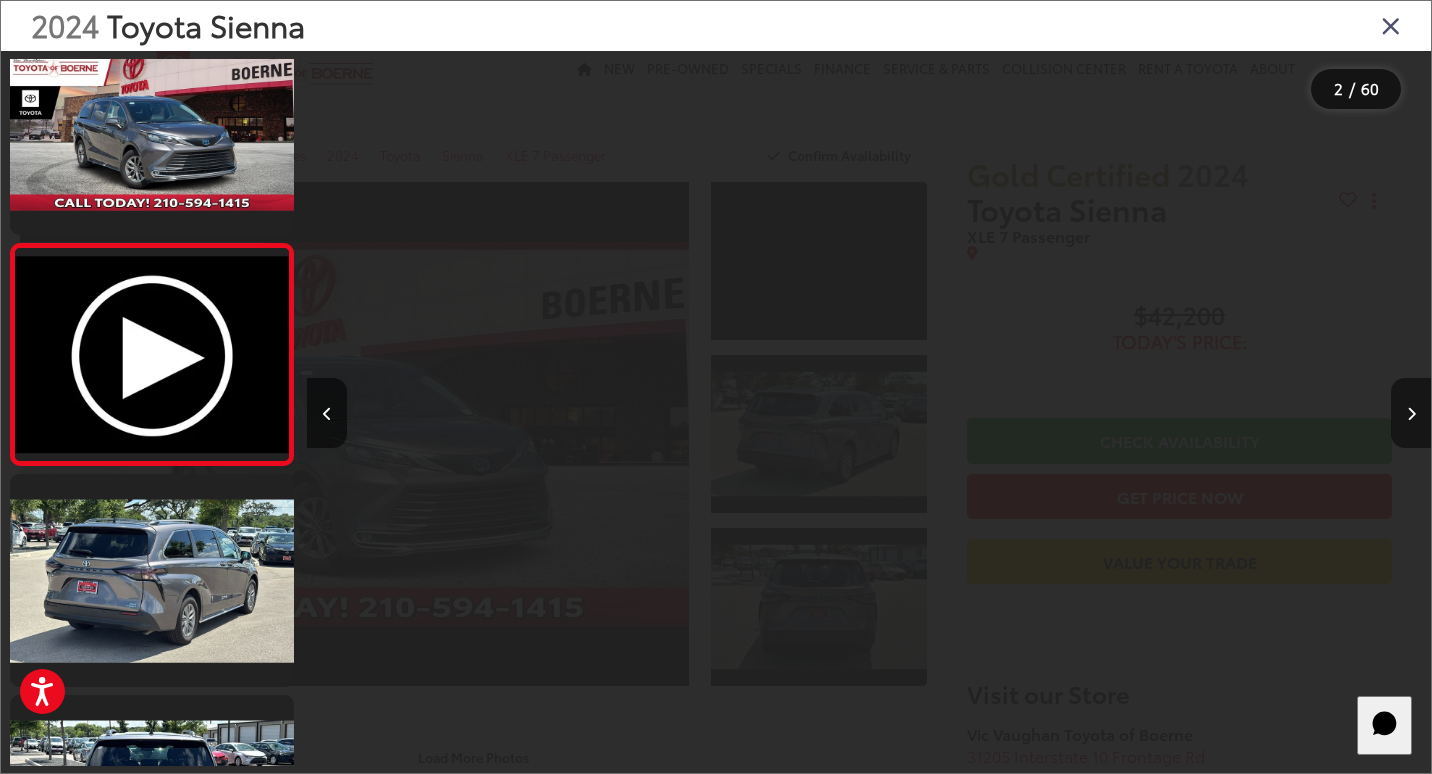 click at bounding box center (1411, 413) 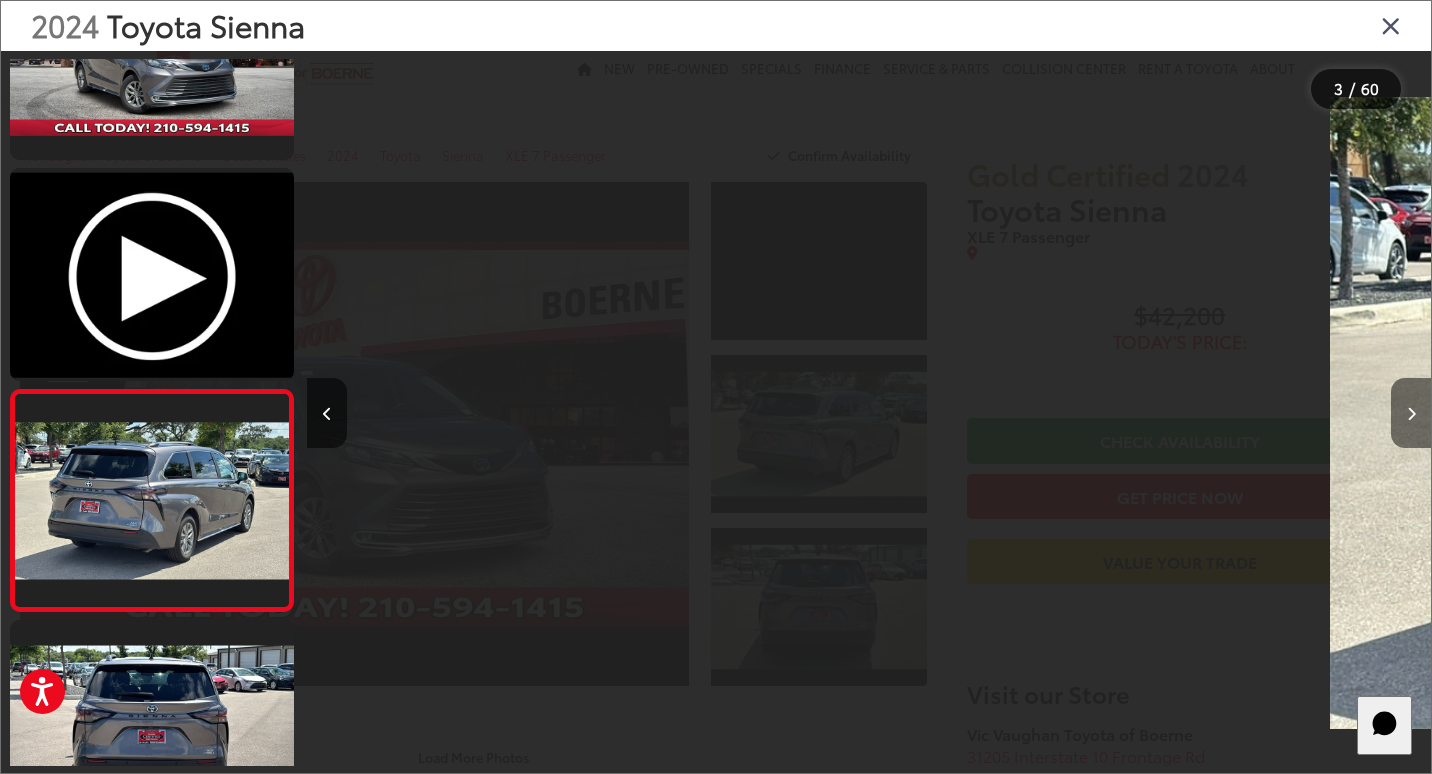scroll, scrollTop: 252, scrollLeft: 0, axis: vertical 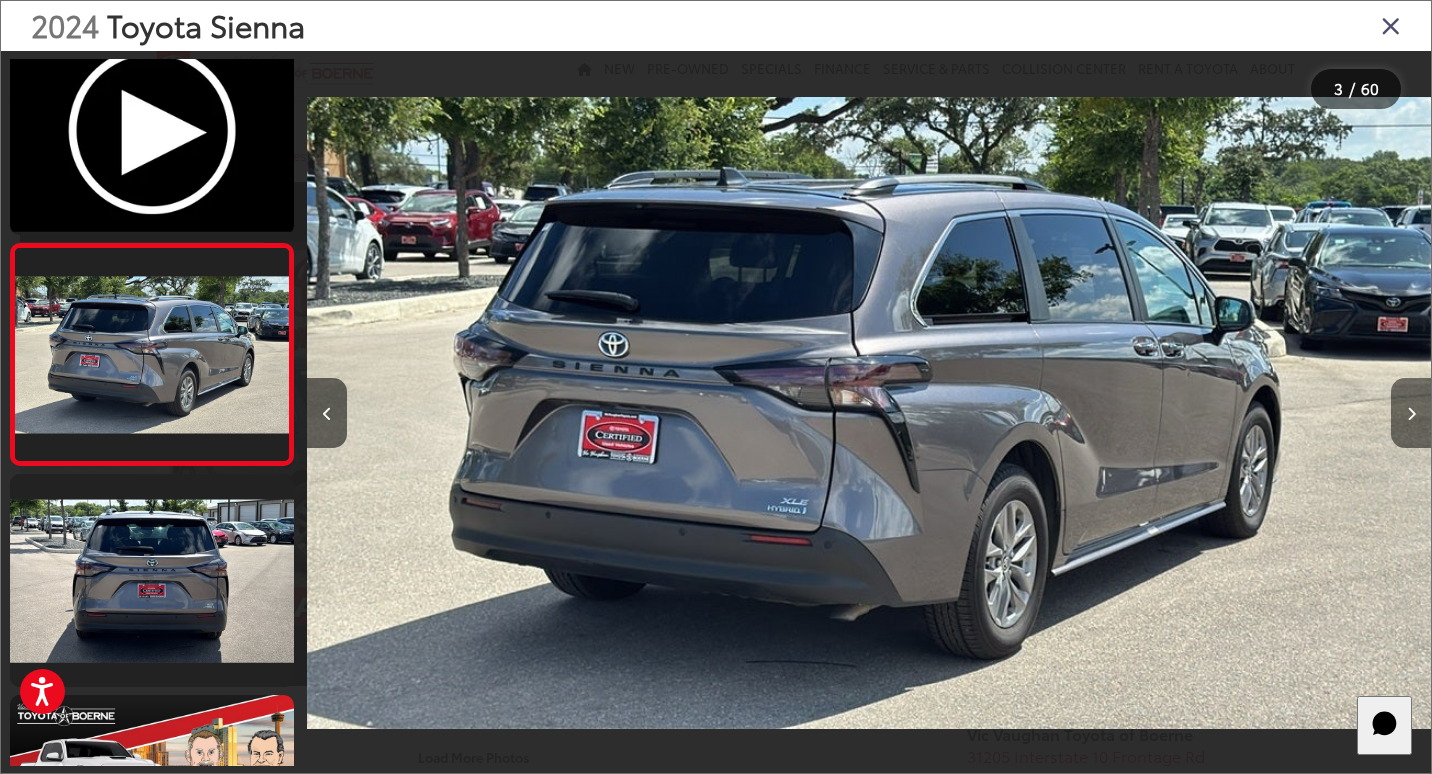 click at bounding box center (1411, 413) 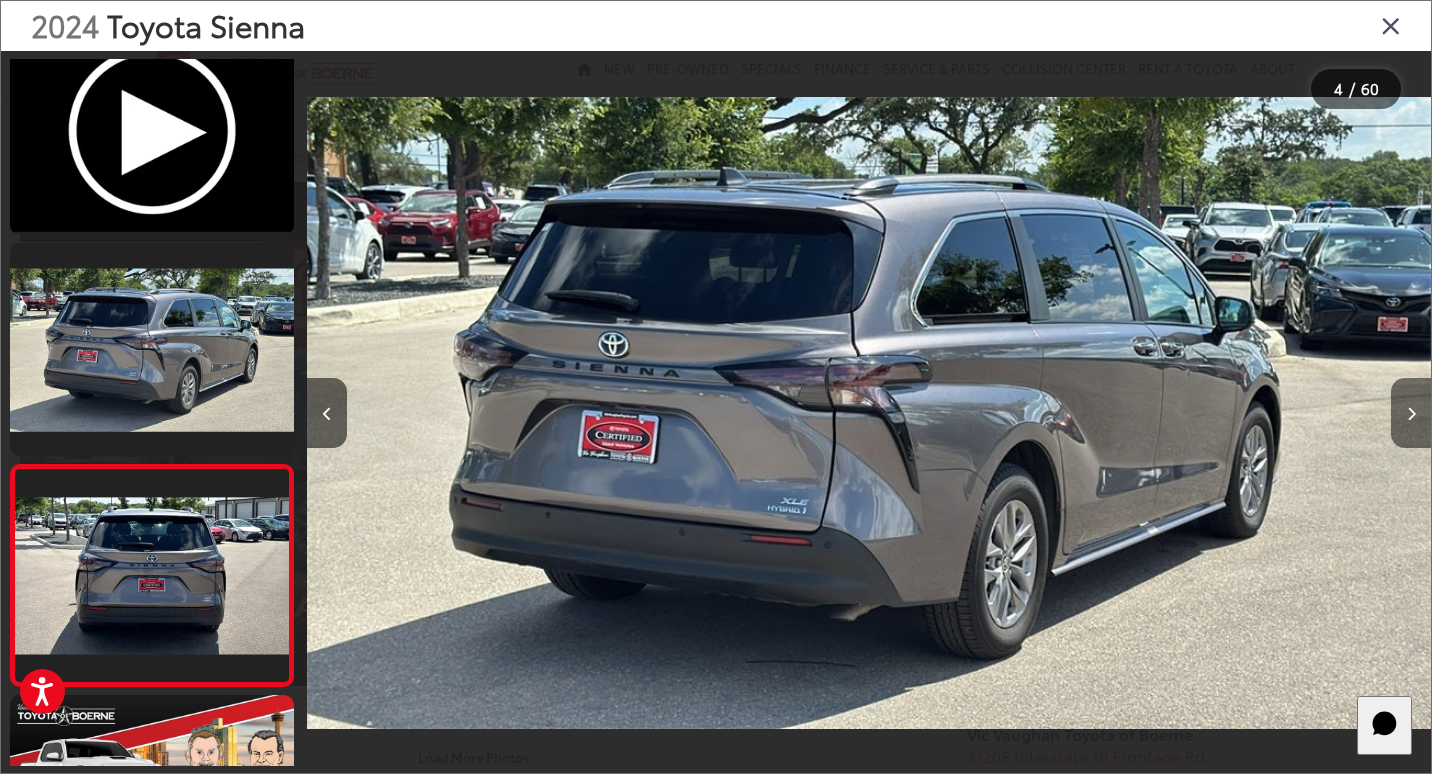 scroll, scrollTop: 0, scrollLeft: 2655, axis: horizontal 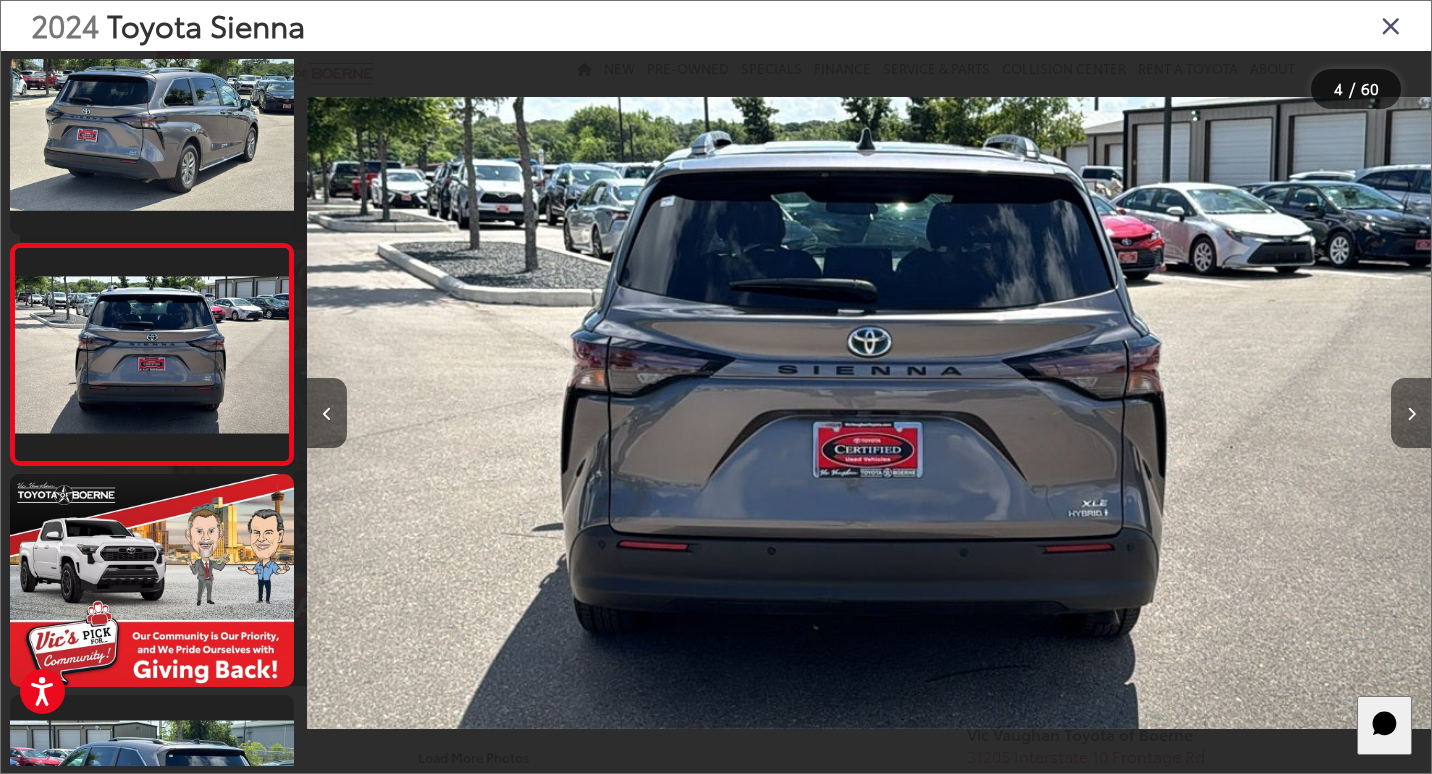 click at bounding box center [1411, 413] 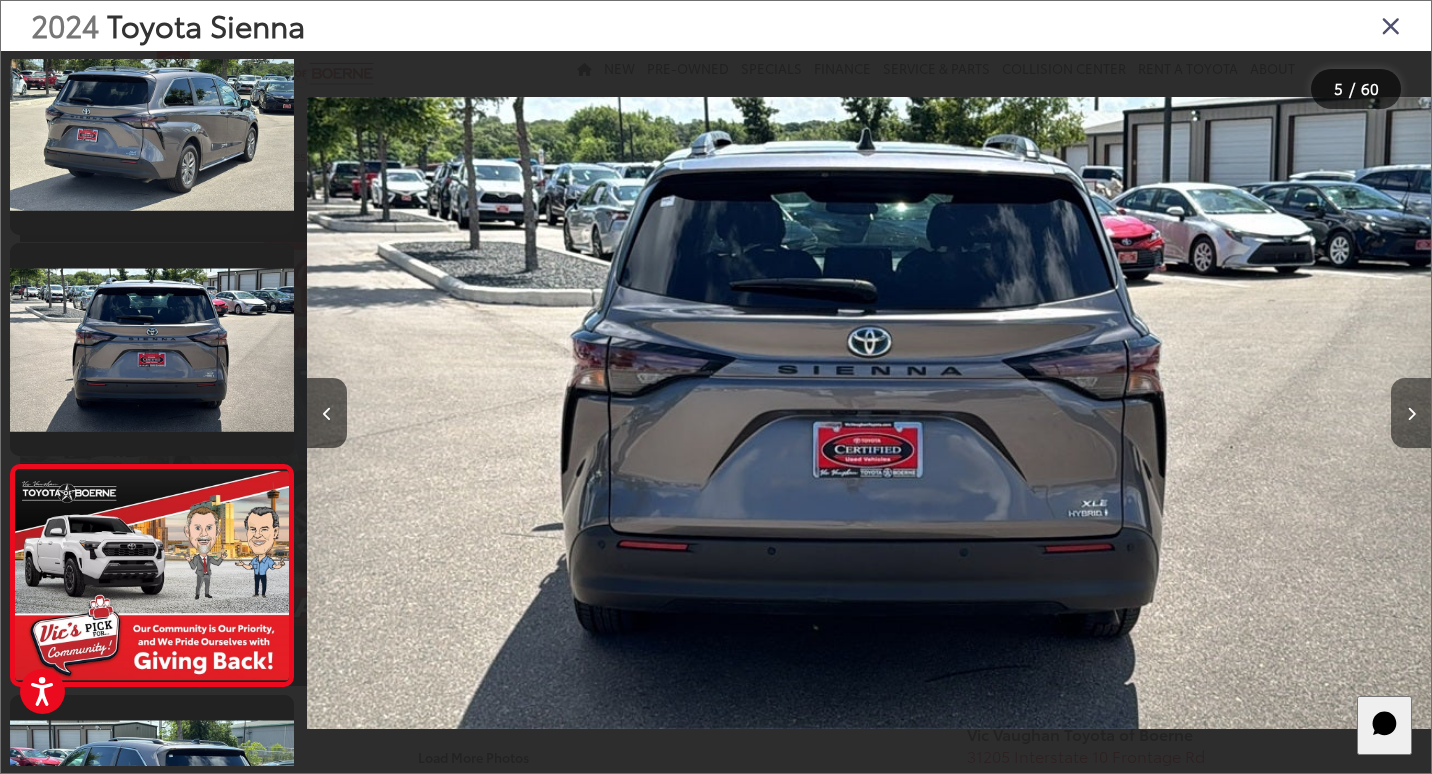 scroll, scrollTop: 0, scrollLeft: 3779, axis: horizontal 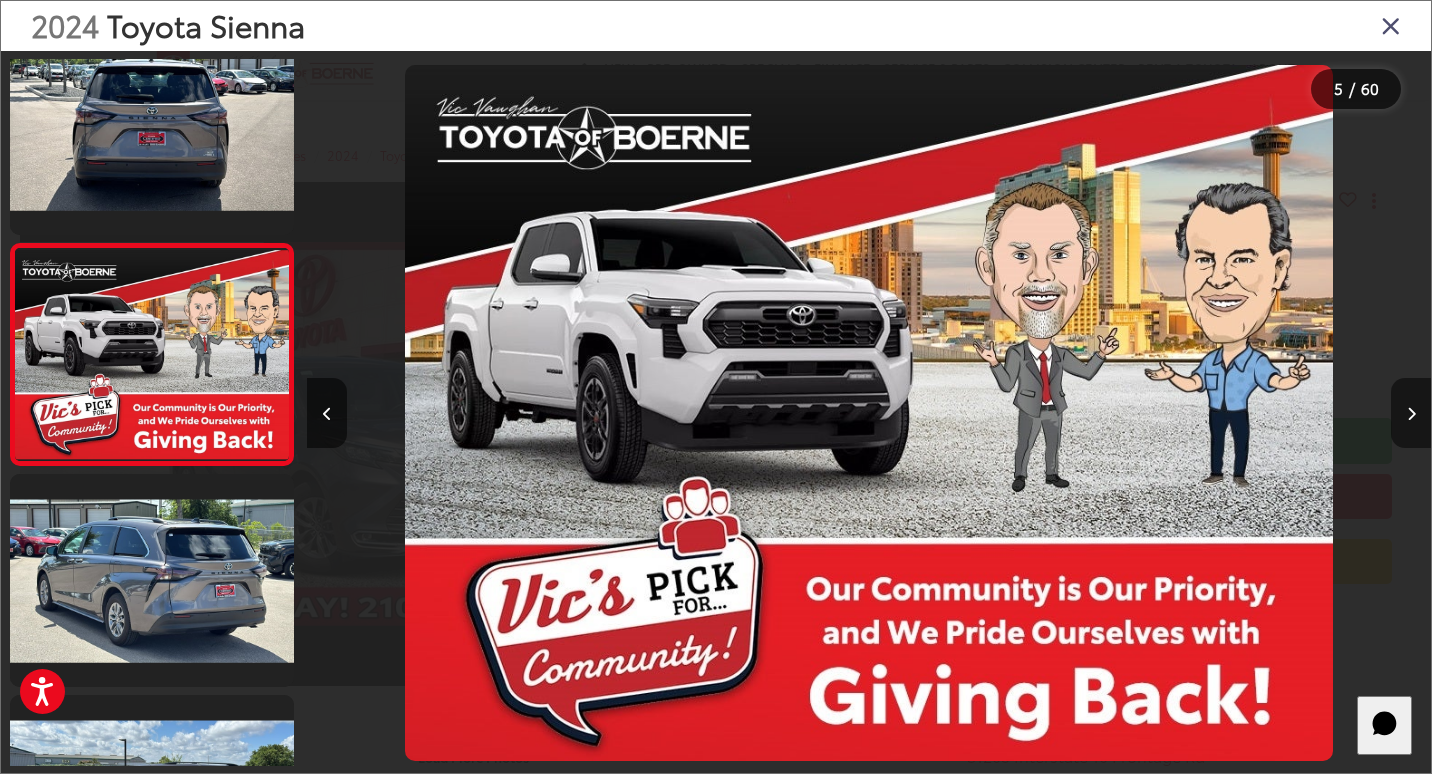 click at bounding box center [1411, 413] 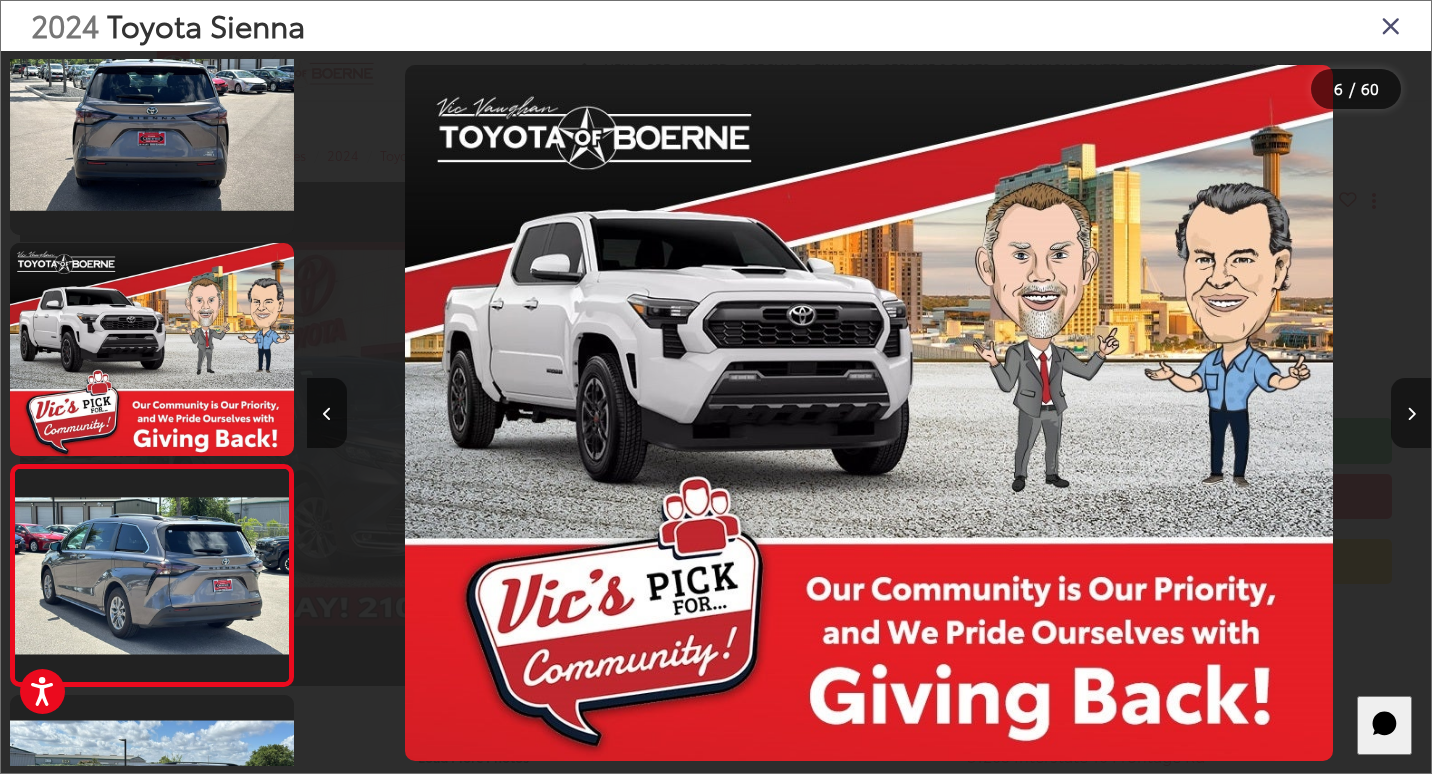 scroll, scrollTop: 0, scrollLeft: 4628, axis: horizontal 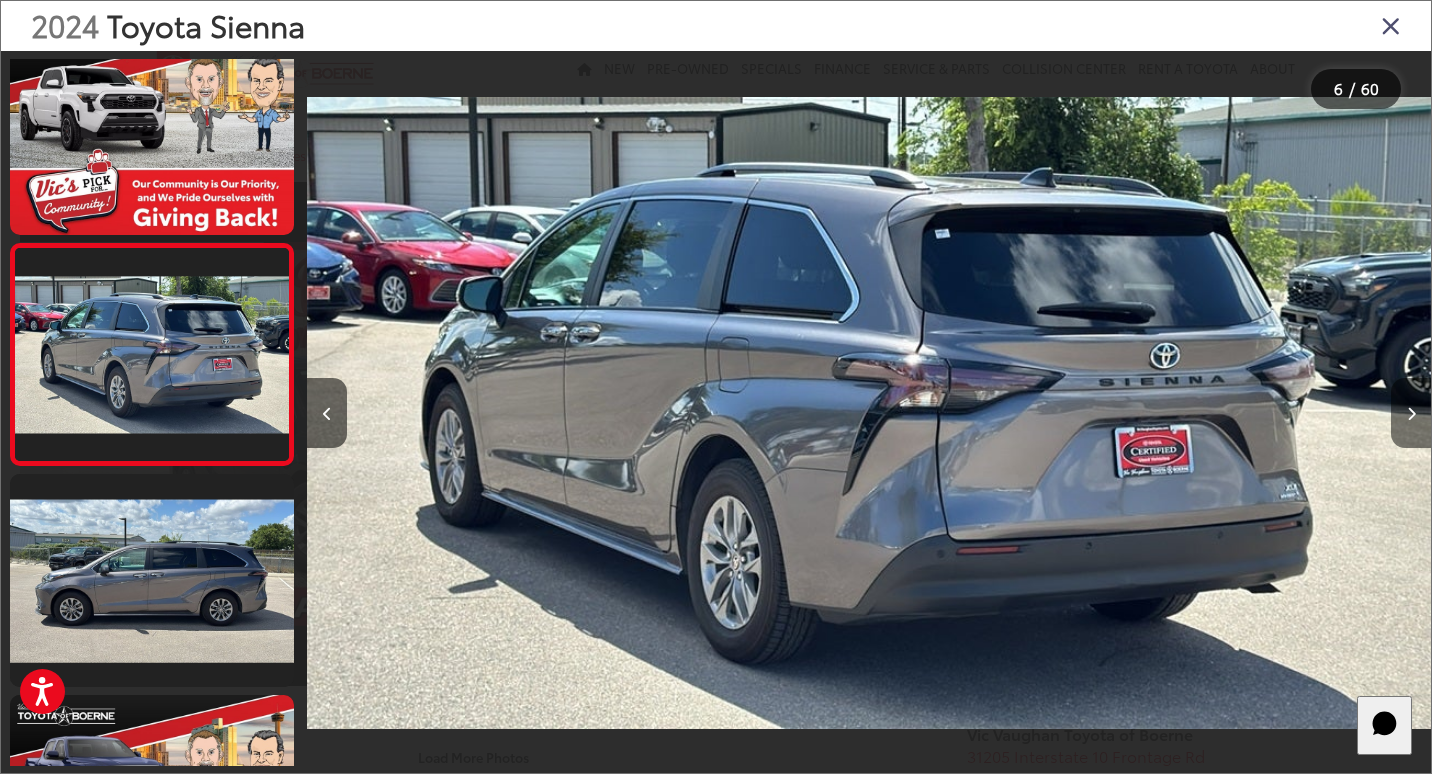 click at bounding box center [1411, 413] 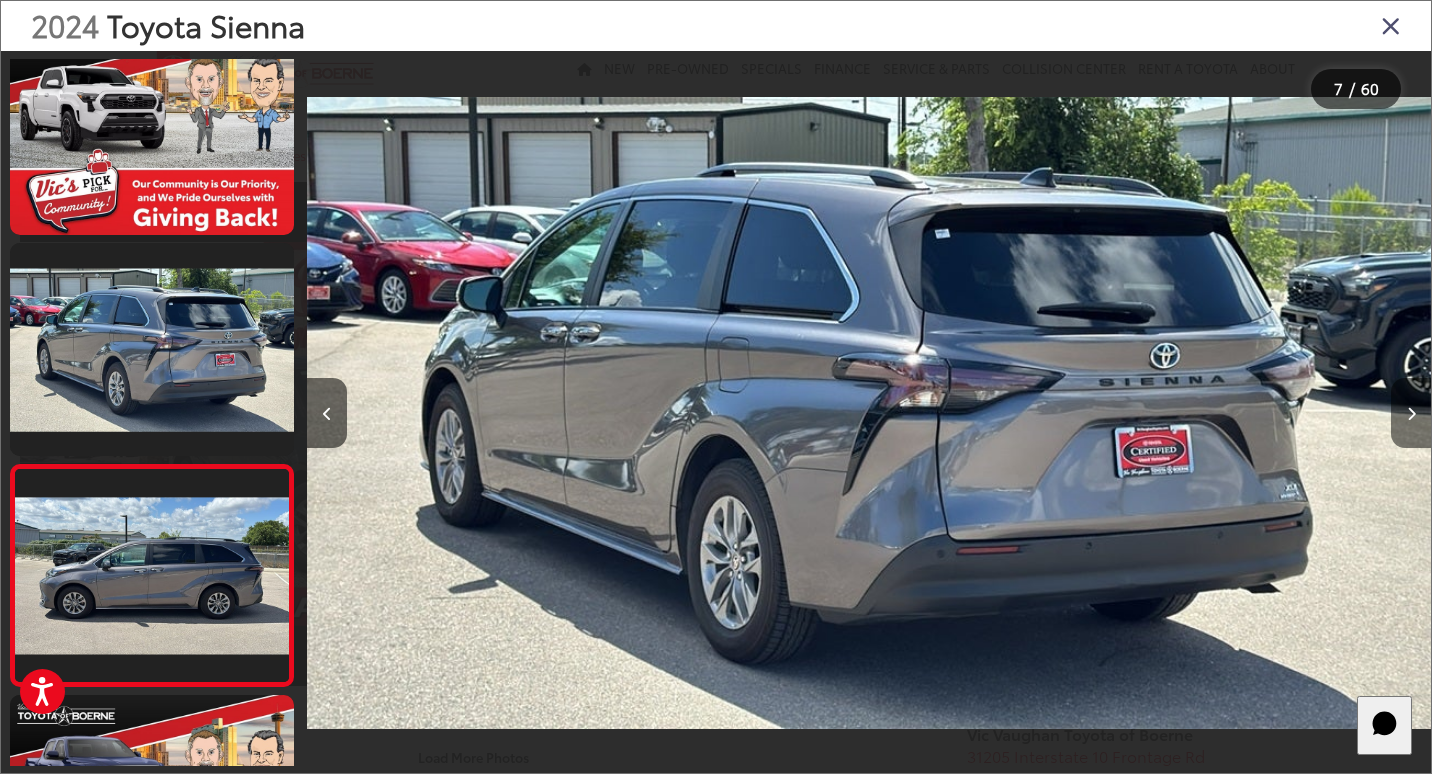 scroll, scrollTop: 0, scrollLeft: 6083, axis: horizontal 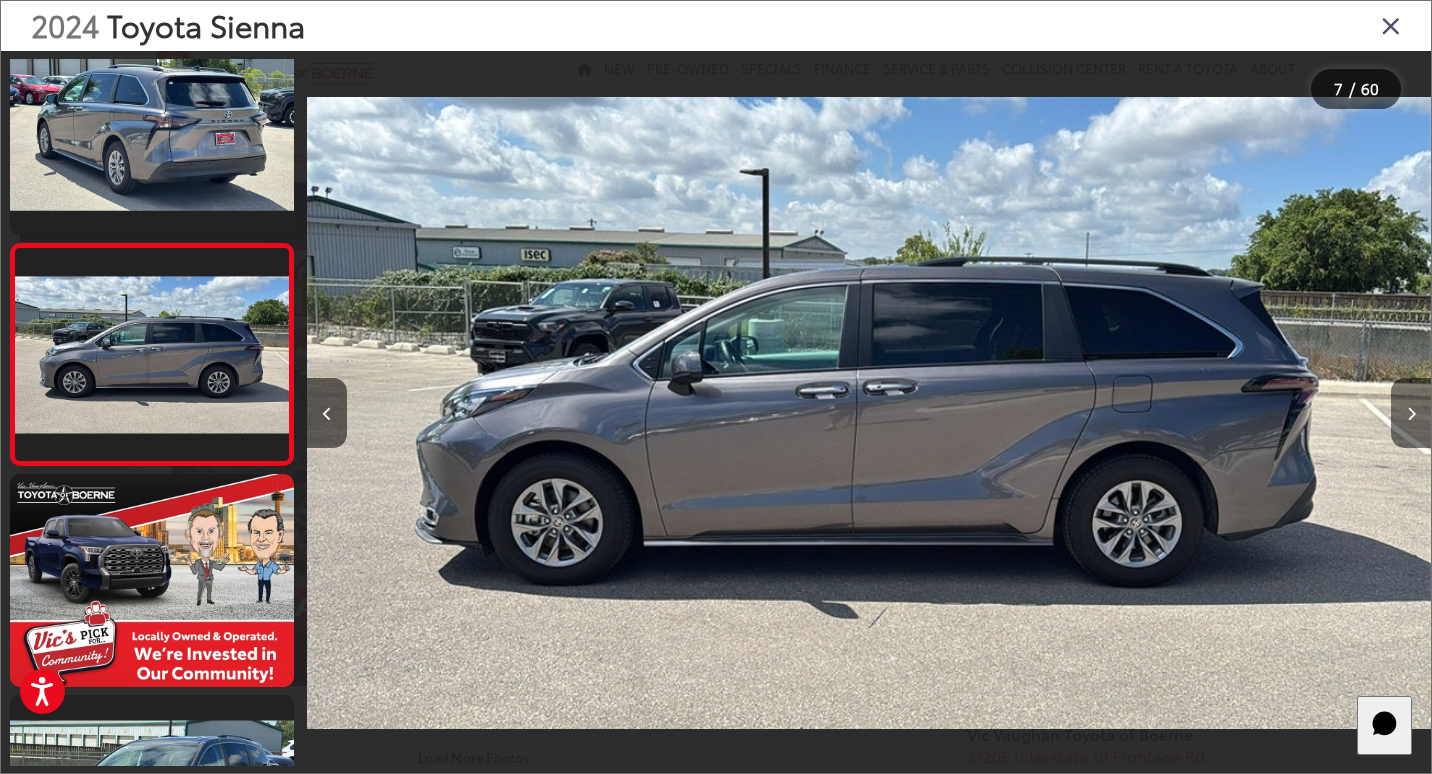 click at bounding box center (1411, 413) 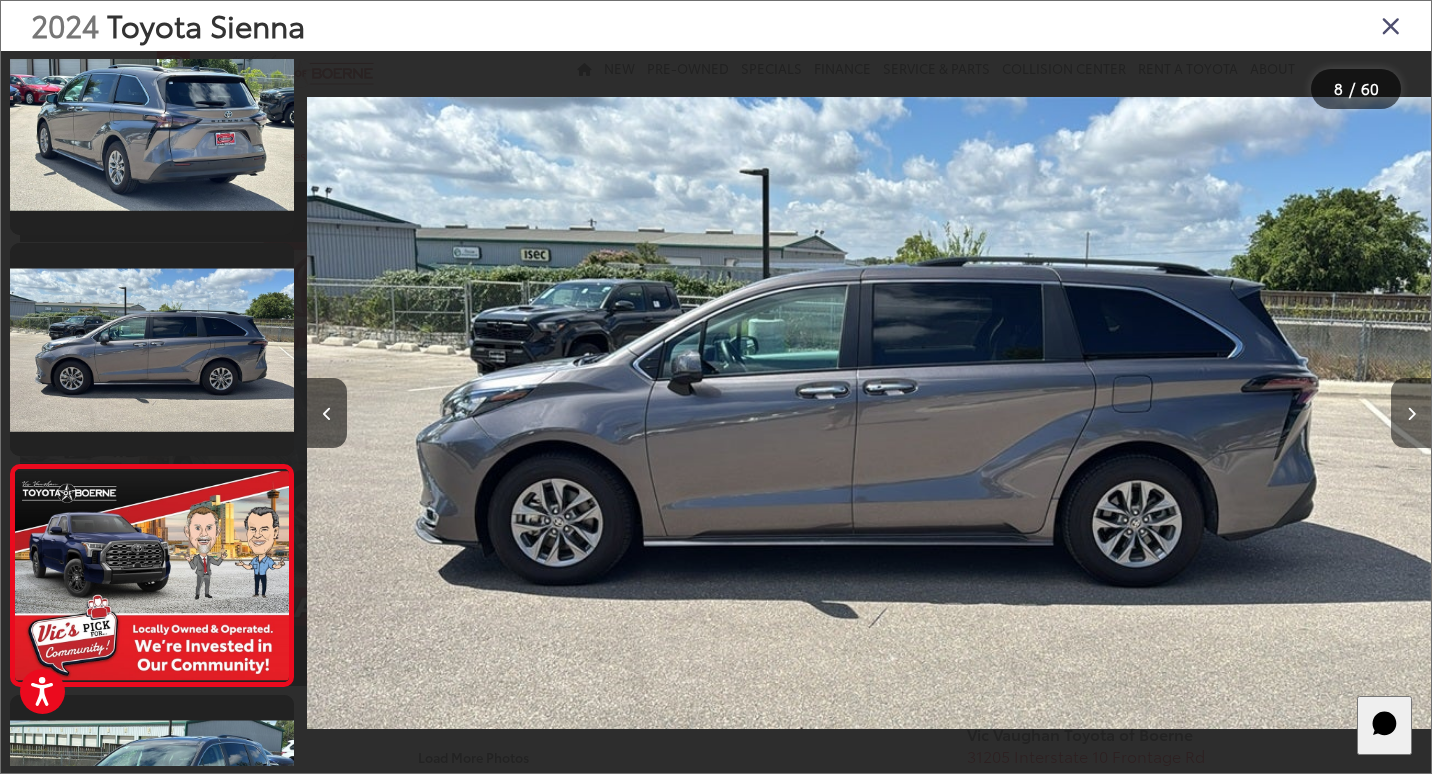 scroll, scrollTop: 0, scrollLeft: 7097, axis: horizontal 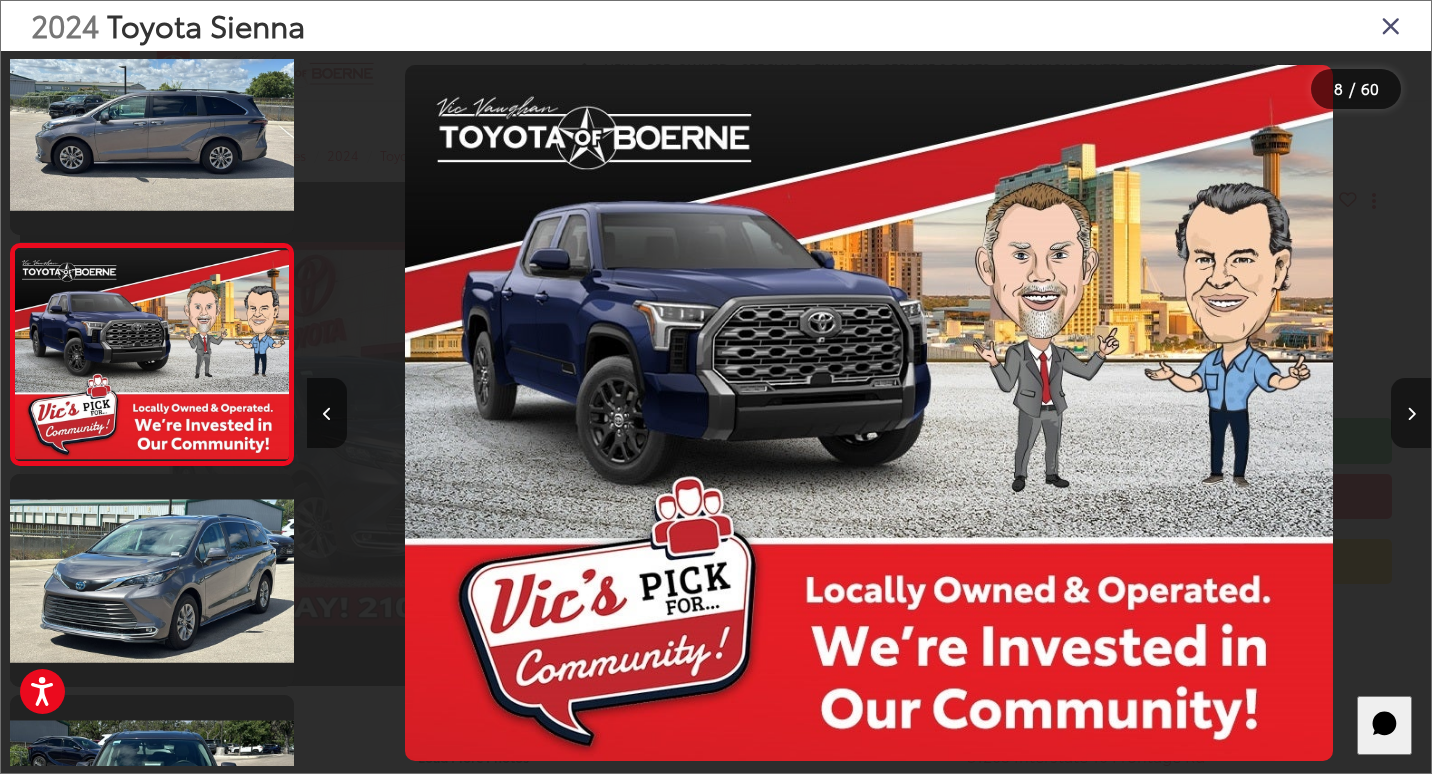 click at bounding box center [1411, 413] 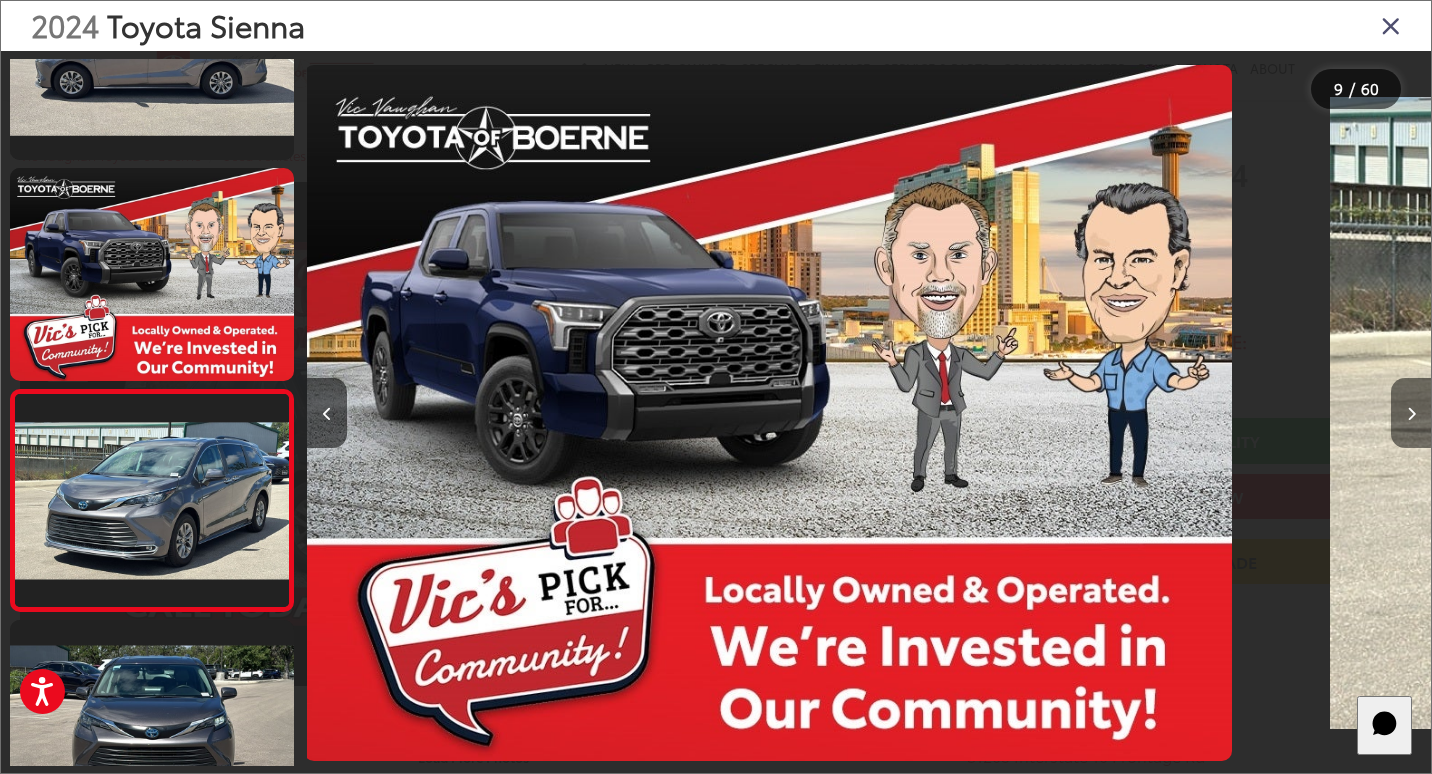 scroll, scrollTop: 1569, scrollLeft: 0, axis: vertical 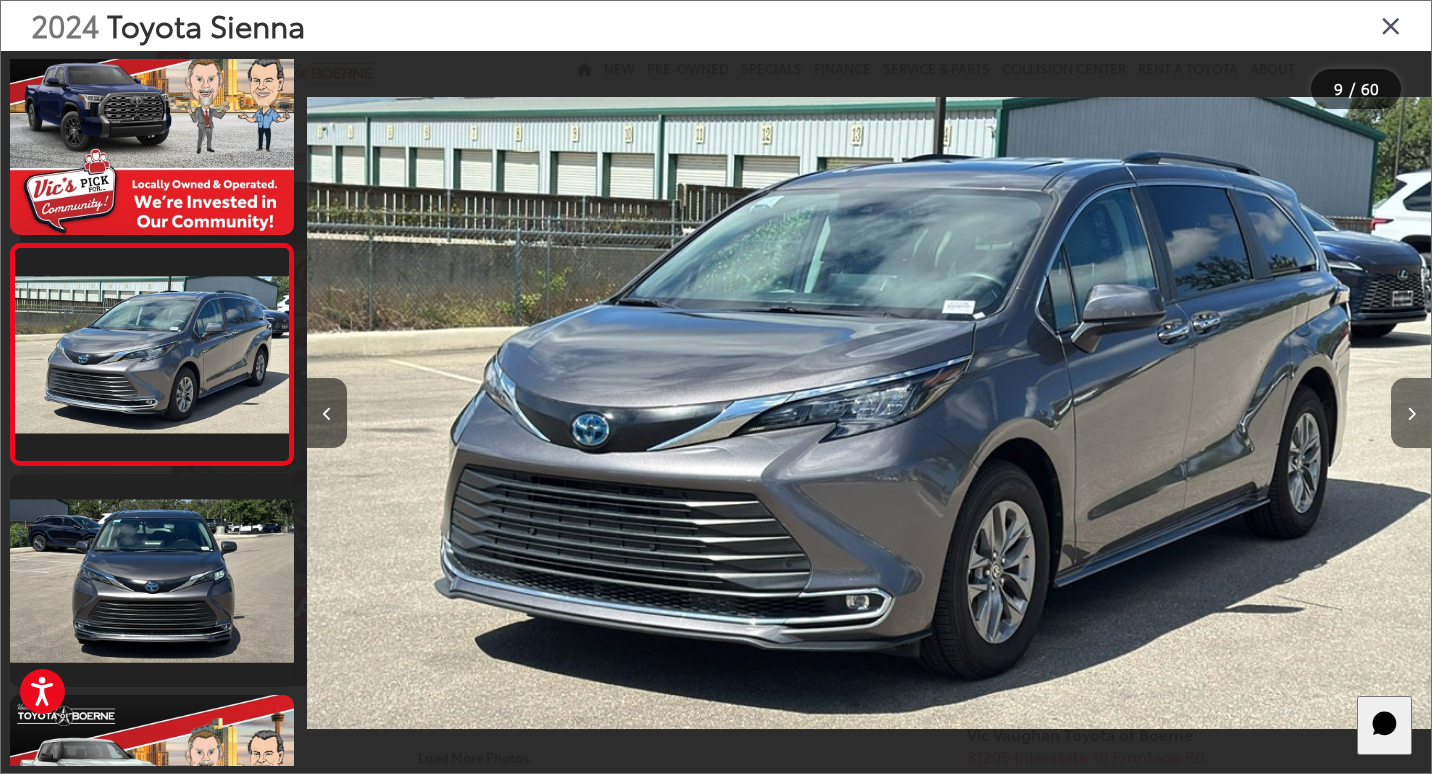 click at bounding box center [1411, 414] 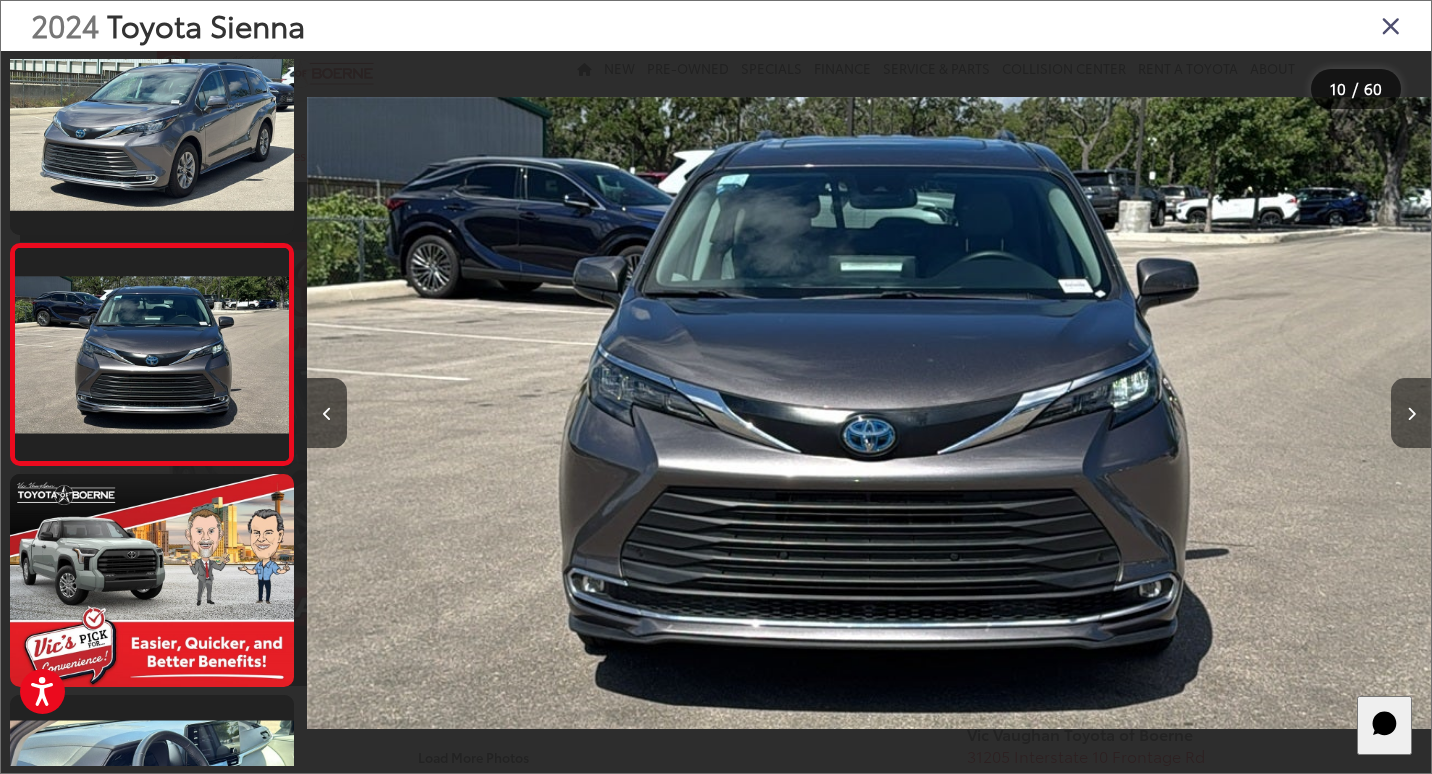 click at bounding box center (1411, 414) 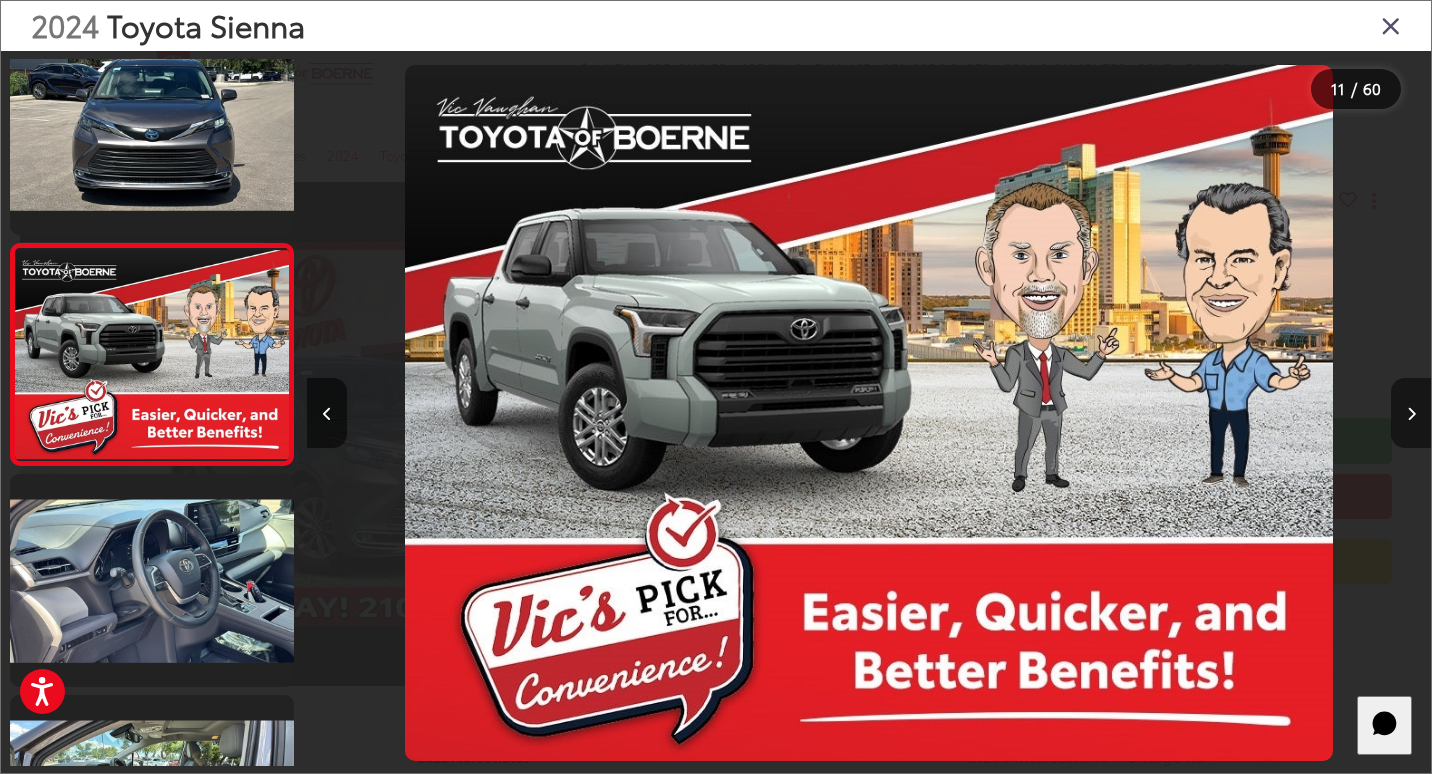 click at bounding box center [1411, 414] 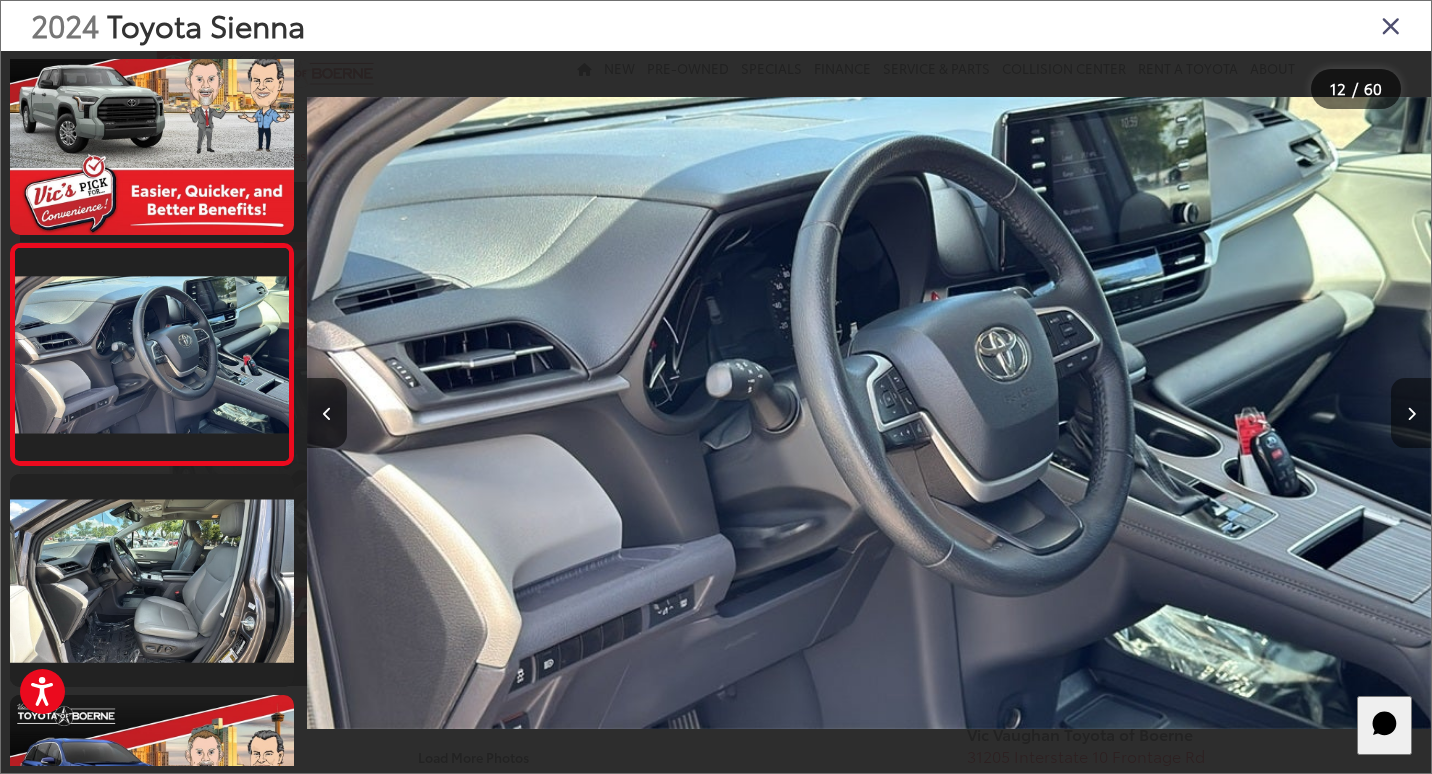 click at bounding box center [1411, 414] 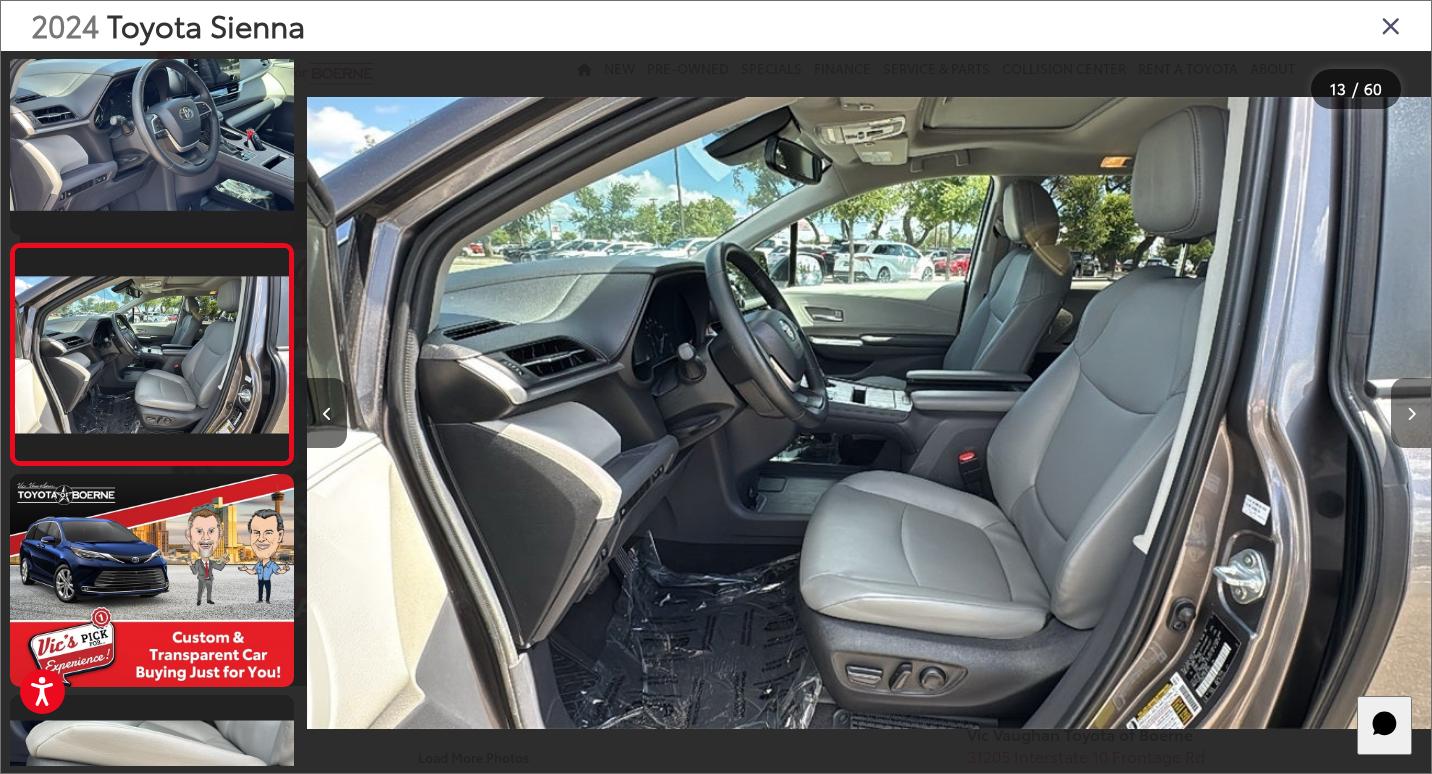 click at bounding box center [1411, 414] 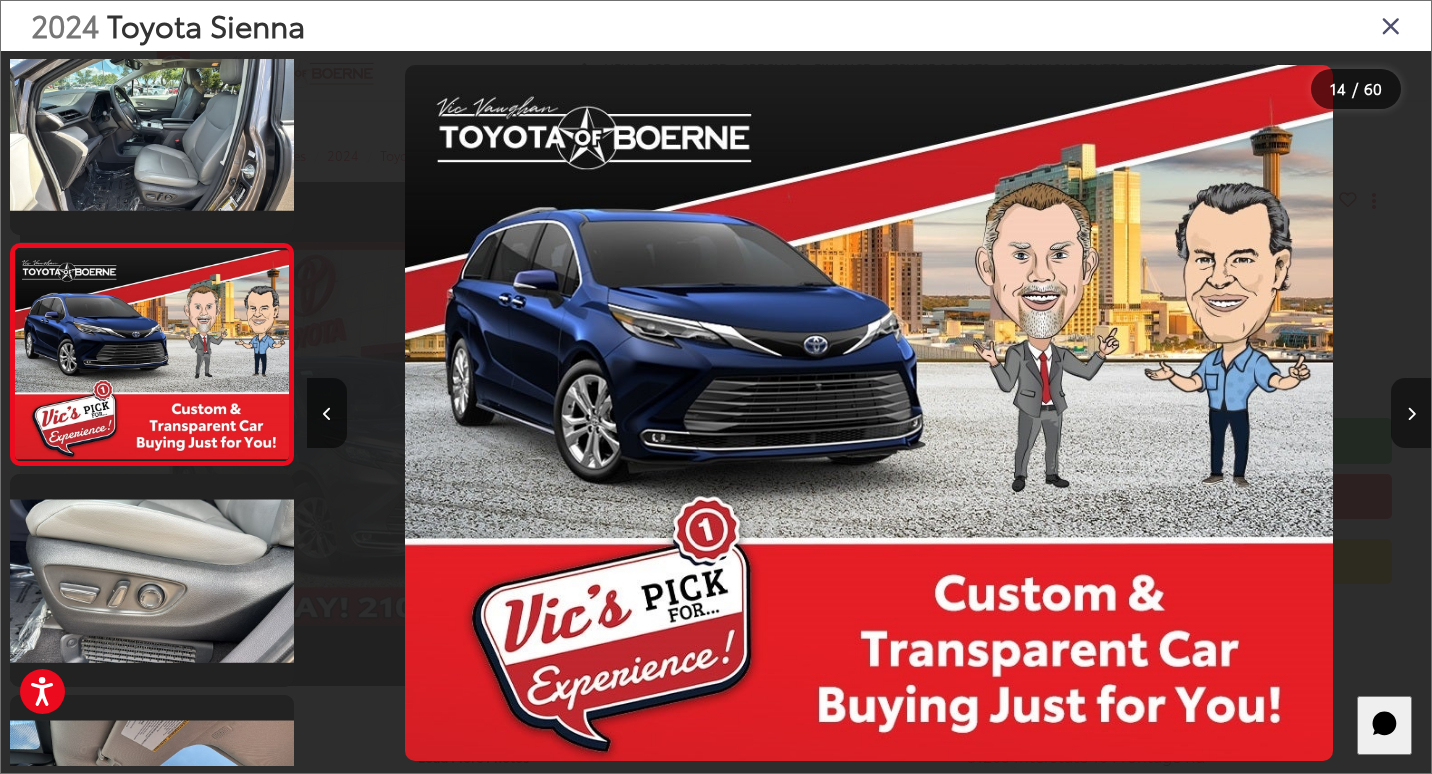 click at bounding box center (1411, 414) 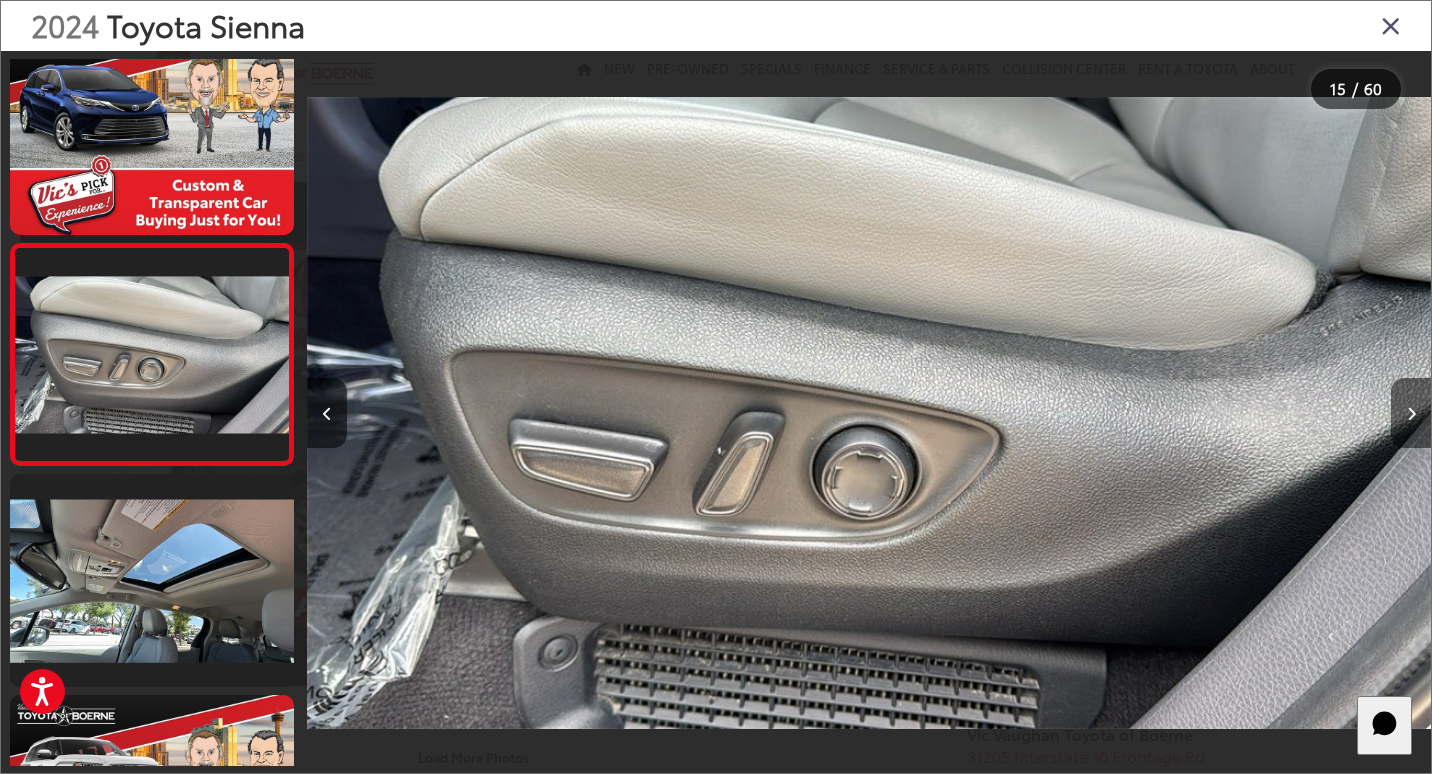 click at bounding box center (1411, 413) 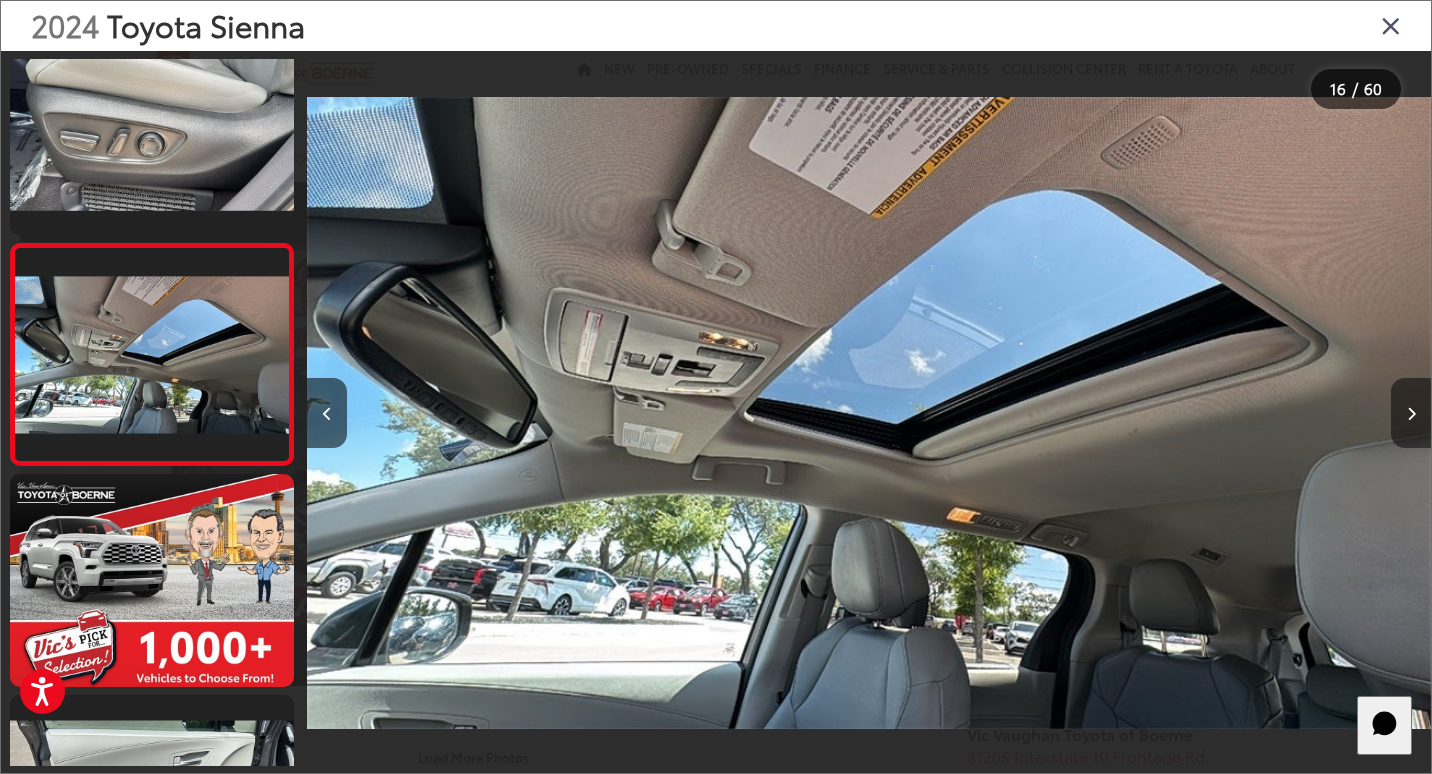 click at bounding box center [1411, 413] 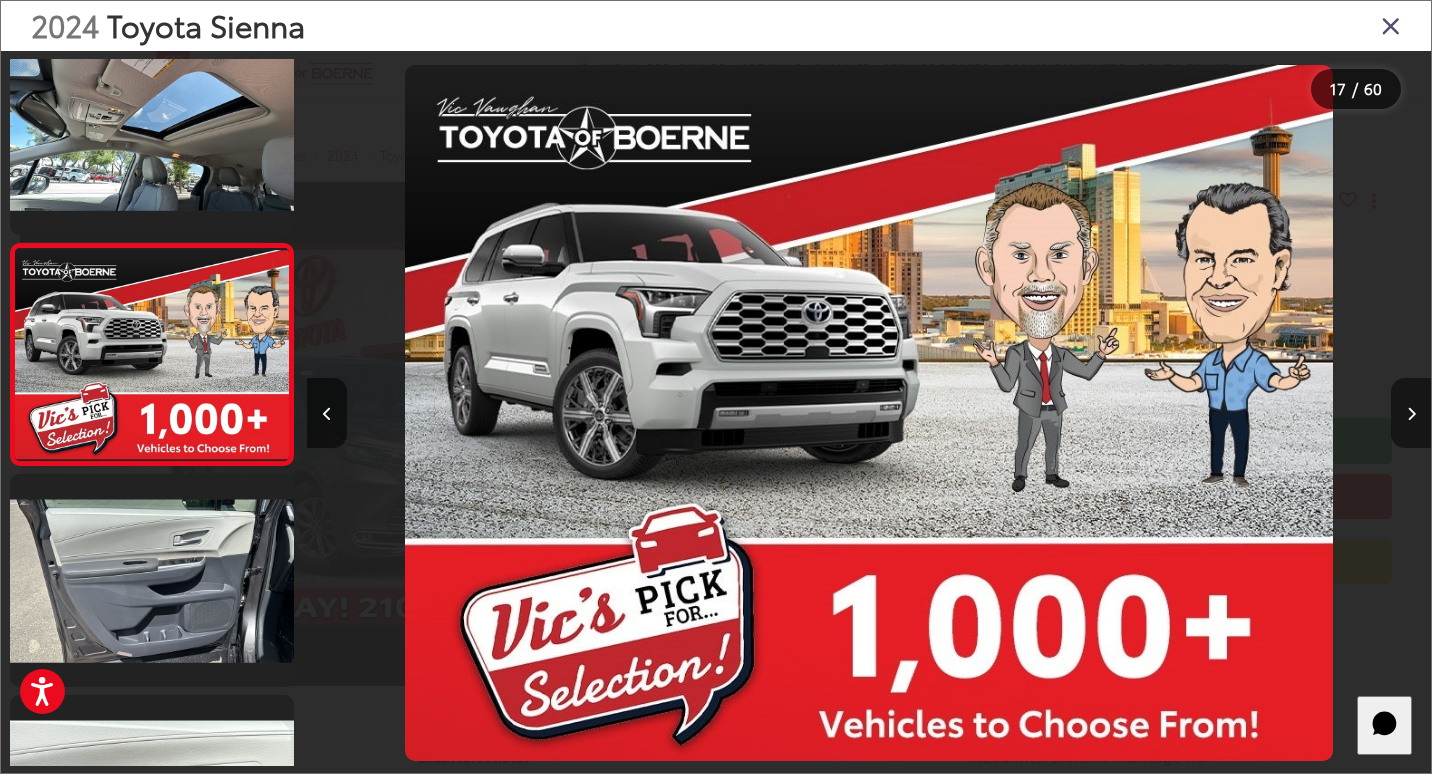 click at bounding box center [1411, 413] 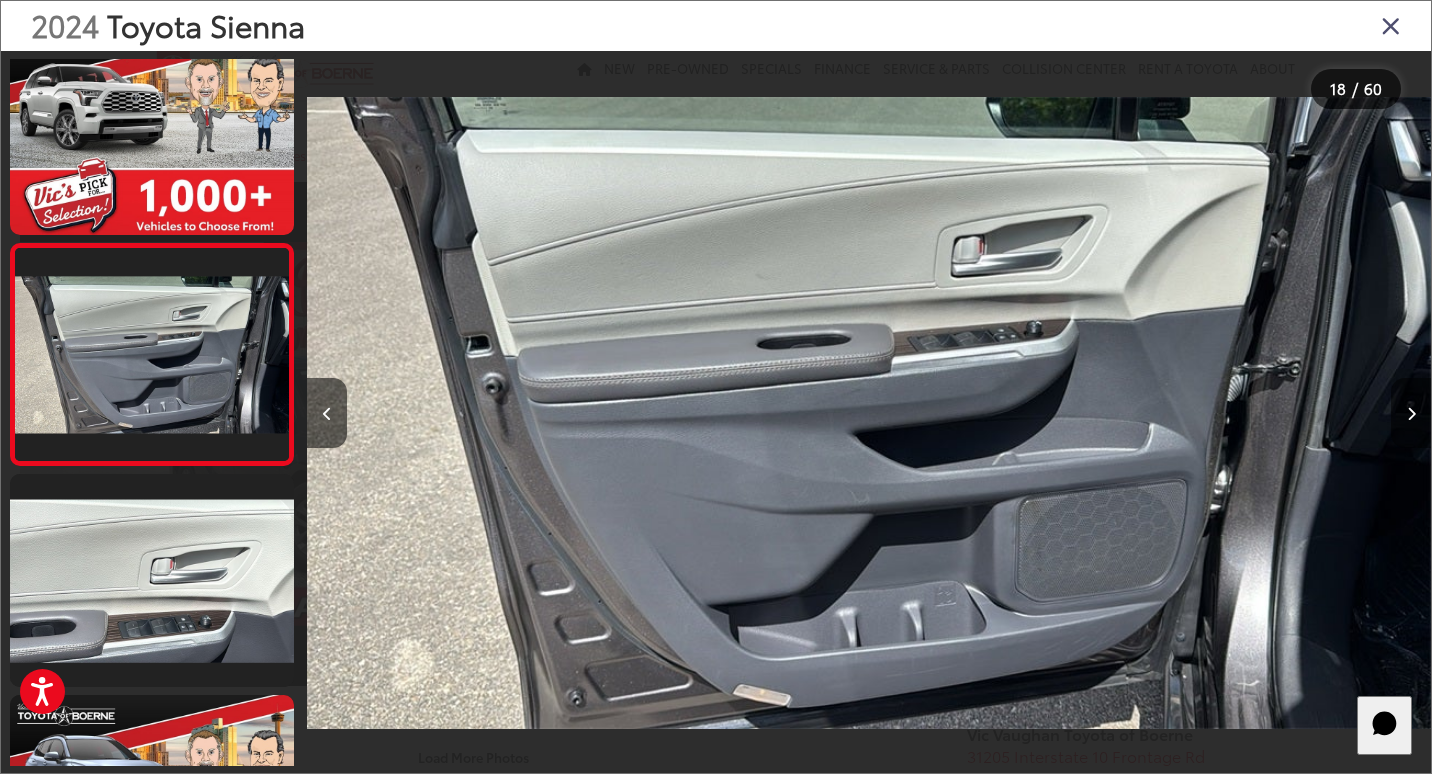 click at bounding box center [1411, 413] 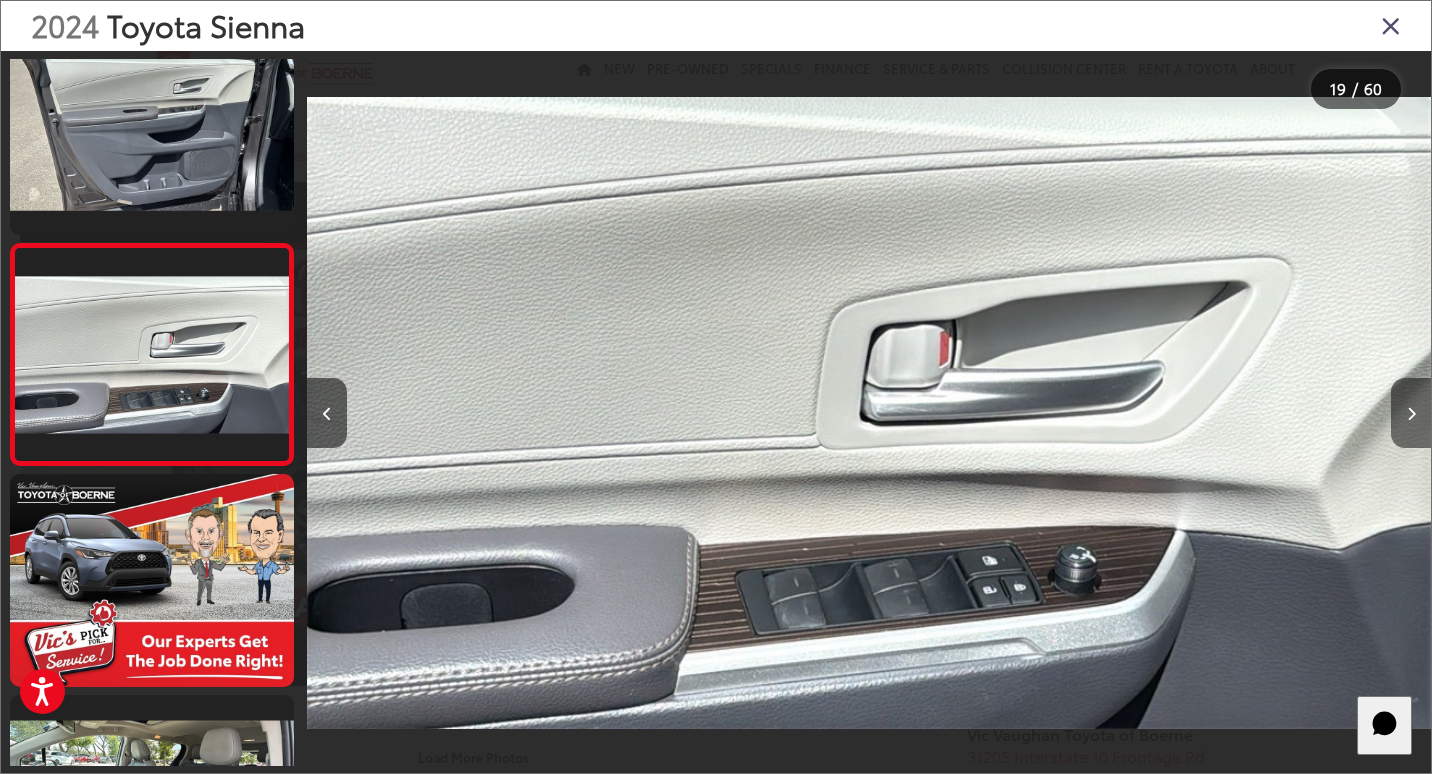 click at bounding box center (1411, 413) 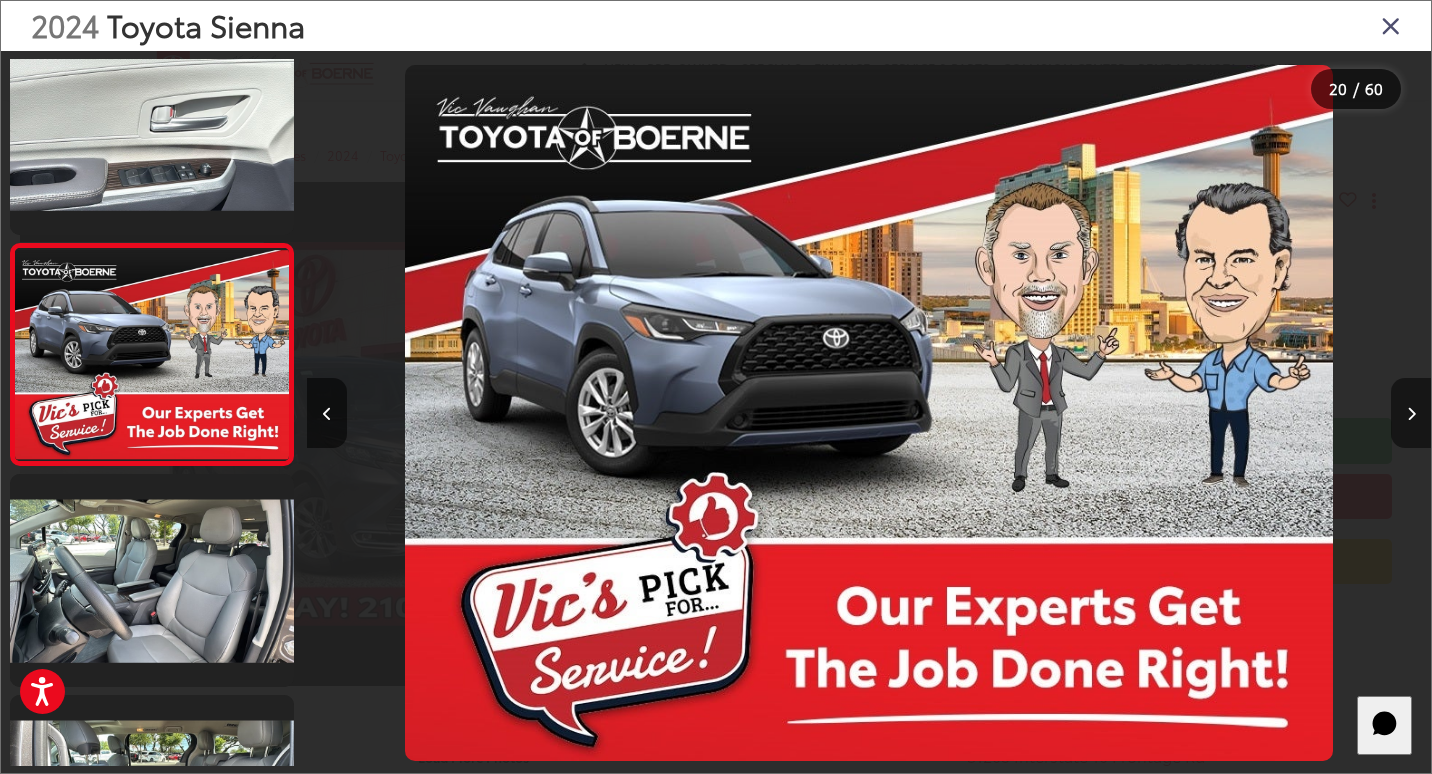 click at bounding box center [1411, 413] 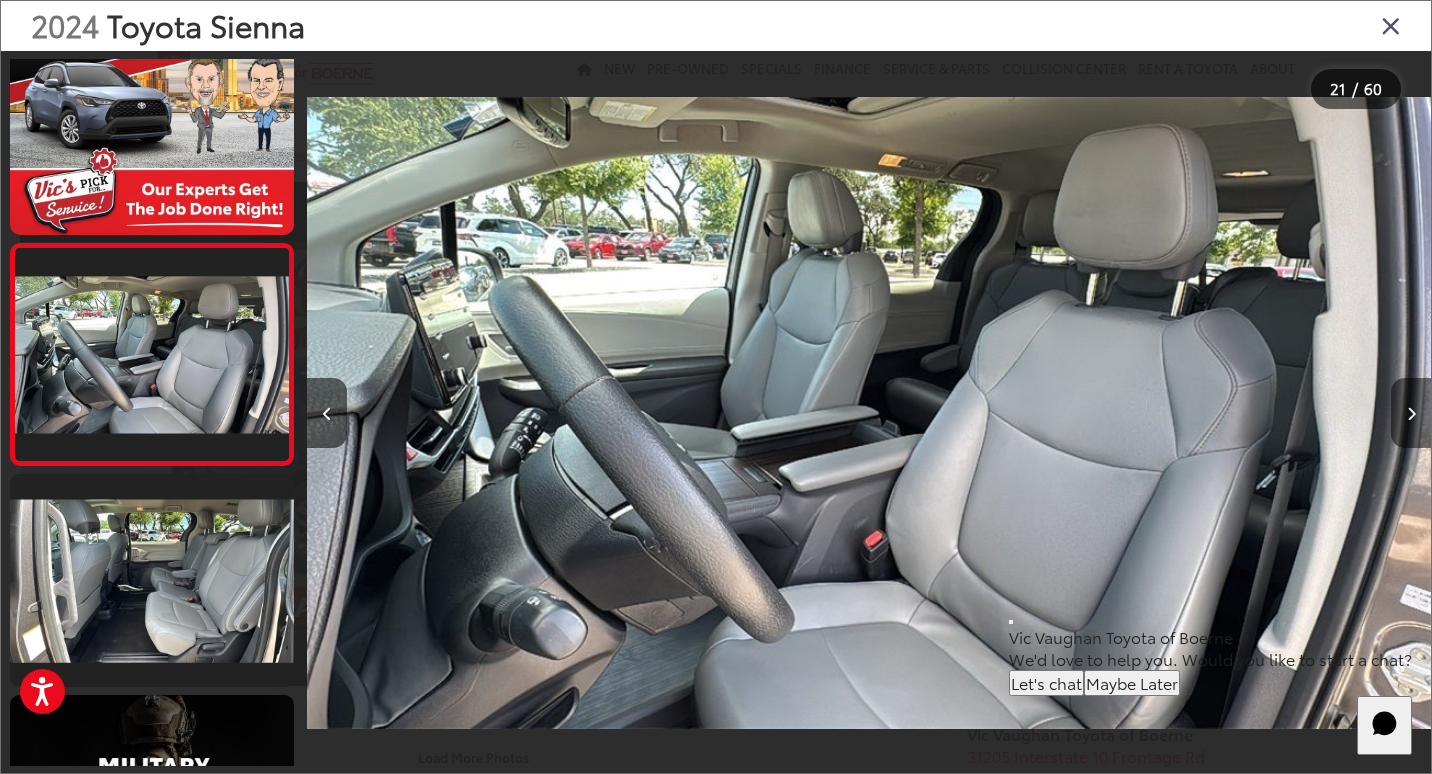 click at bounding box center (1411, 413) 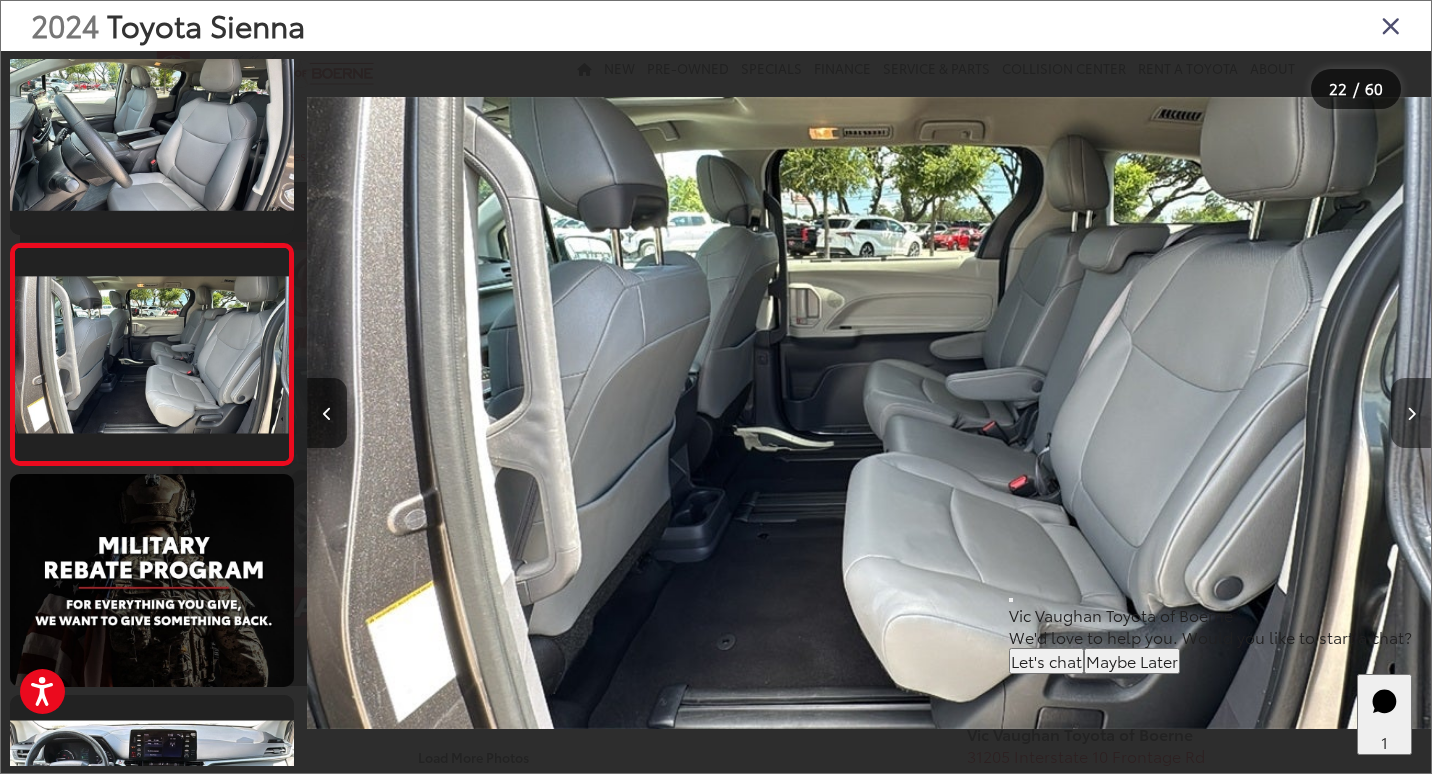 click at bounding box center (1411, 413) 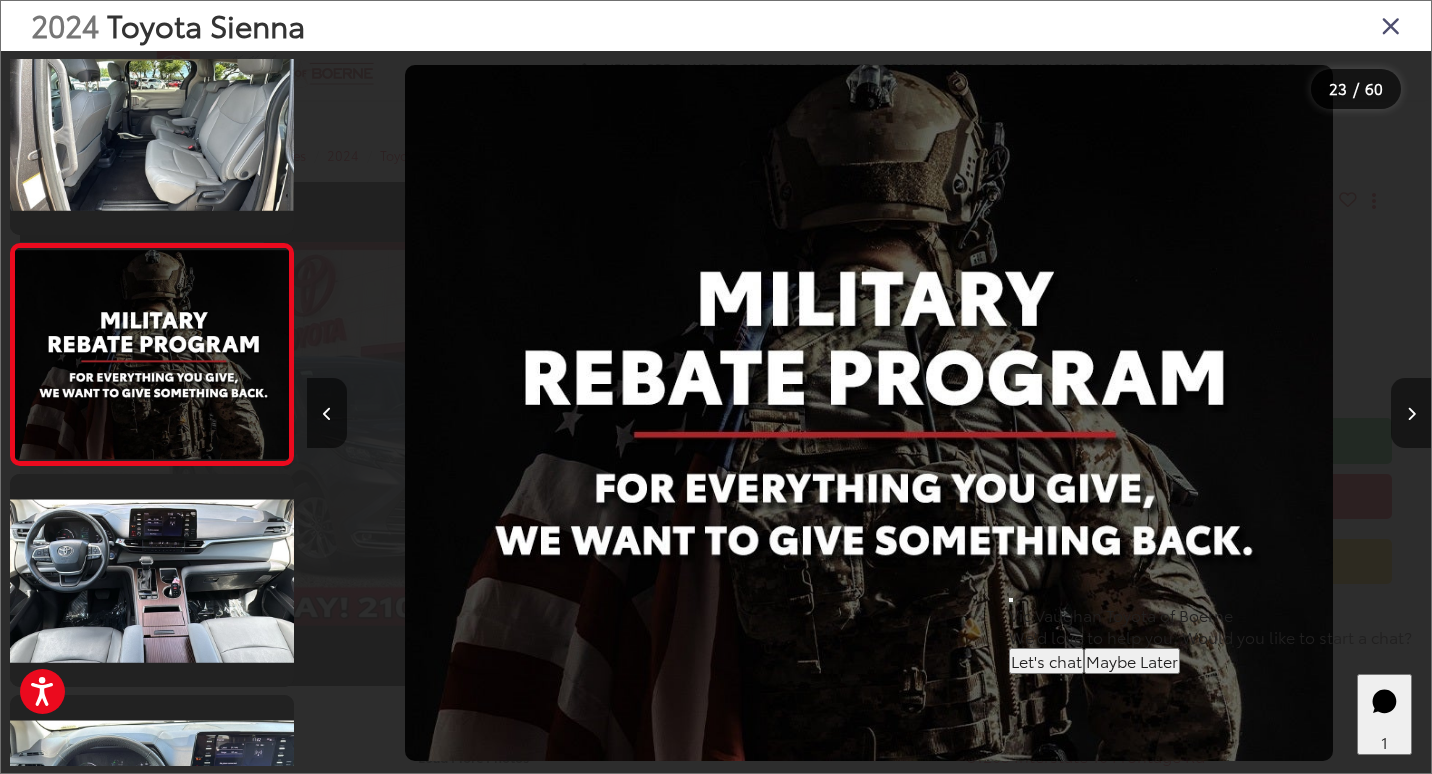 click at bounding box center (1411, 413) 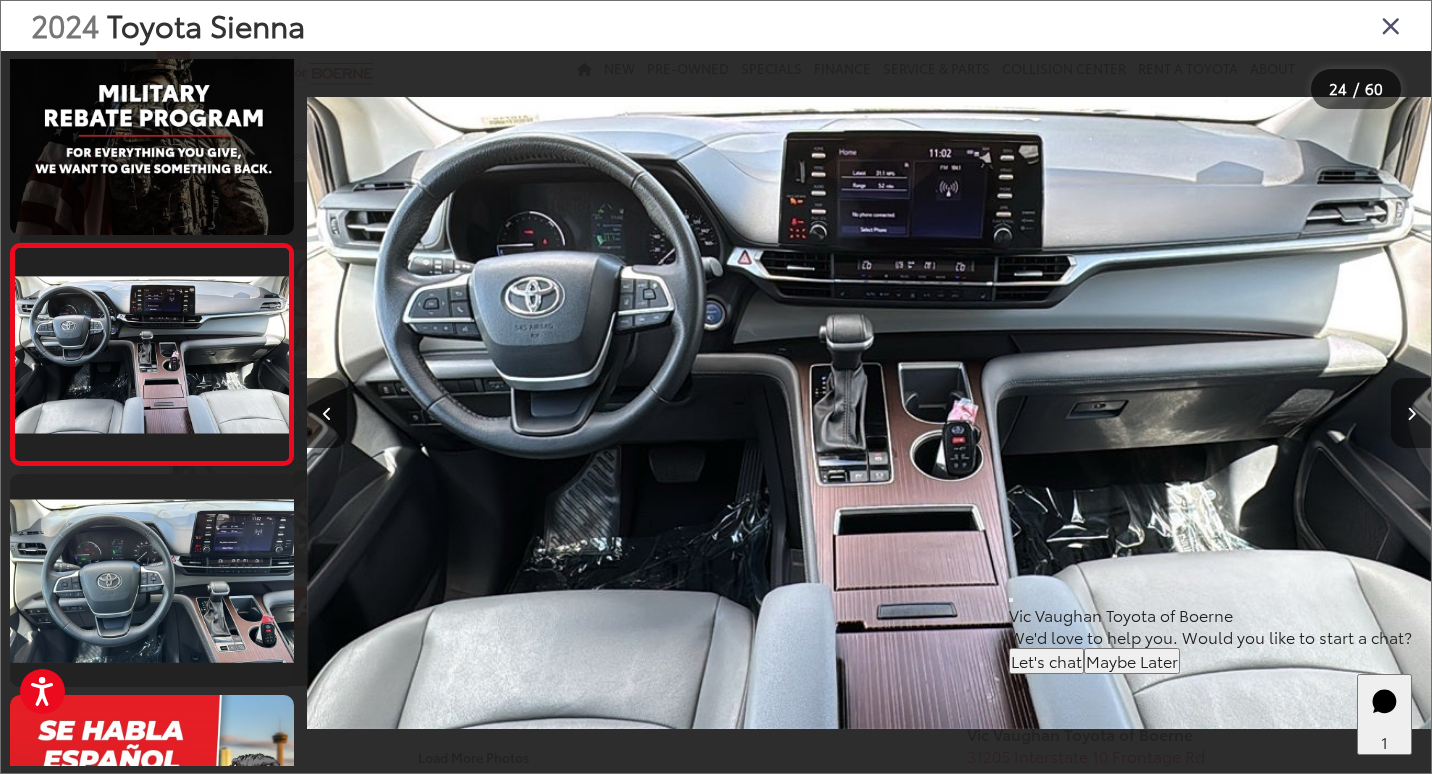 click at bounding box center [1411, 413] 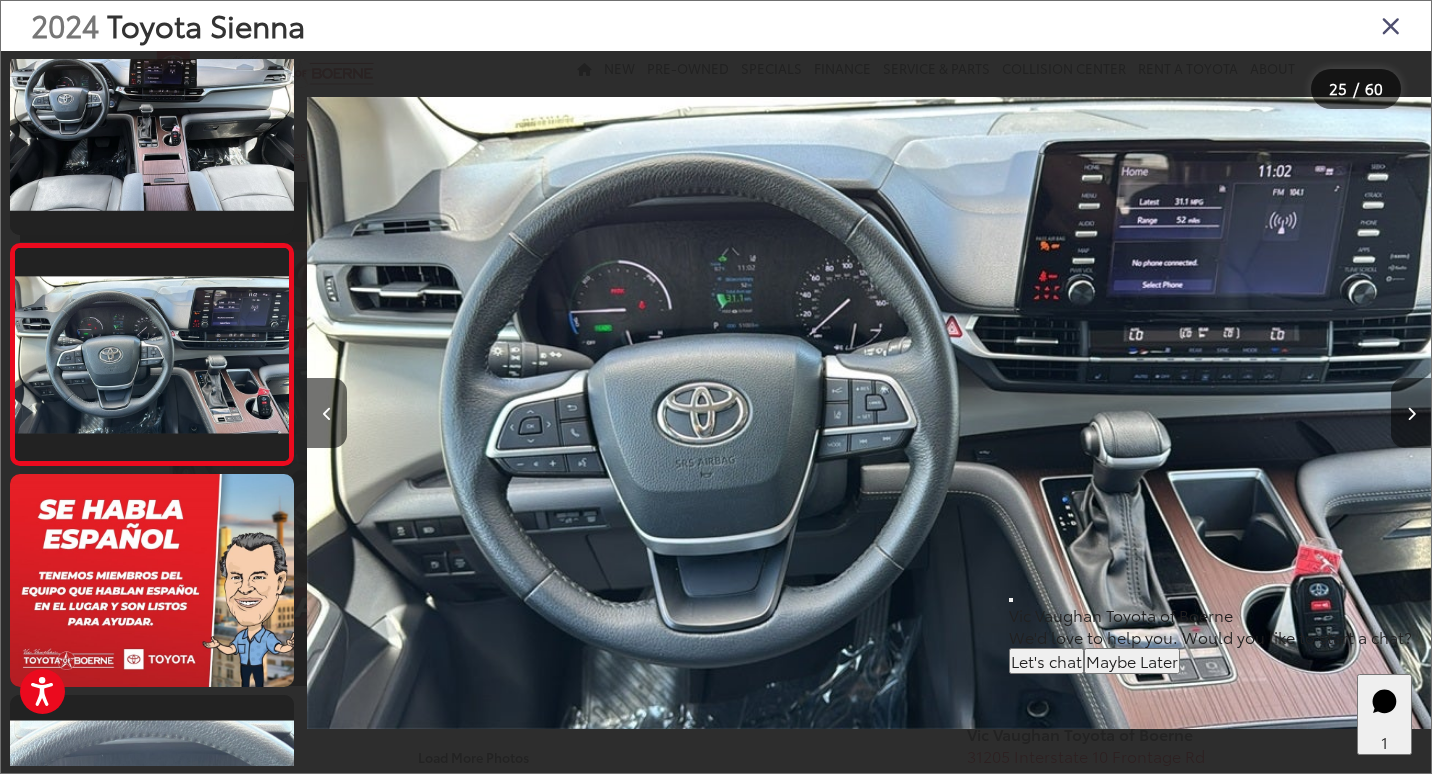 click at bounding box center [1411, 413] 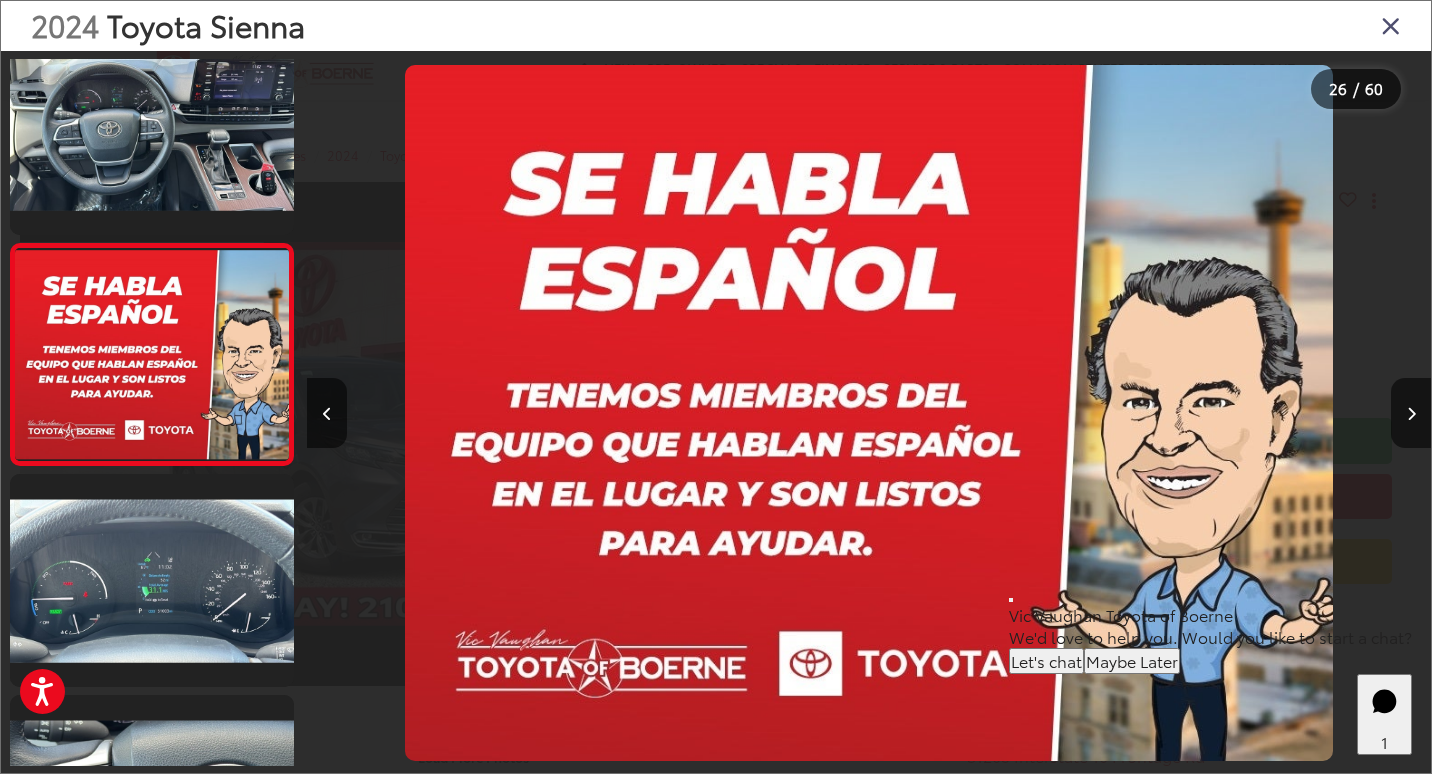 click at bounding box center (1391, 25) 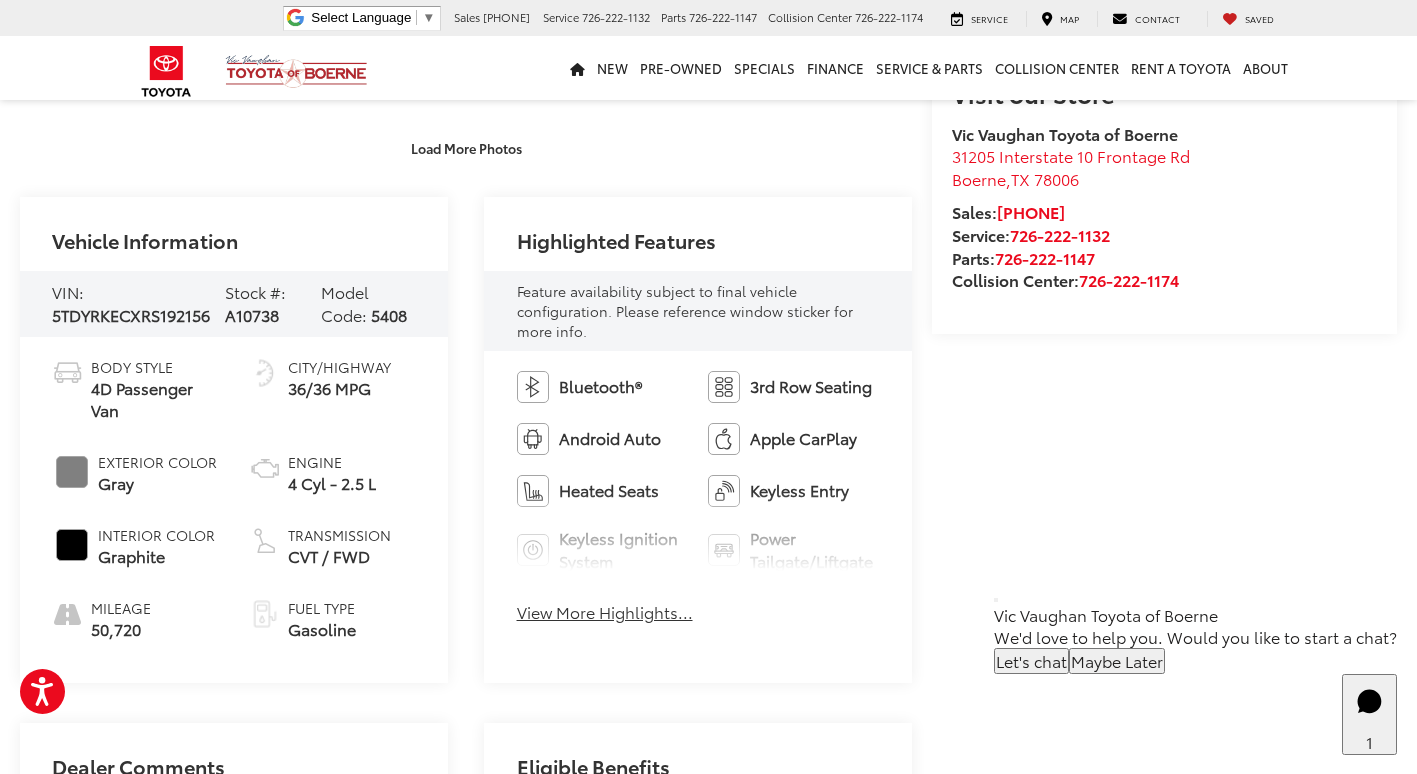 drag, startPoint x: 566, startPoint y: 617, endPoint x: 561, endPoint y: 607, distance: 11.18034 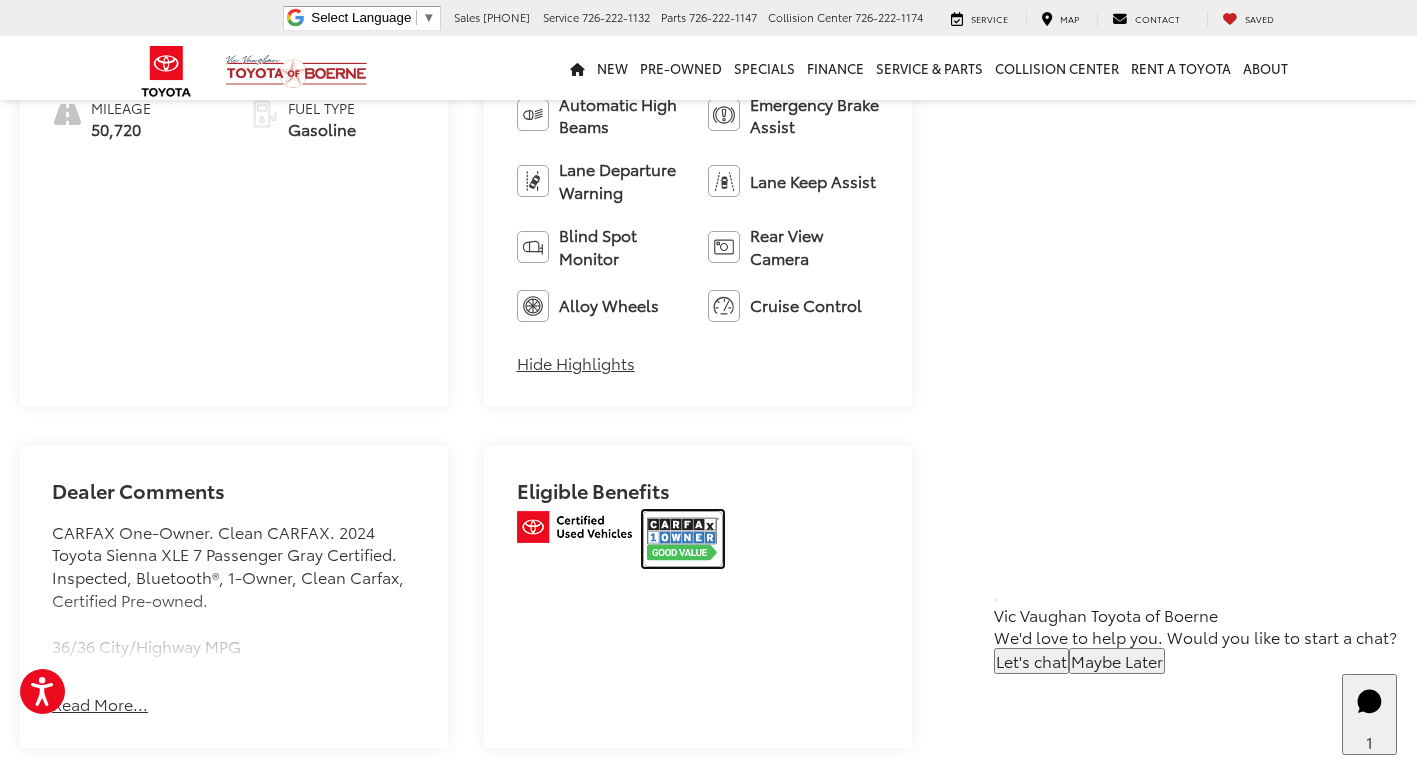 click at bounding box center [683, 539] 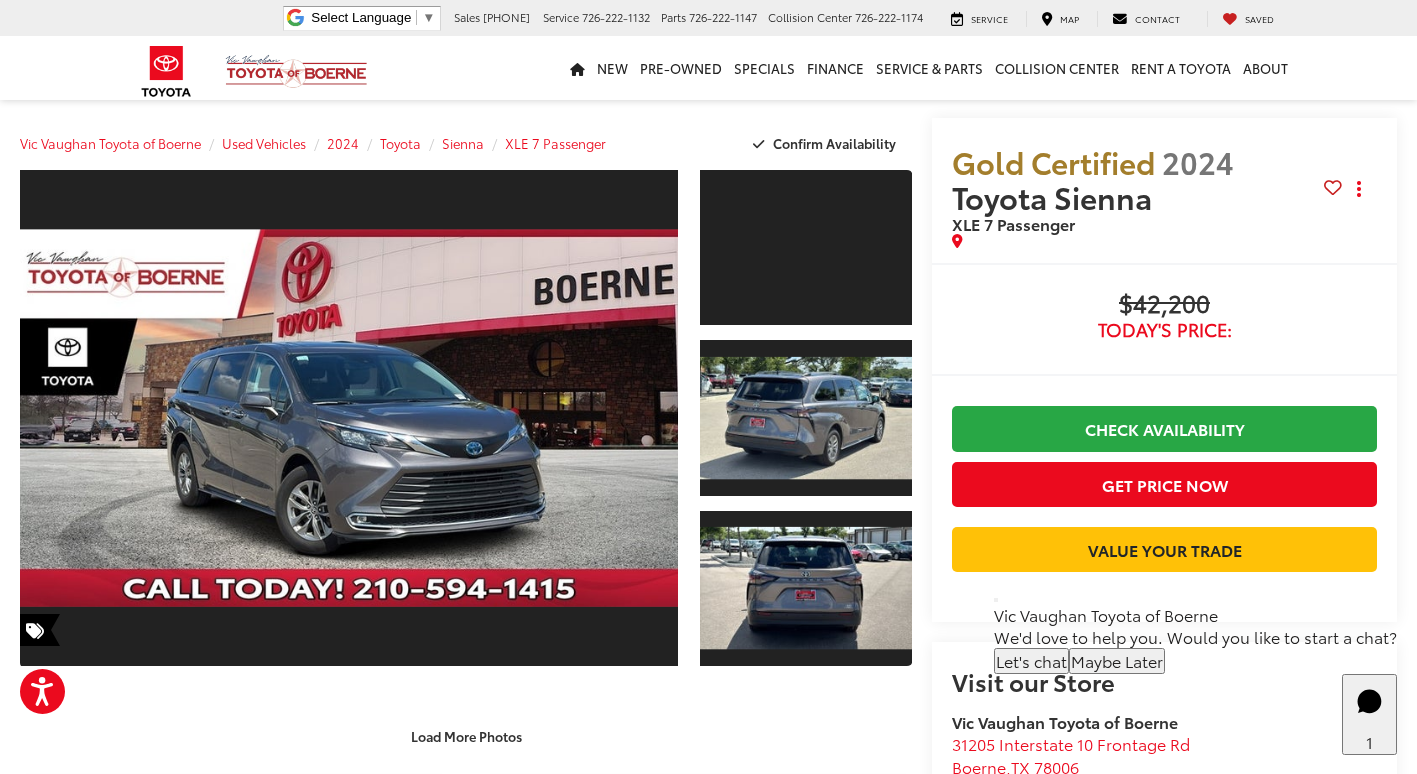 scroll, scrollTop: 0, scrollLeft: 0, axis: both 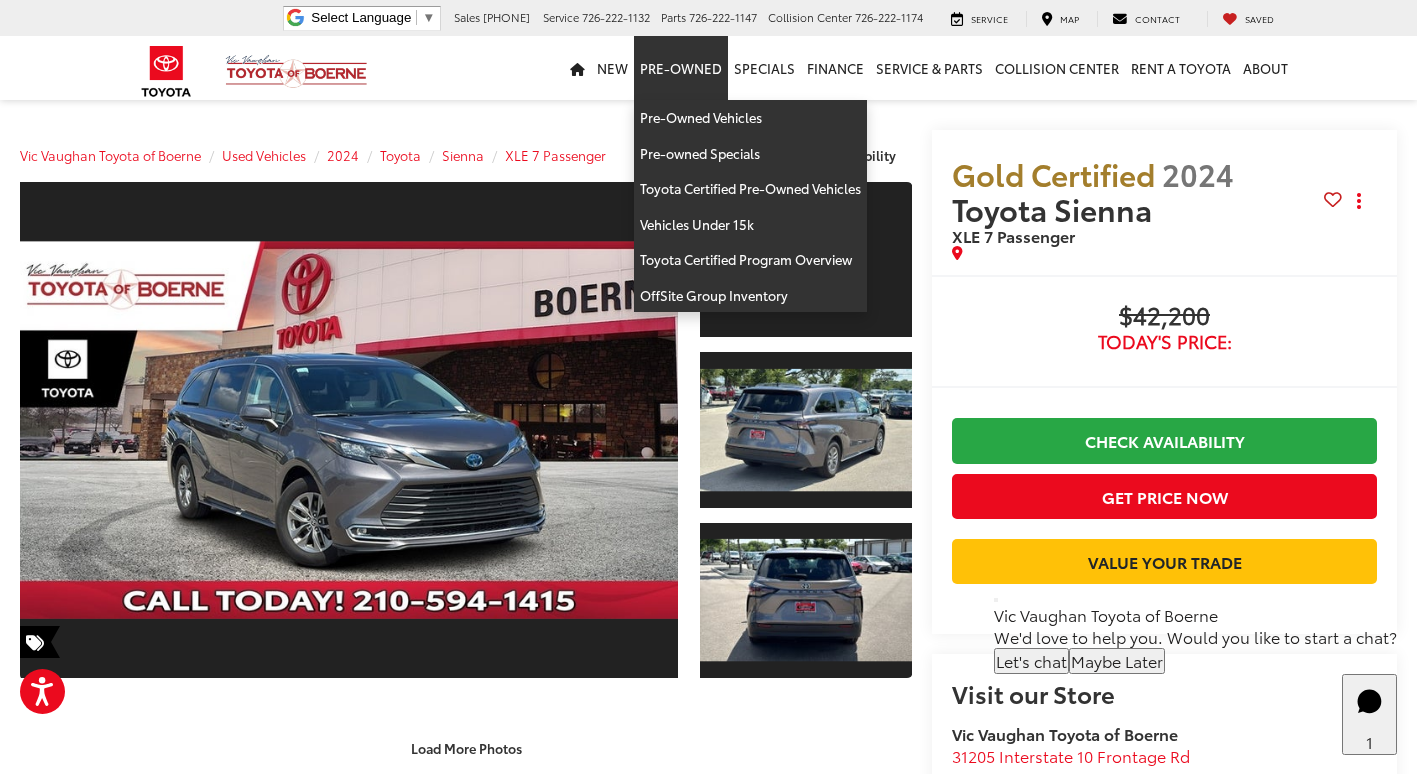 click on "Pre-Owned" at bounding box center (681, 68) 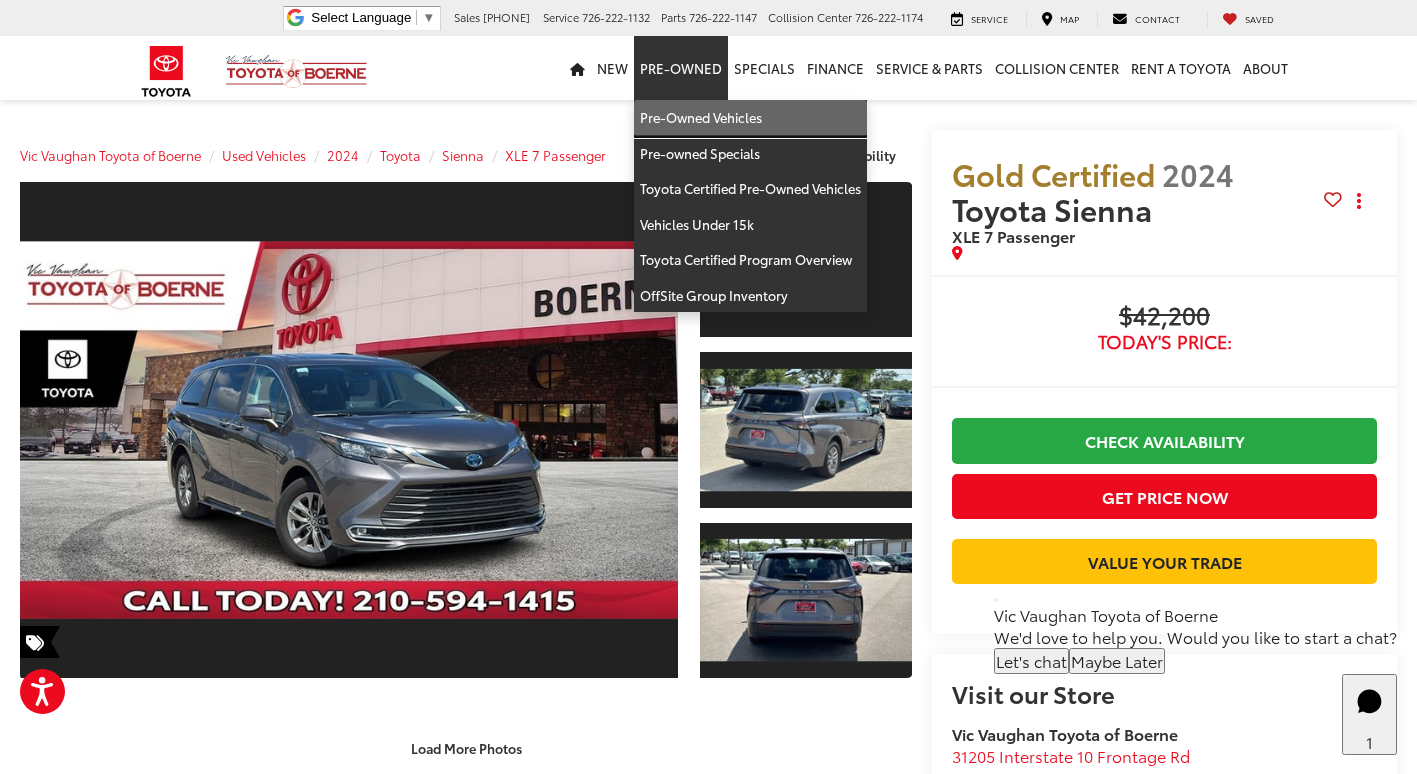 click on "Pre-Owned Vehicles" at bounding box center [750, 118] 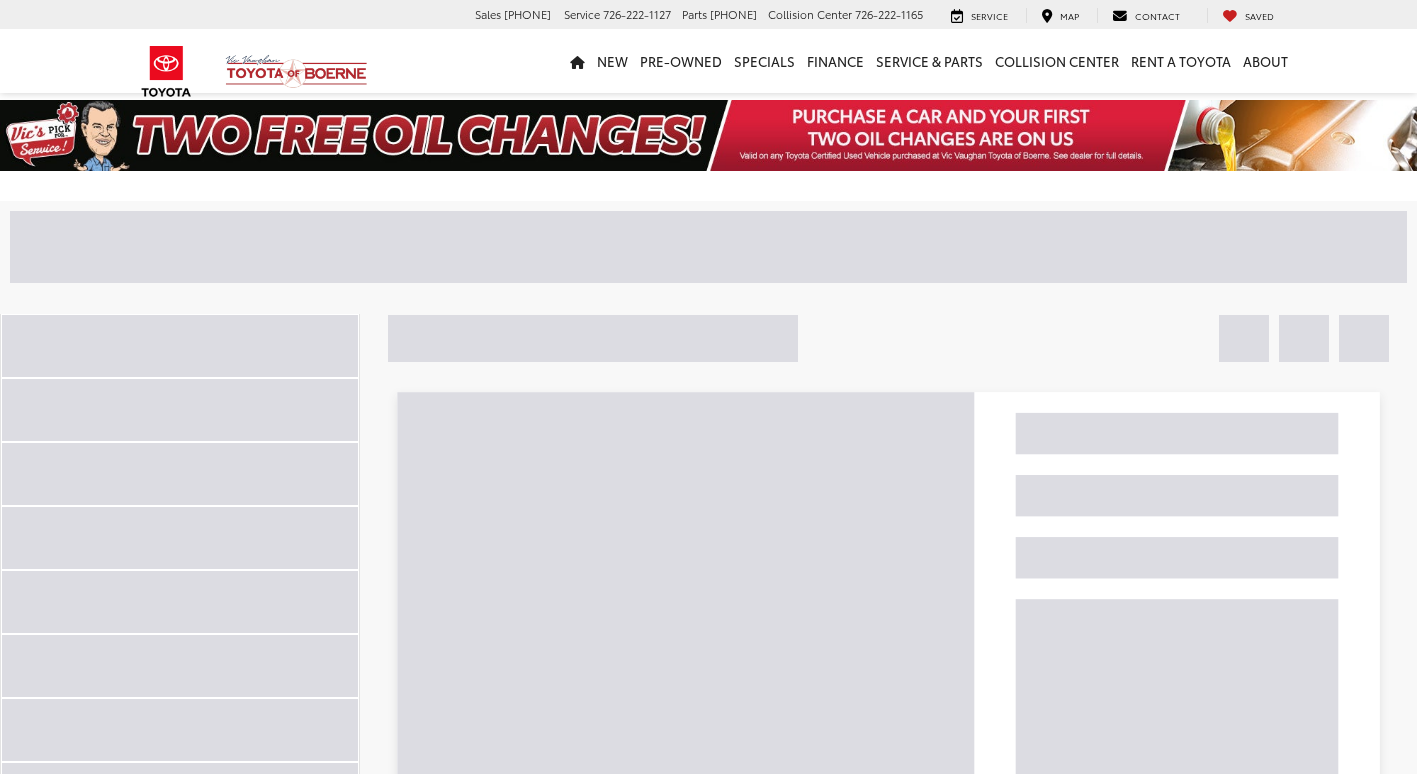 scroll, scrollTop: 0, scrollLeft: 0, axis: both 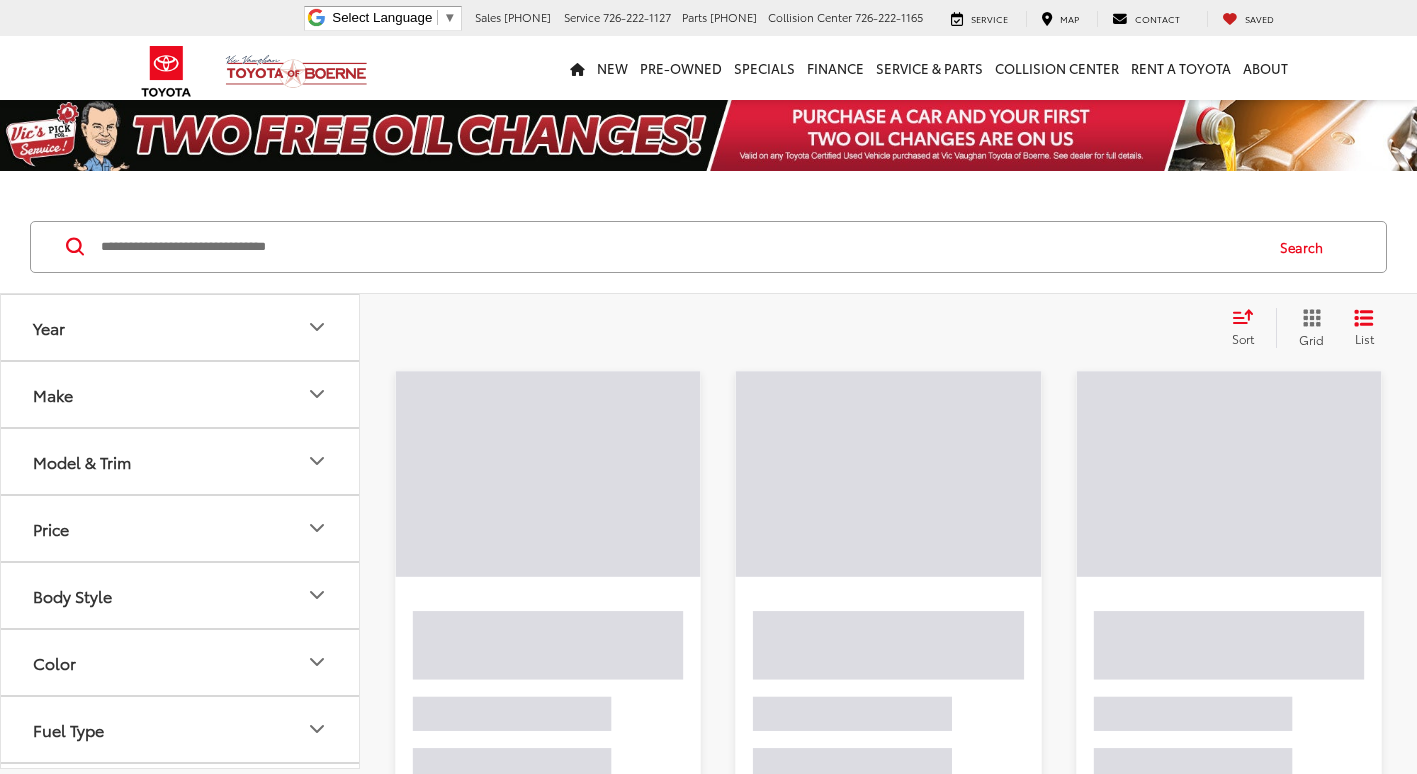 click at bounding box center (680, 247) 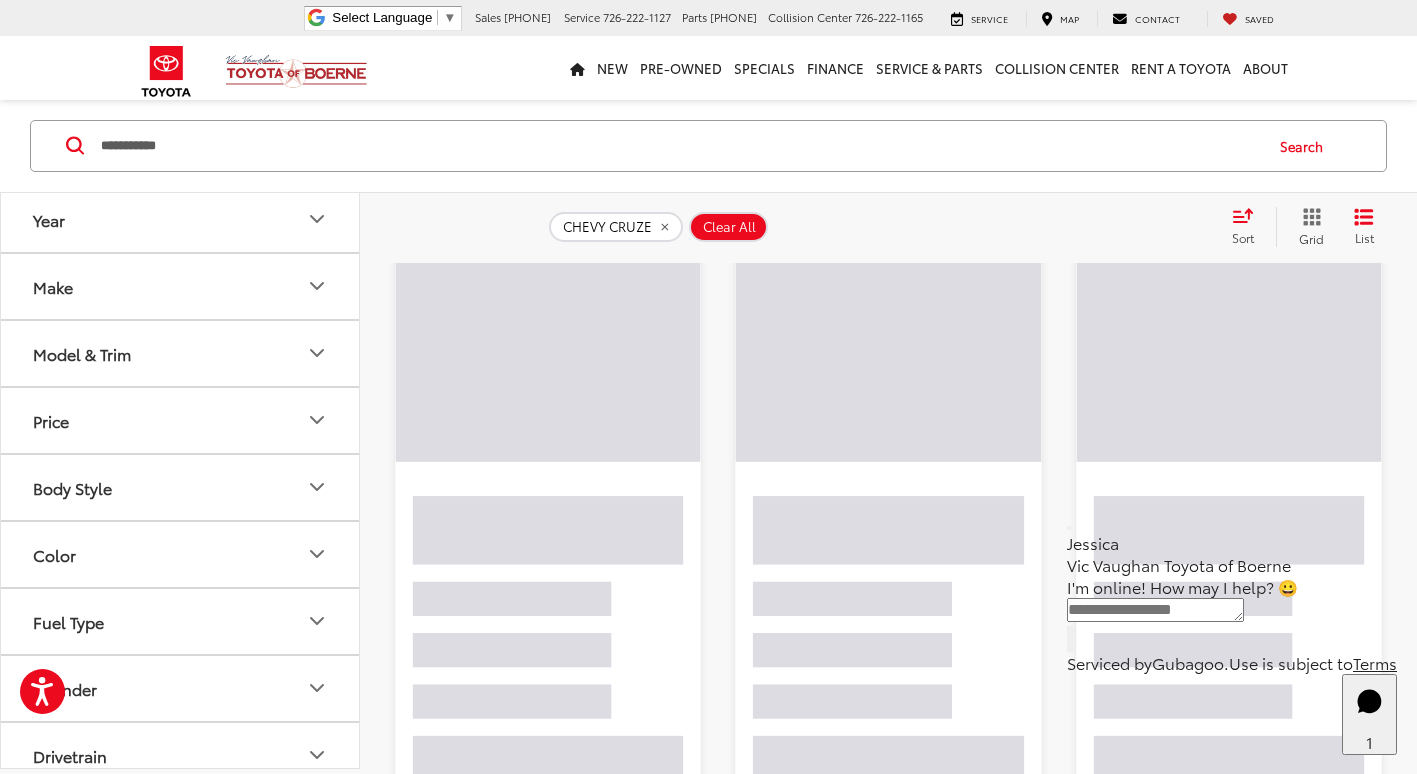 scroll, scrollTop: 101, scrollLeft: 0, axis: vertical 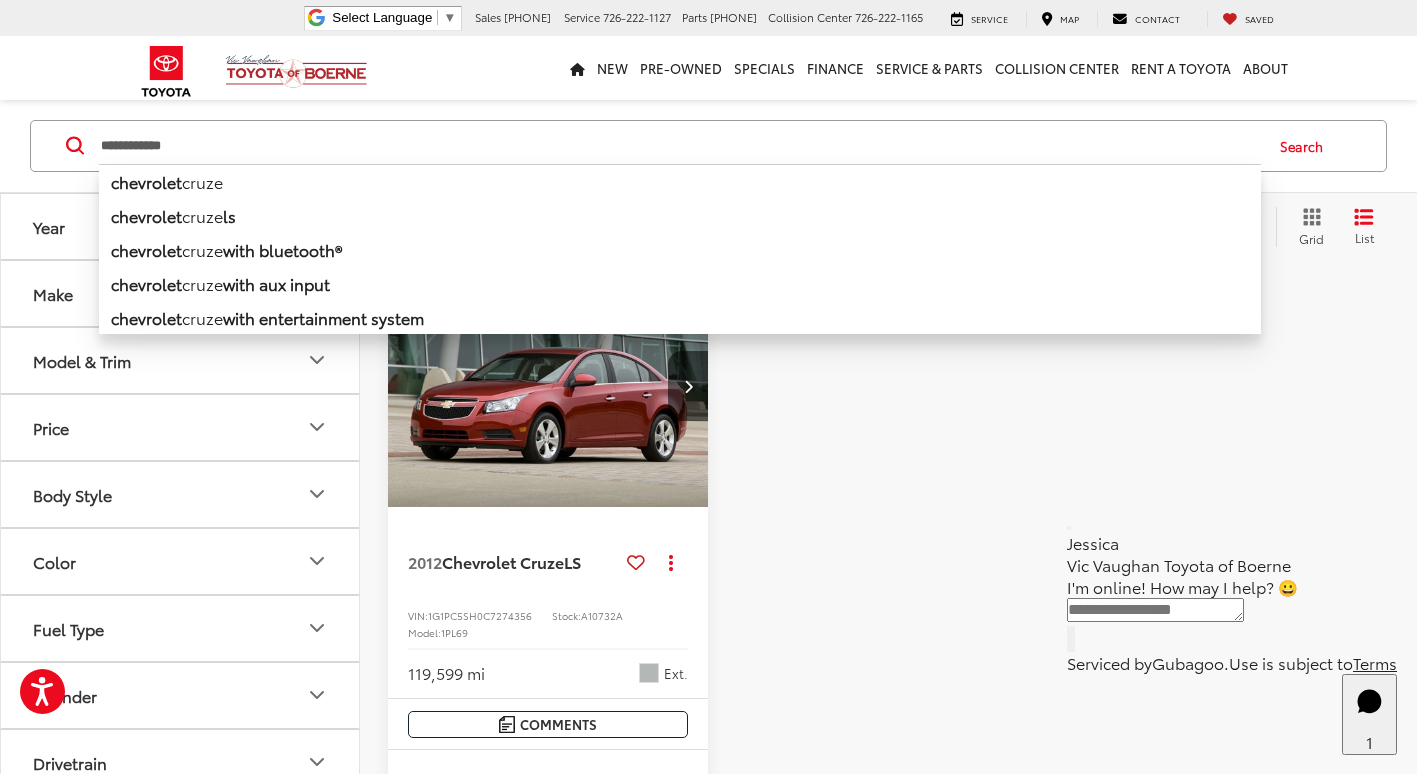 type on "**********" 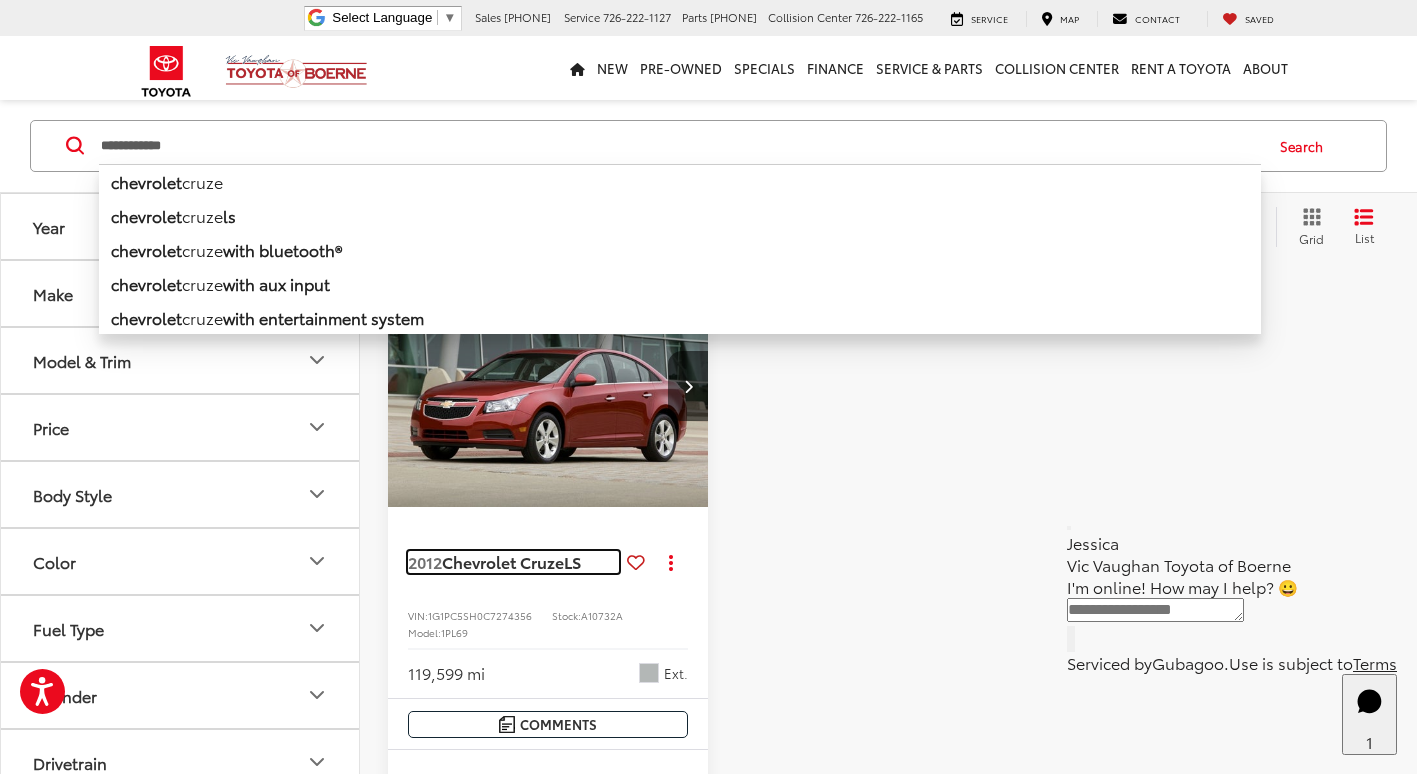 click on "Chevrolet Cruze" at bounding box center (503, 561) 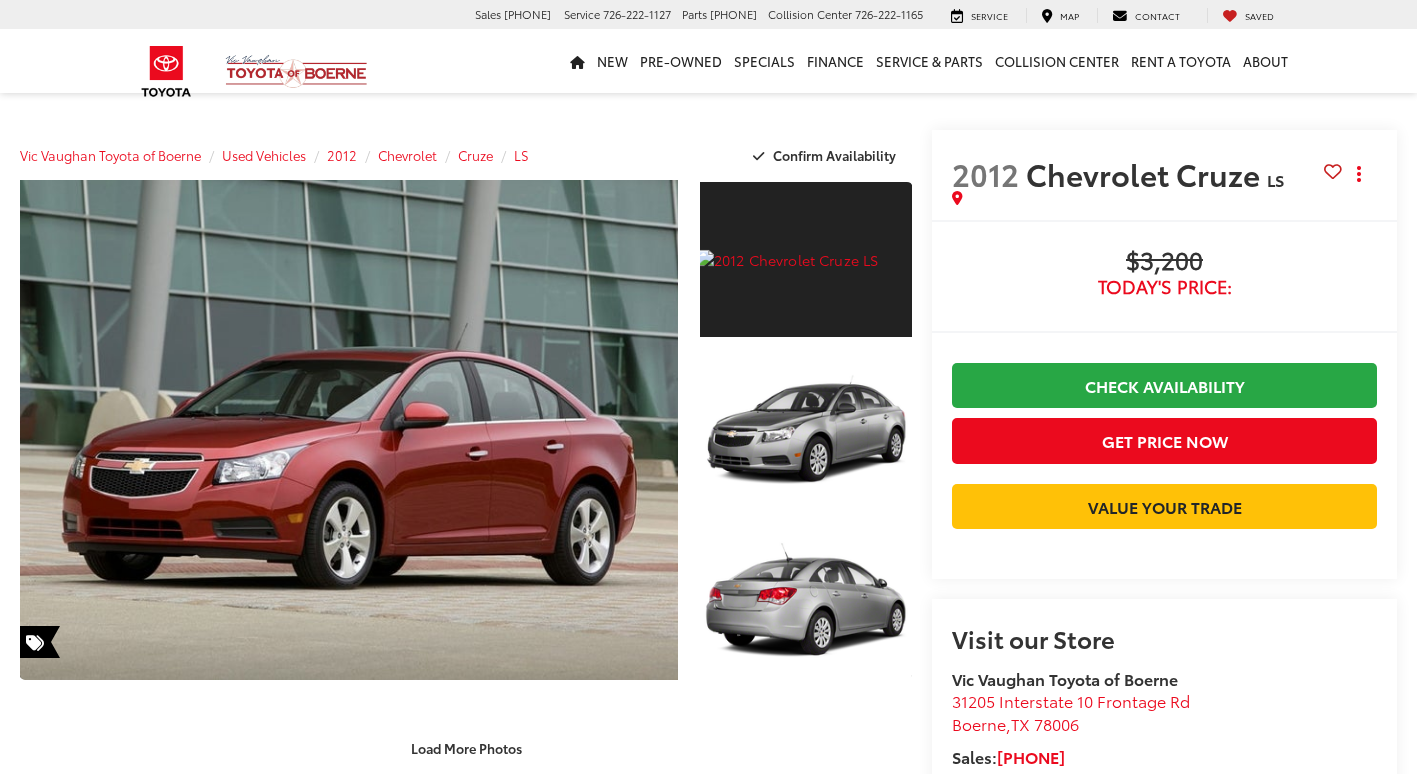 scroll, scrollTop: 100, scrollLeft: 0, axis: vertical 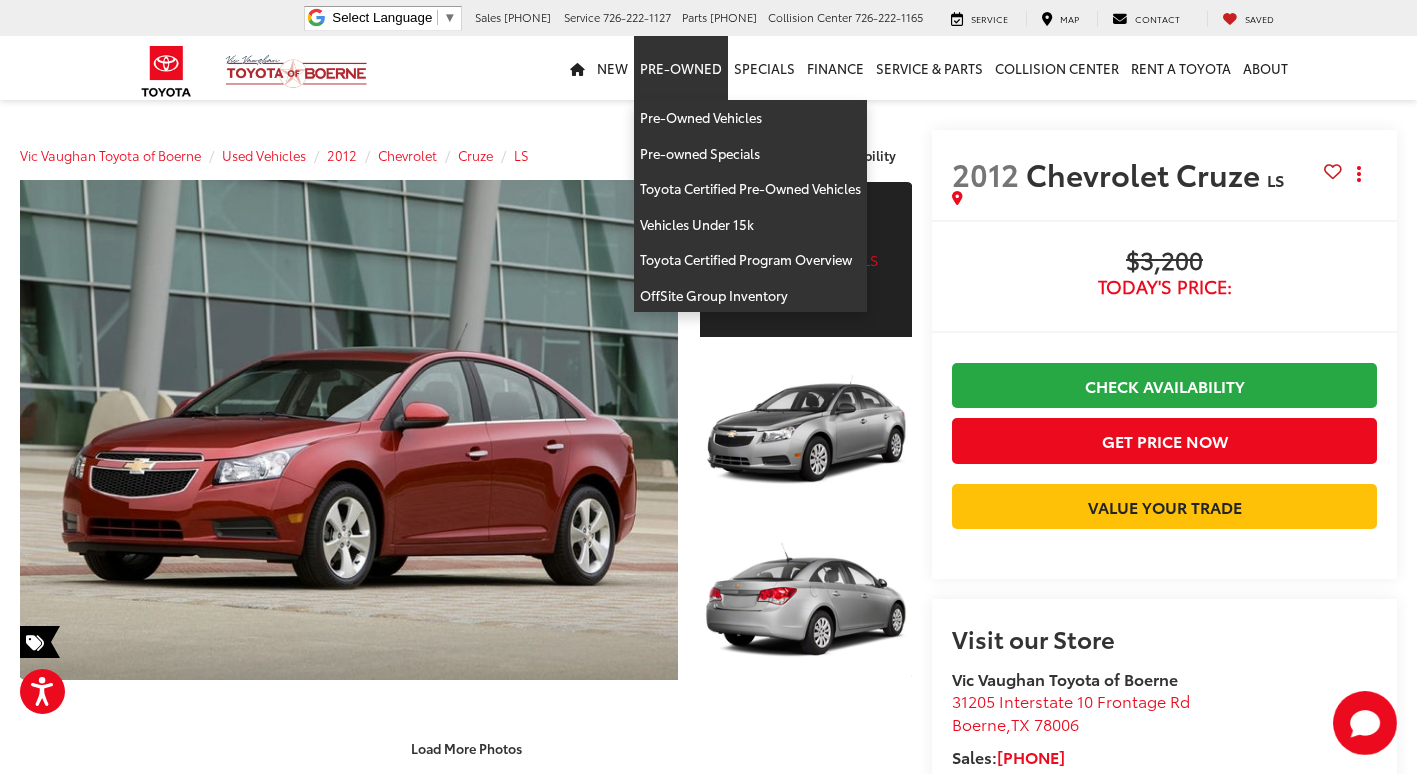 click on "Pre-Owned" at bounding box center (681, 68) 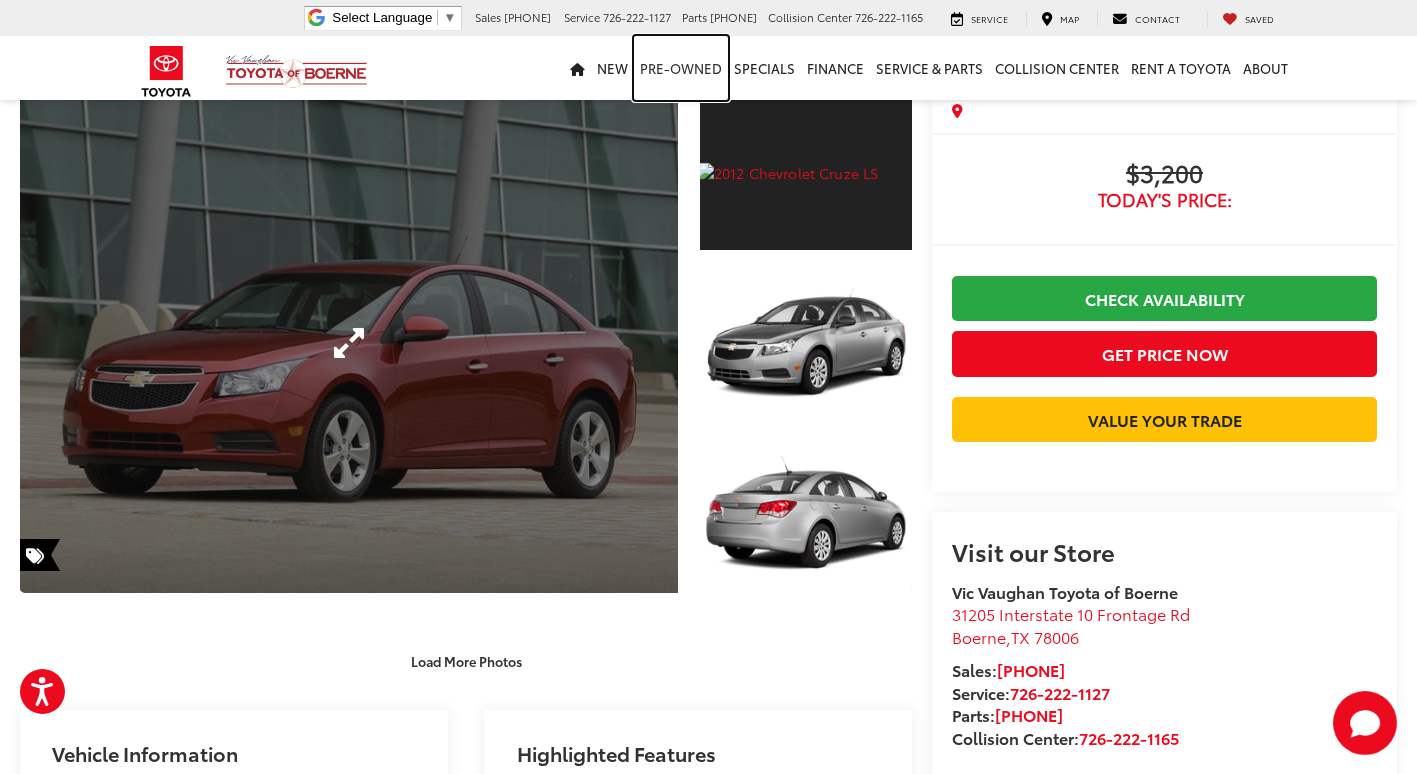 scroll, scrollTop: 0, scrollLeft: 0, axis: both 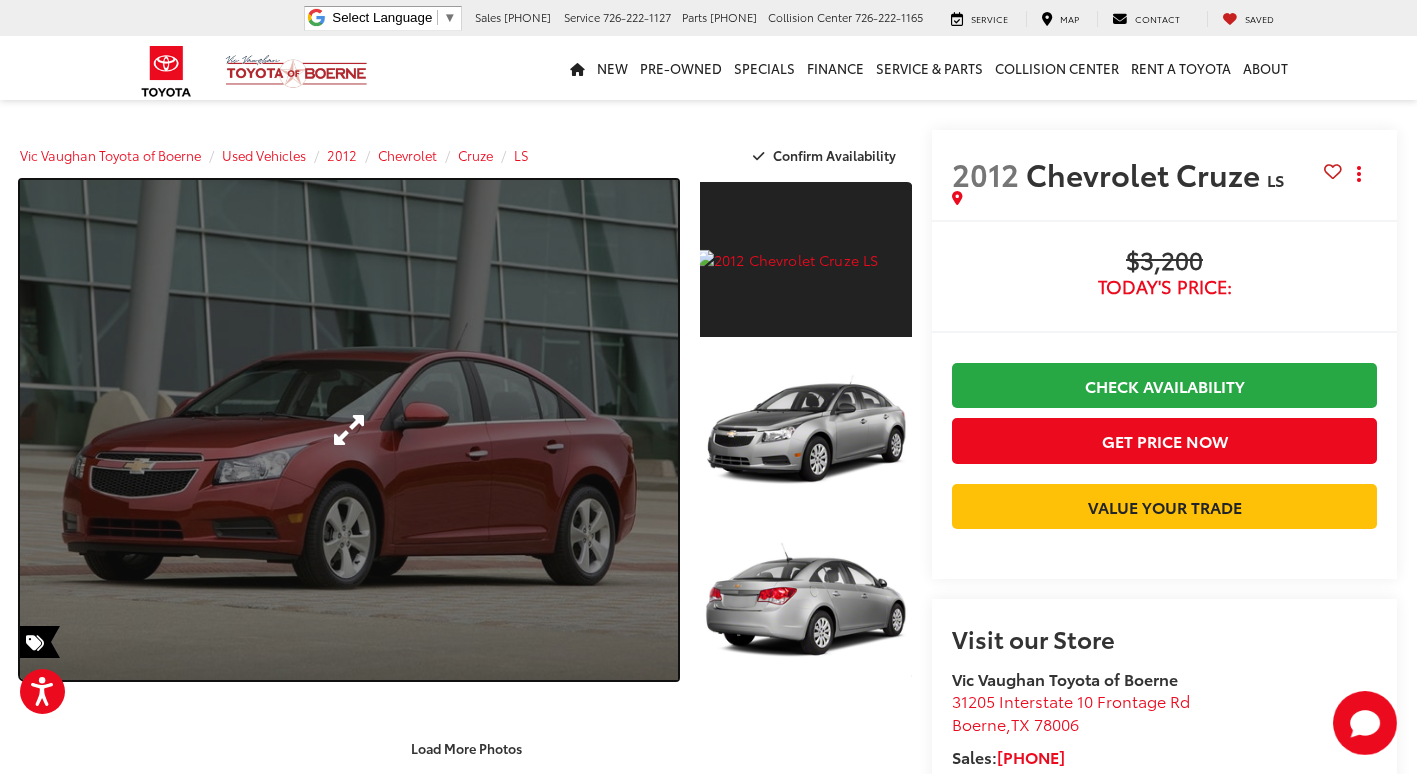 click at bounding box center (349, 430) 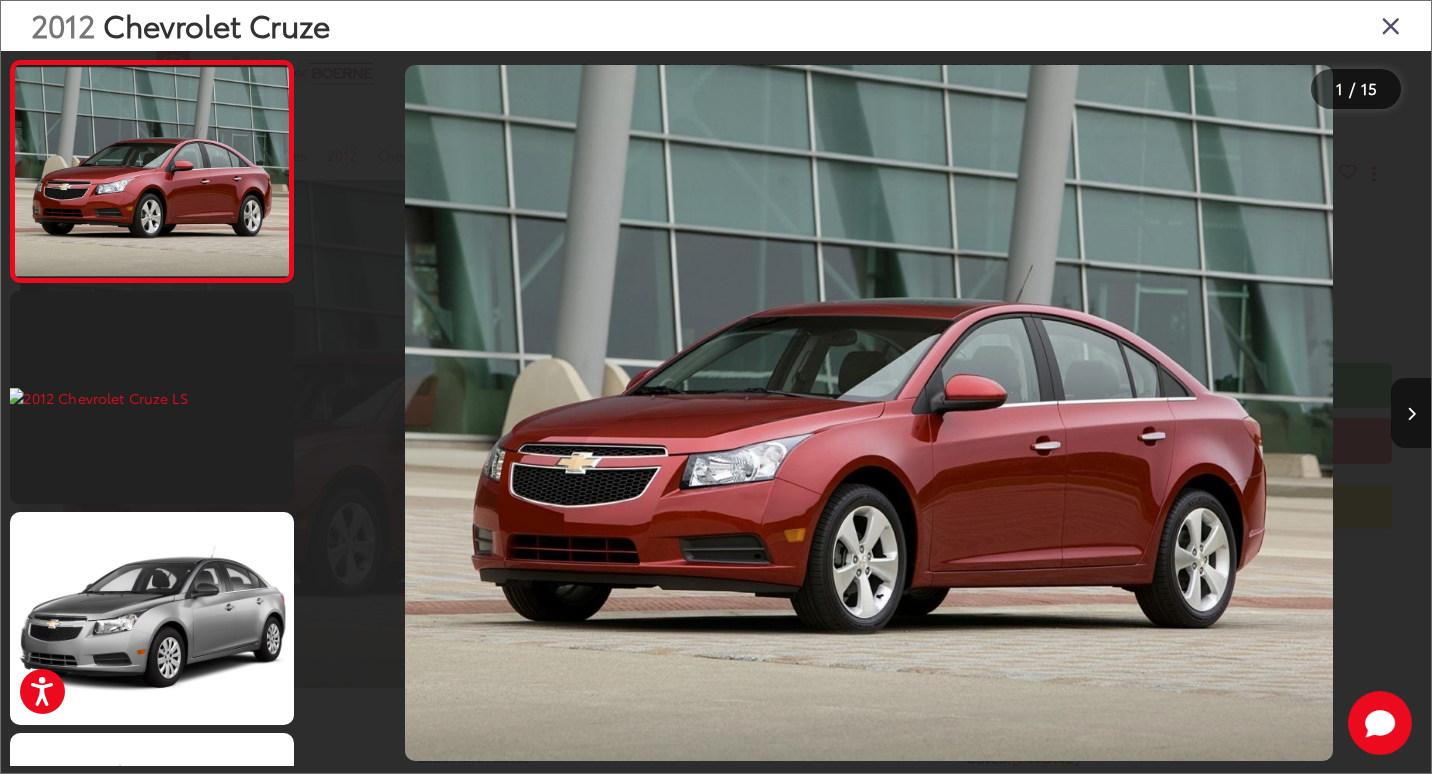 click at bounding box center [1391, 25] 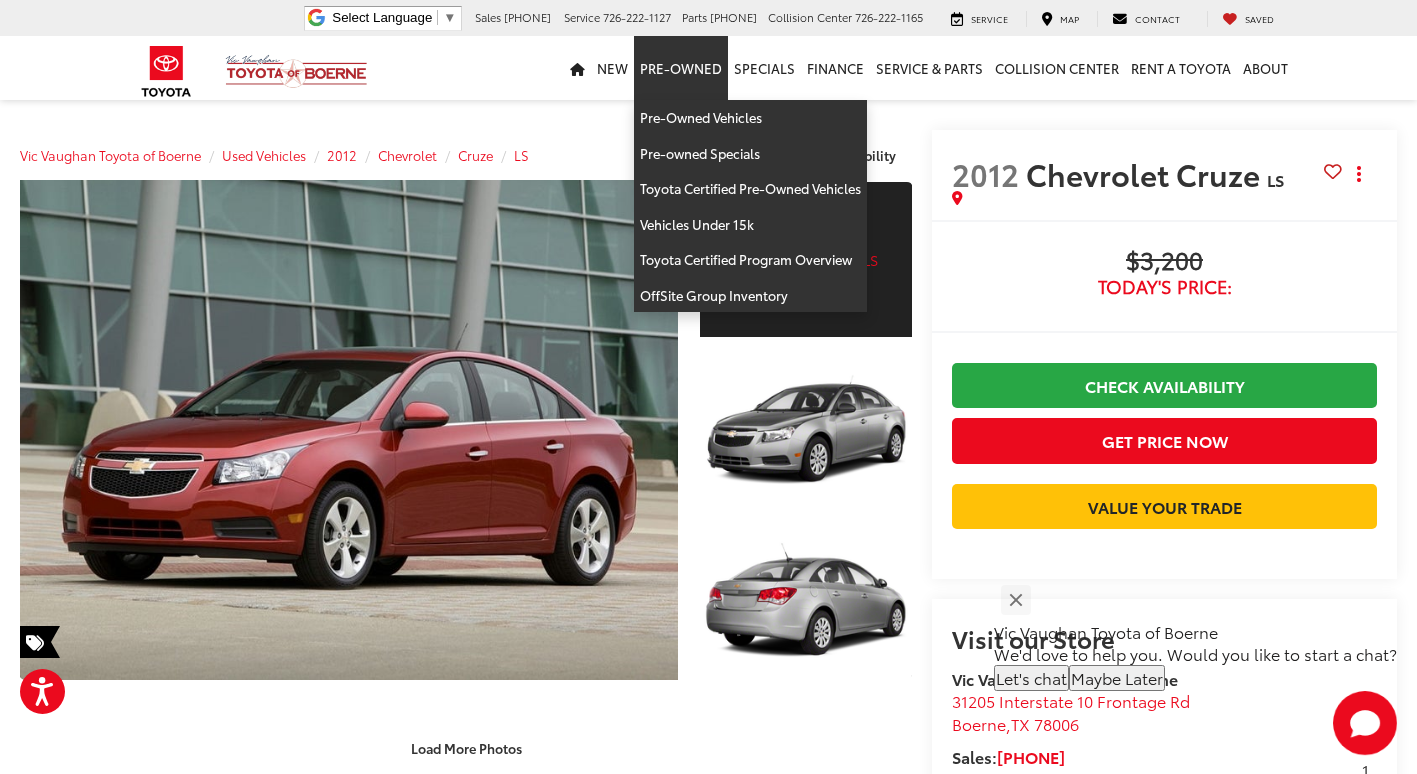 click on "Pre-Owned" at bounding box center (681, 68) 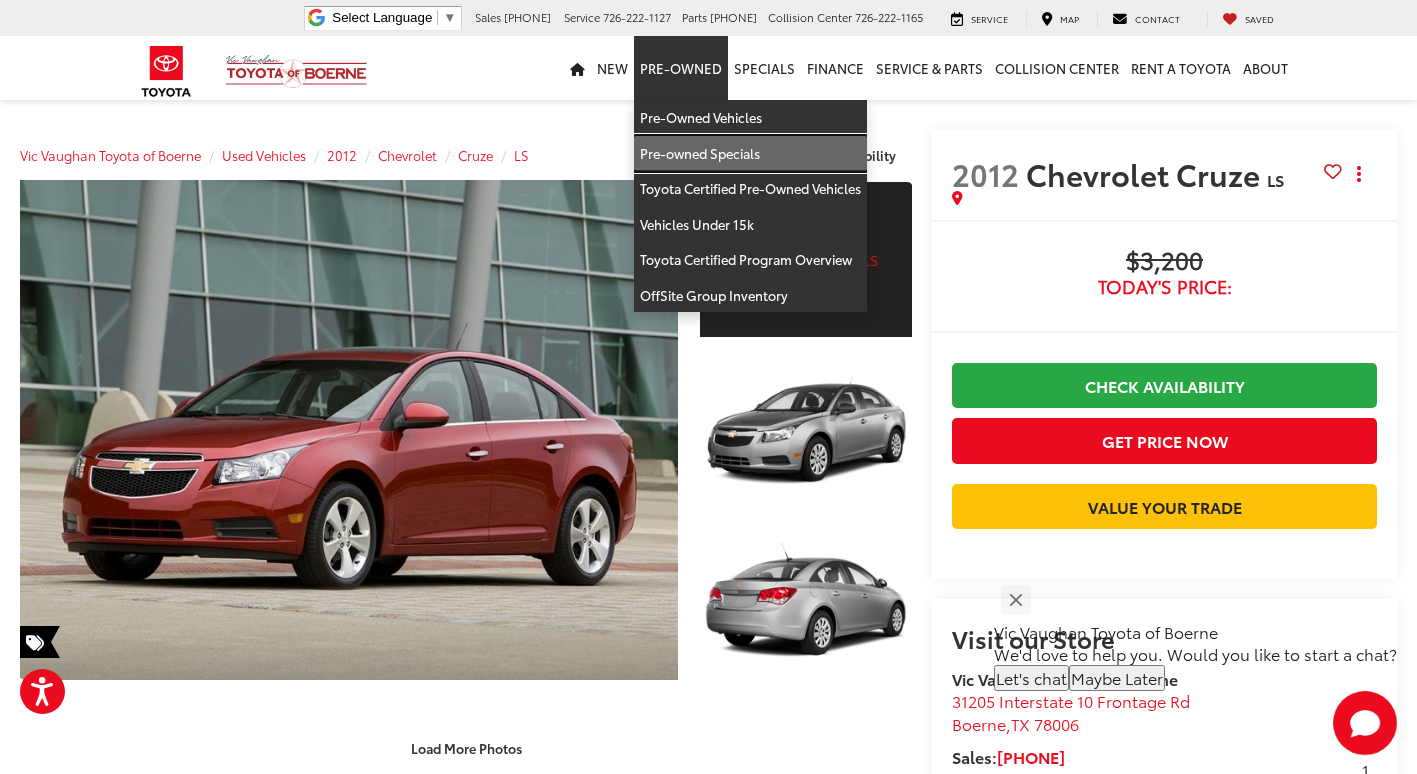 click on "Pre-owned Specials" at bounding box center [750, 154] 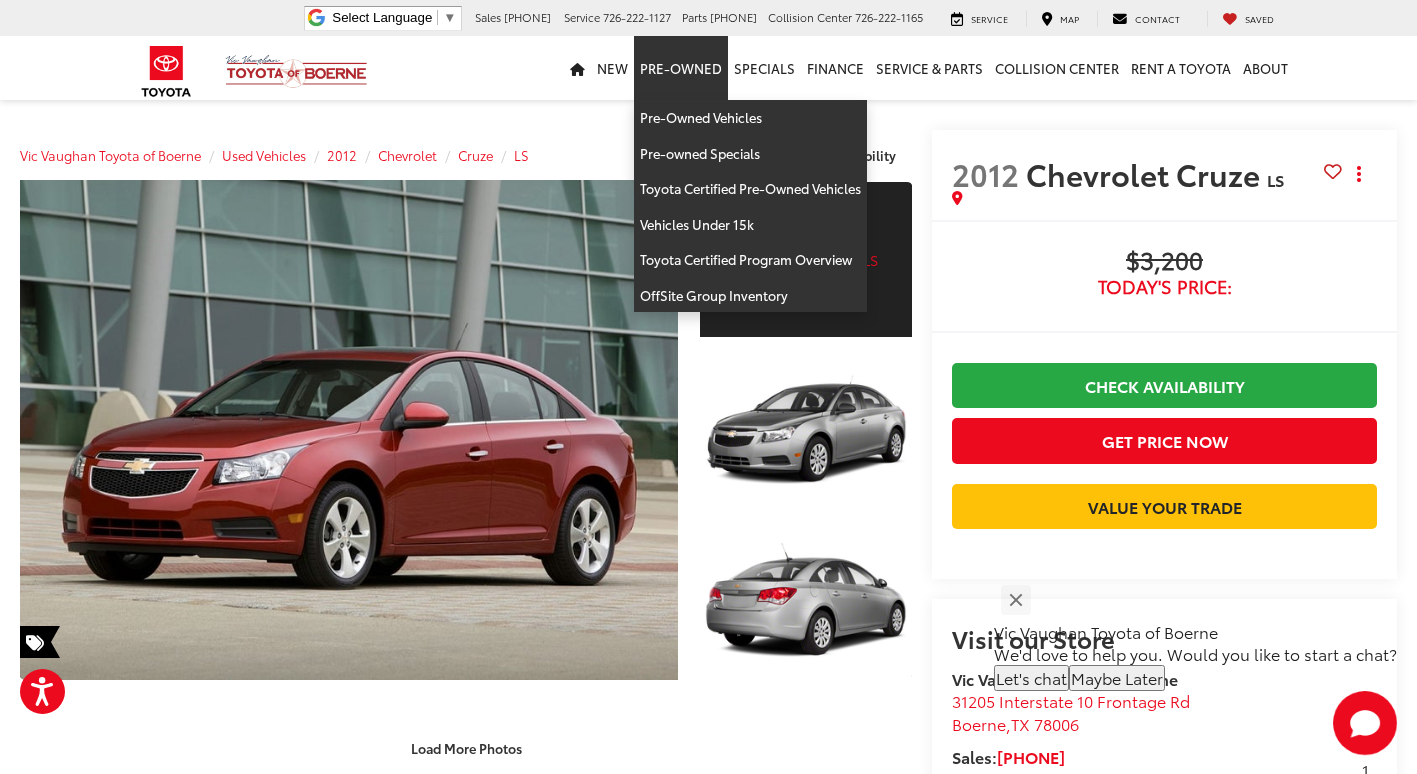 click on "Pre-Owned" at bounding box center [681, 68] 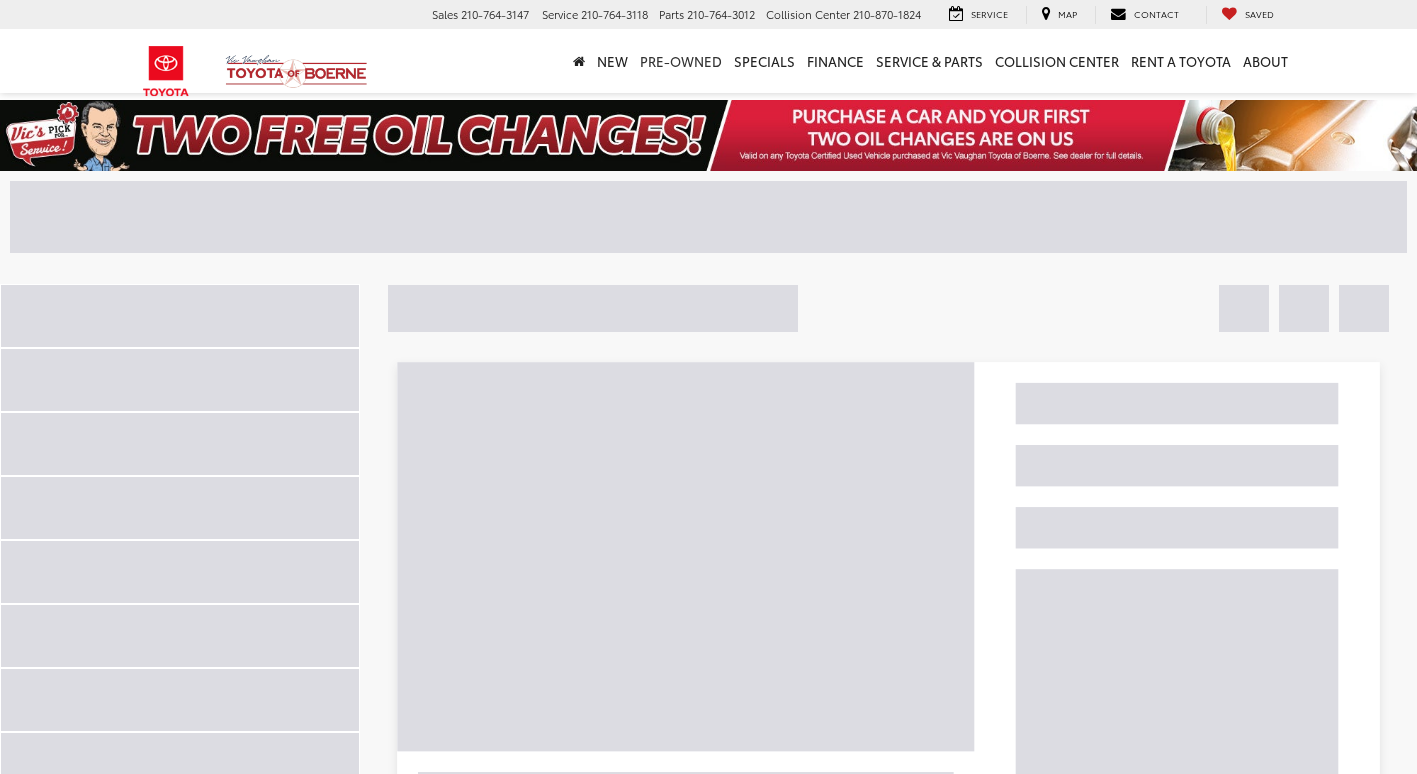 scroll, scrollTop: 0, scrollLeft: 0, axis: both 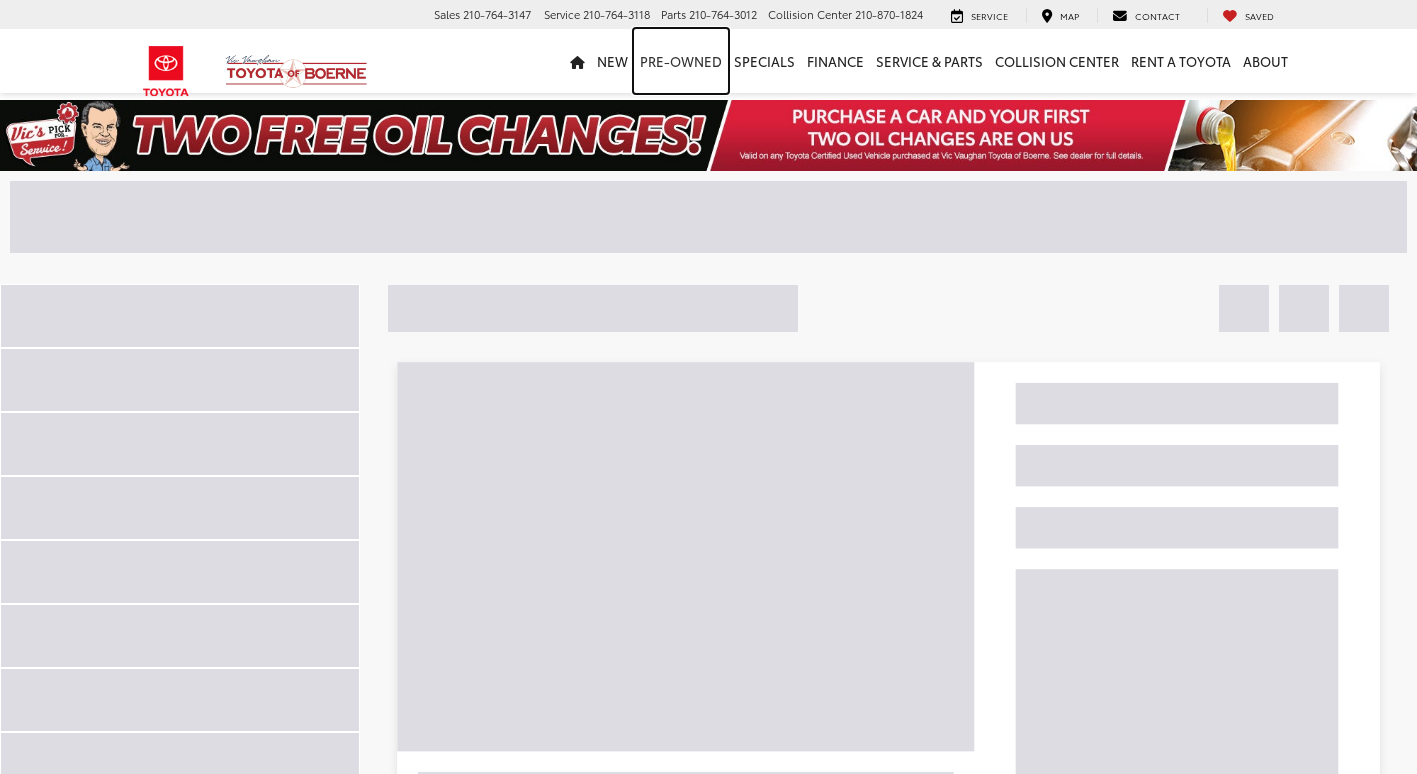 click on "Pre-Owned" at bounding box center [681, 61] 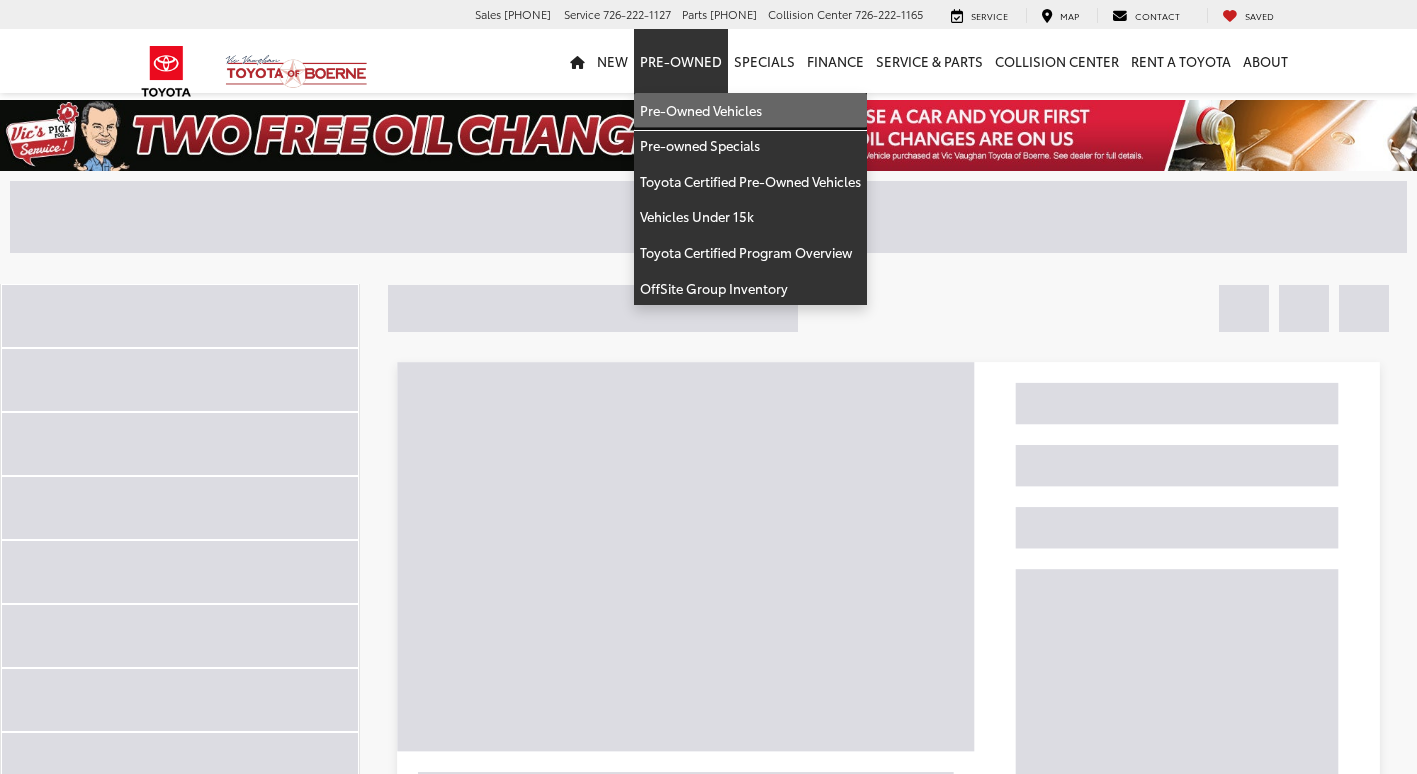 click on "Pre-Owned Vehicles" at bounding box center (750, 111) 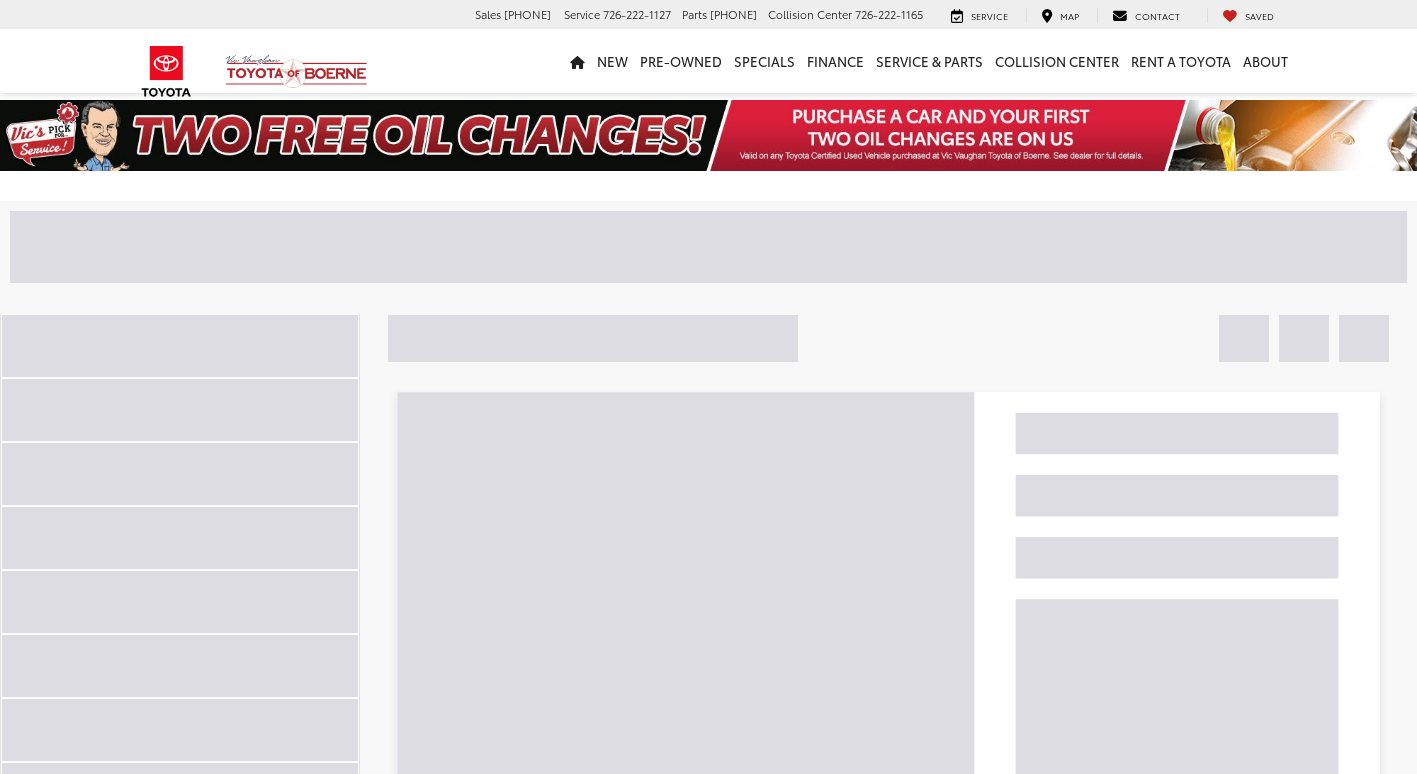 scroll, scrollTop: 0, scrollLeft: 0, axis: both 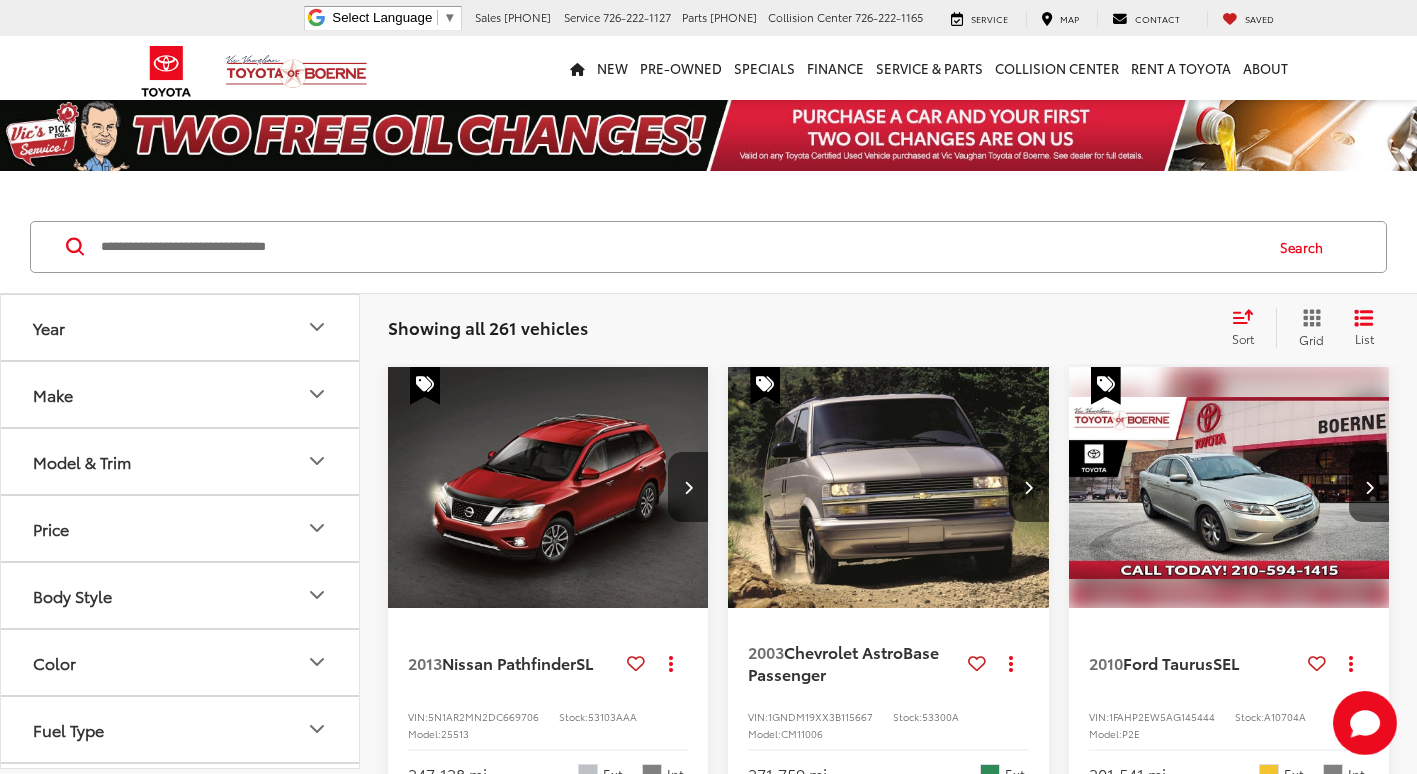 click at bounding box center [680, 247] 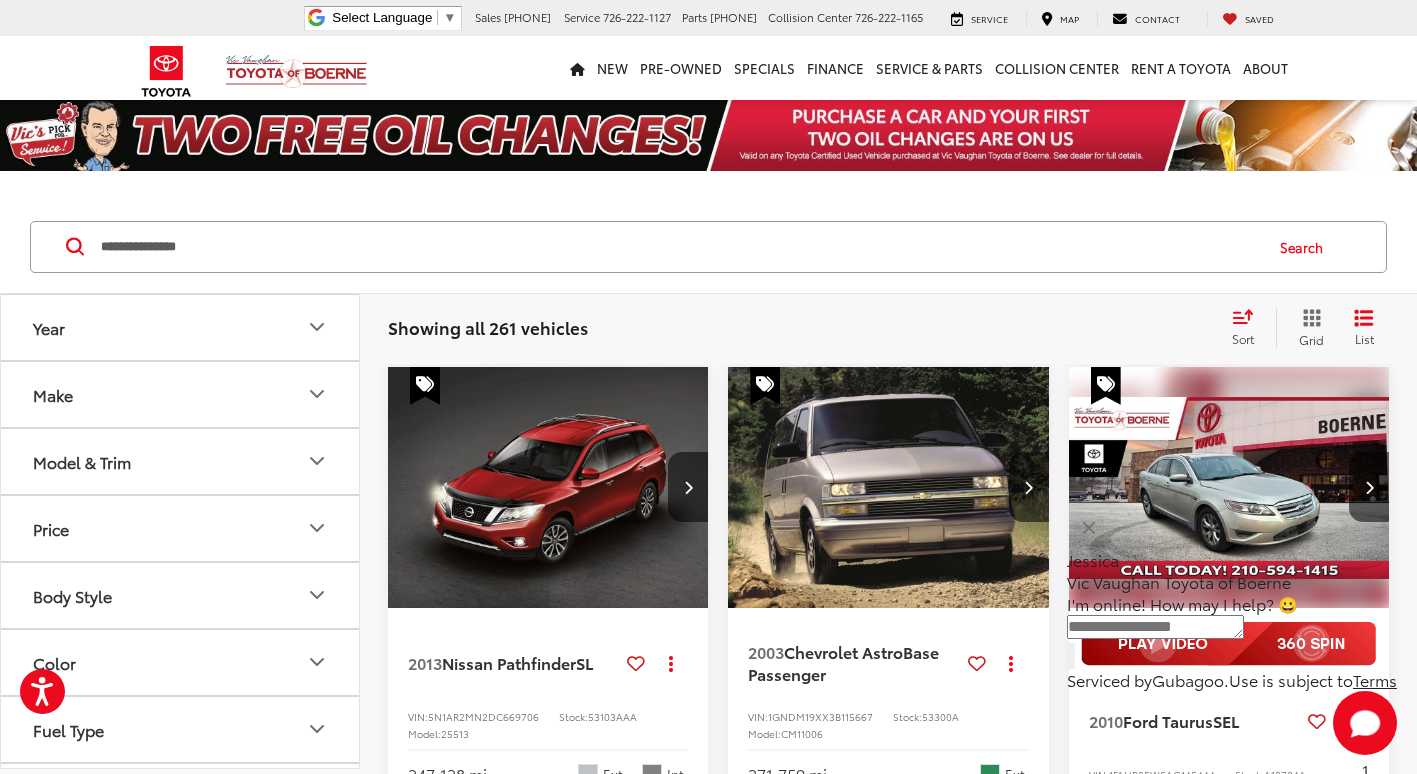 type on "**********" 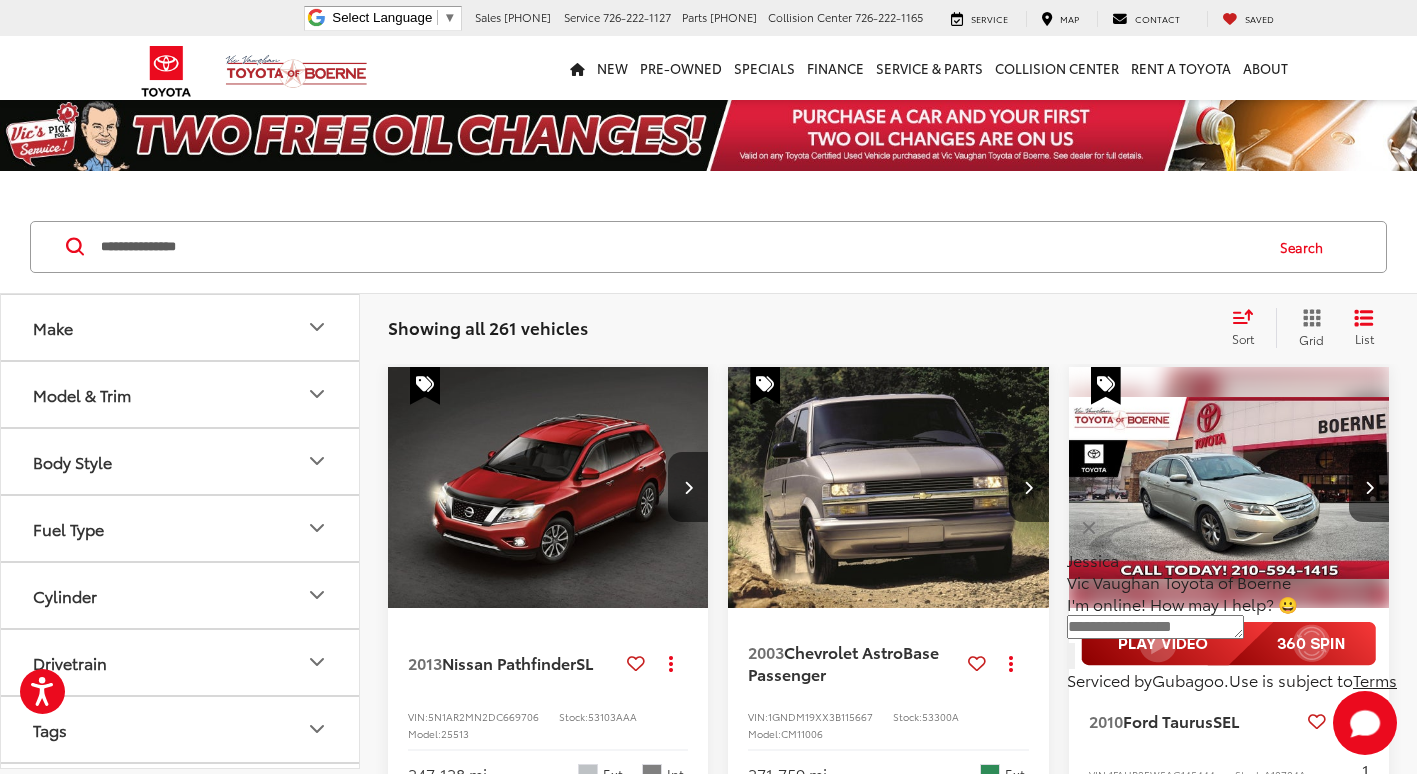 click on "Search" at bounding box center (1306, 247) 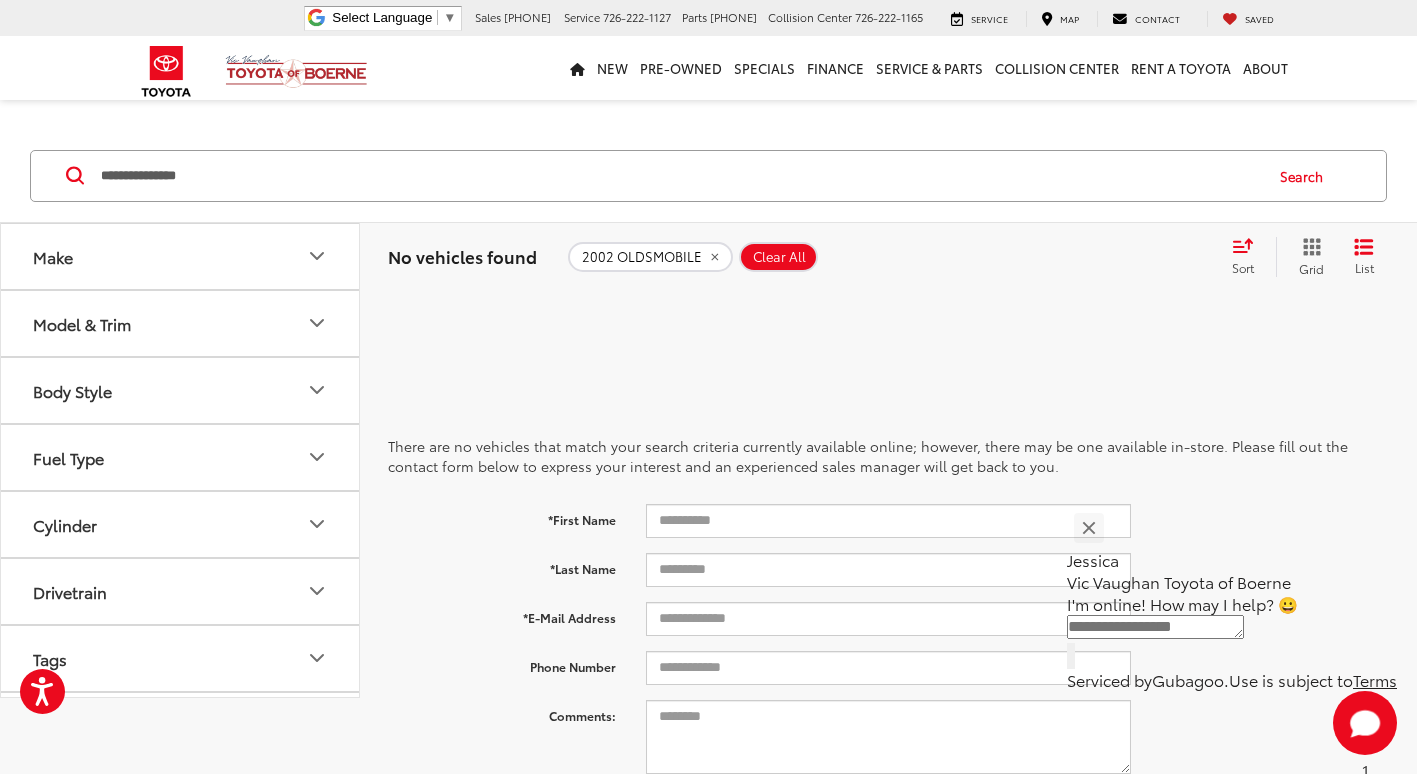 click 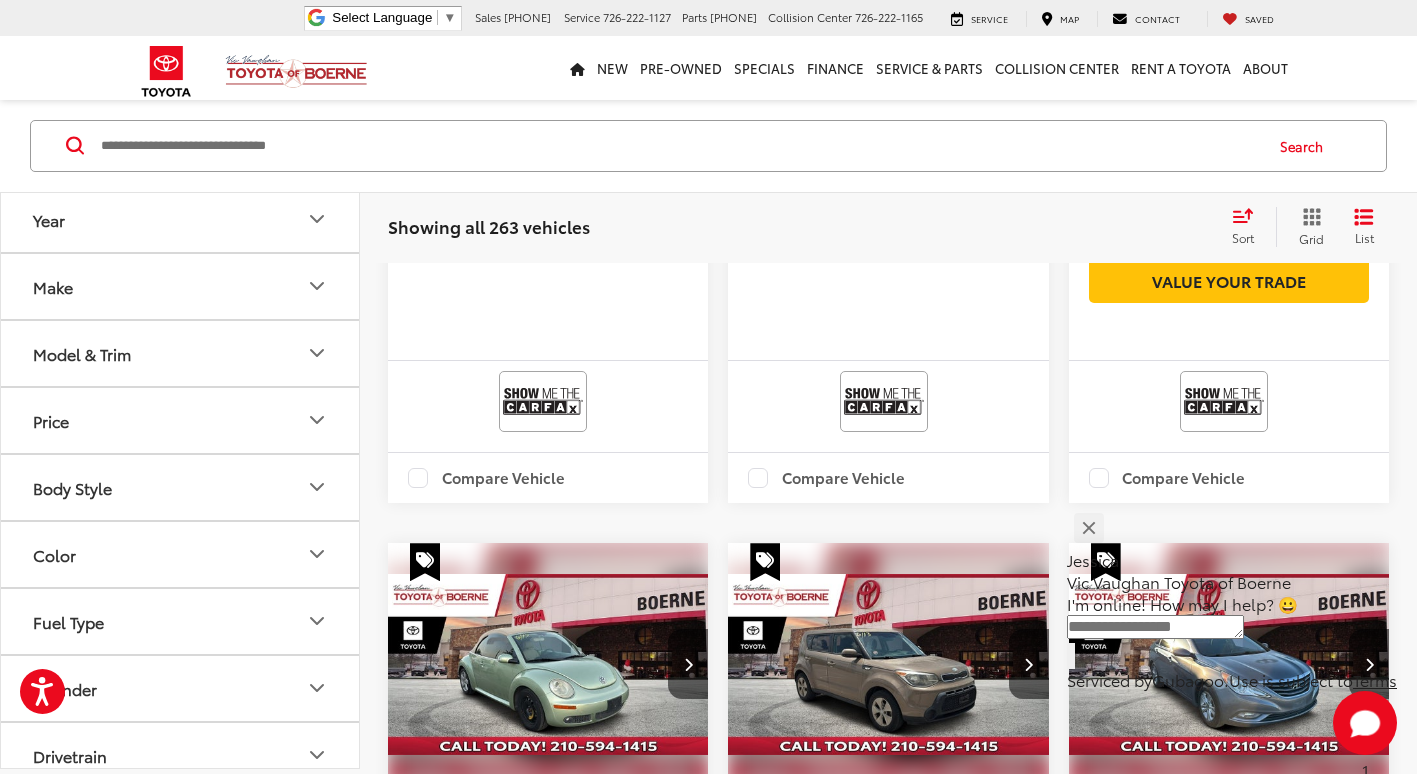 scroll, scrollTop: 1900, scrollLeft: 0, axis: vertical 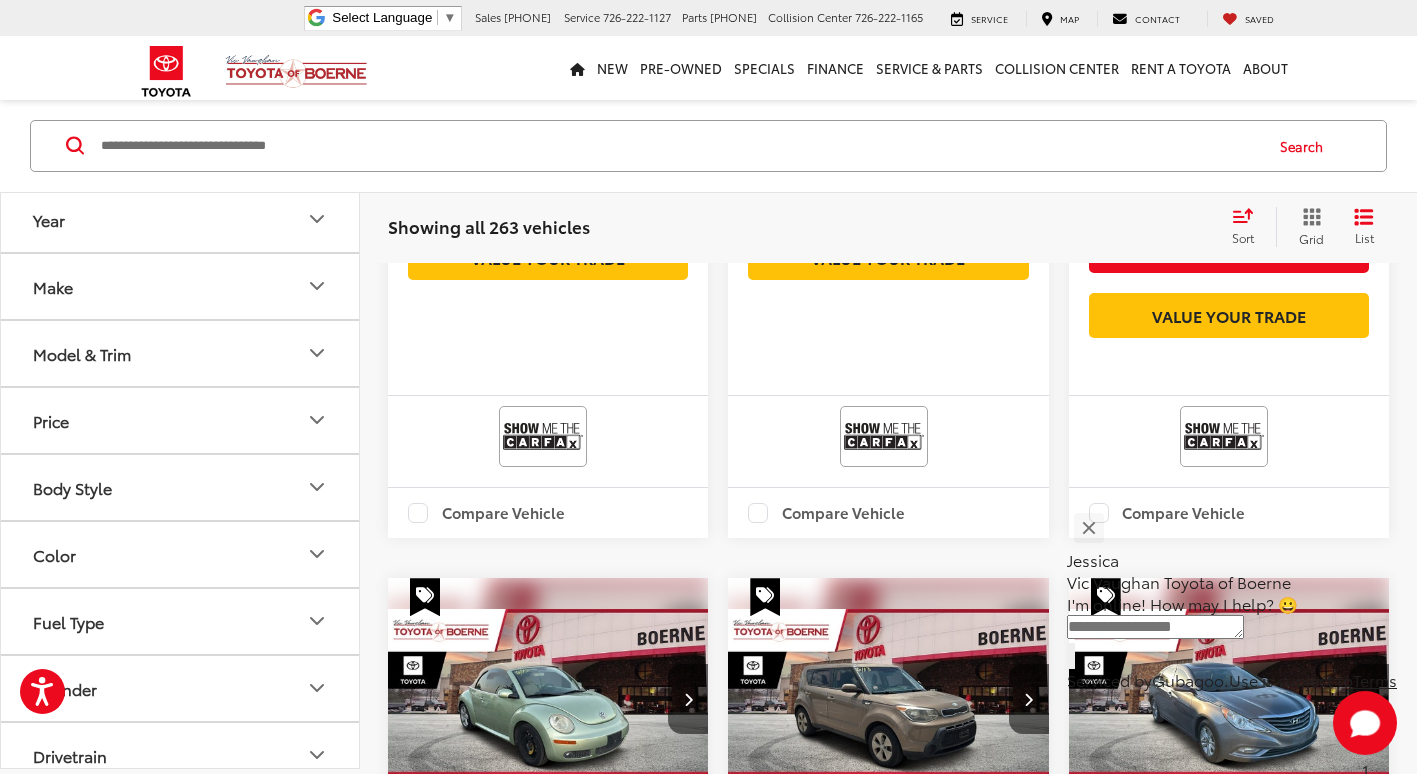 click at bounding box center [680, 146] 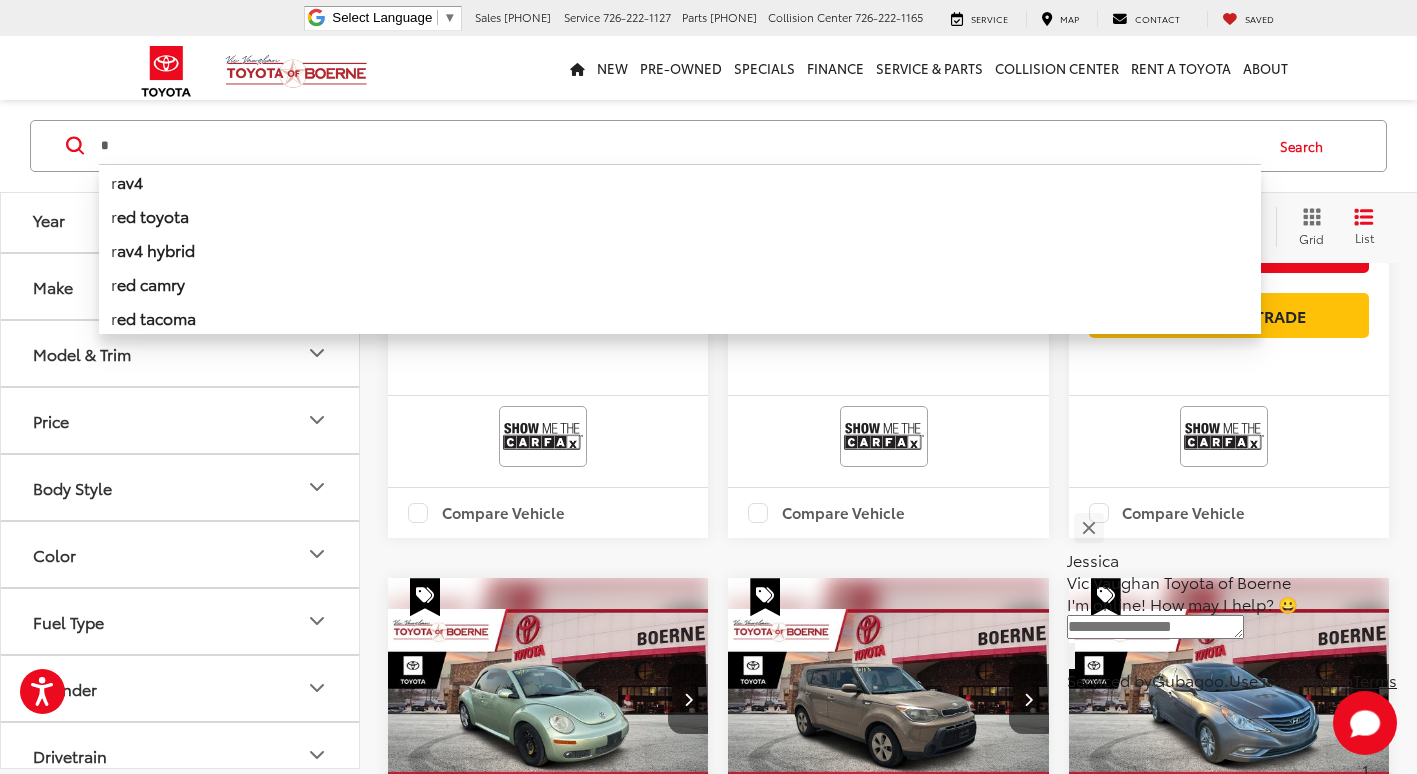 type 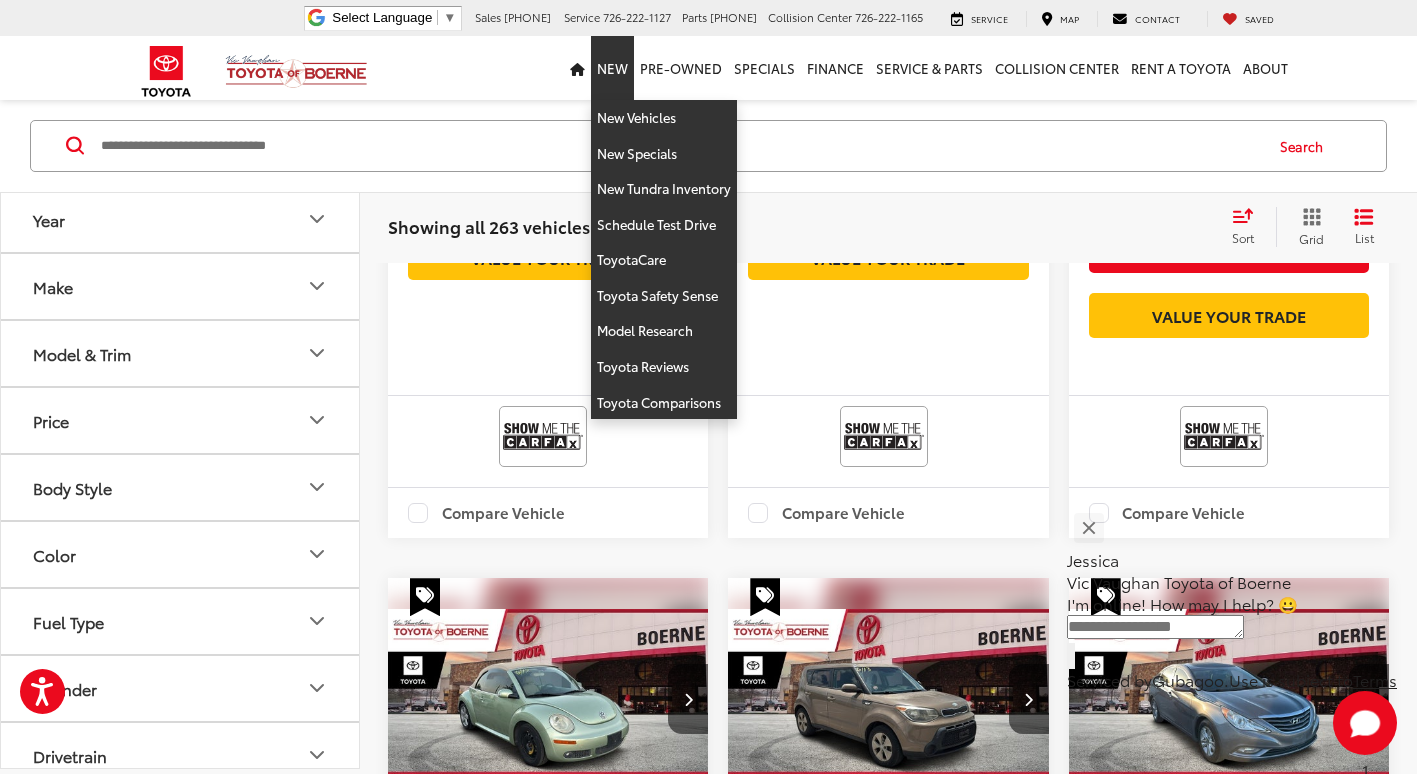 click on "New" at bounding box center [612, 68] 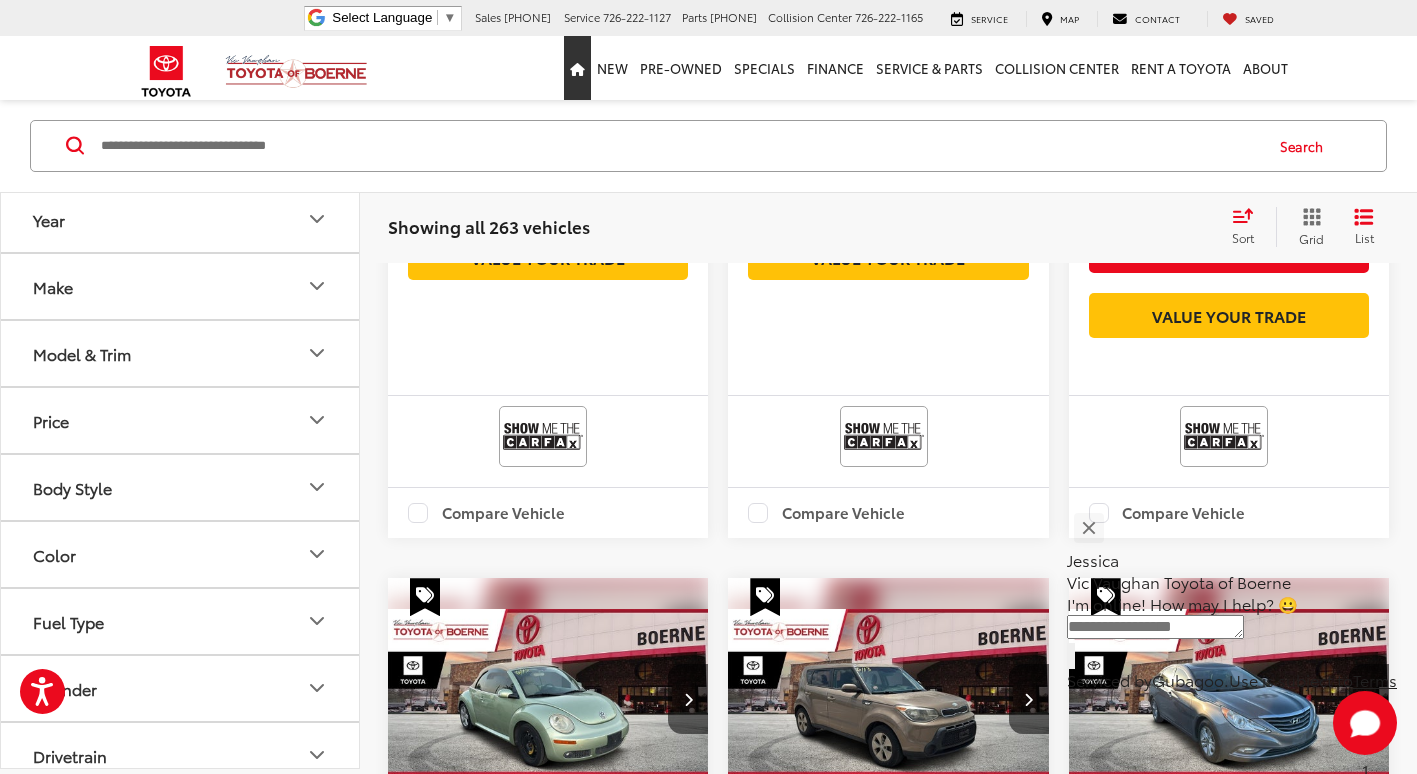 click at bounding box center [577, 69] 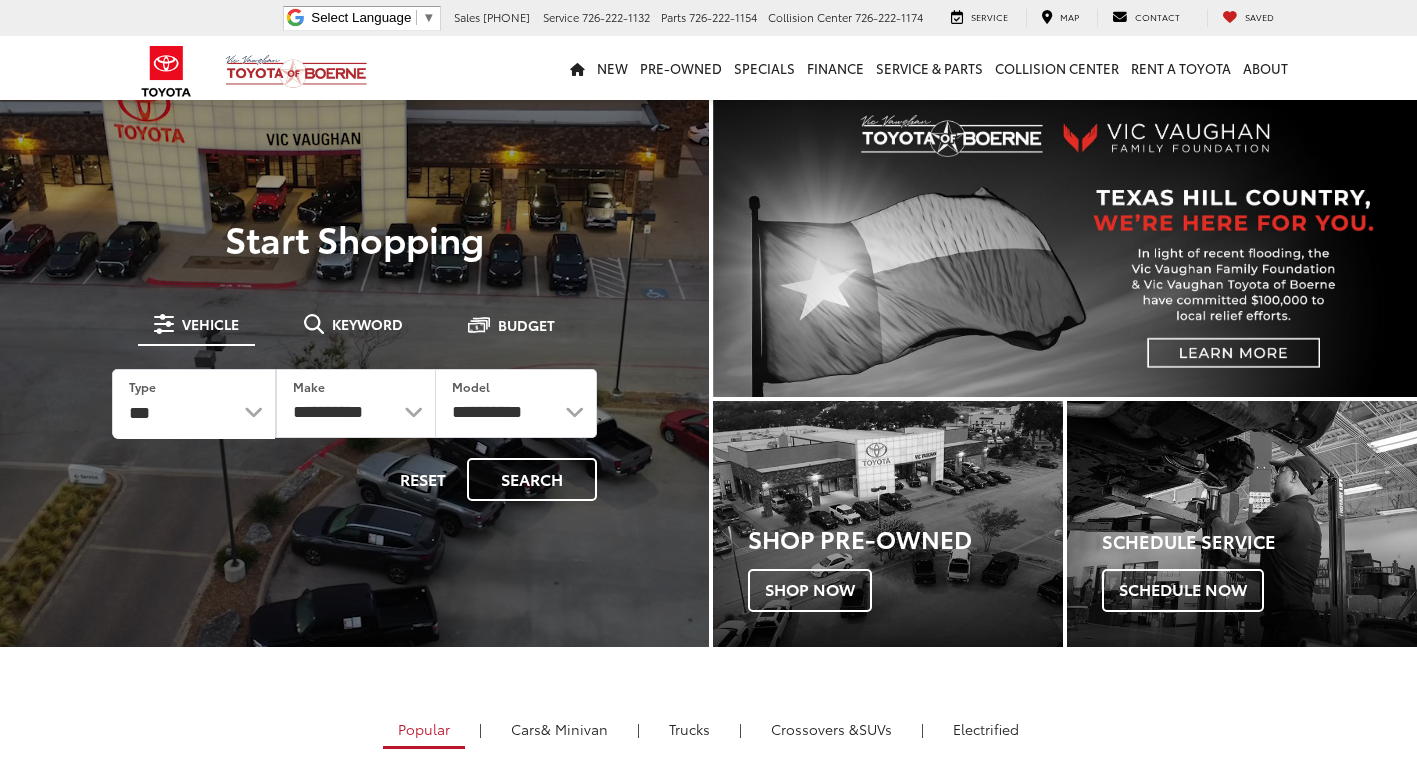 scroll, scrollTop: 0, scrollLeft: 0, axis: both 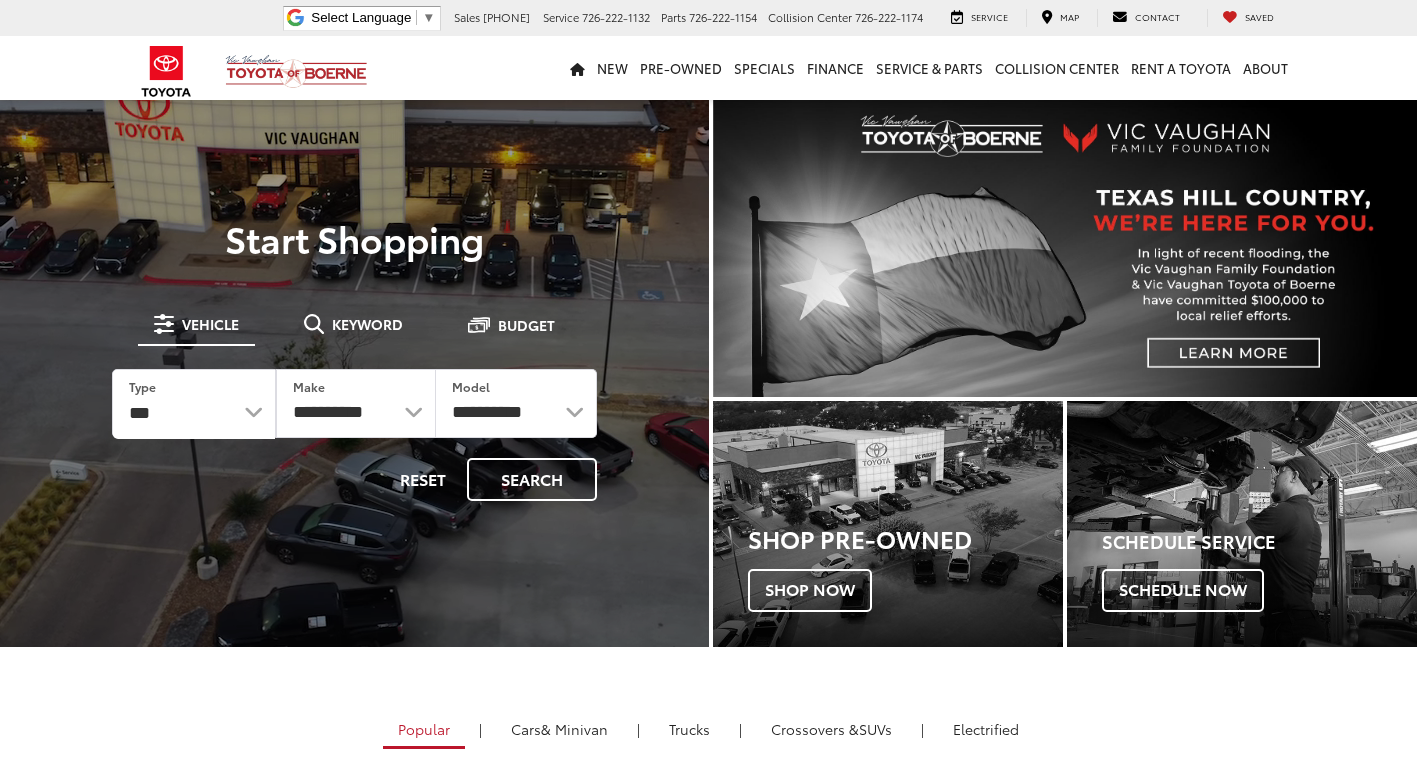 select on "******" 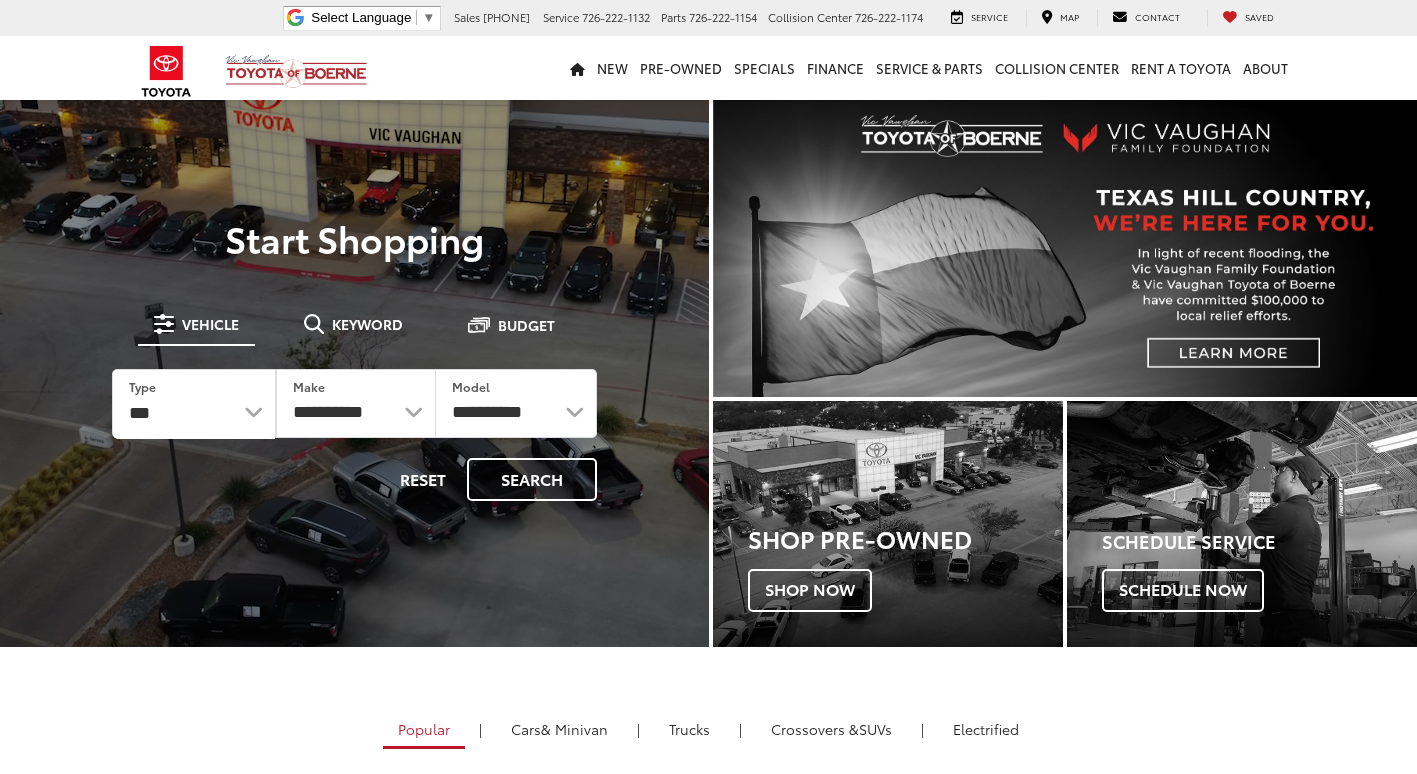 click on "***
***
****
*********" at bounding box center [194, 404] 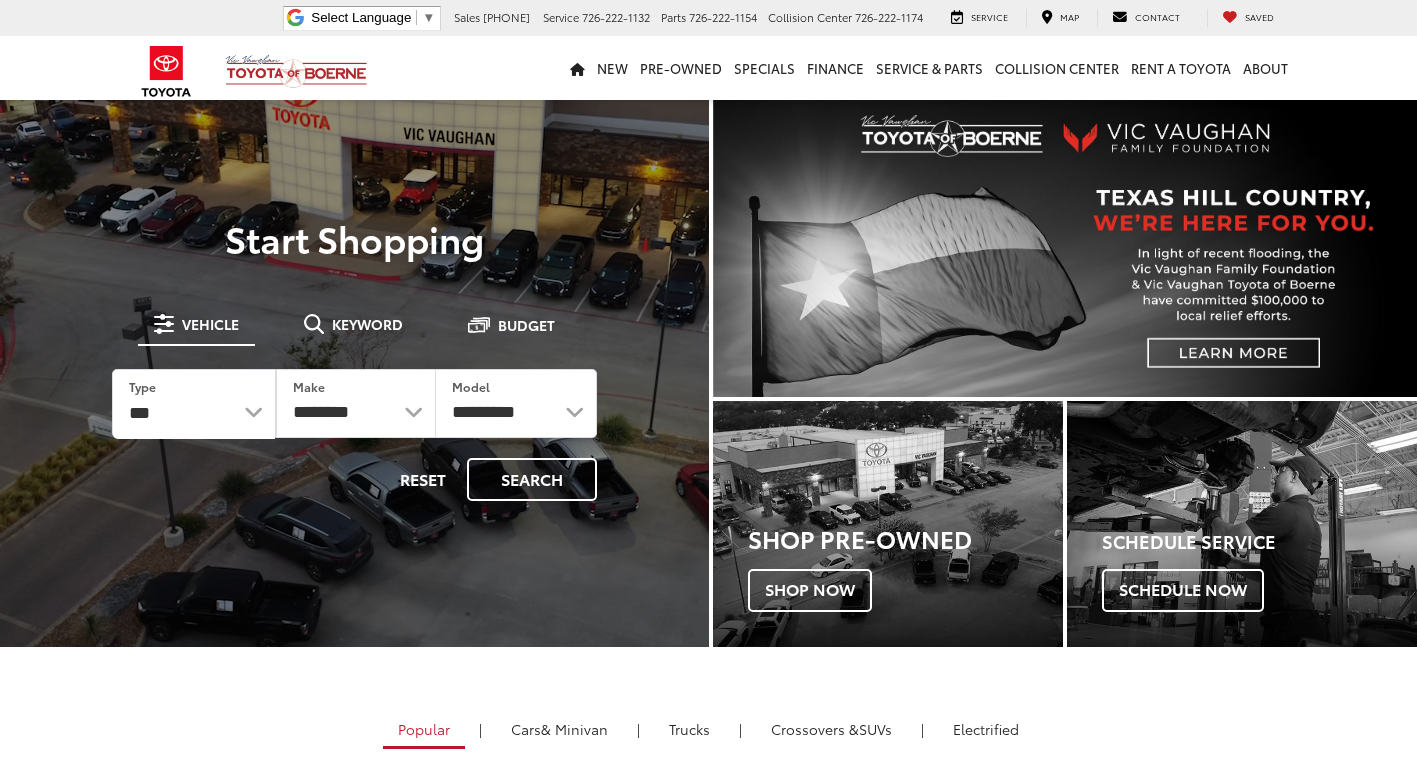 select on "******" 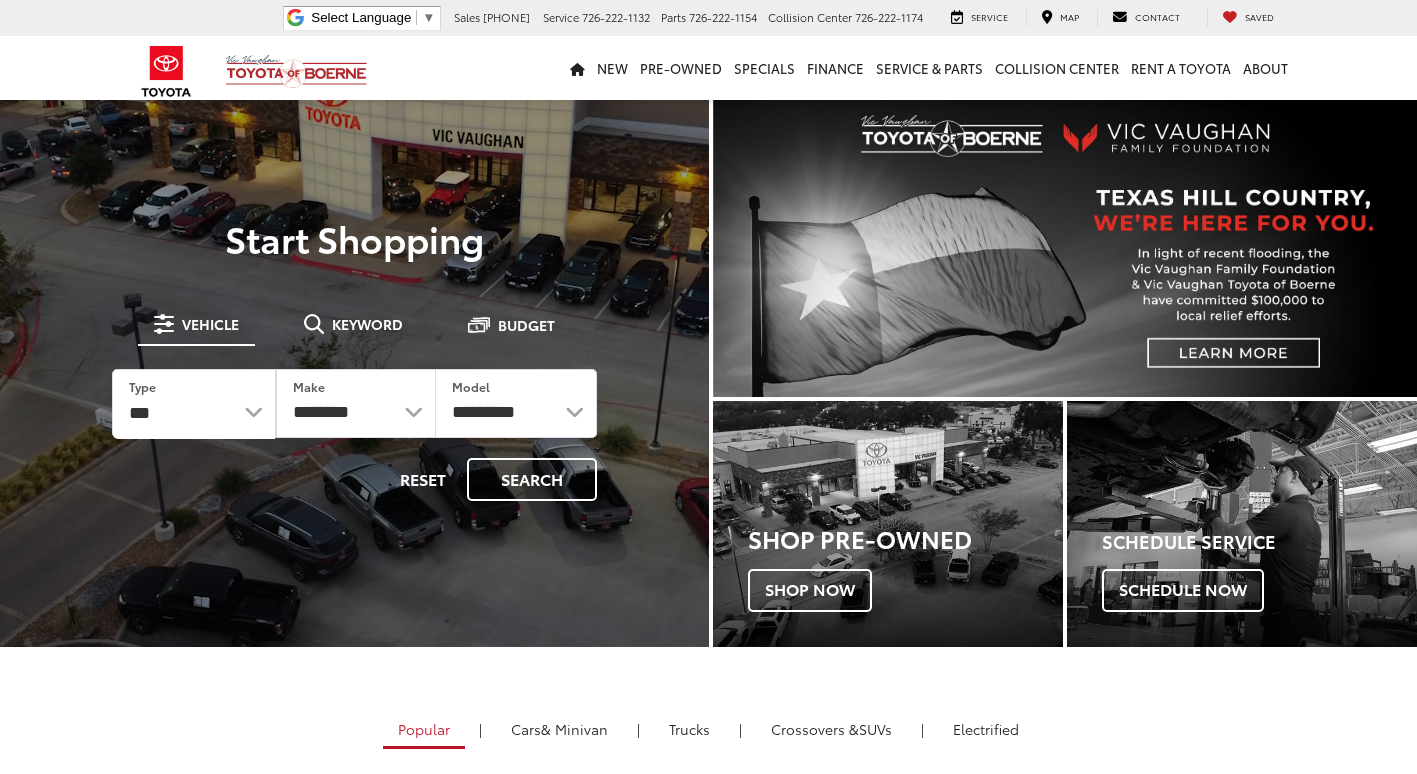 select 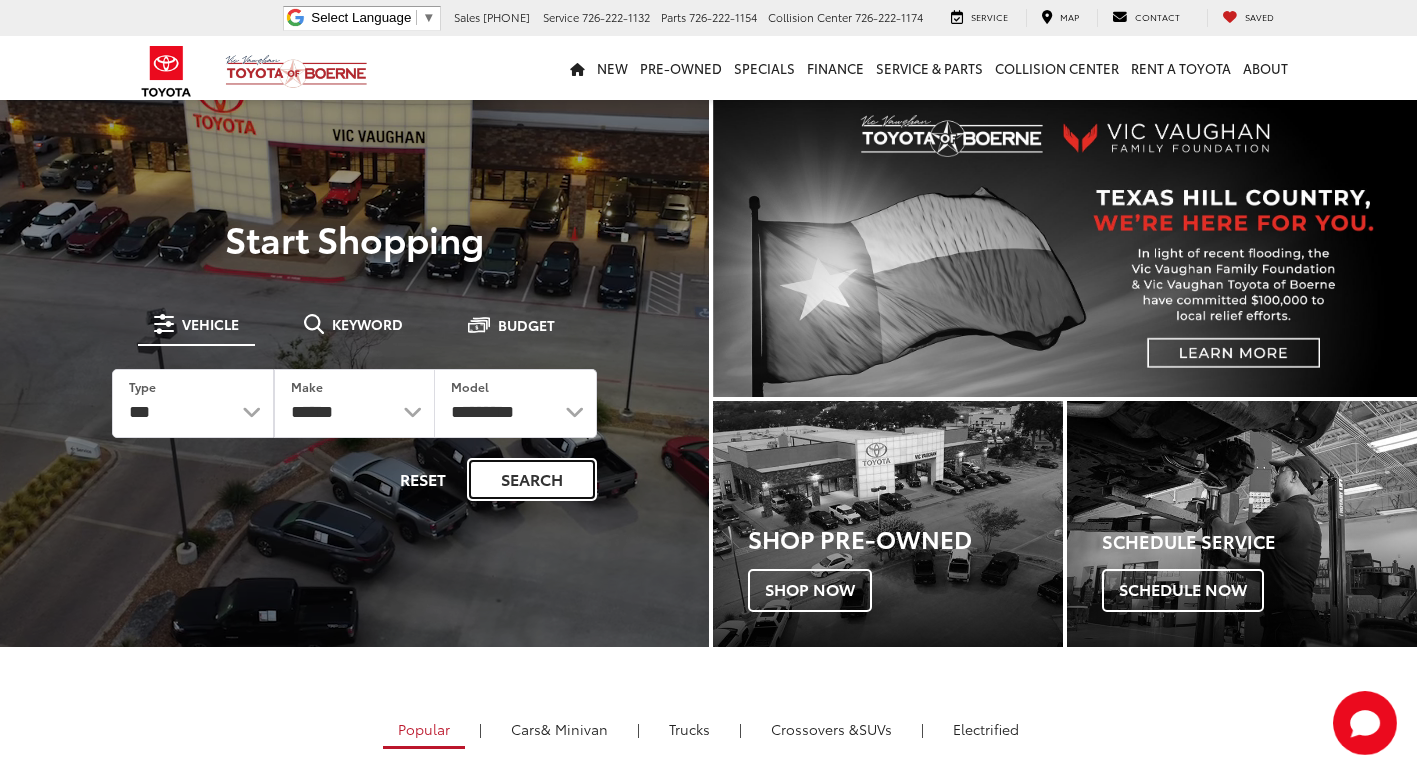 scroll, scrollTop: 0, scrollLeft: 0, axis: both 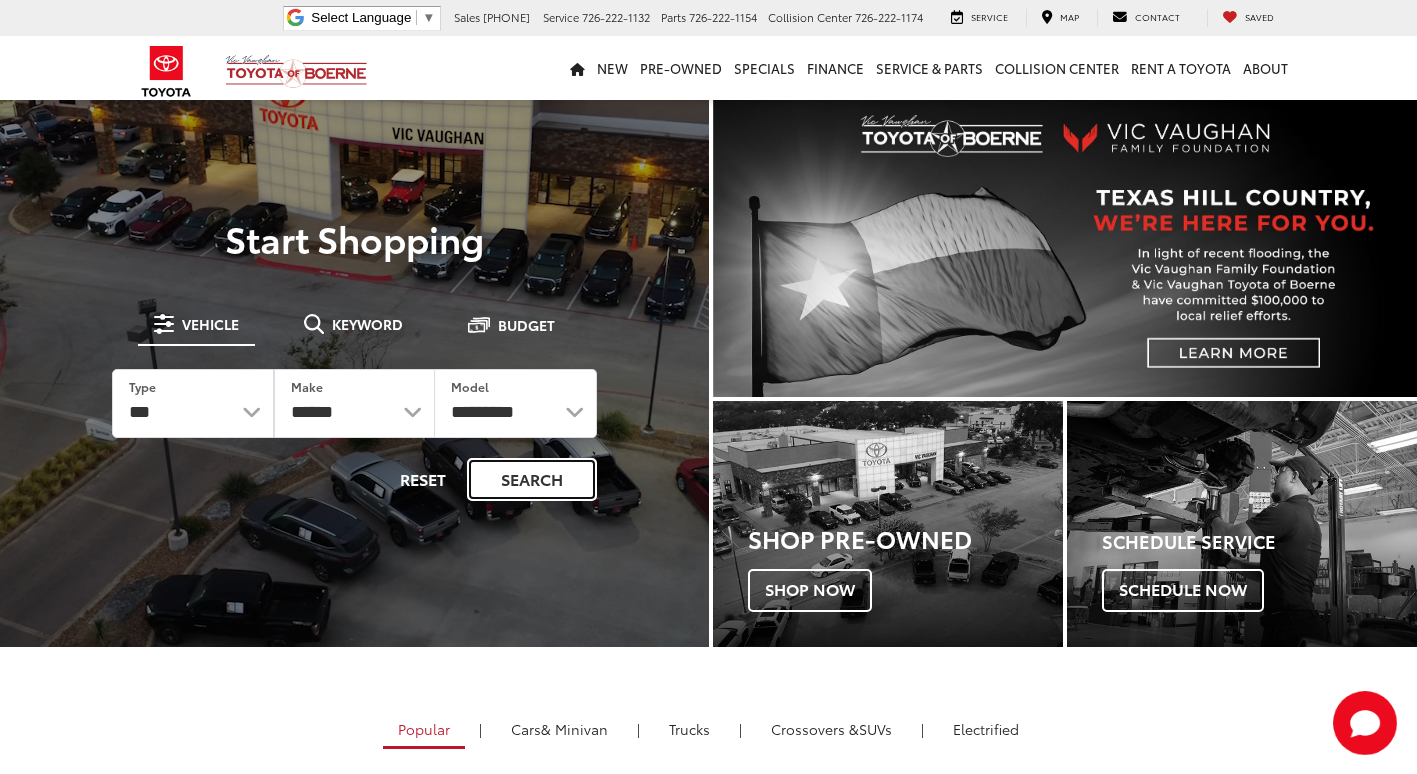 click on "Search" at bounding box center [532, 479] 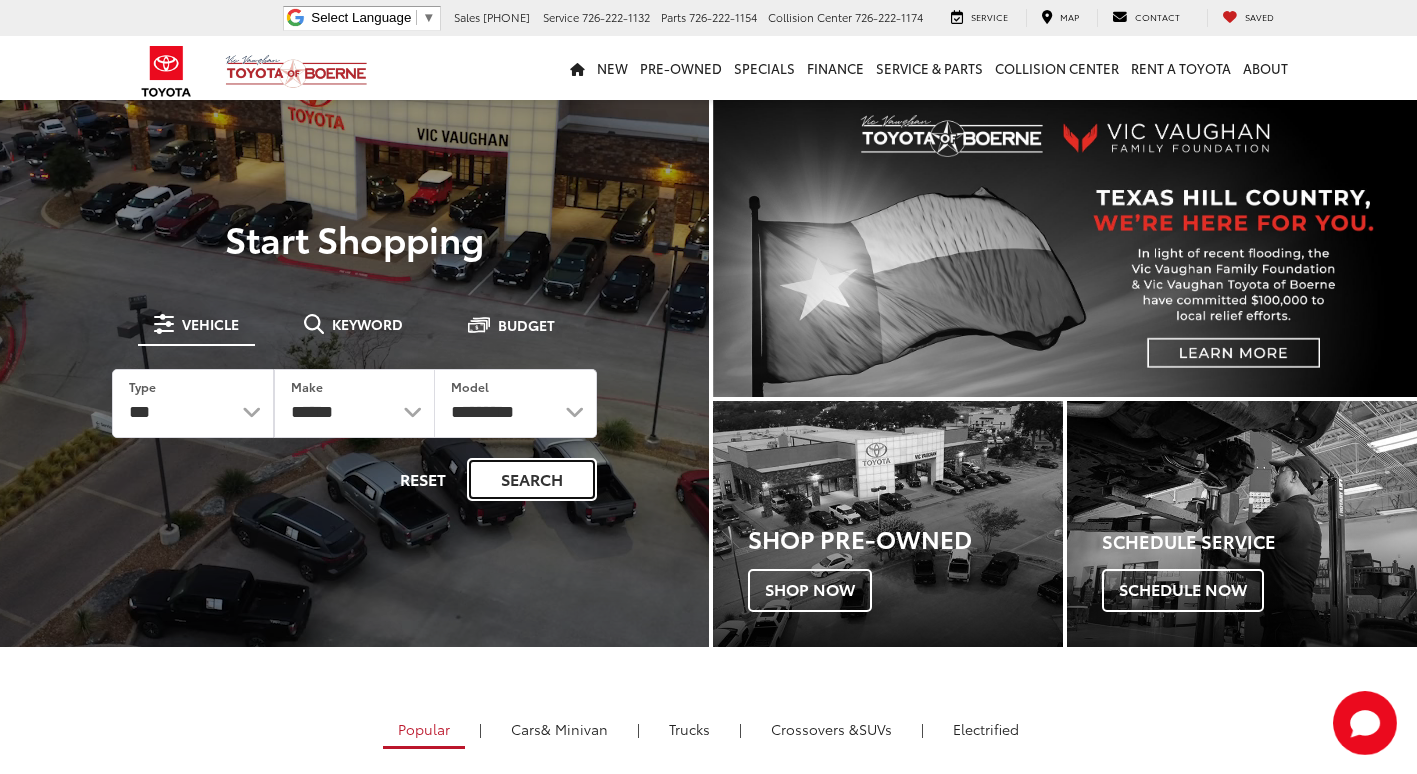 scroll, scrollTop: 0, scrollLeft: 0, axis: both 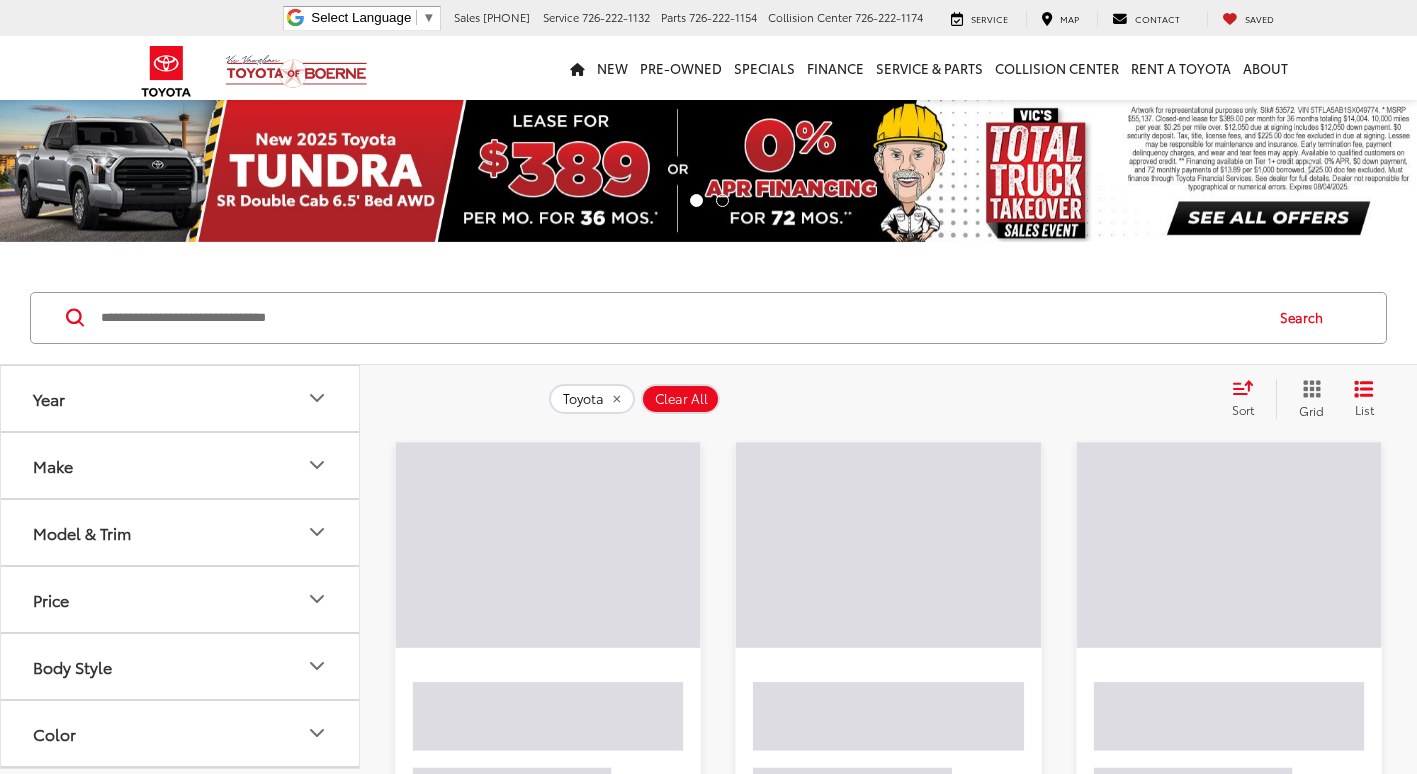 click at bounding box center [680, 318] 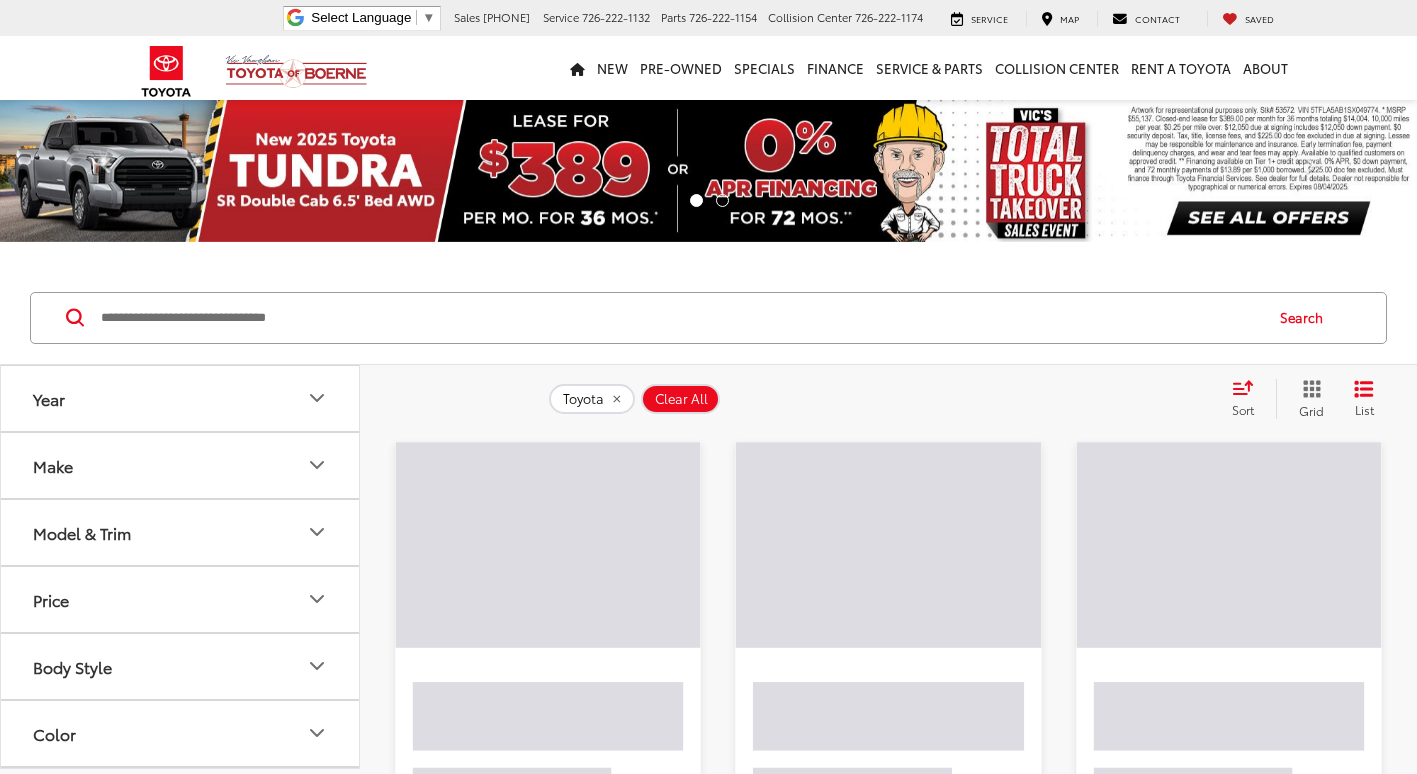 scroll, scrollTop: 0, scrollLeft: 0, axis: both 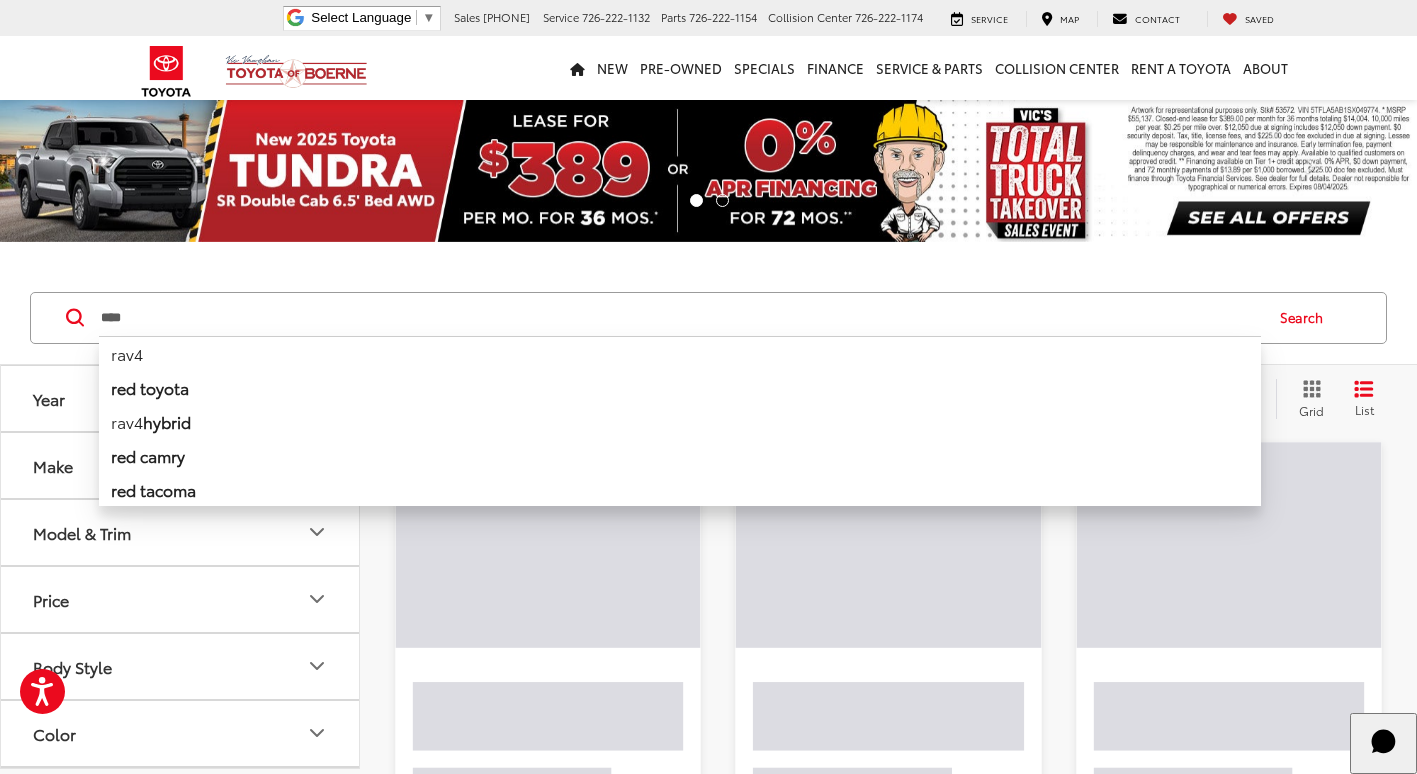 type on "****" 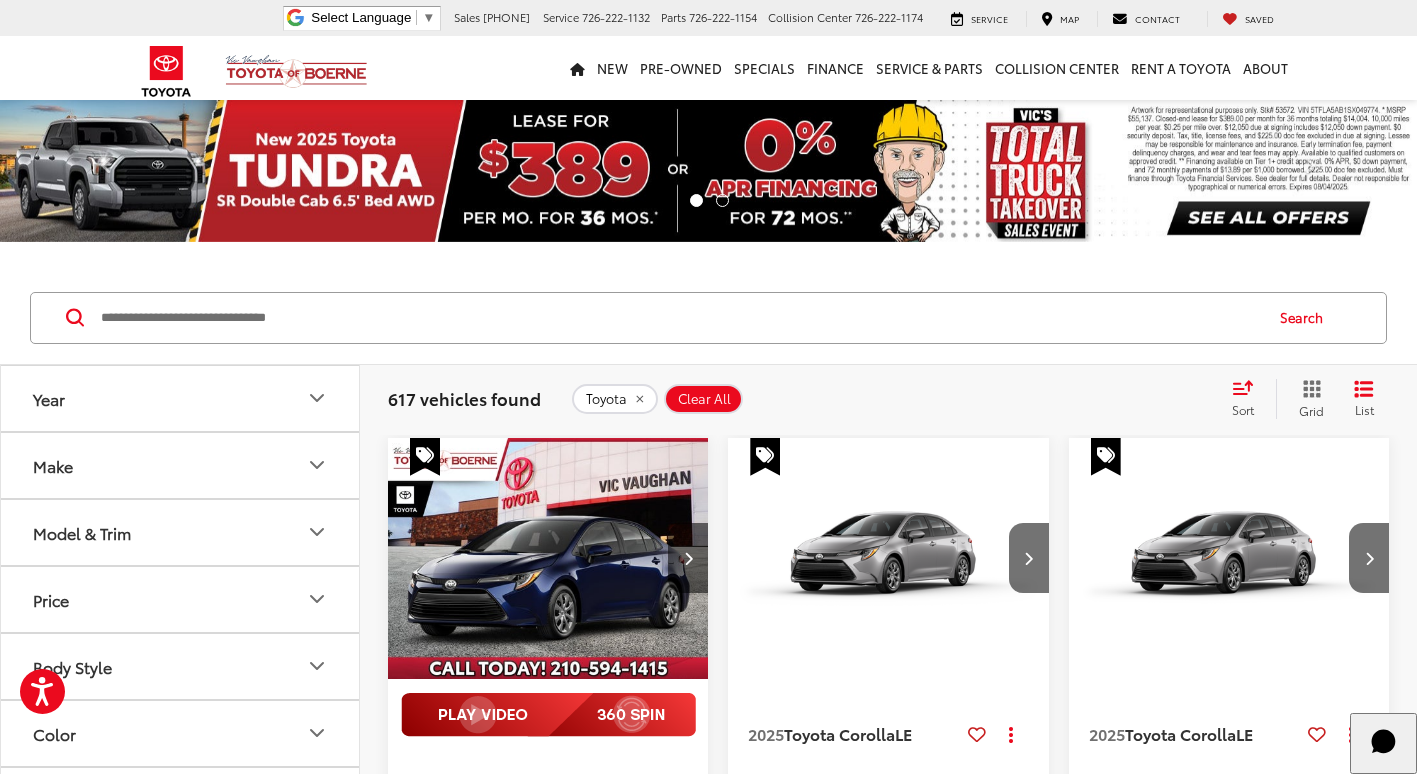 scroll, scrollTop: 300, scrollLeft: 0, axis: vertical 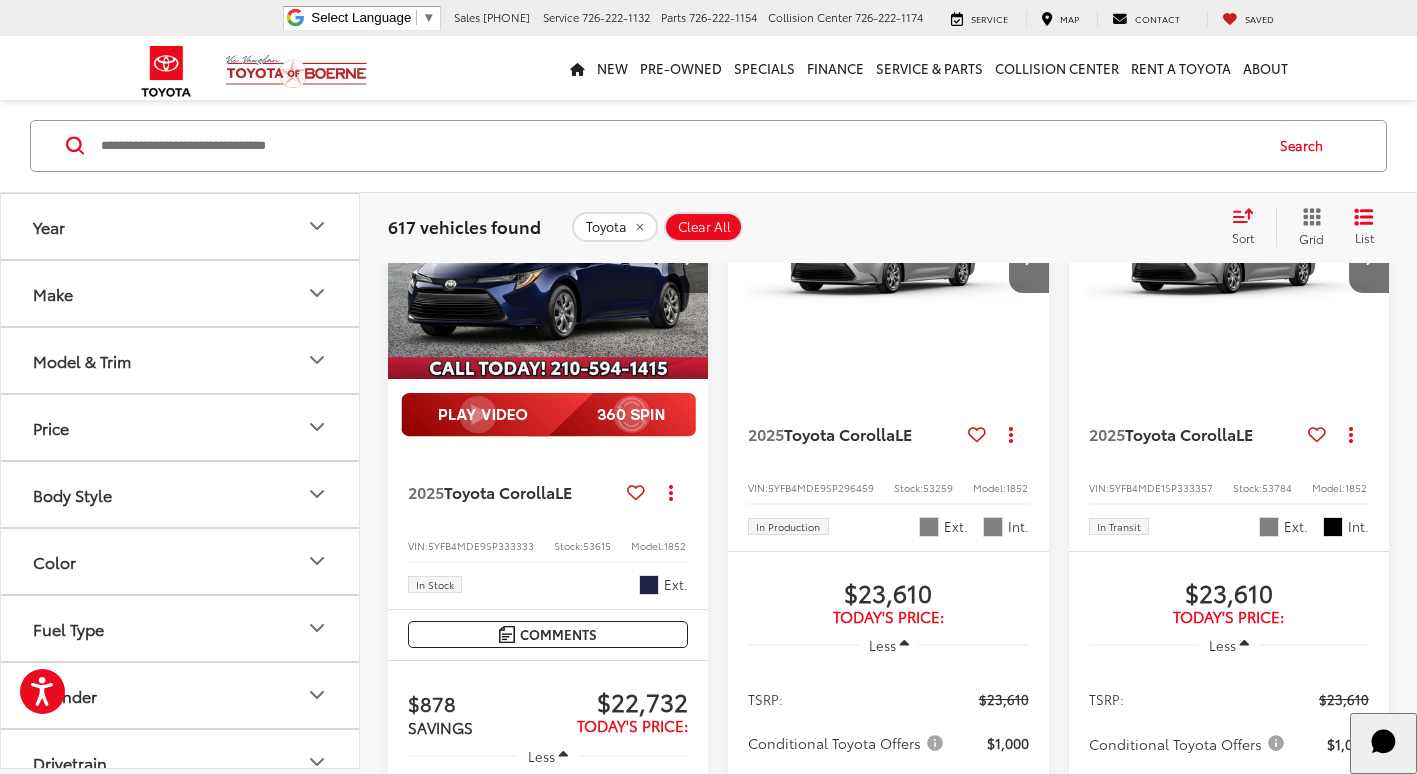 click at bounding box center (680, 146) 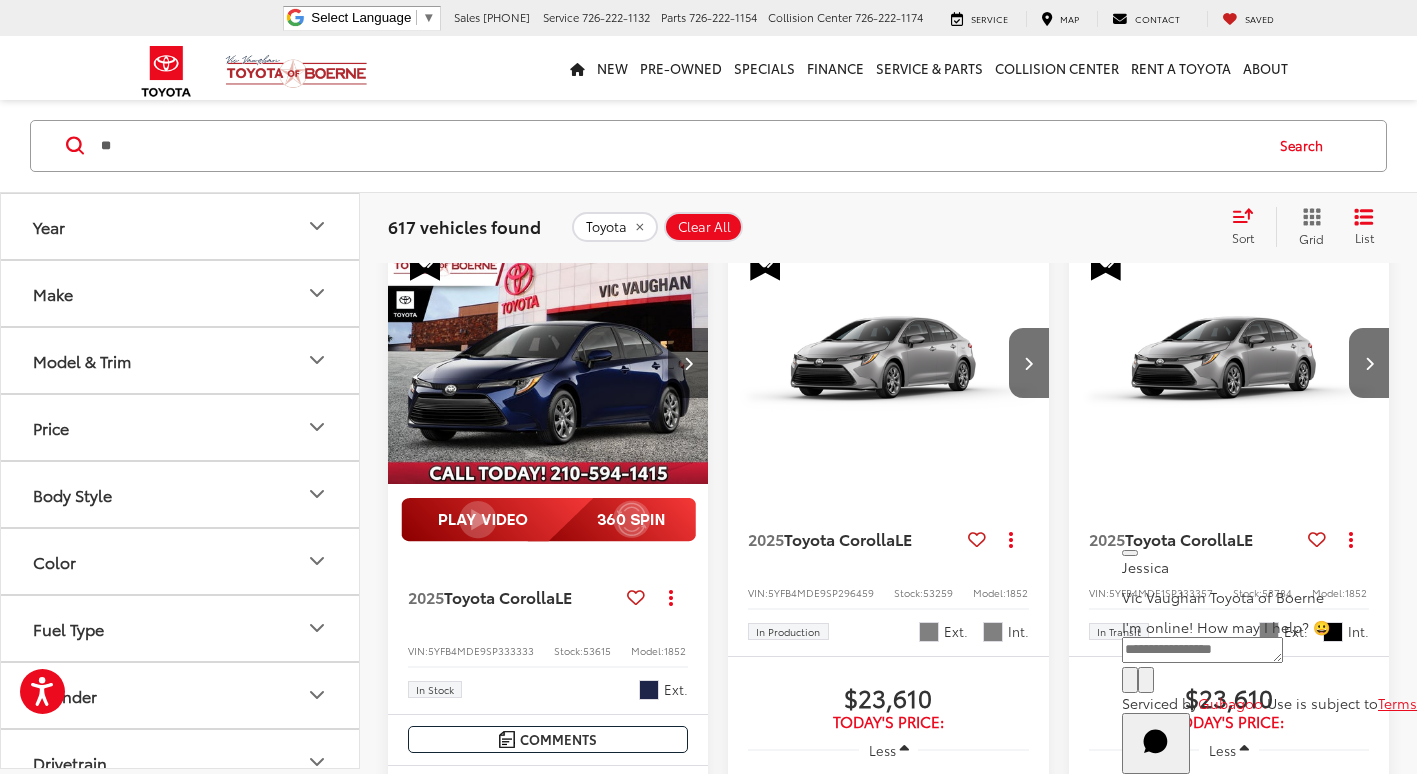 scroll, scrollTop: 172, scrollLeft: 0, axis: vertical 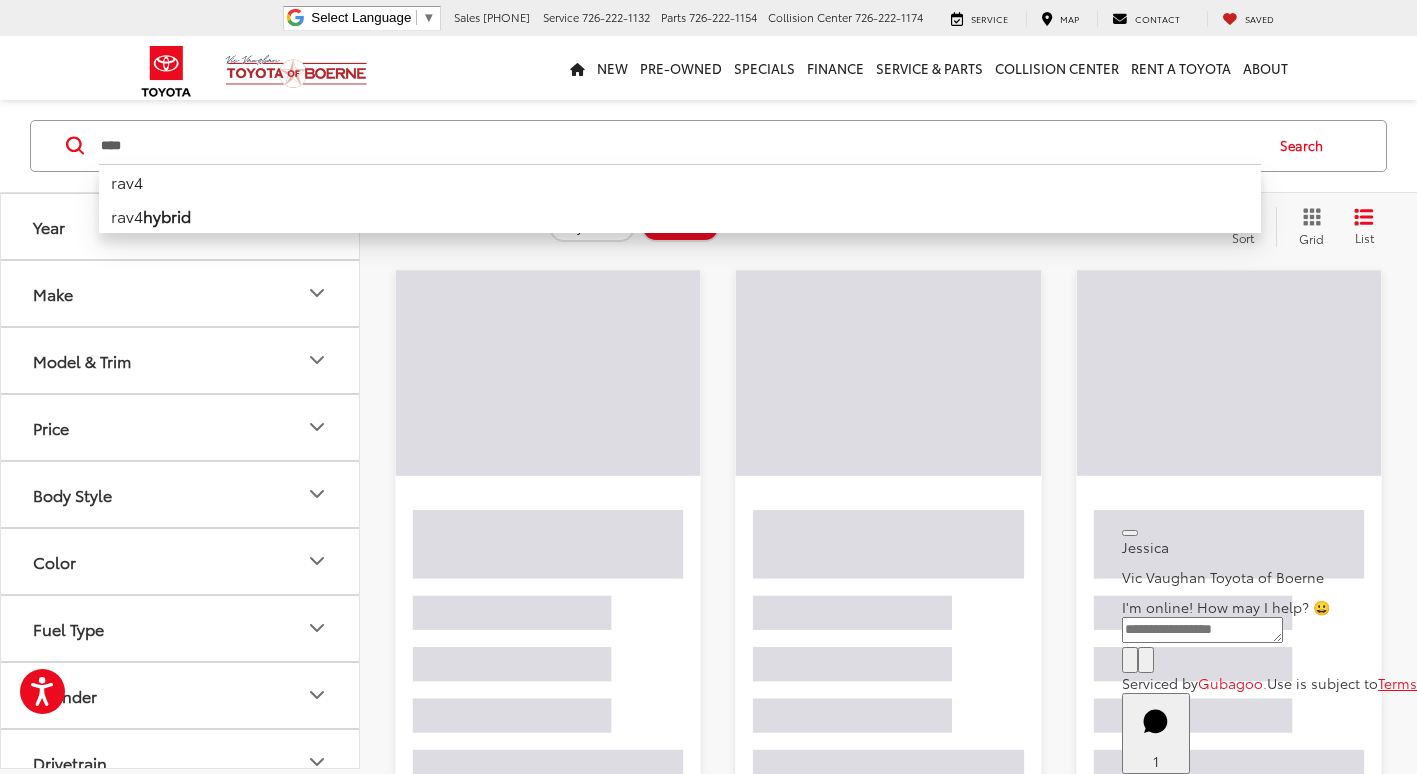click on "Vic Vaughan Toyota of Boerne
Select Language ​ ▼
Sales
726-222-1164
Service
726-222-1132
Parts
726-222-1154
Collision Center
726-222-1174
31205 Interstate 10 Frontage Rd
Boerne, TX 78006
Service
Map
Contact
Saved
Saved
Vic Vaughan Toyota of Boerne
Saved
Directions" at bounding box center [708, 18] 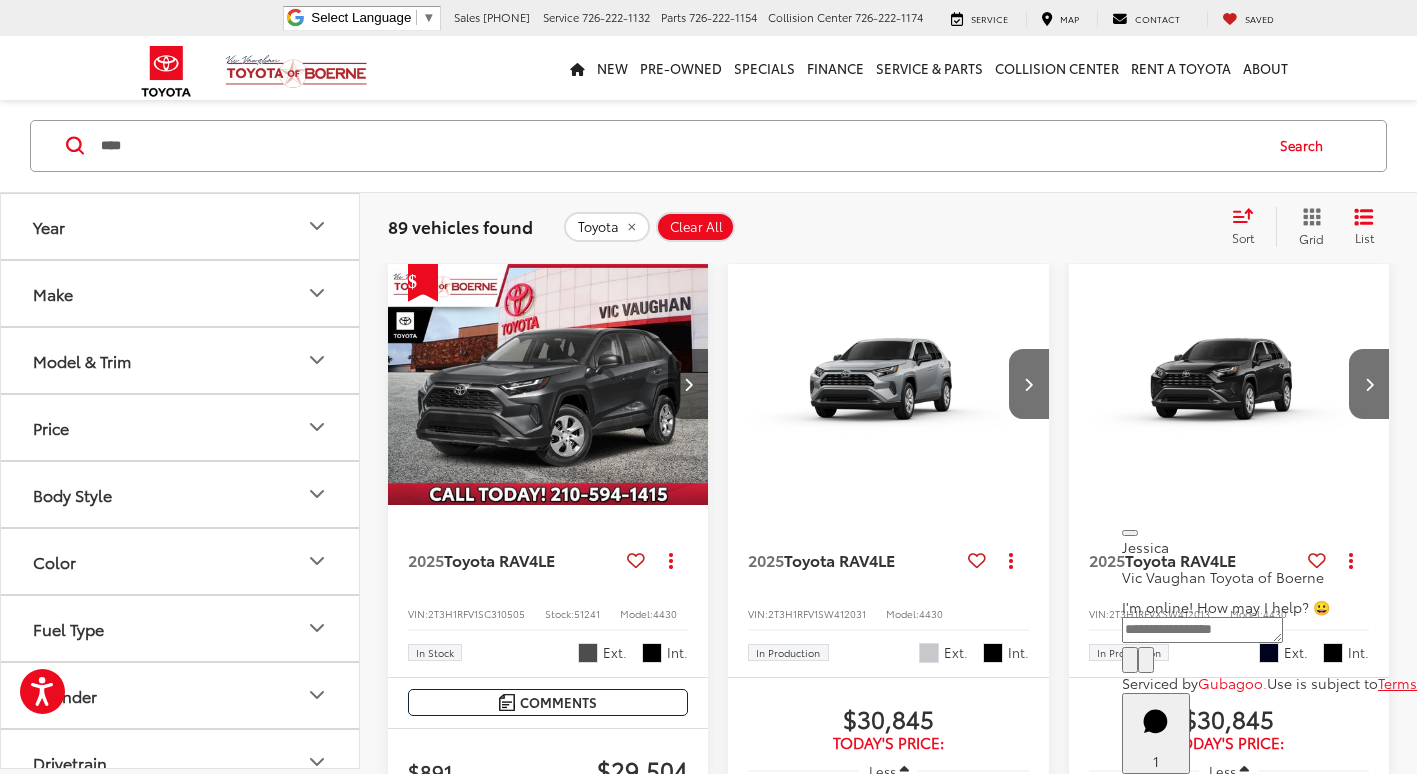 scroll, scrollTop: 172, scrollLeft: 0, axis: vertical 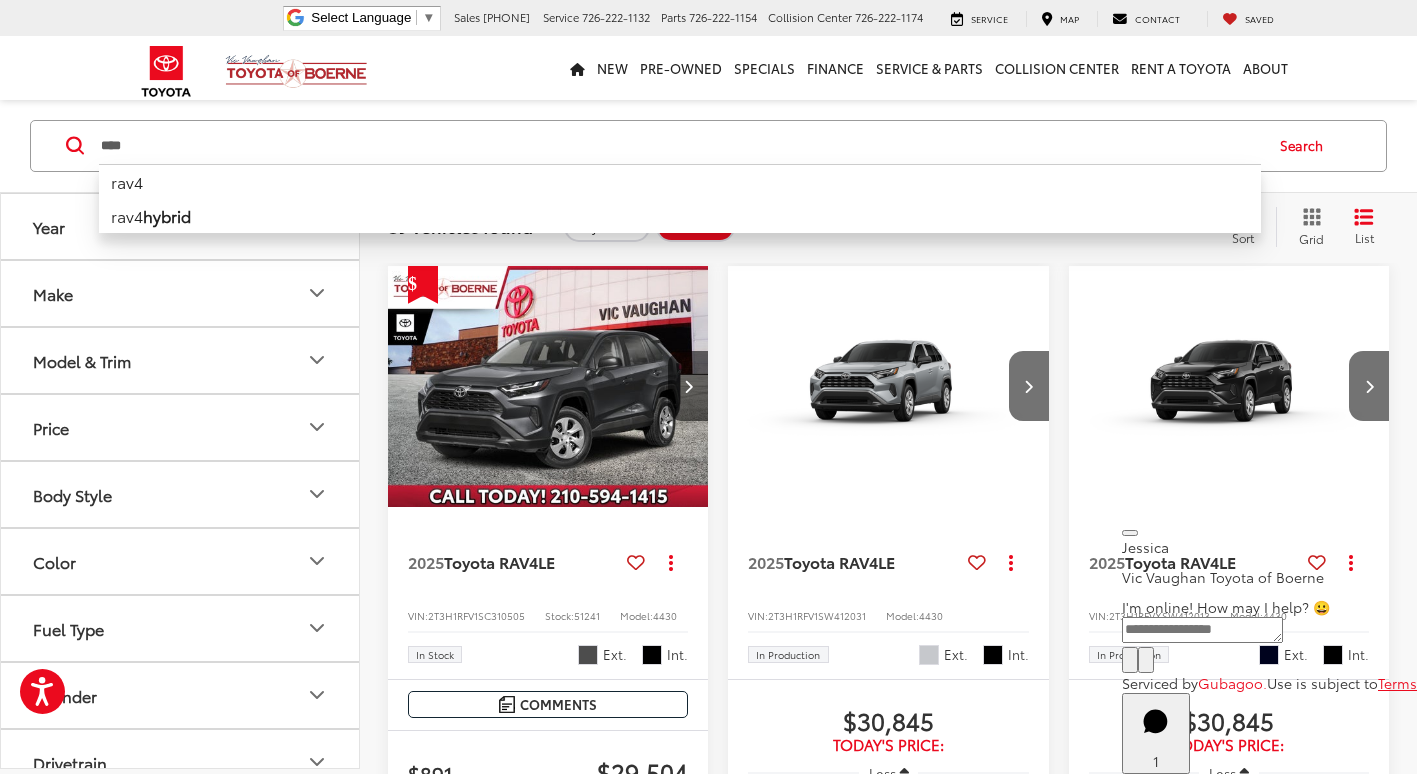 drag, startPoint x: 260, startPoint y: 147, endPoint x: 178, endPoint y: 139, distance: 82.38932 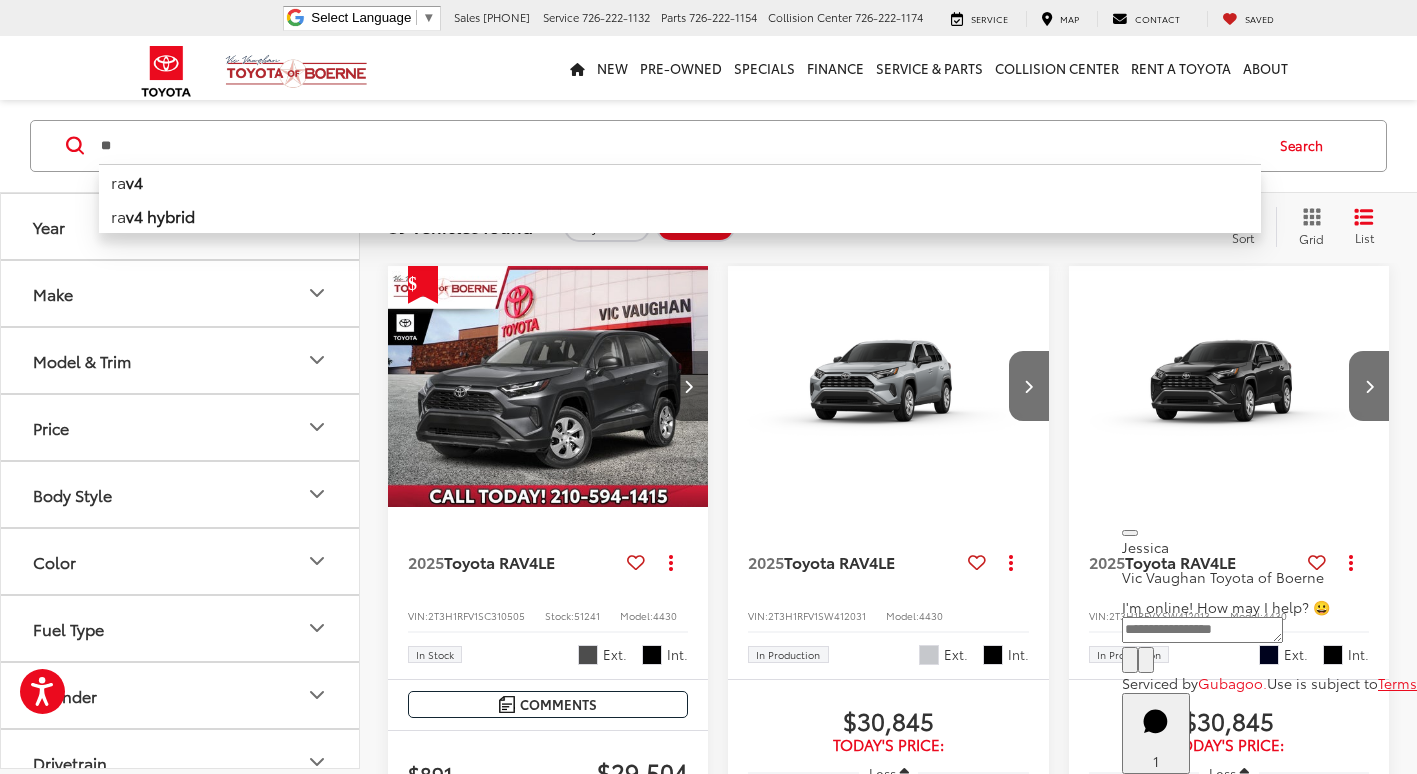 type on "*" 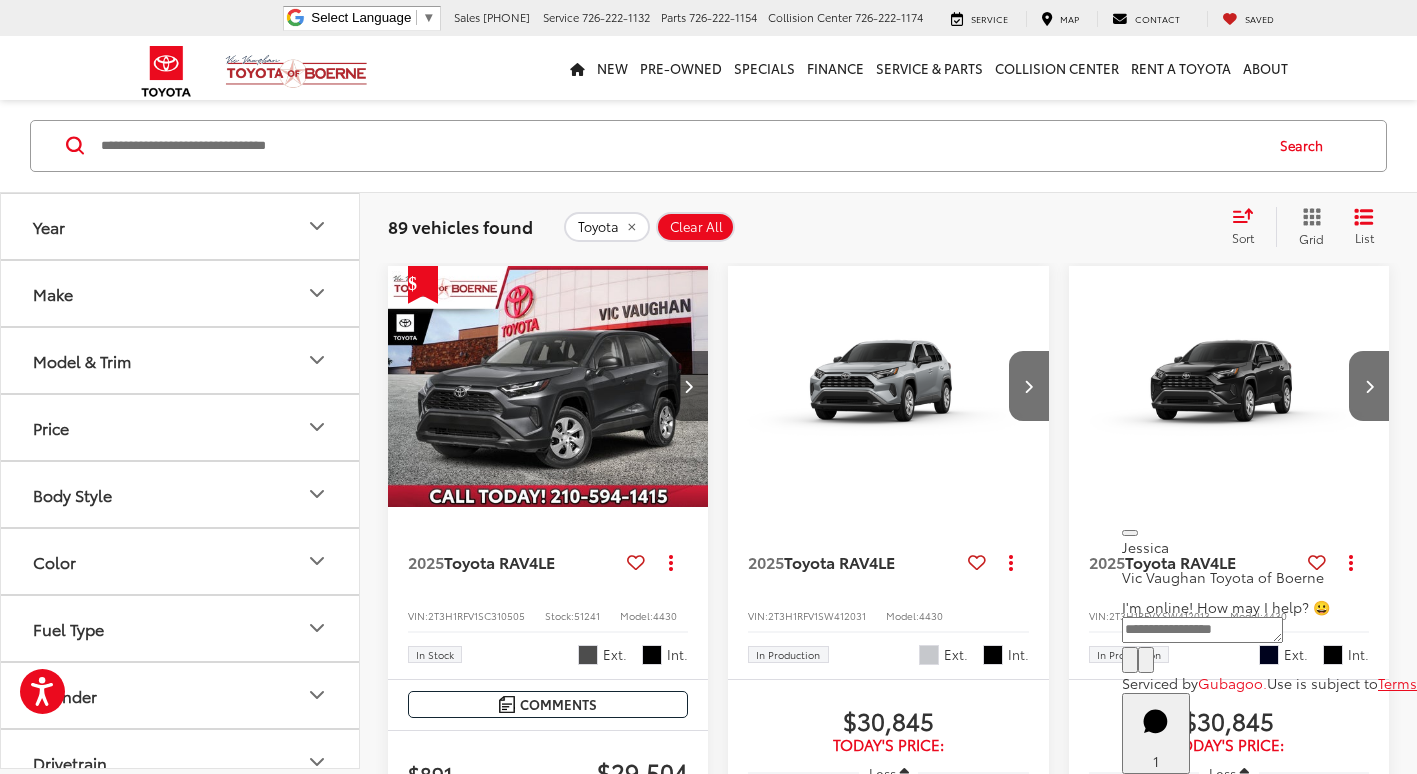 type 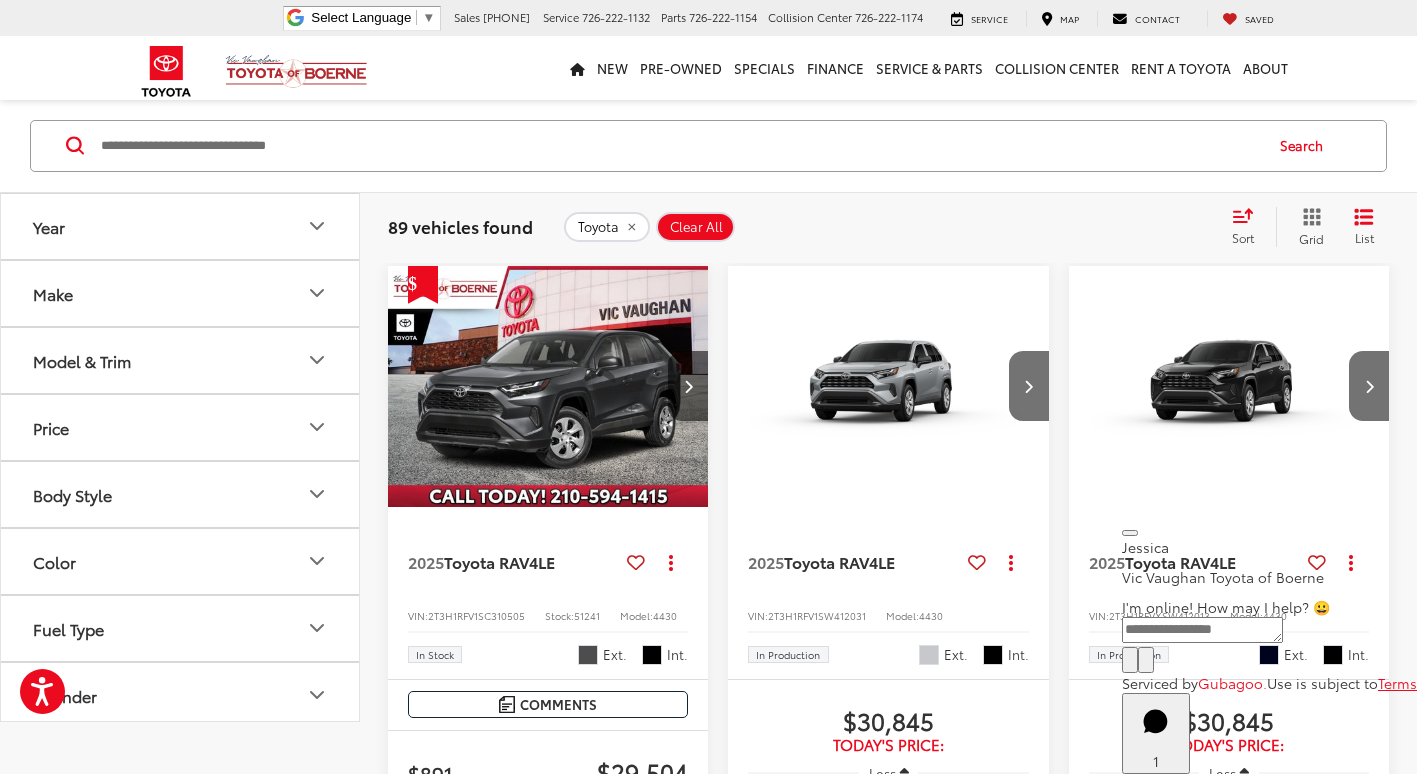 scroll, scrollTop: 0, scrollLeft: 0, axis: both 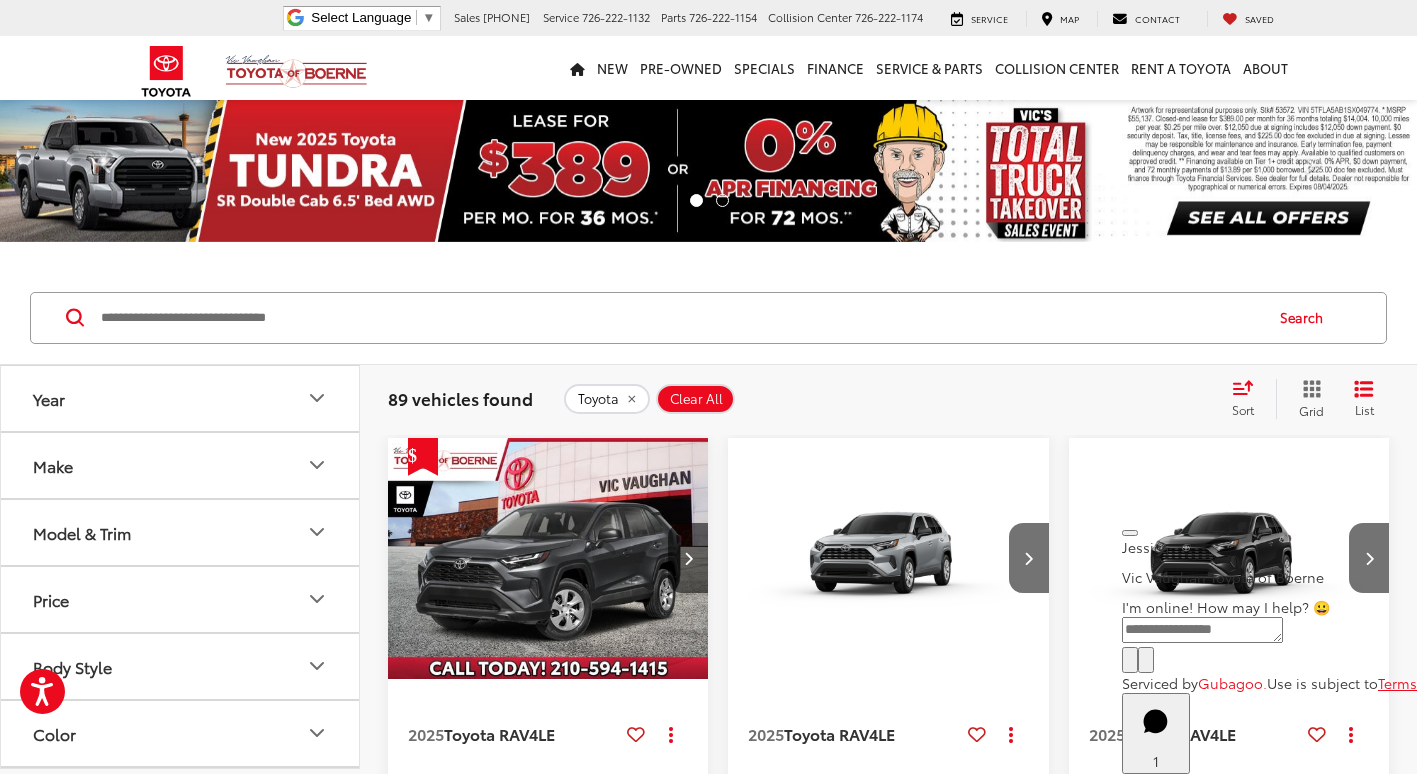 click at bounding box center (680, 318) 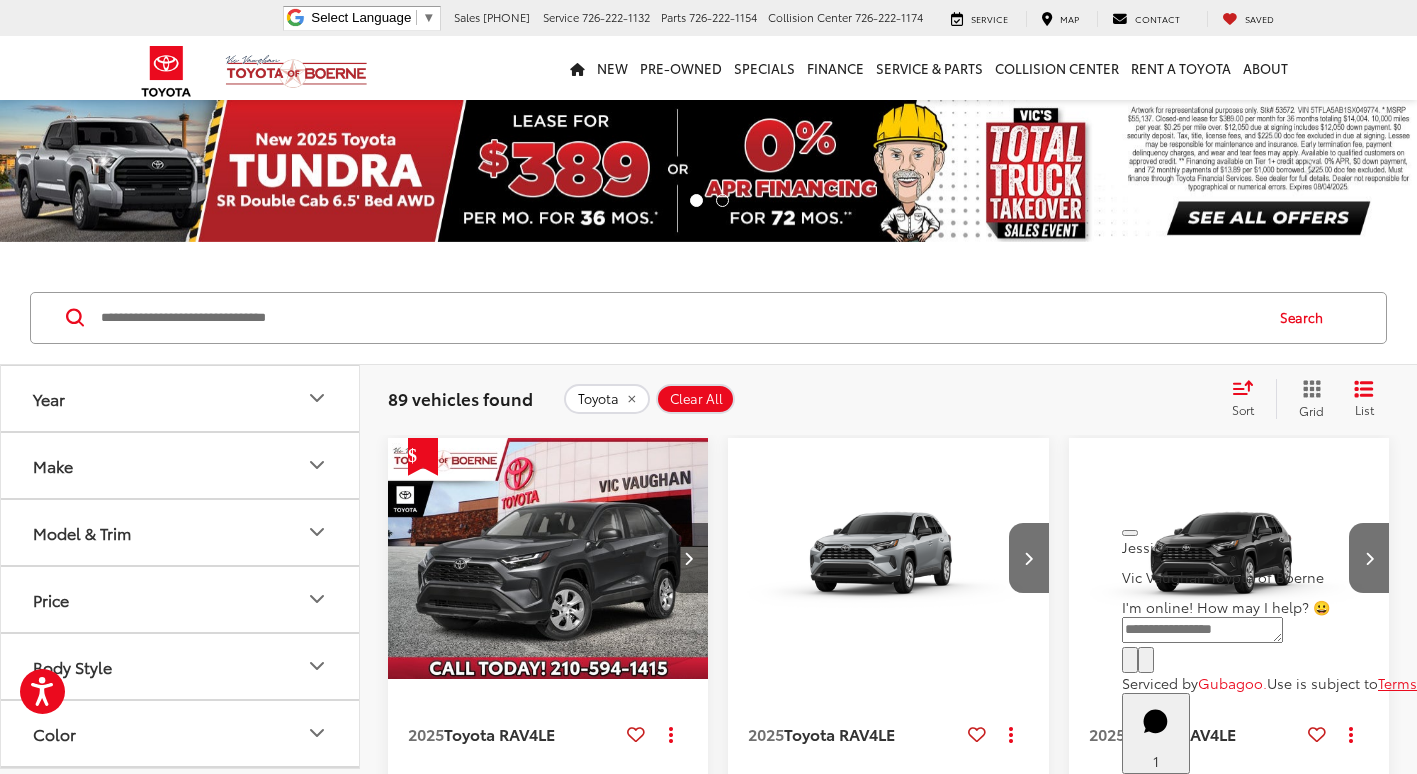 click at bounding box center [680, 318] 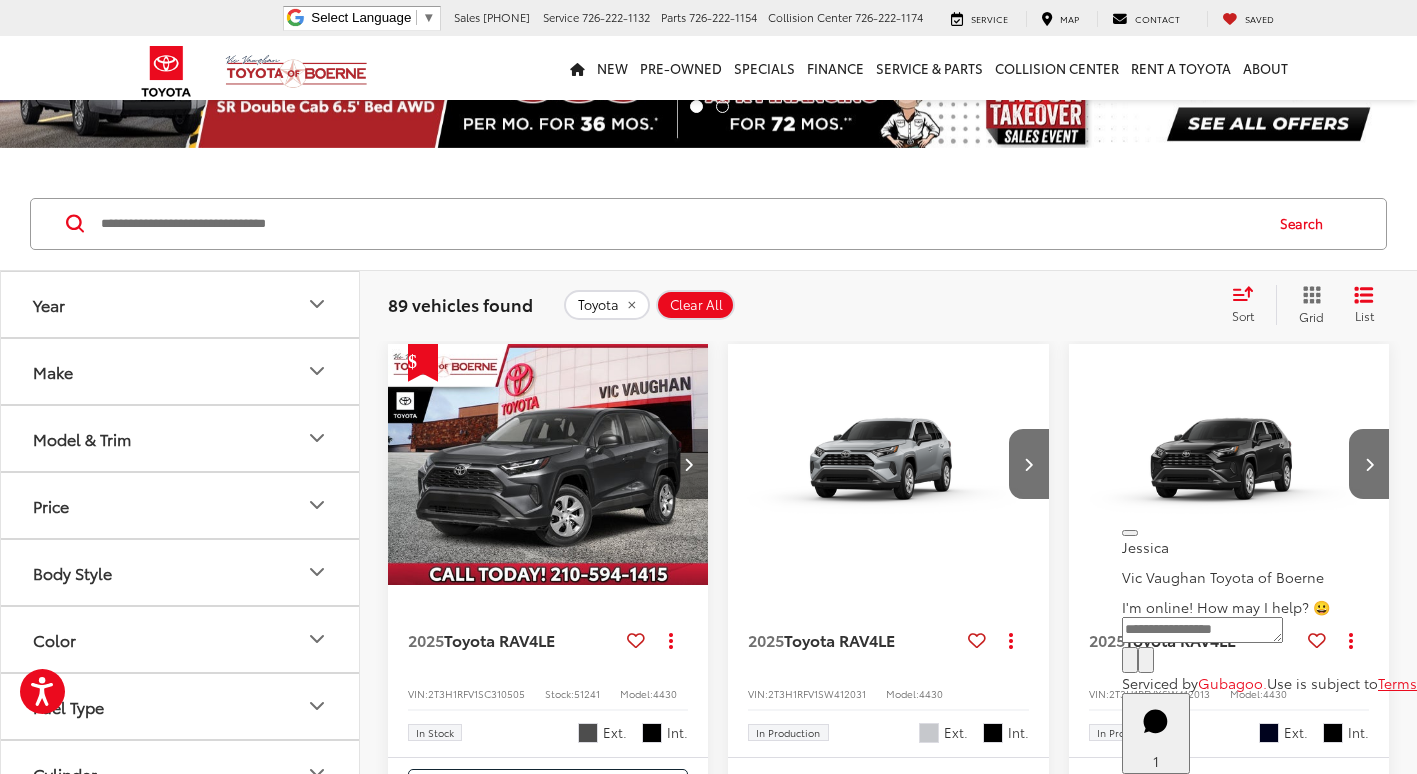 scroll, scrollTop: 0, scrollLeft: 0, axis: both 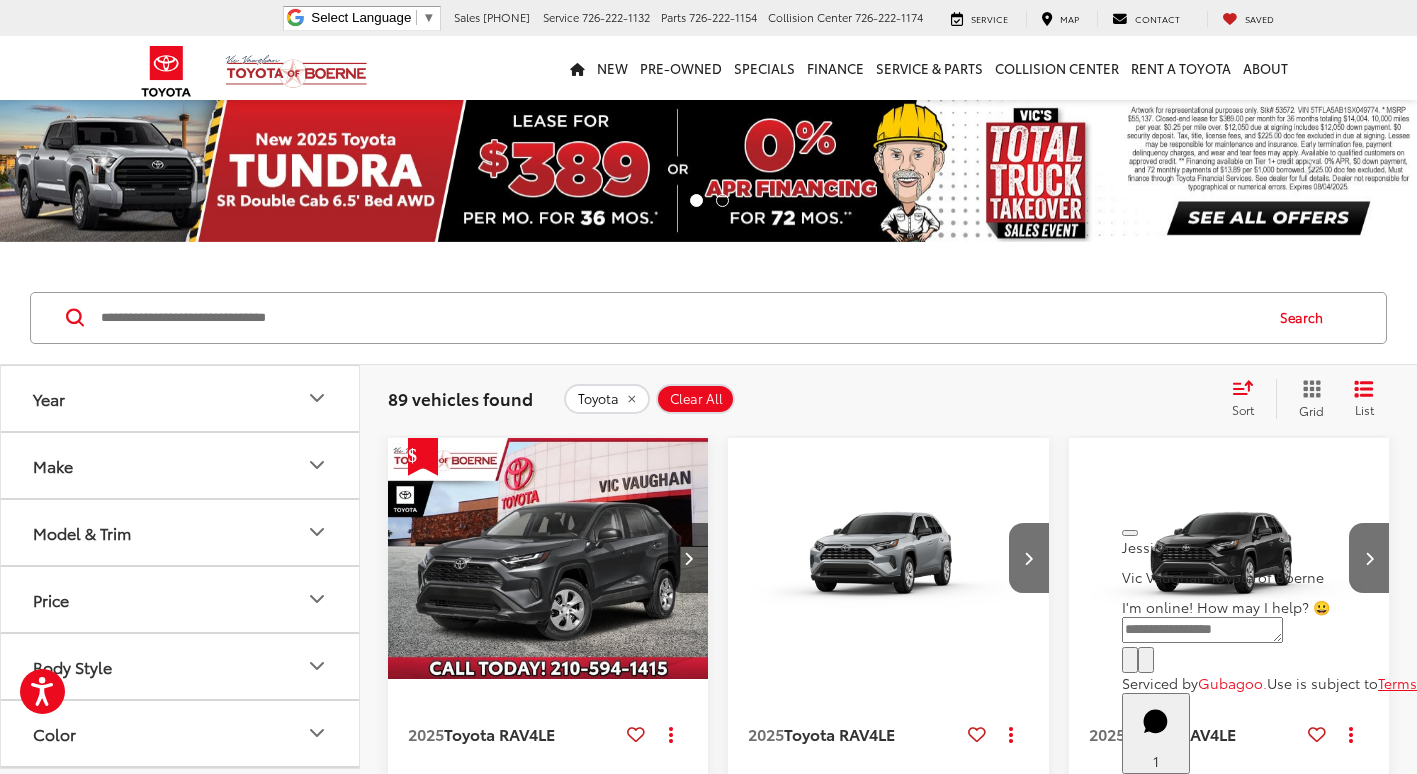 click at bounding box center [680, 318] 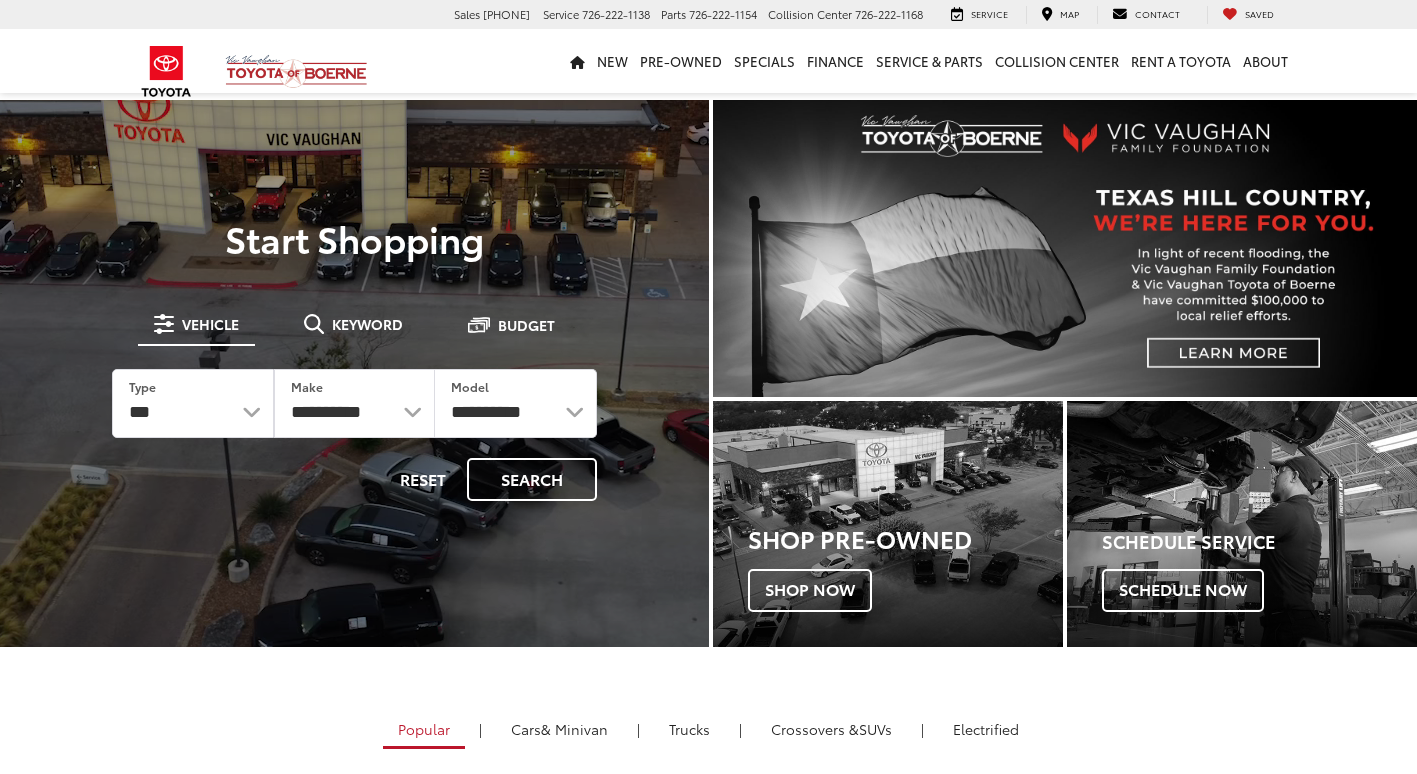 select on "******" 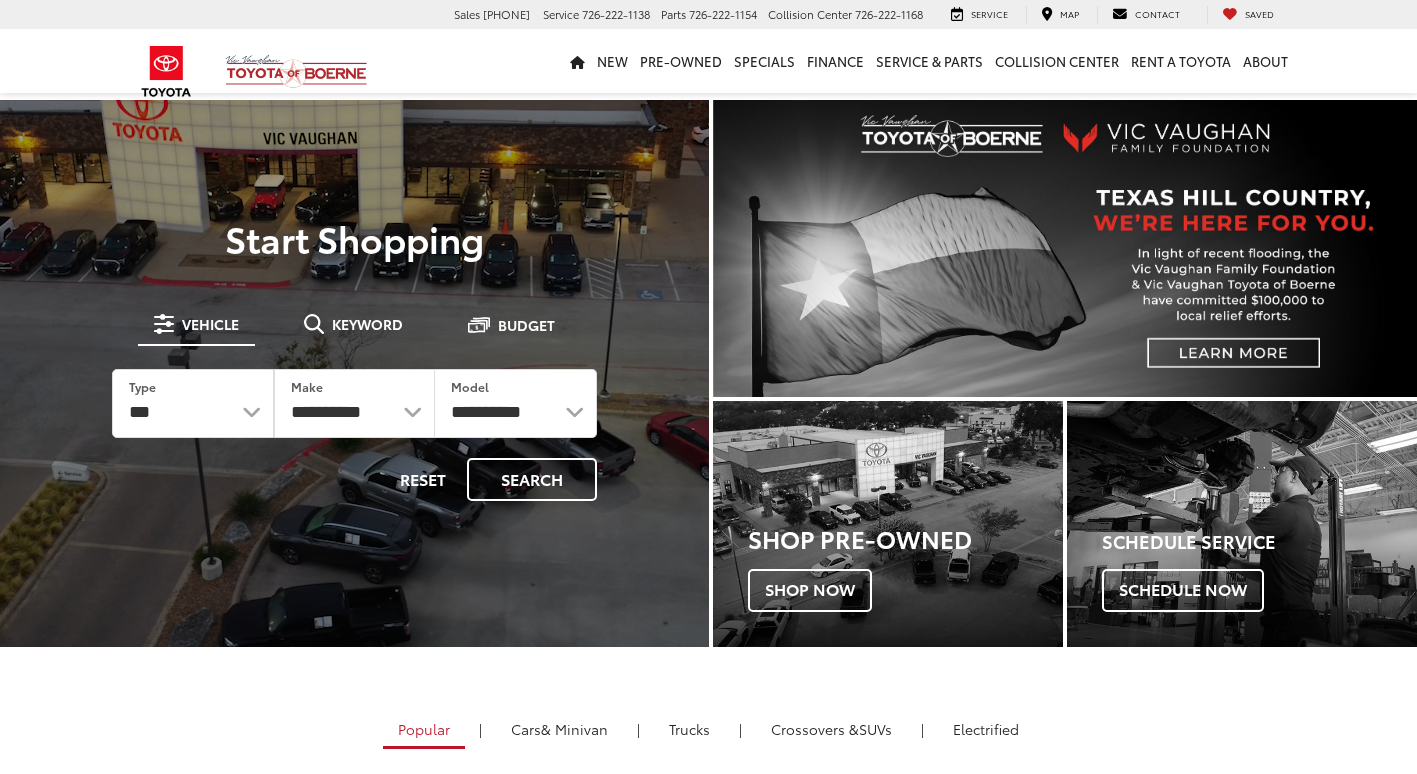 click on "***
***
****
*********" at bounding box center [193, 403] 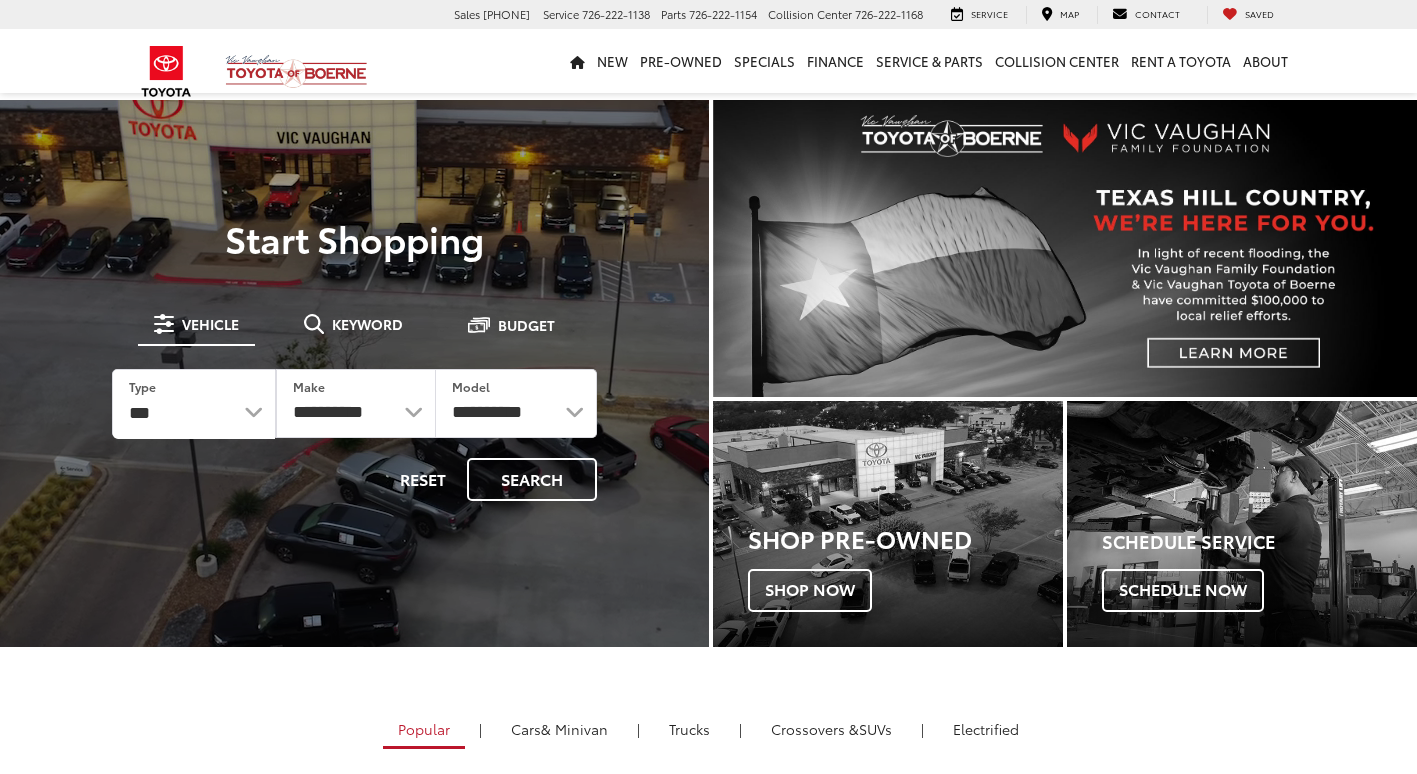 scroll, scrollTop: 0, scrollLeft: 0, axis: both 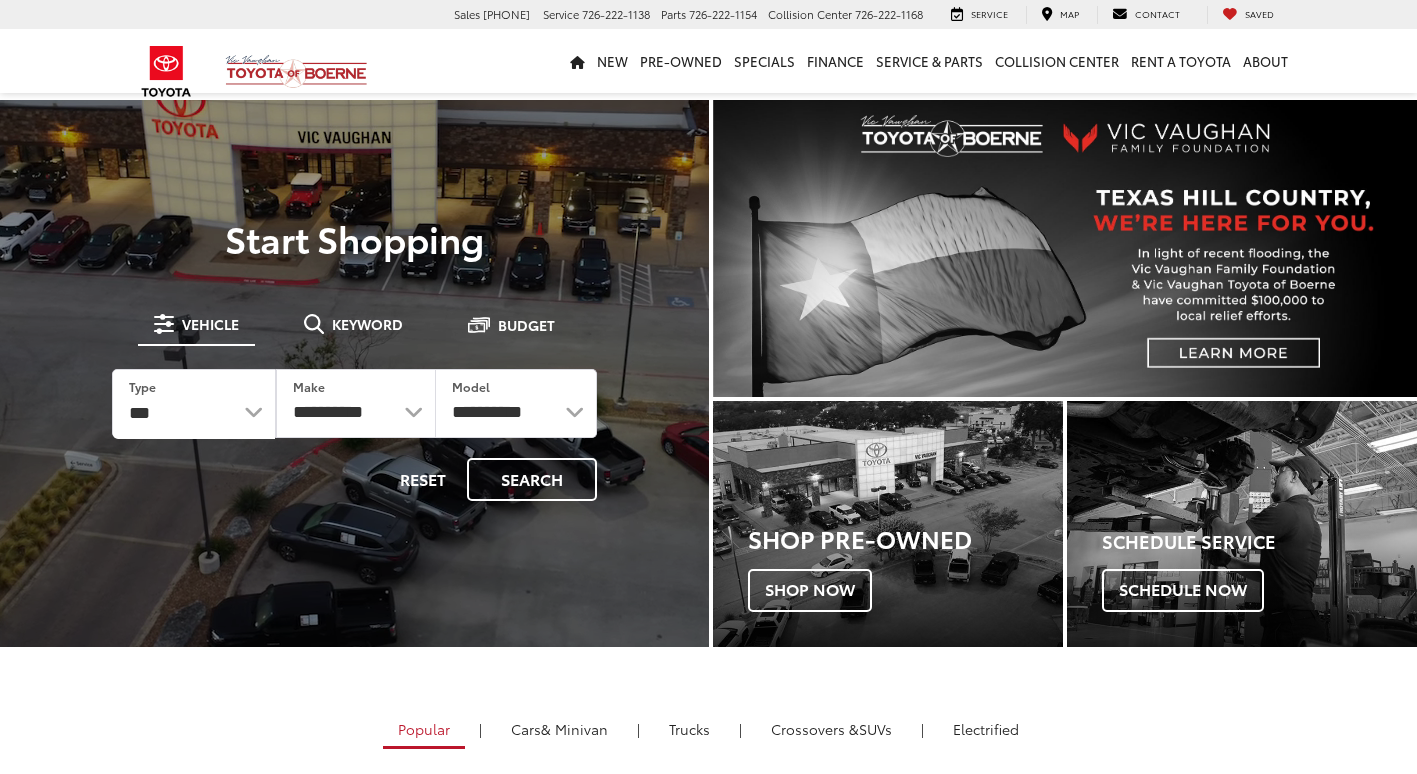 select 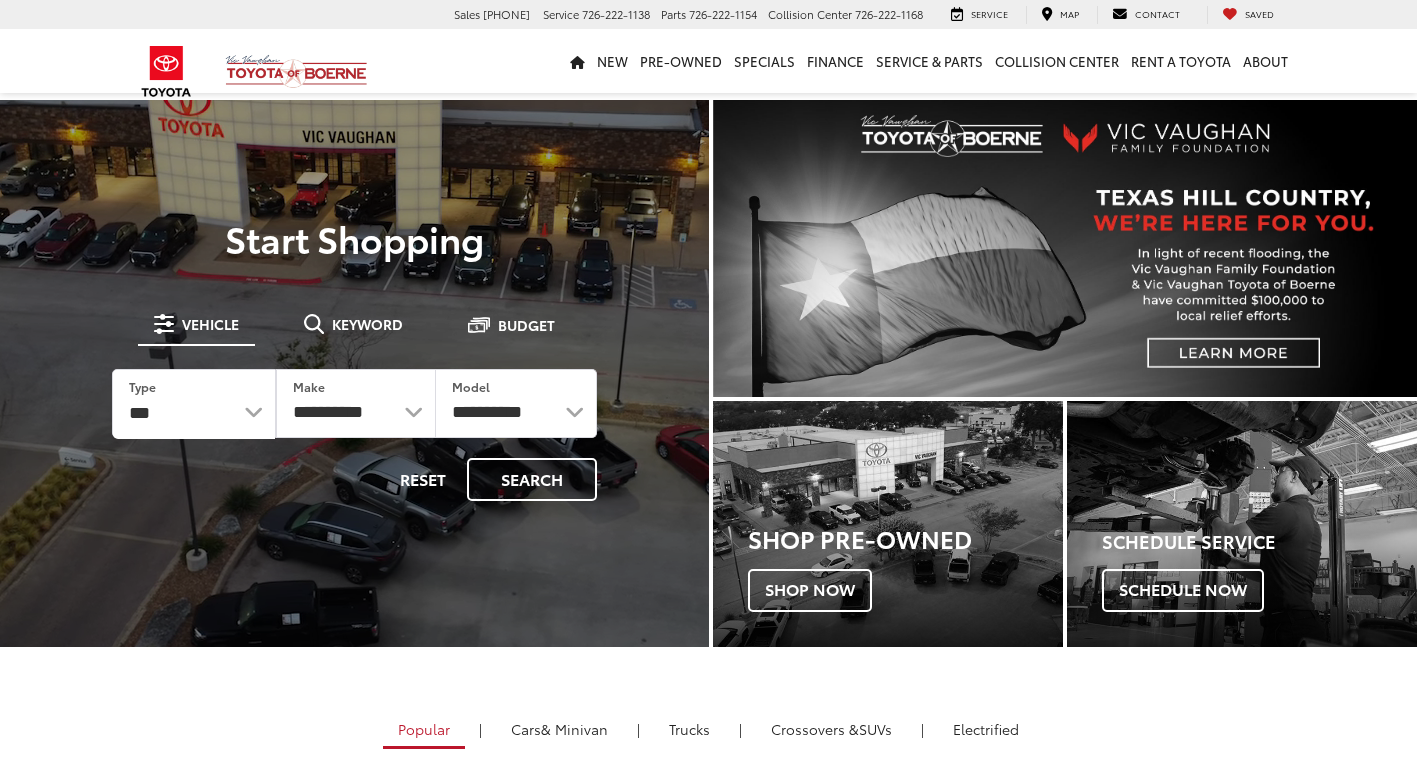 select 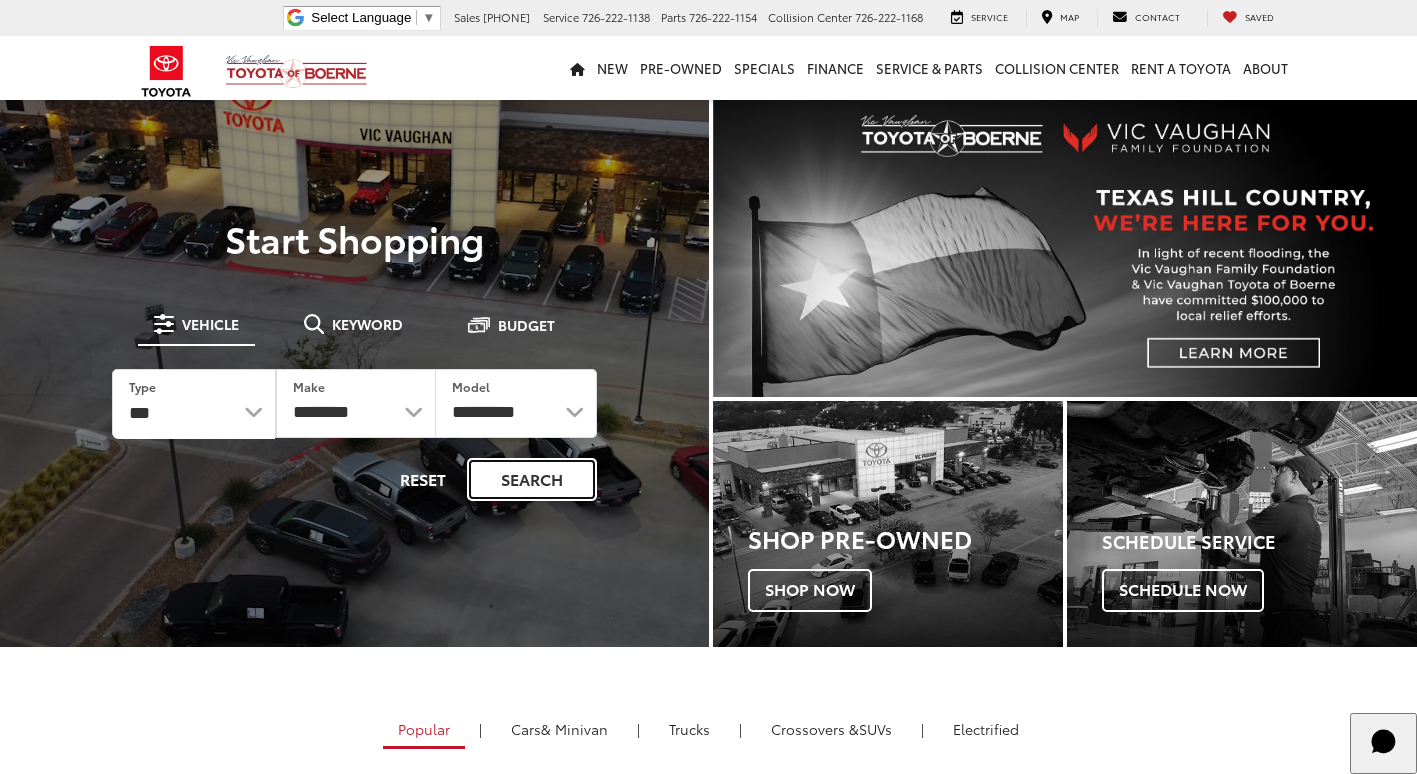 click on "Search" at bounding box center (532, 479) 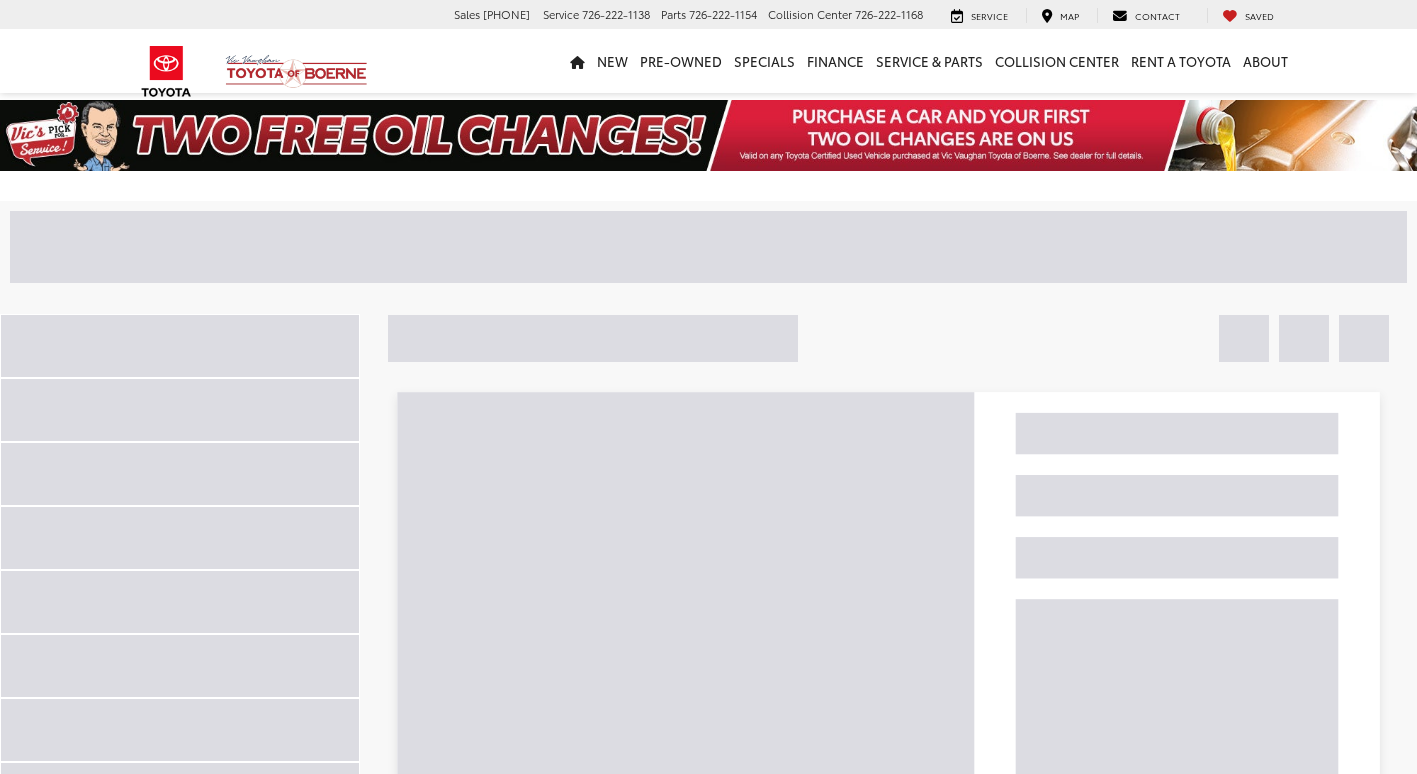 scroll, scrollTop: 0, scrollLeft: 0, axis: both 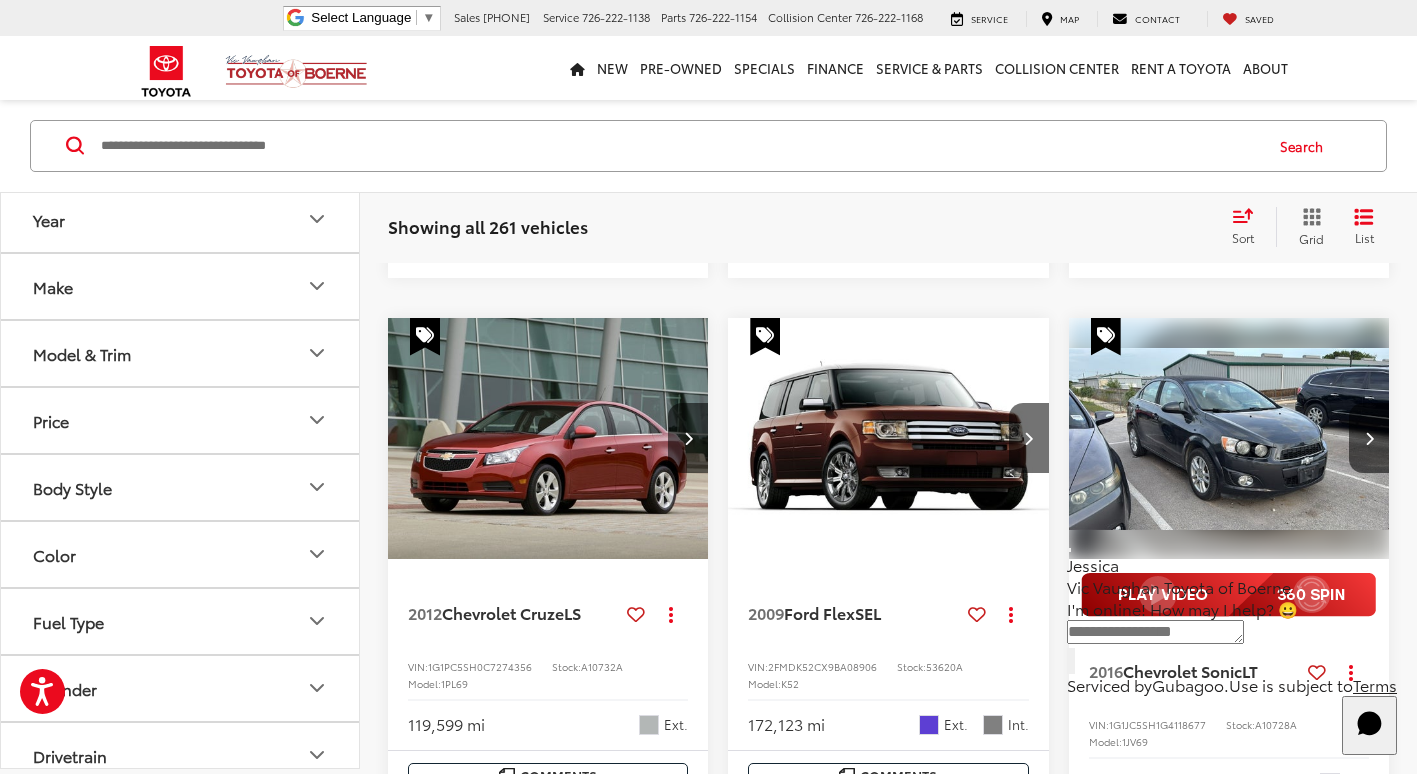 drag, startPoint x: 347, startPoint y: 150, endPoint x: 323, endPoint y: 163, distance: 27.294687 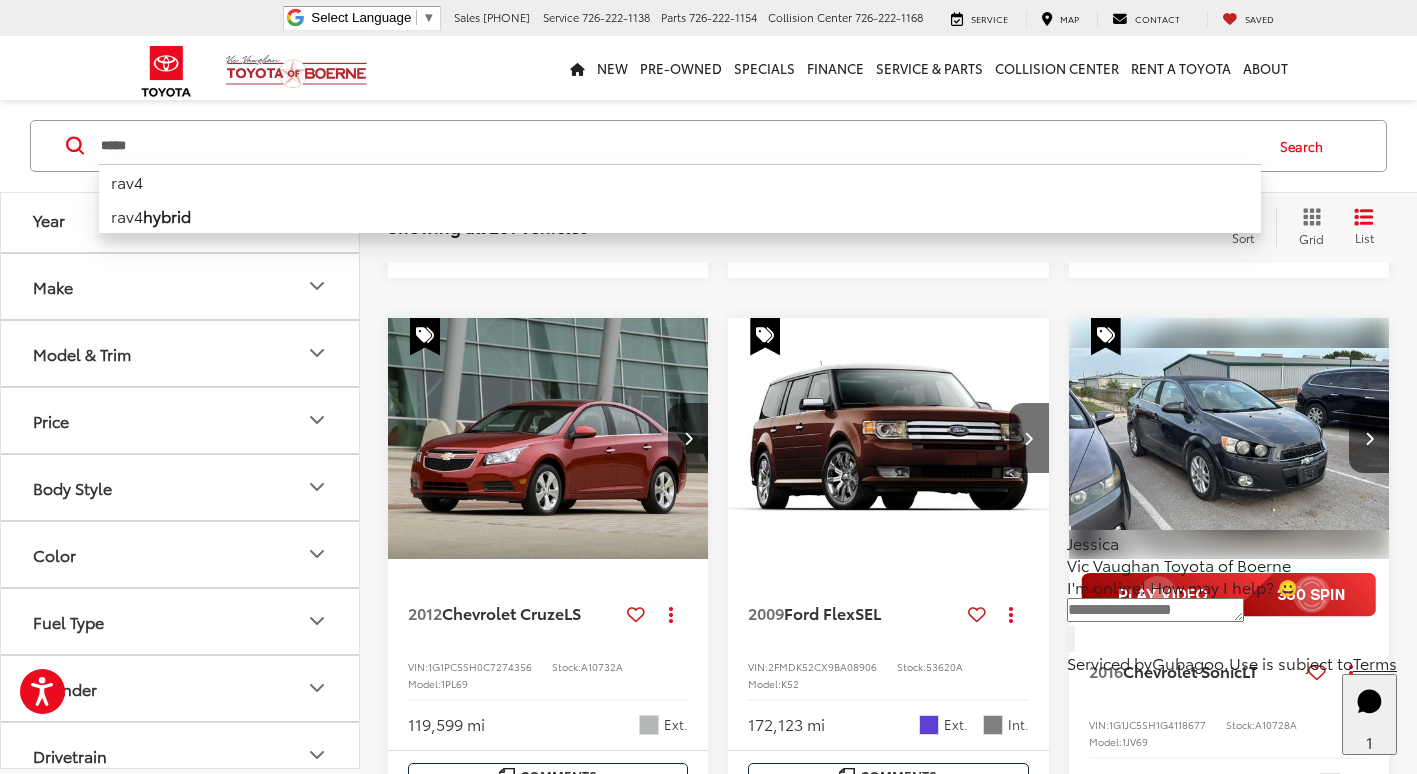 type on "****" 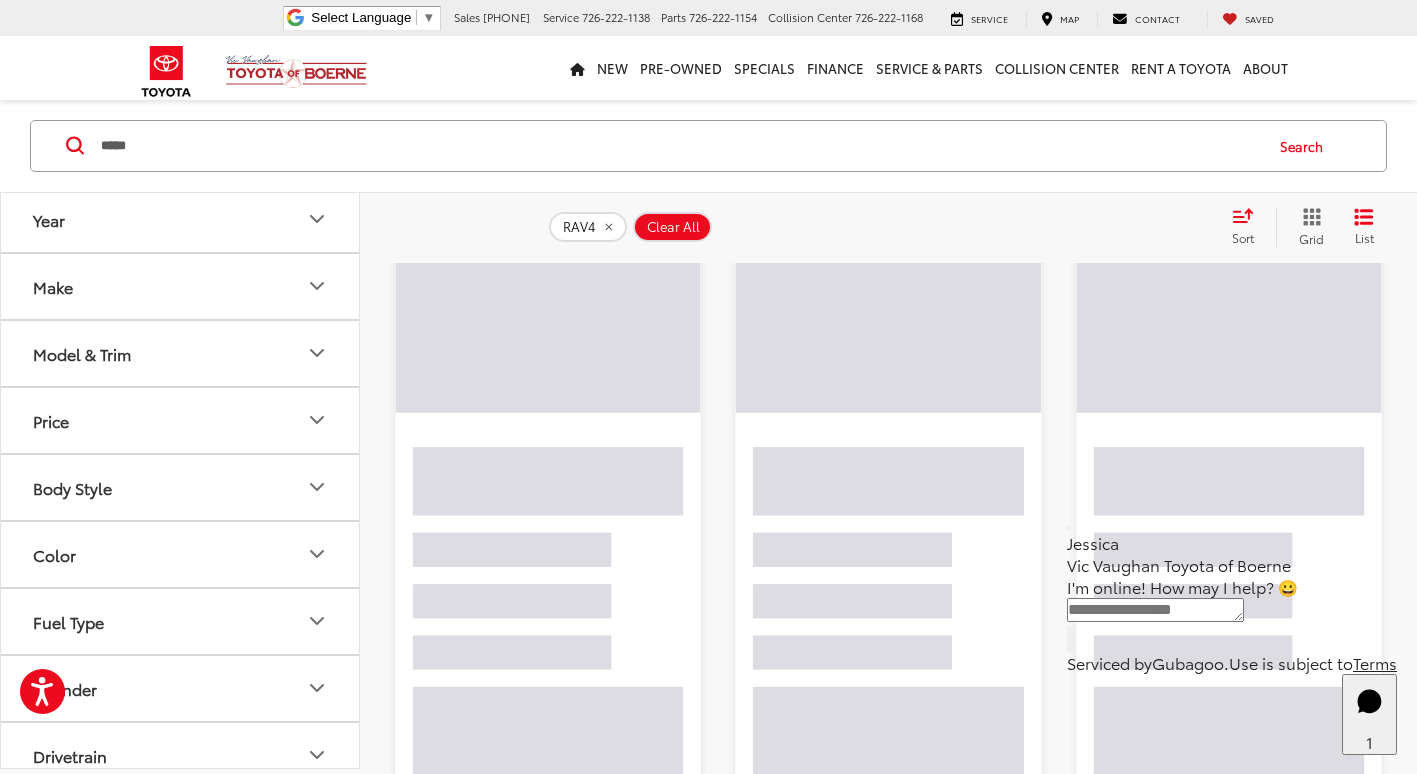 scroll, scrollTop: 101, scrollLeft: 0, axis: vertical 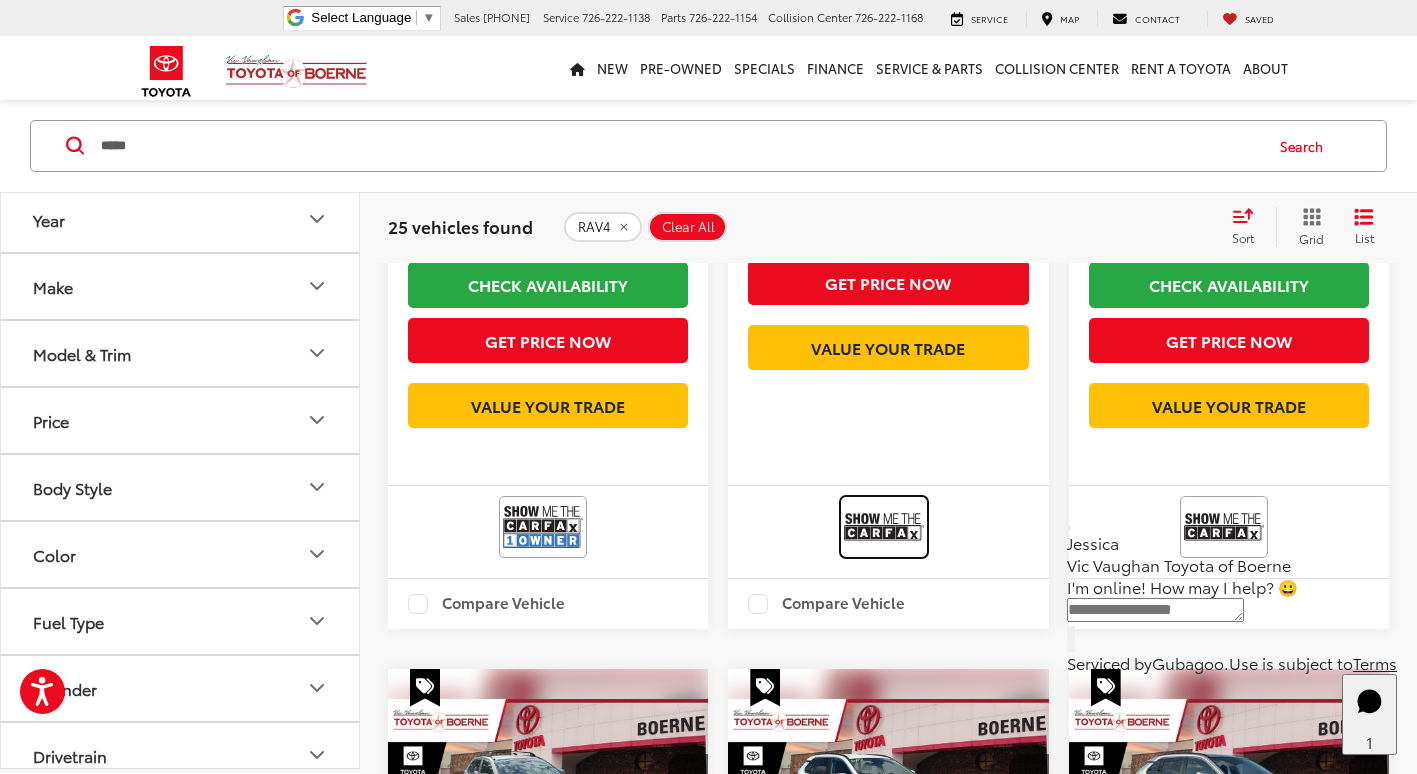click at bounding box center [884, 526] 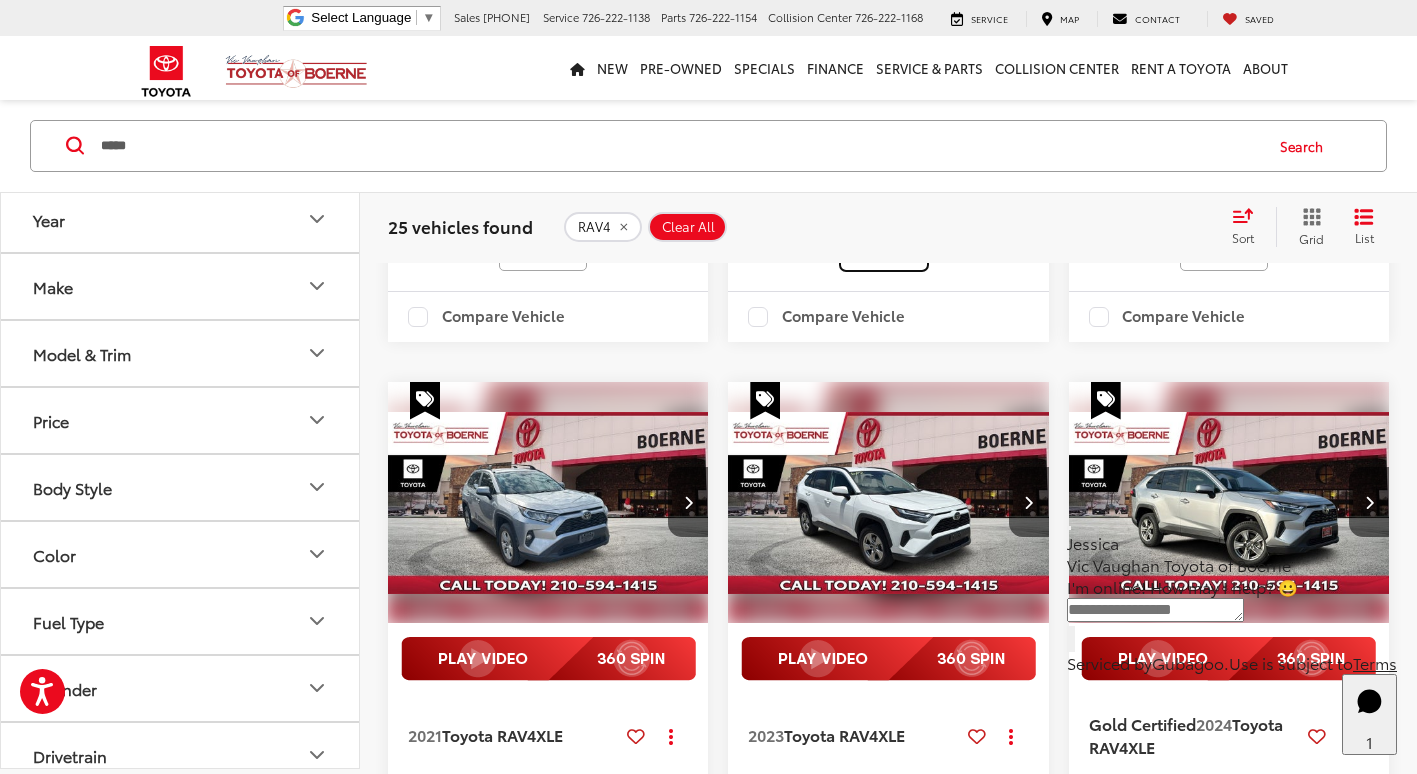scroll, scrollTop: 900, scrollLeft: 0, axis: vertical 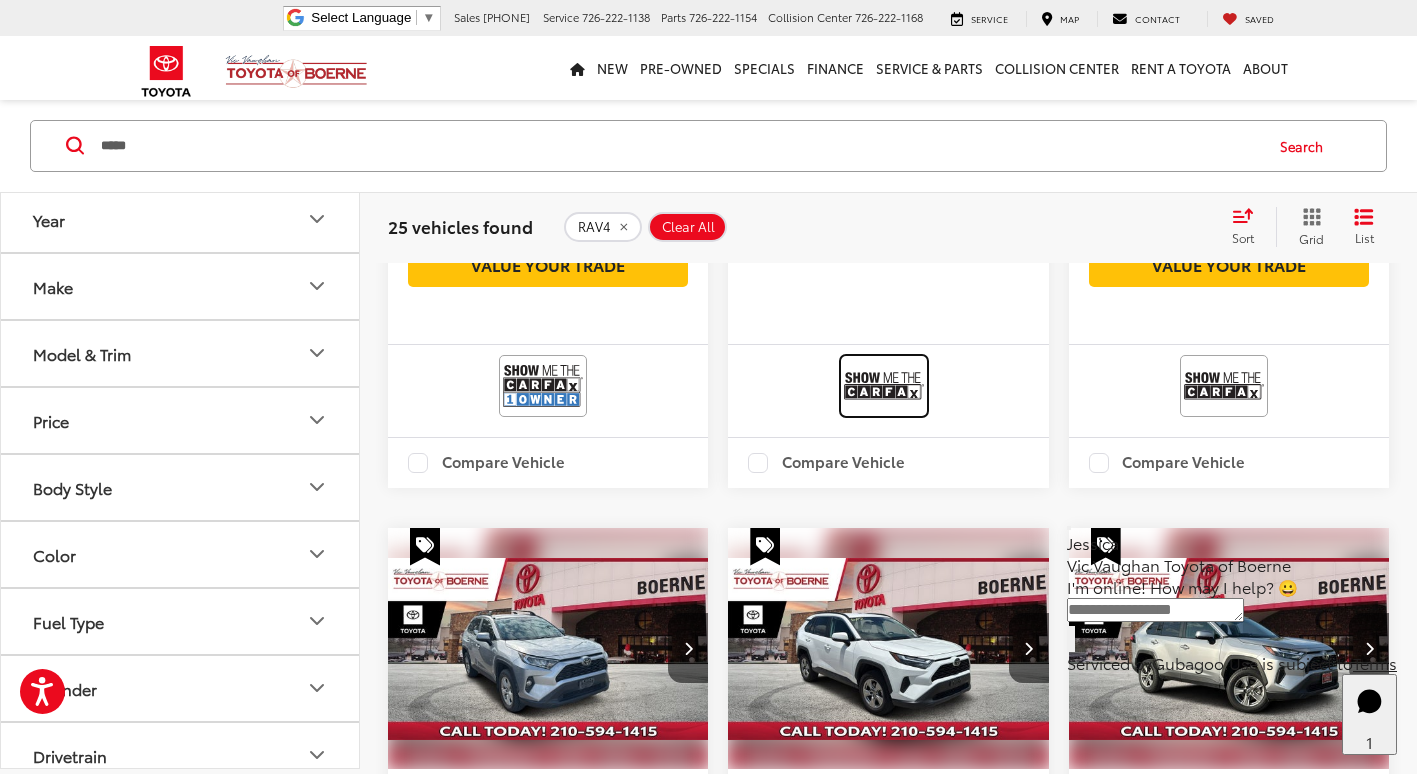 click at bounding box center [884, 385] 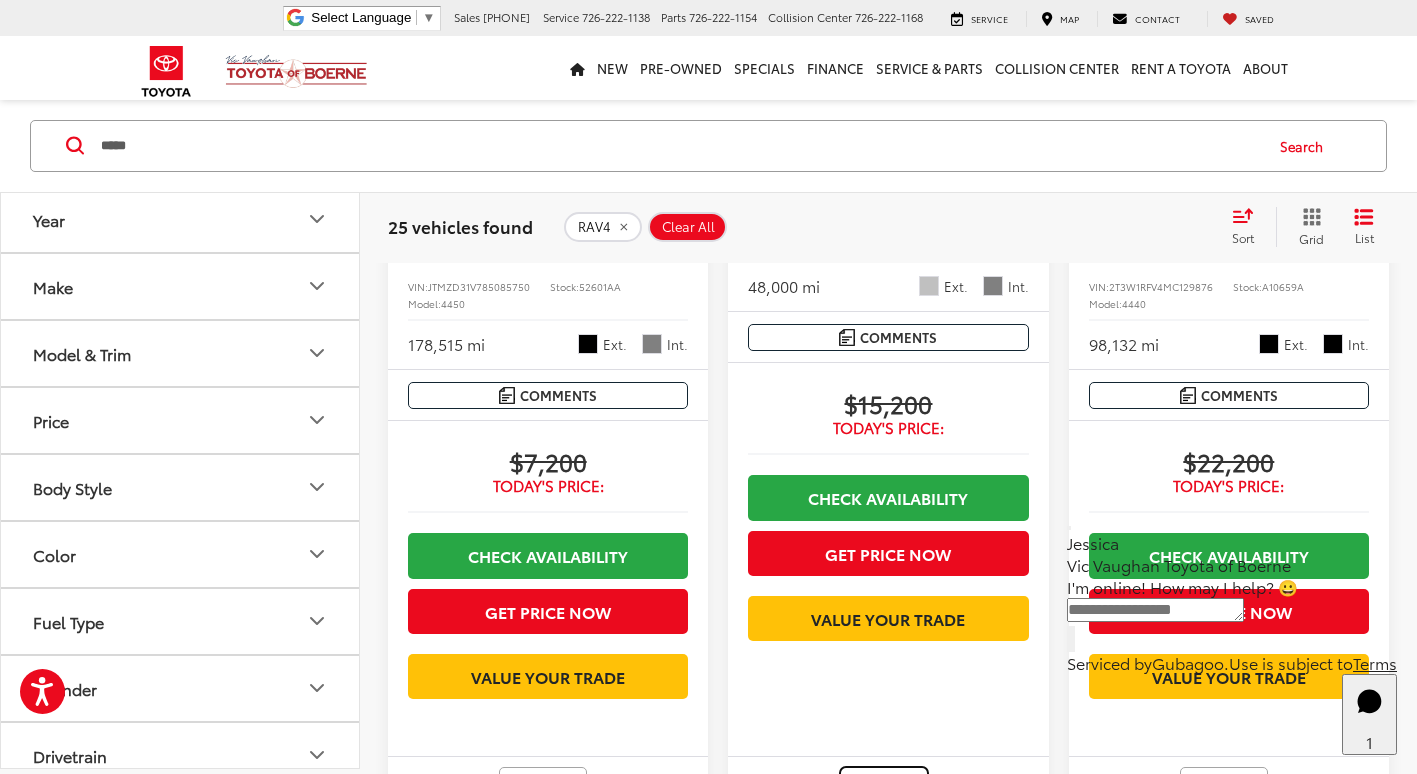 scroll, scrollTop: 500, scrollLeft: 0, axis: vertical 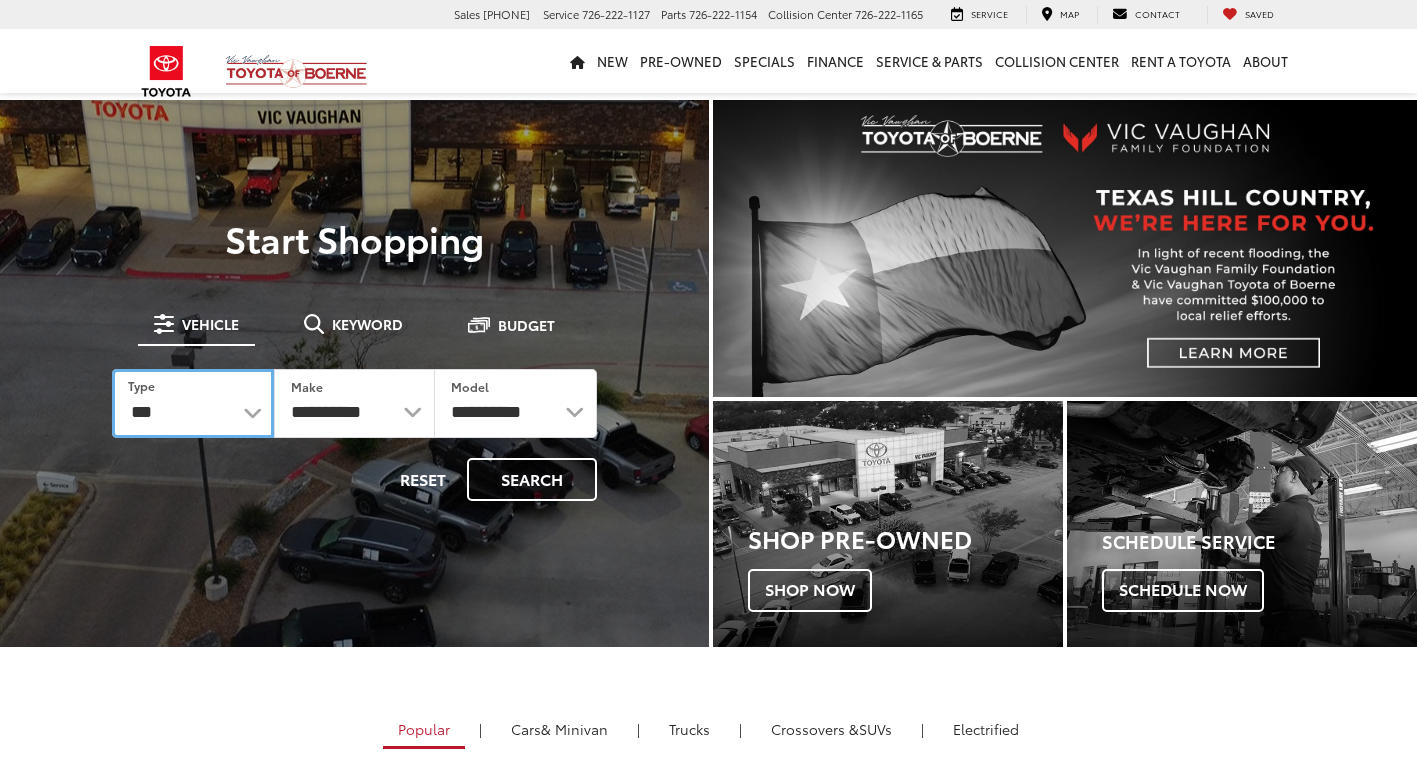 click on "***
***
****
*********" at bounding box center [193, 403] 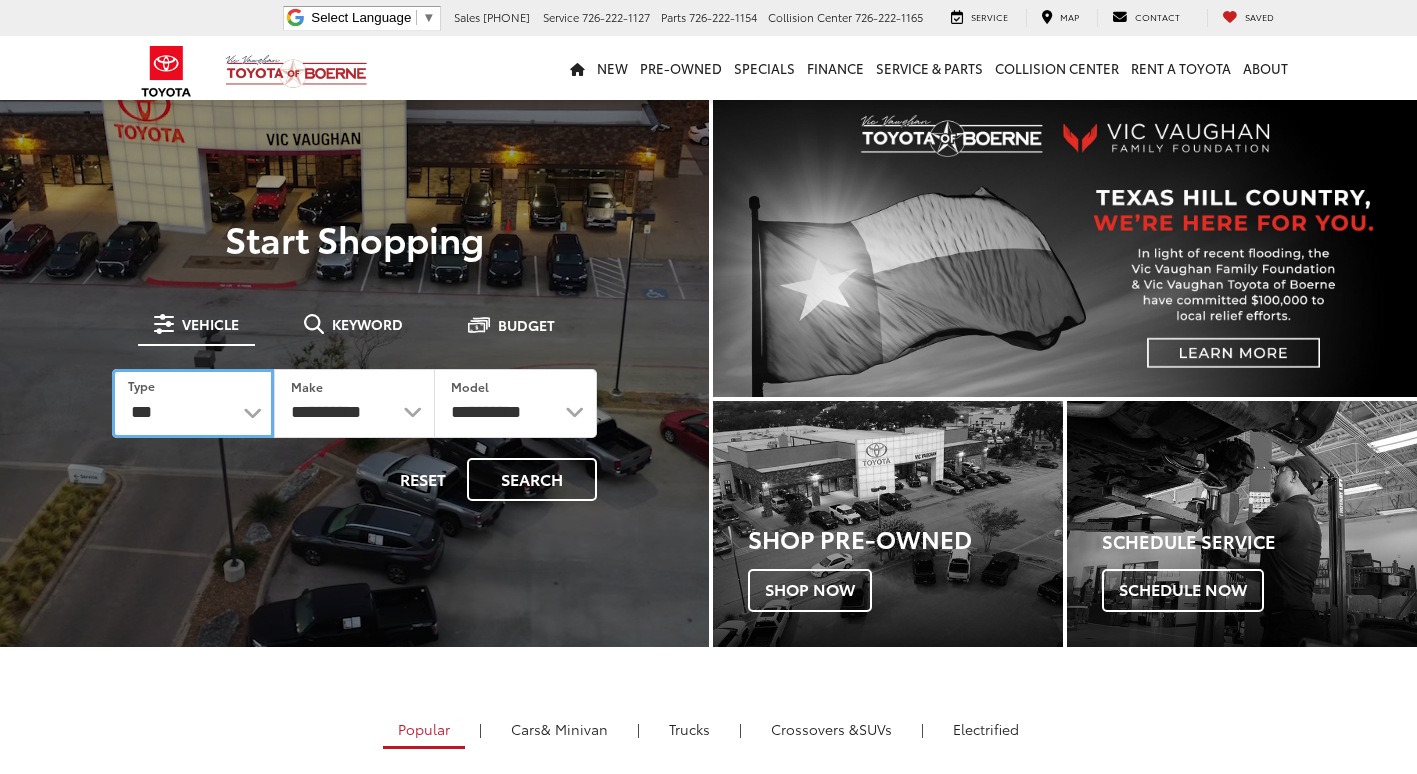 scroll, scrollTop: 0, scrollLeft: 0, axis: both 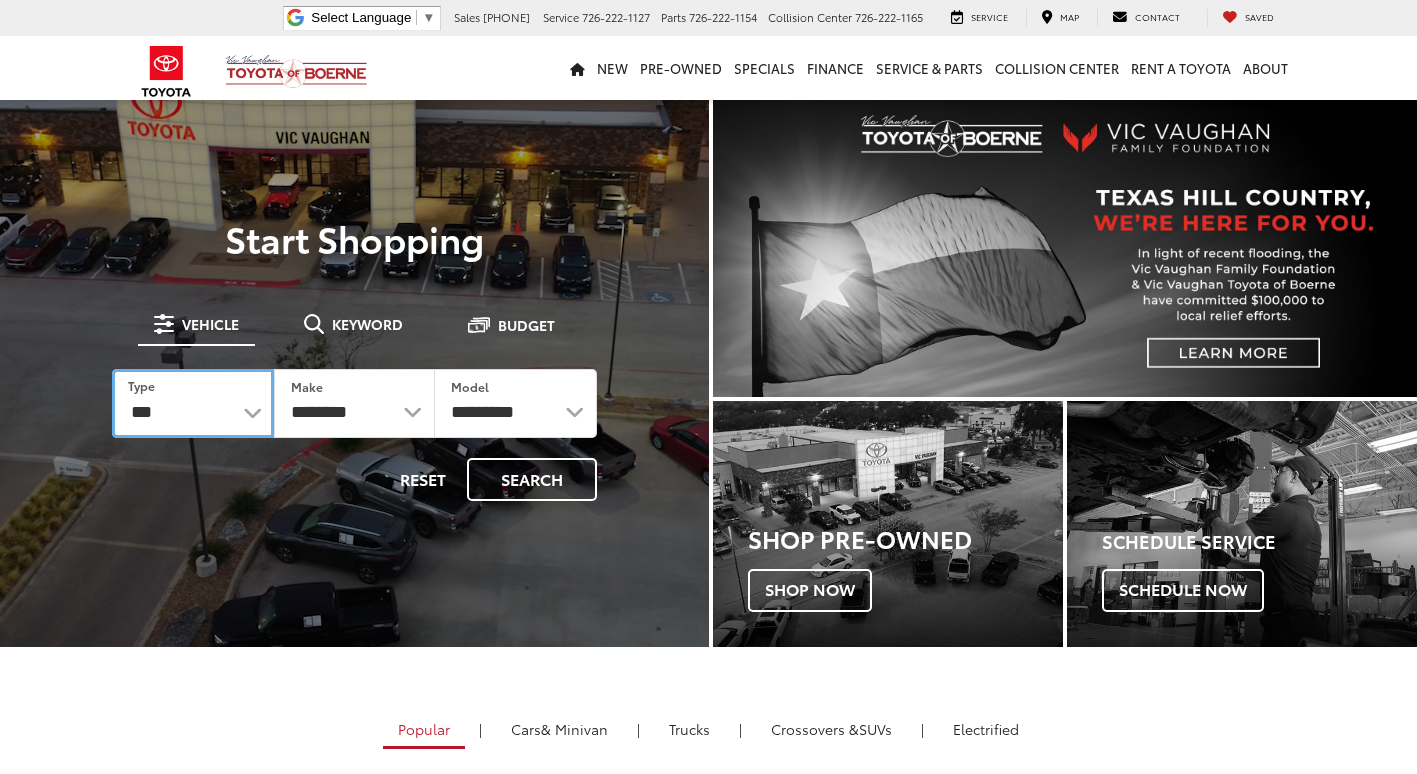 select on "******" 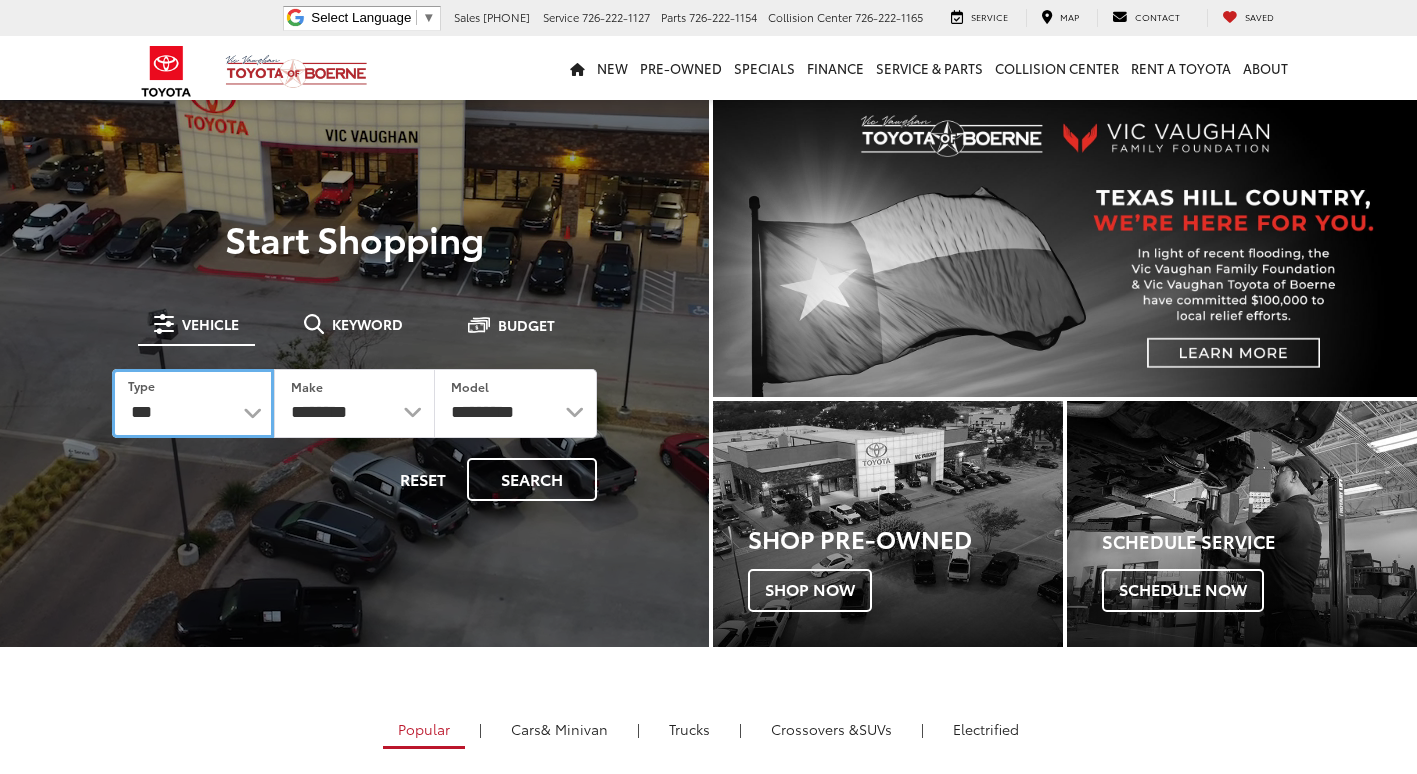 click on "***
***
****
*********" at bounding box center (193, 403) 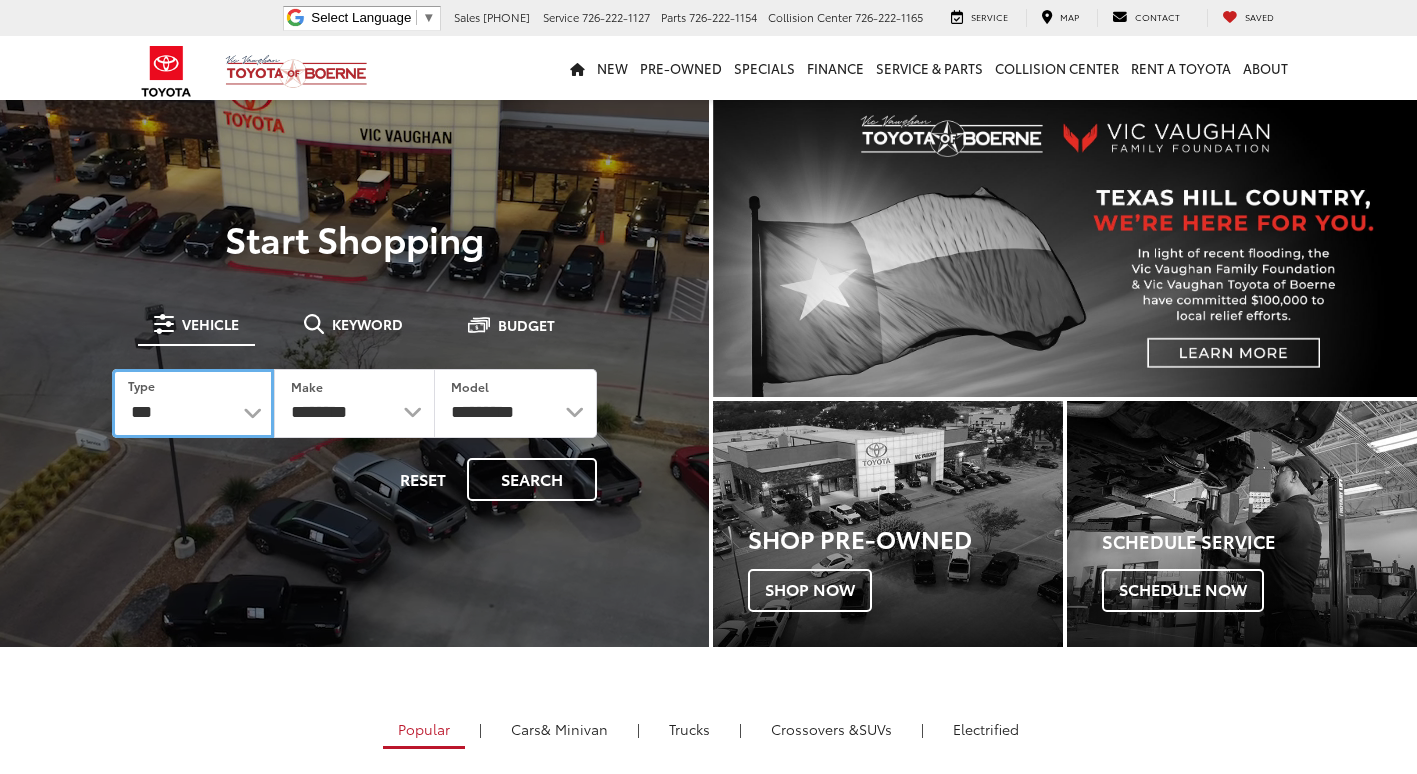 select 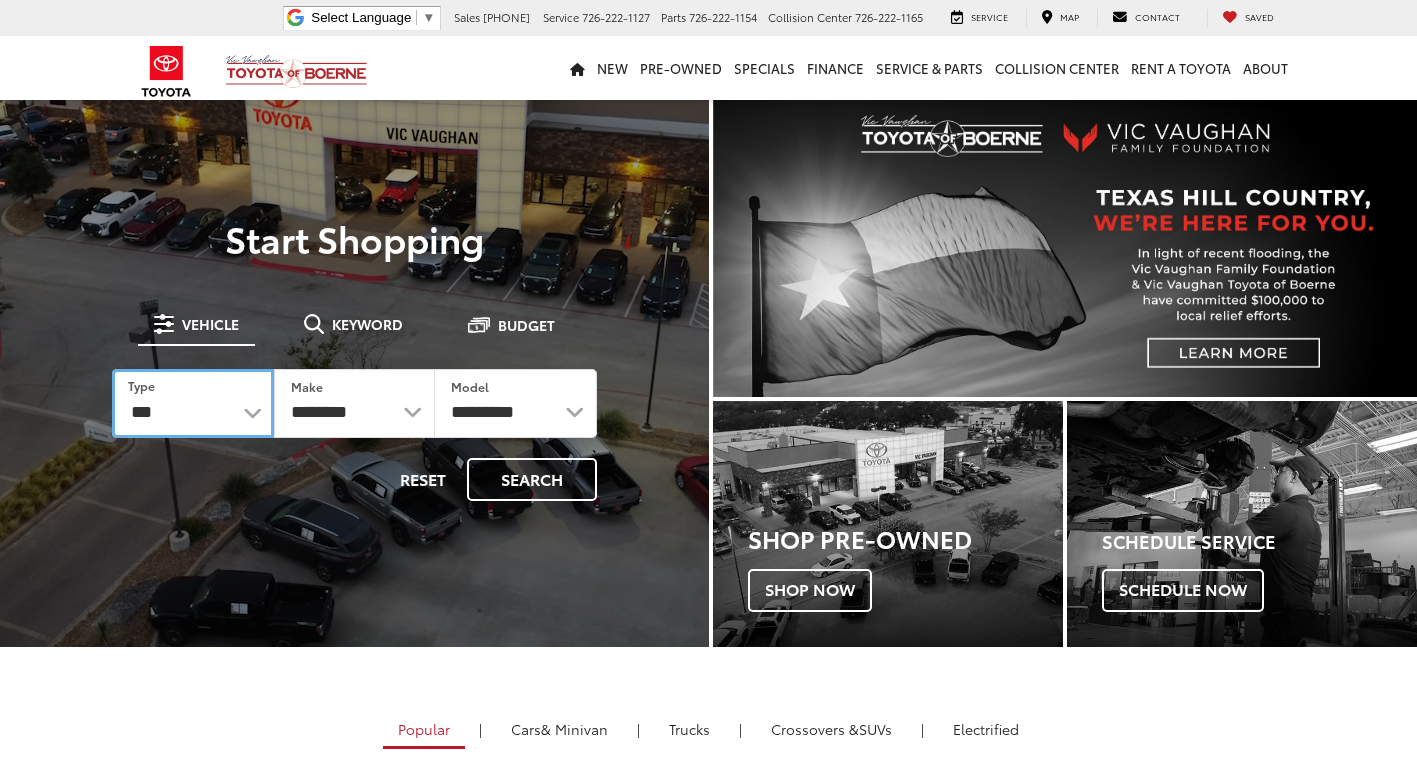select 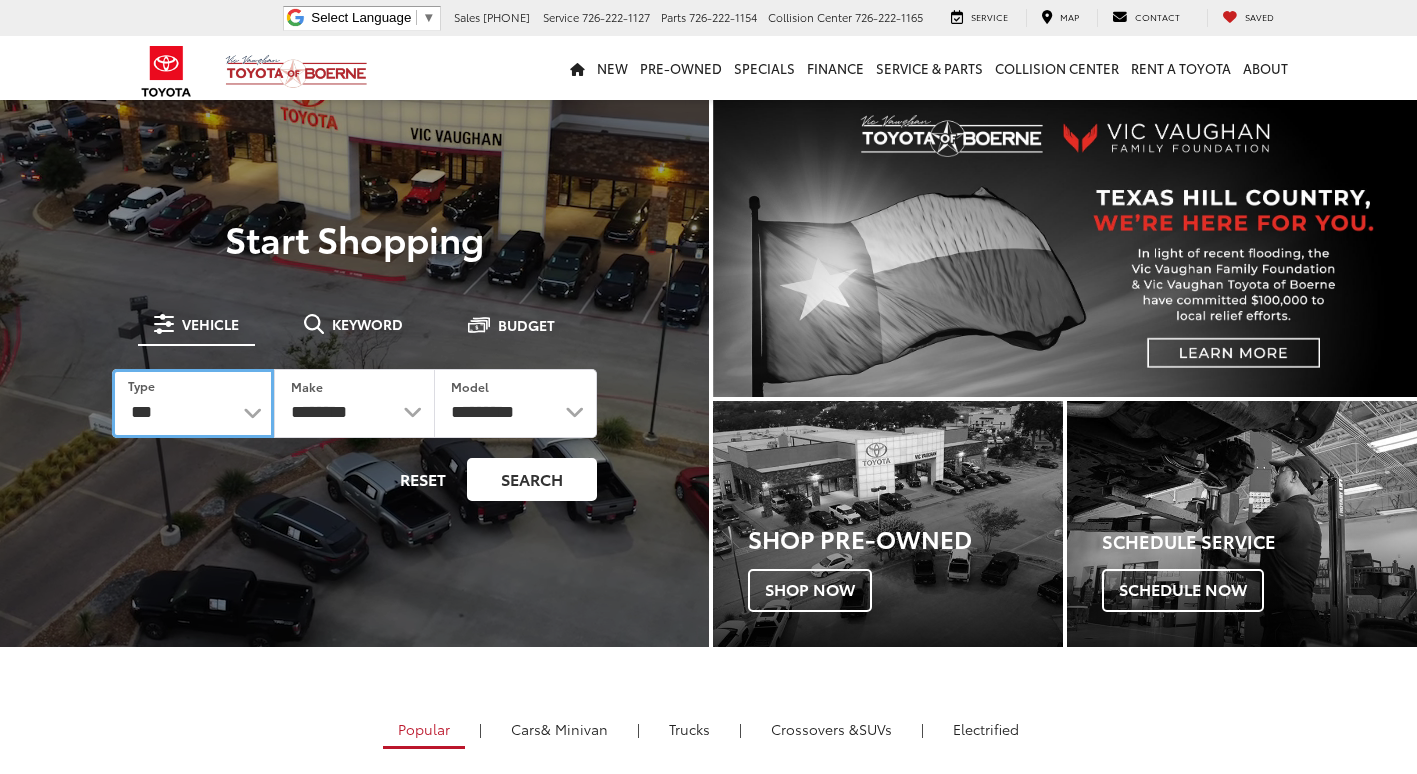 scroll, scrollTop: 0, scrollLeft: 0, axis: both 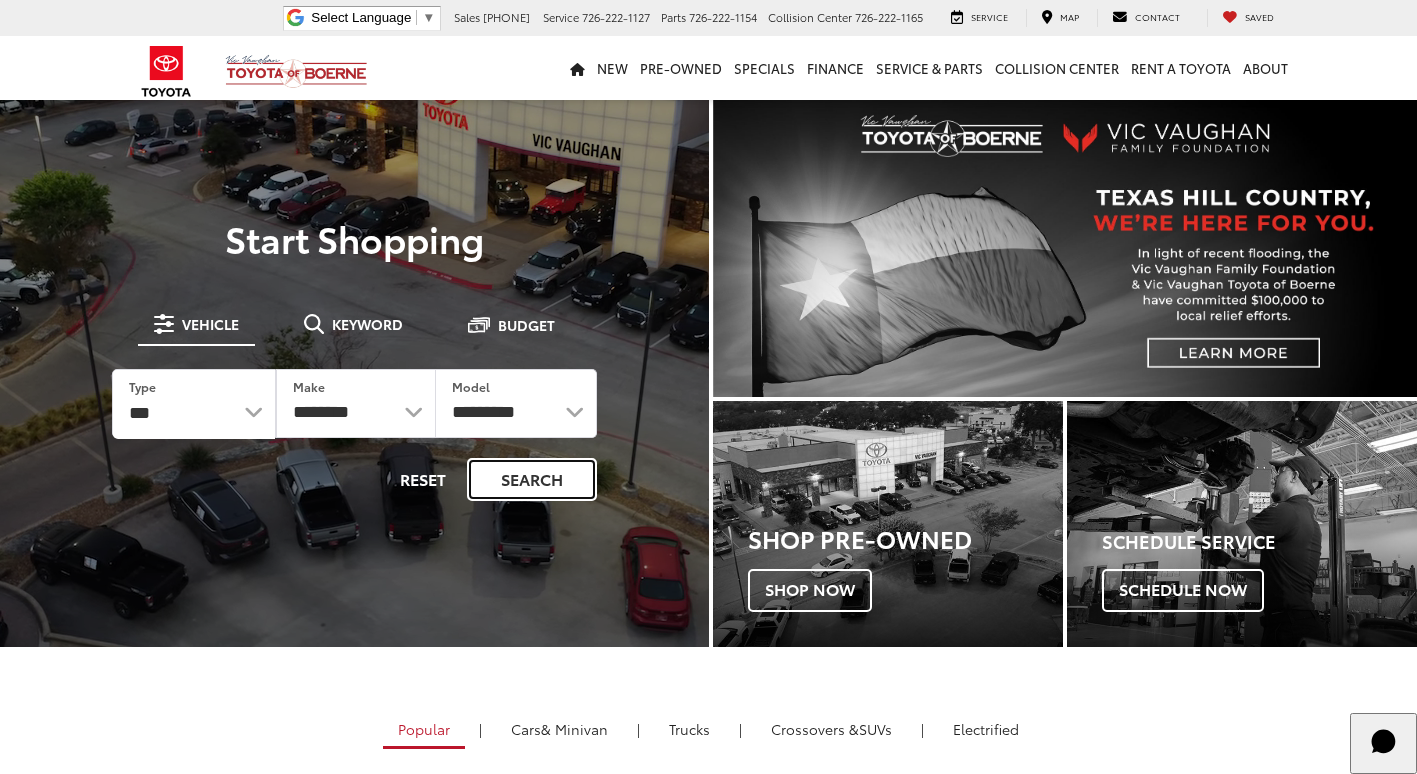 click on "Search" at bounding box center [532, 479] 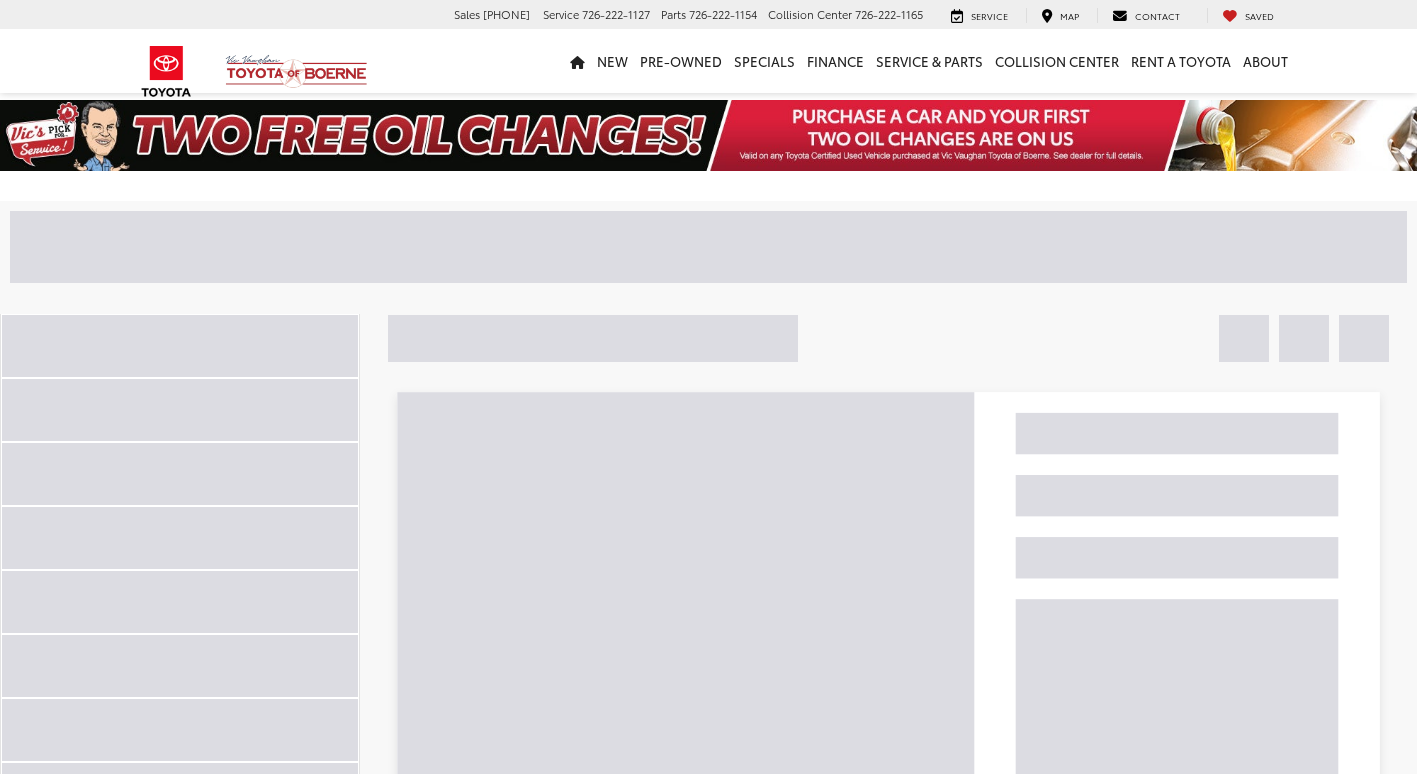 scroll, scrollTop: 0, scrollLeft: 0, axis: both 